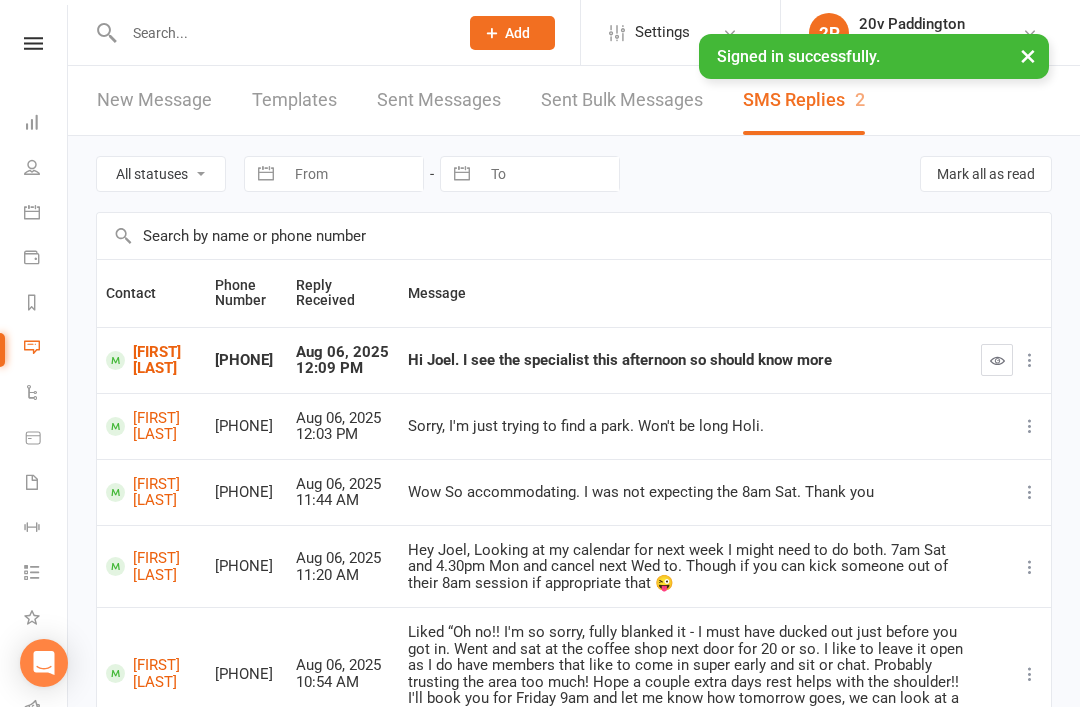 scroll, scrollTop: 0, scrollLeft: 0, axis: both 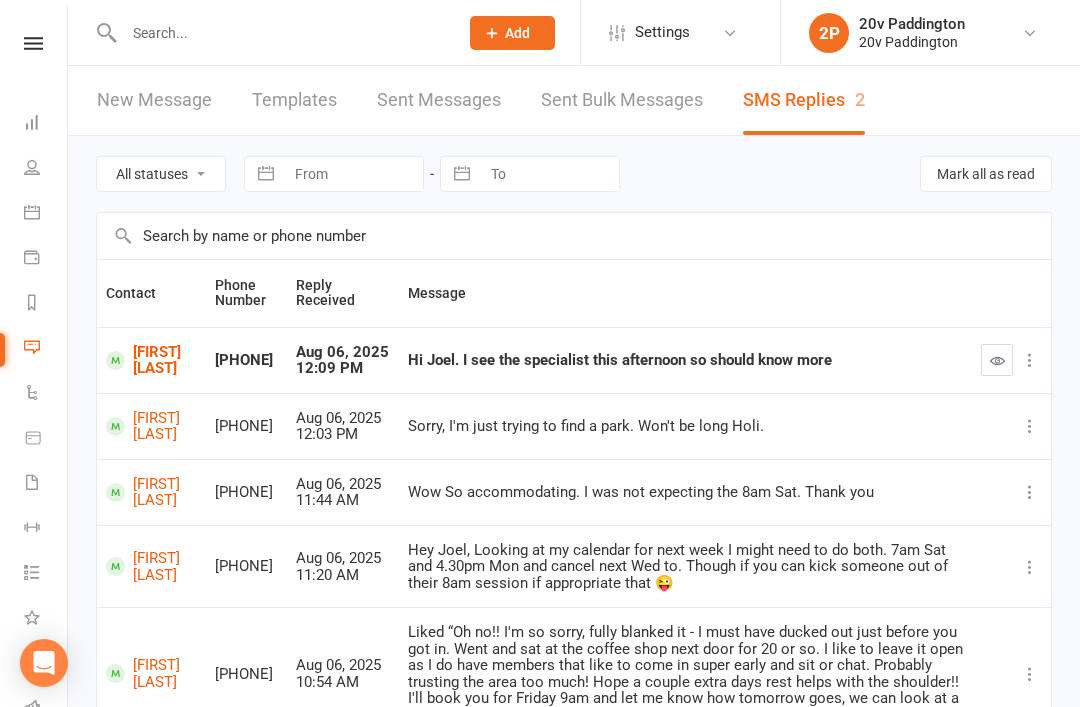 click at bounding box center (270, 32) 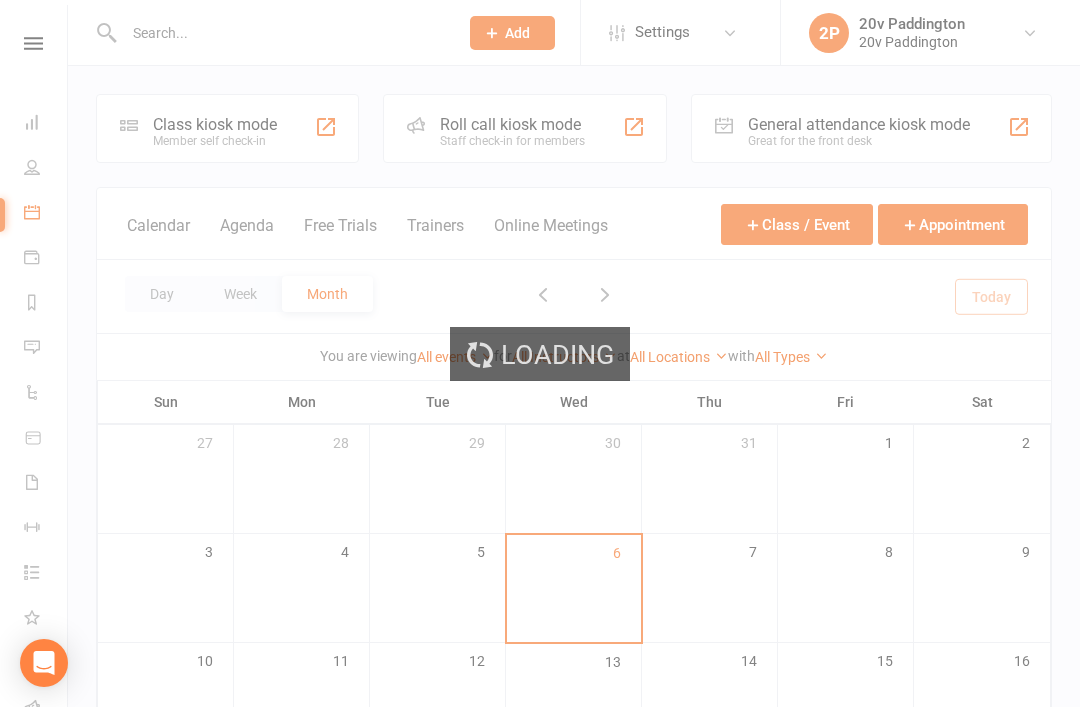 scroll, scrollTop: 451, scrollLeft: 0, axis: vertical 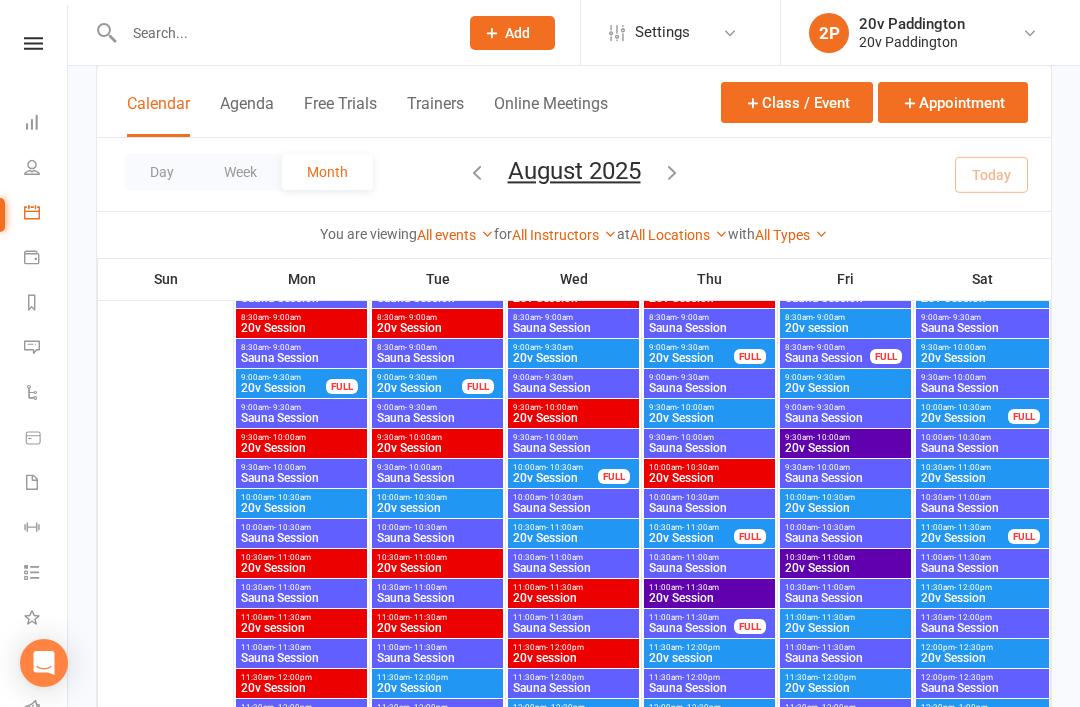 click on "Calendar Agenda Free Trials Trainers Online Meetings" at bounding box center (367, 114) 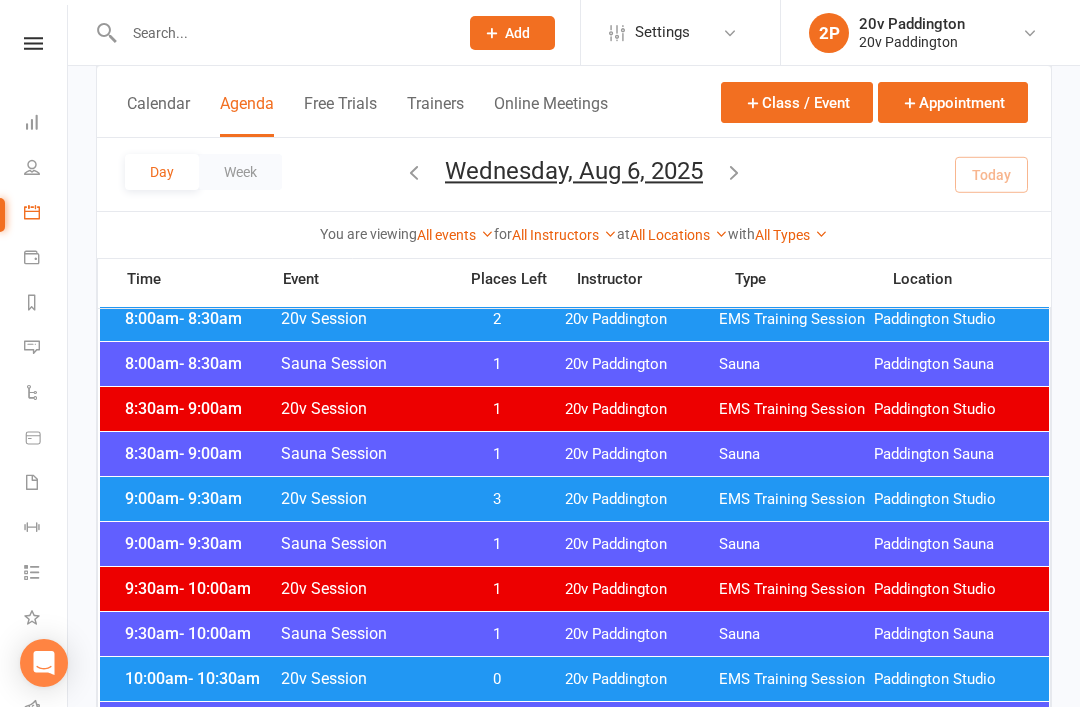 click on "Wednesday, Aug 6, 2025" at bounding box center [574, 171] 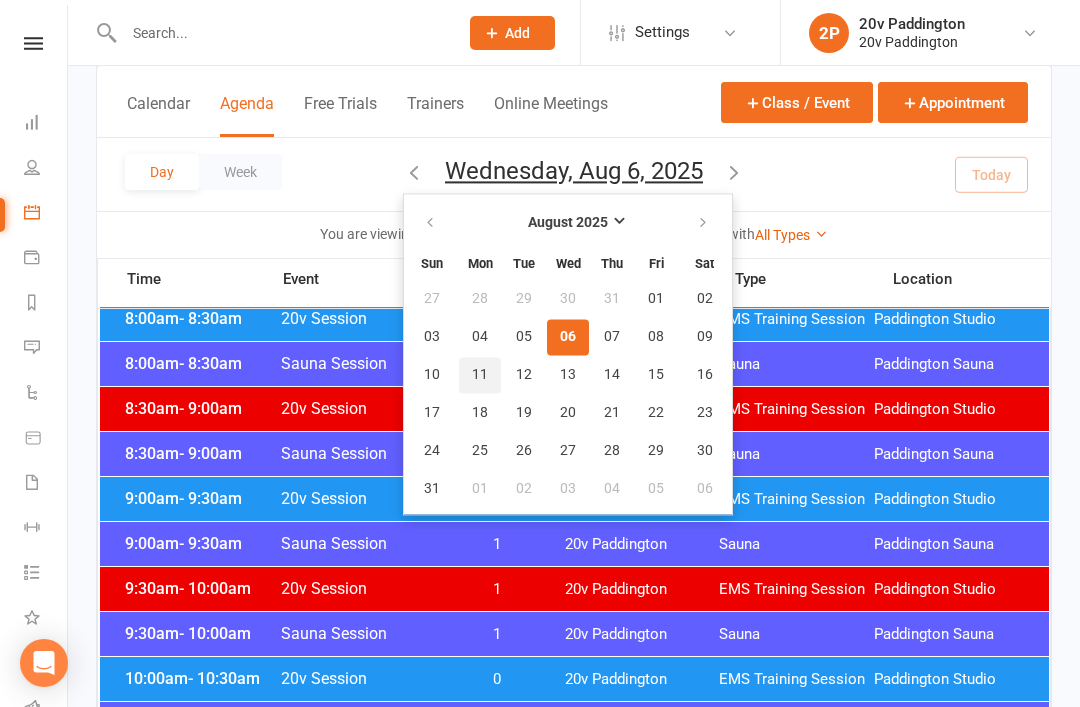 click on "11" at bounding box center (480, 375) 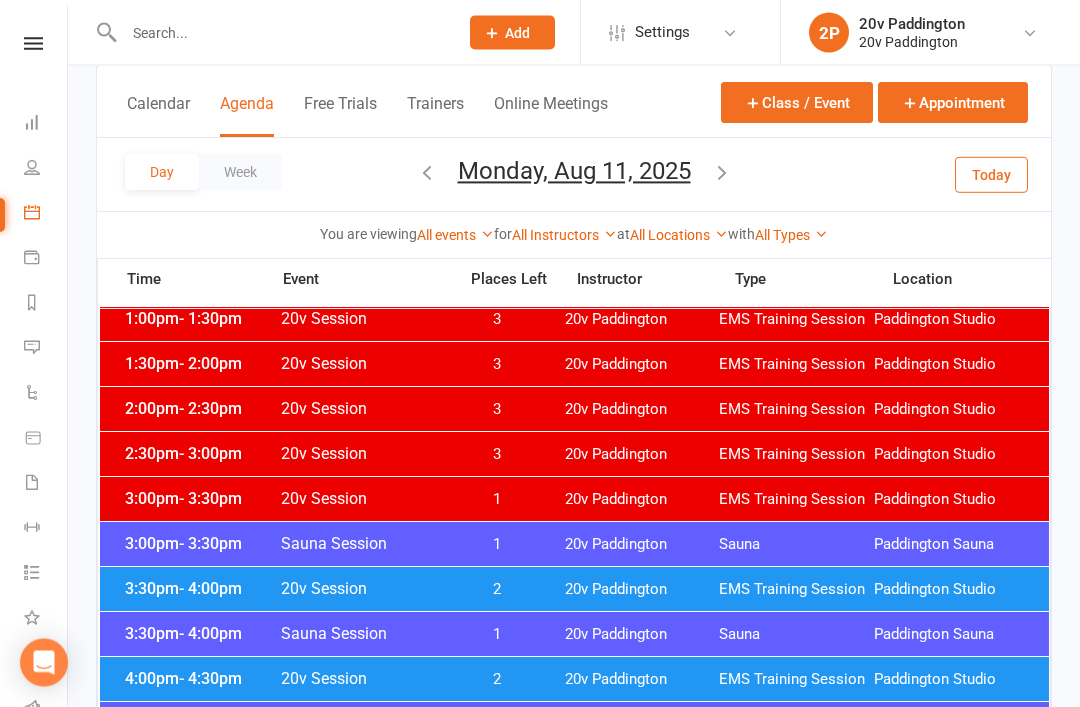 click on "2:00pm  - 2:30pm 20v Session 3 20v Paddington EMS Training Session Paddington Studio" at bounding box center [574, 410] 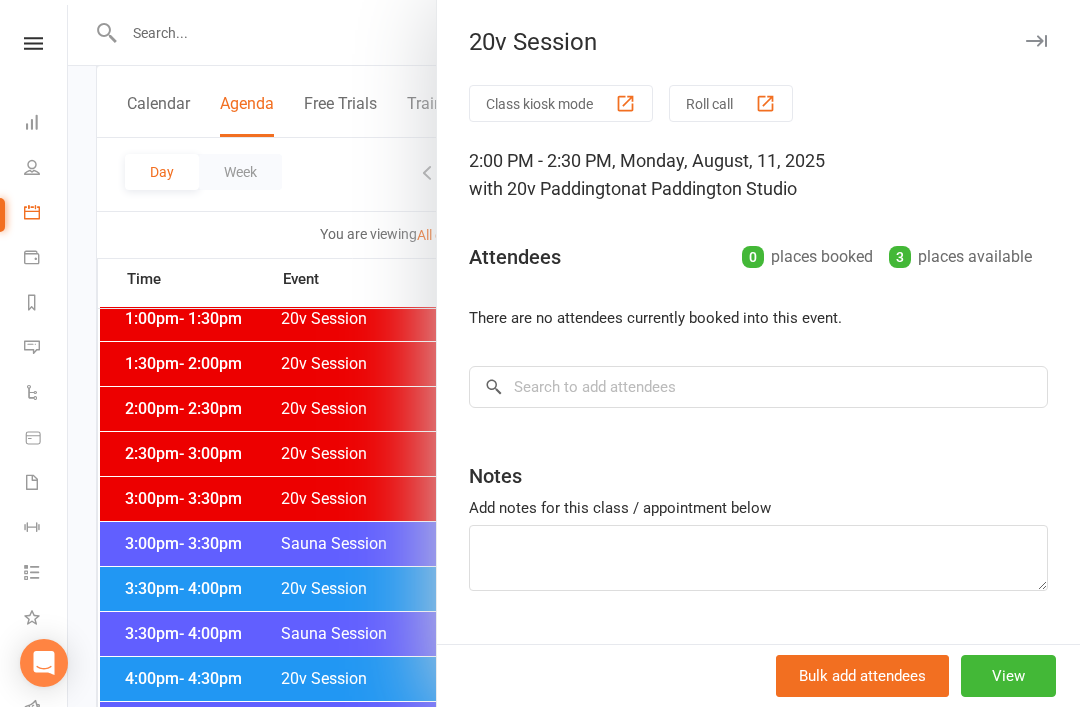 click at bounding box center (574, 353) 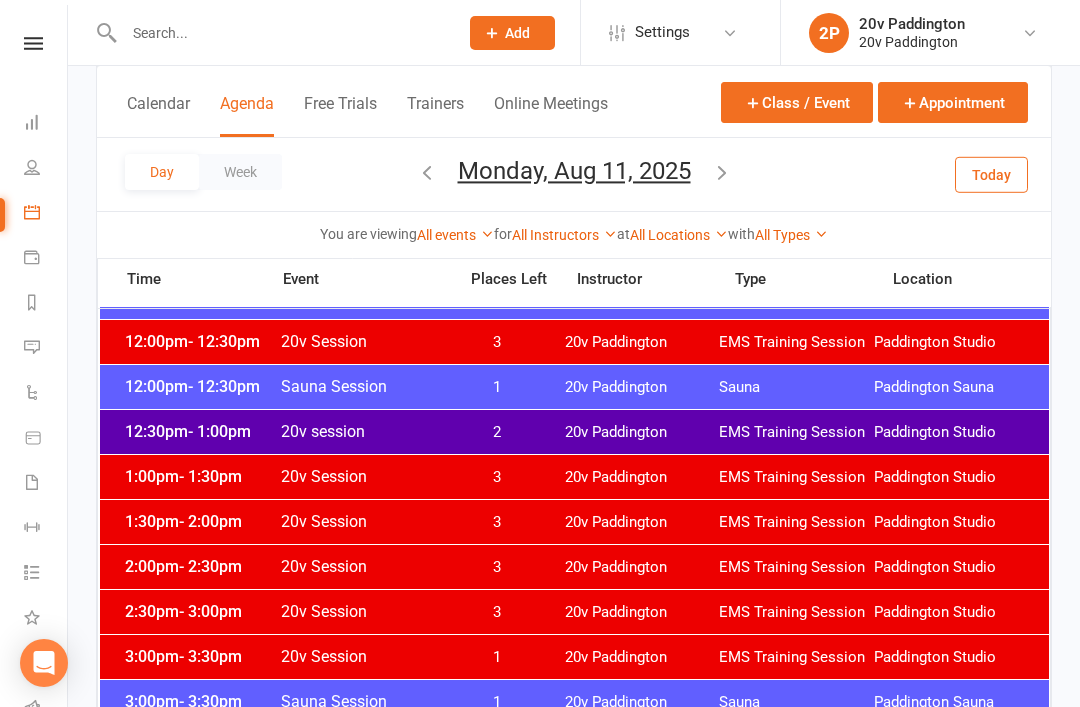 scroll, scrollTop: 1230, scrollLeft: 0, axis: vertical 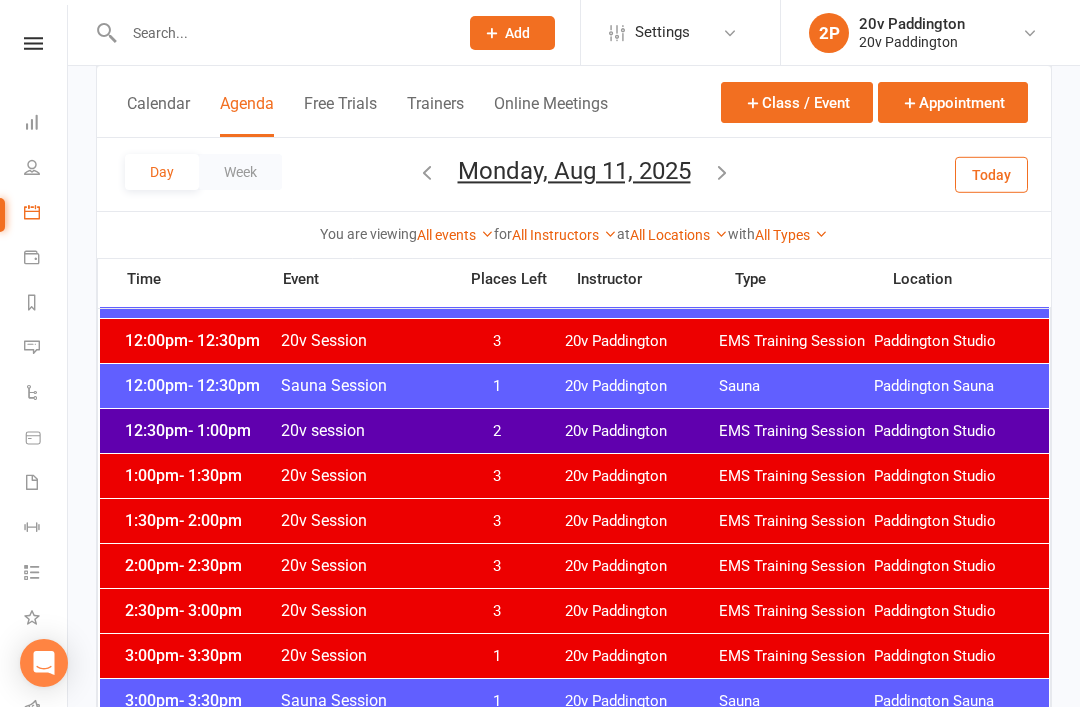 click on "12:30pm  - 1:00pm 20v session 2 20v Paddington EMS Training Session Paddington Studio" at bounding box center [574, 431] 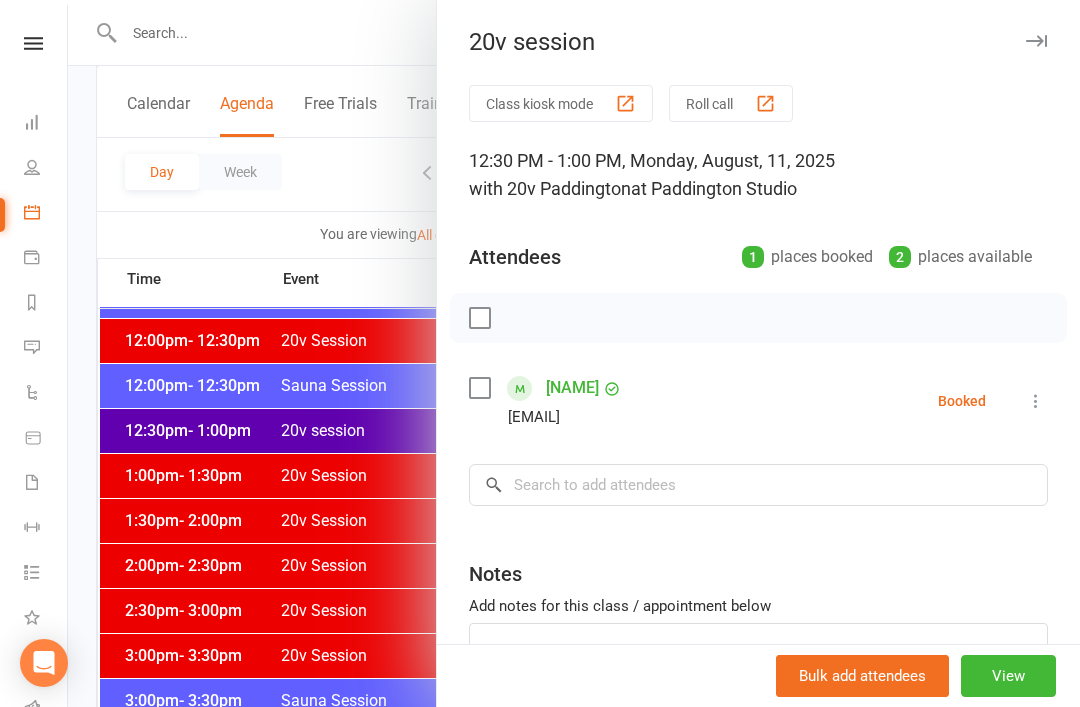 click at bounding box center [574, 353] 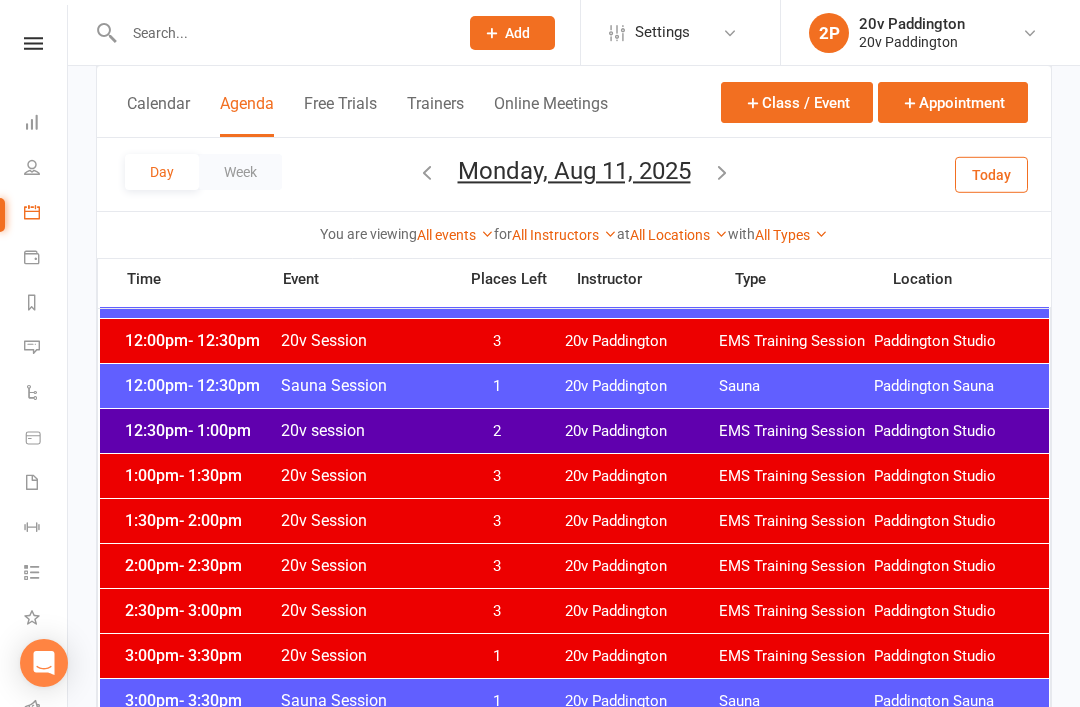 click on "12:30pm  - 1:00pm 20v session 2 20v Paddington EMS Training Session Paddington Studio" at bounding box center (574, 431) 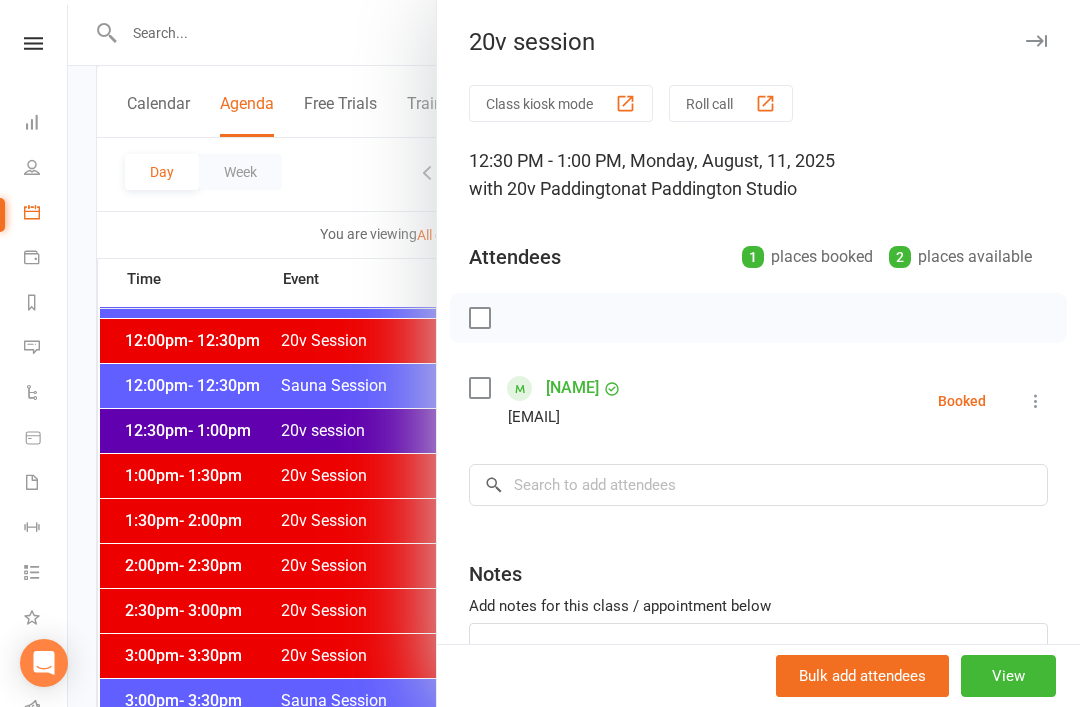 click at bounding box center [574, 353] 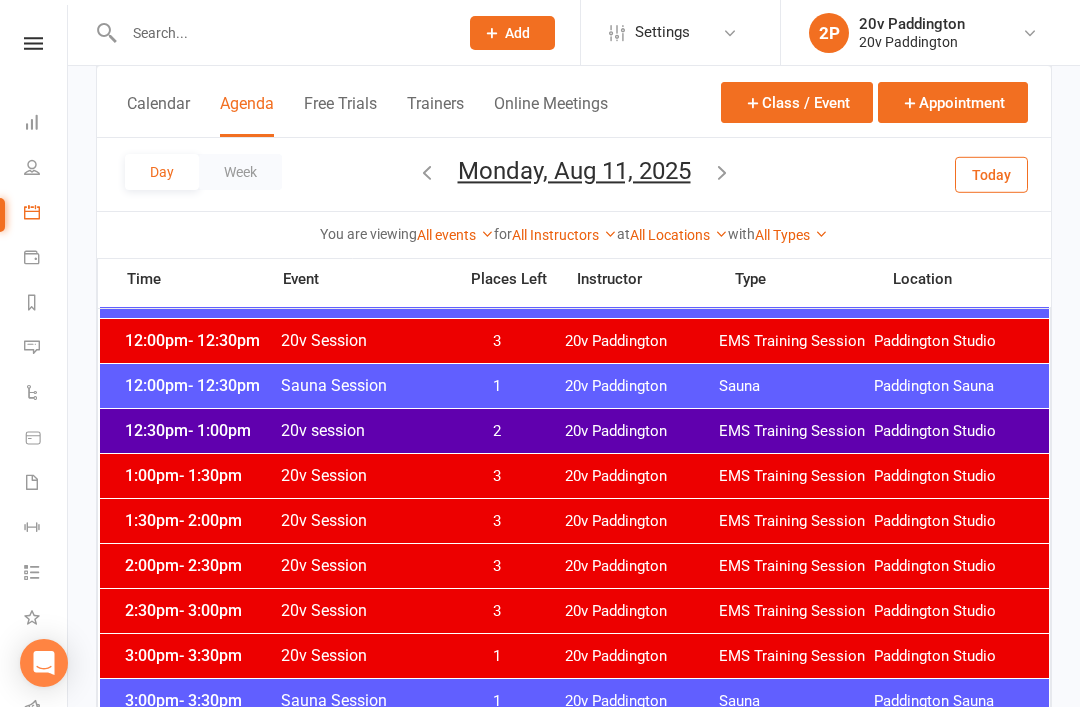 click on "3" at bounding box center (497, 476) 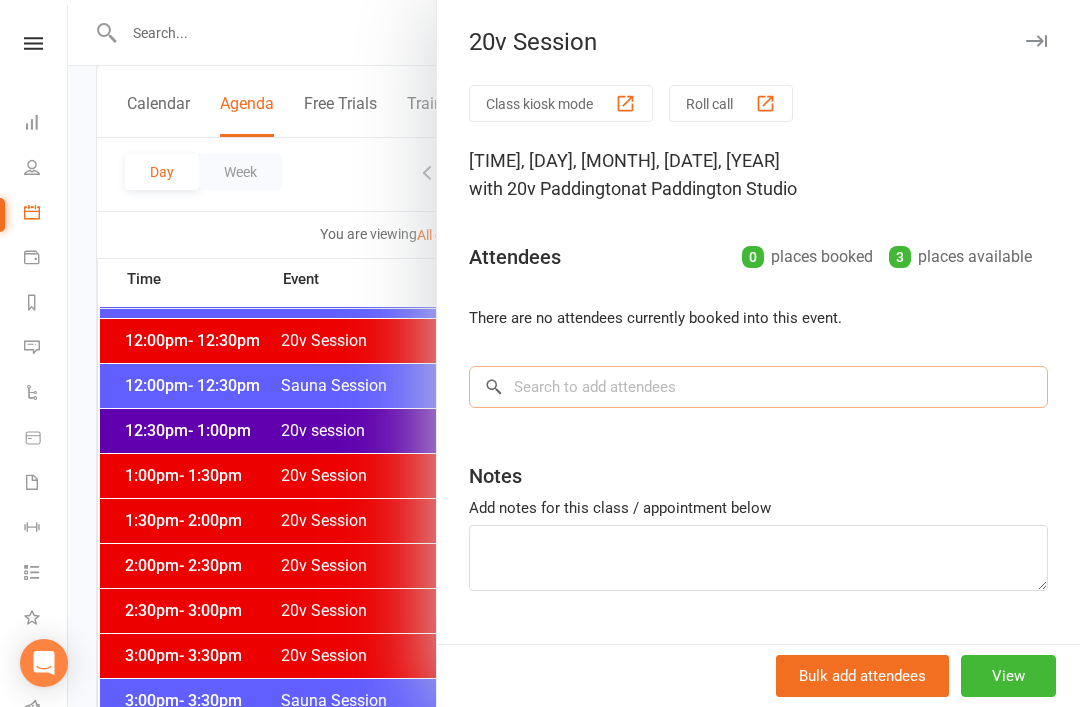 click at bounding box center (758, 387) 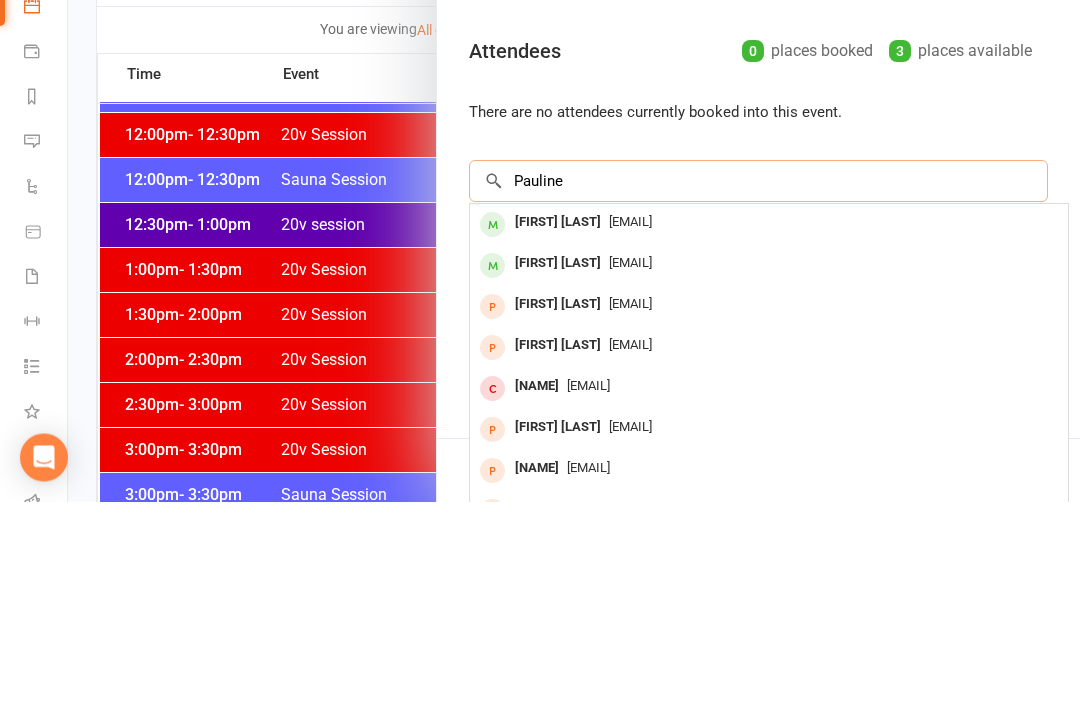 type on "Pauline" 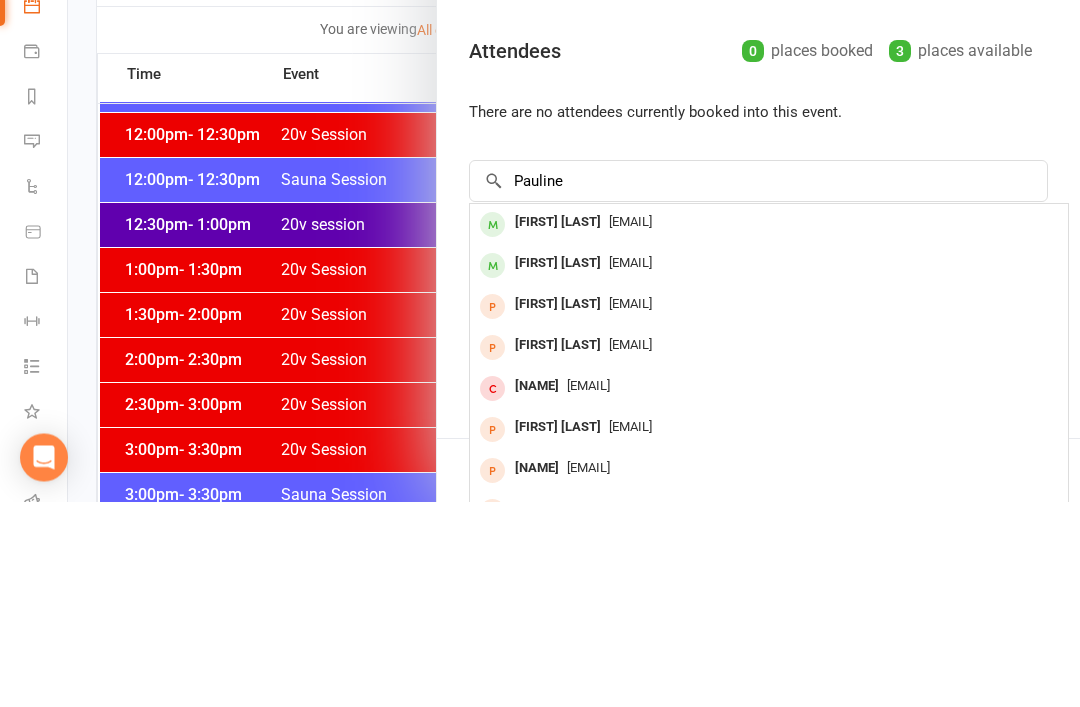 click on "pjdoyle39@gmail.com" at bounding box center (630, 468) 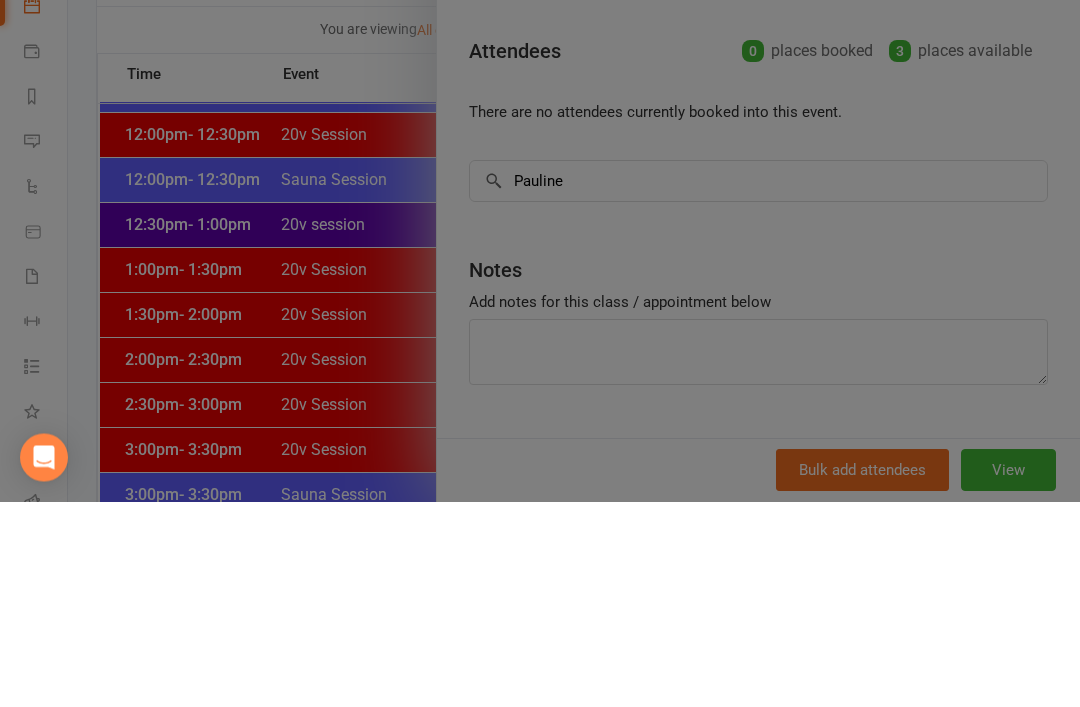 type 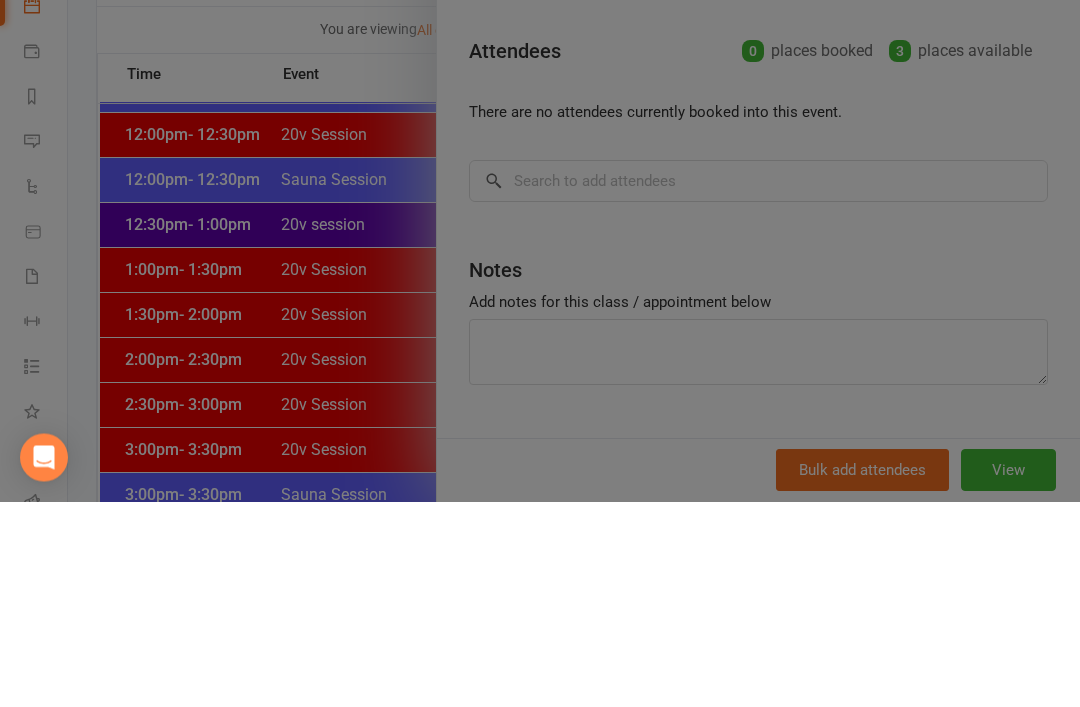 scroll, scrollTop: 1436, scrollLeft: 0, axis: vertical 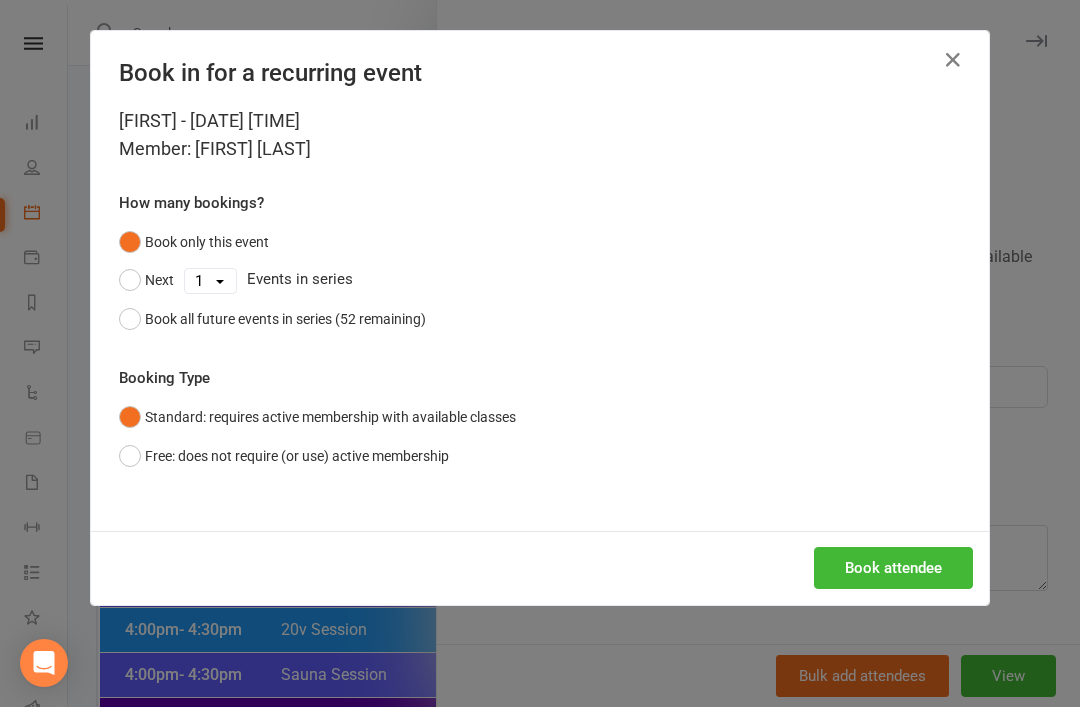 click on "Book attendee" at bounding box center (893, 568) 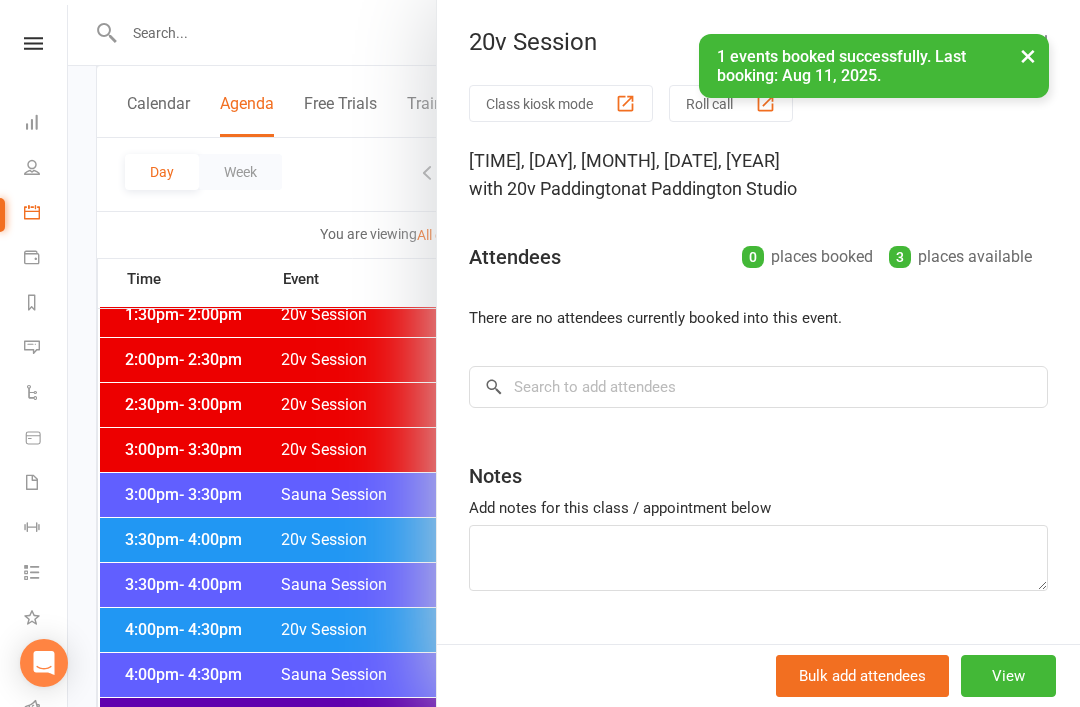 click on "View" at bounding box center (1008, 676) 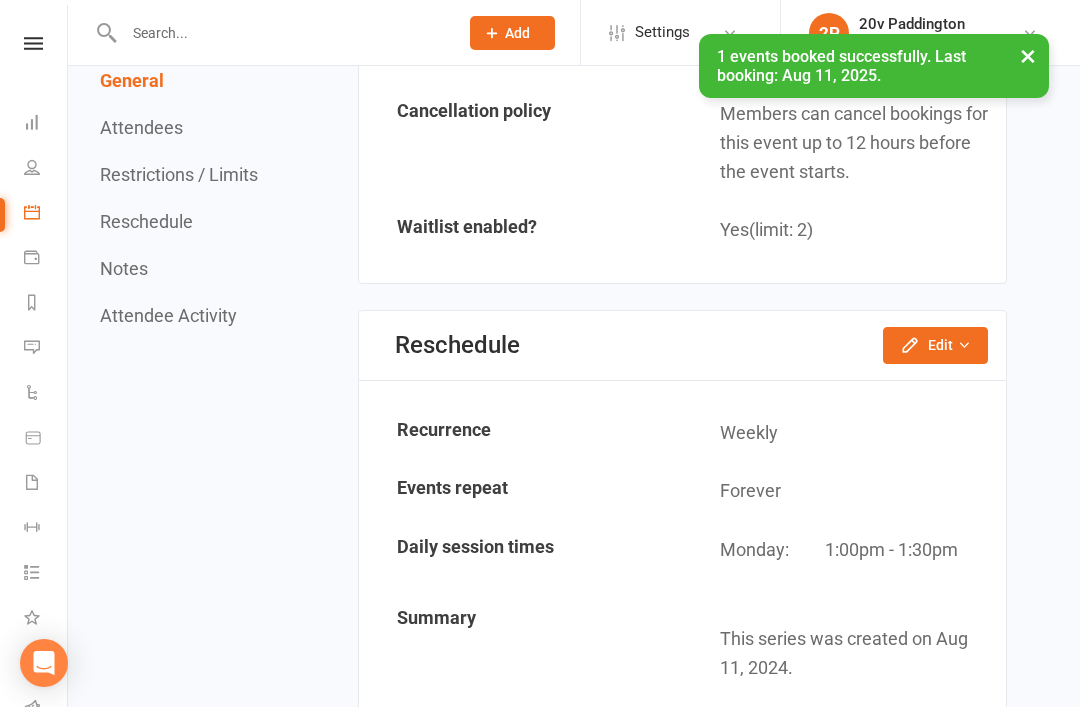 scroll, scrollTop: 0, scrollLeft: 0, axis: both 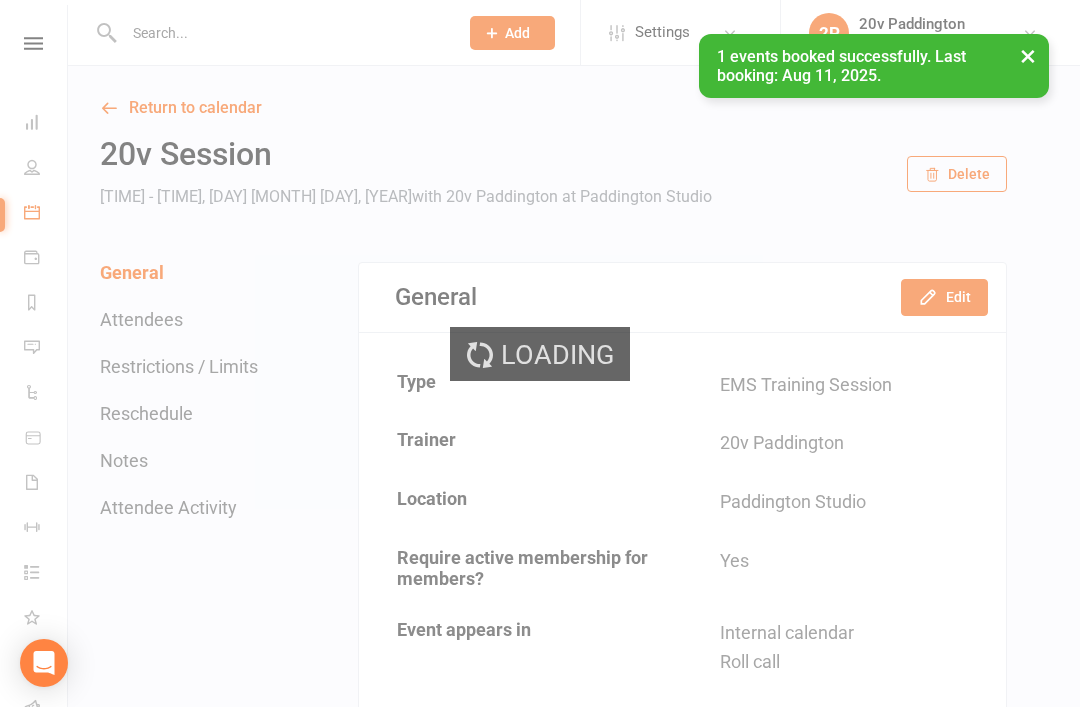 click on "Edit" at bounding box center (944, 297) 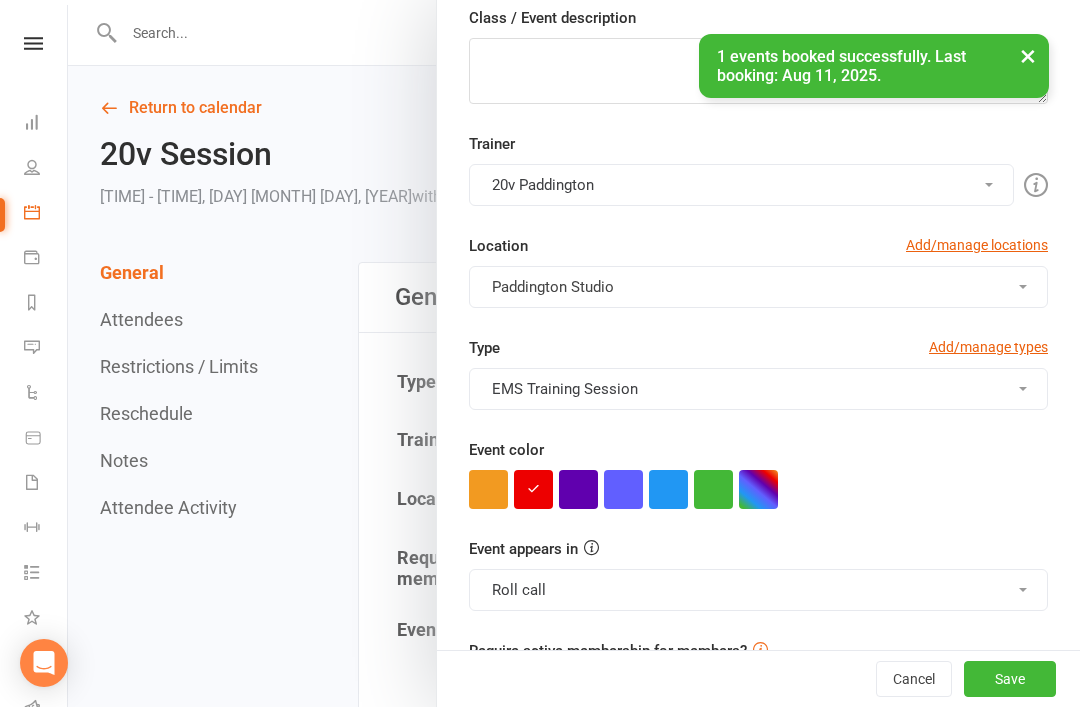 click at bounding box center [578, 489] 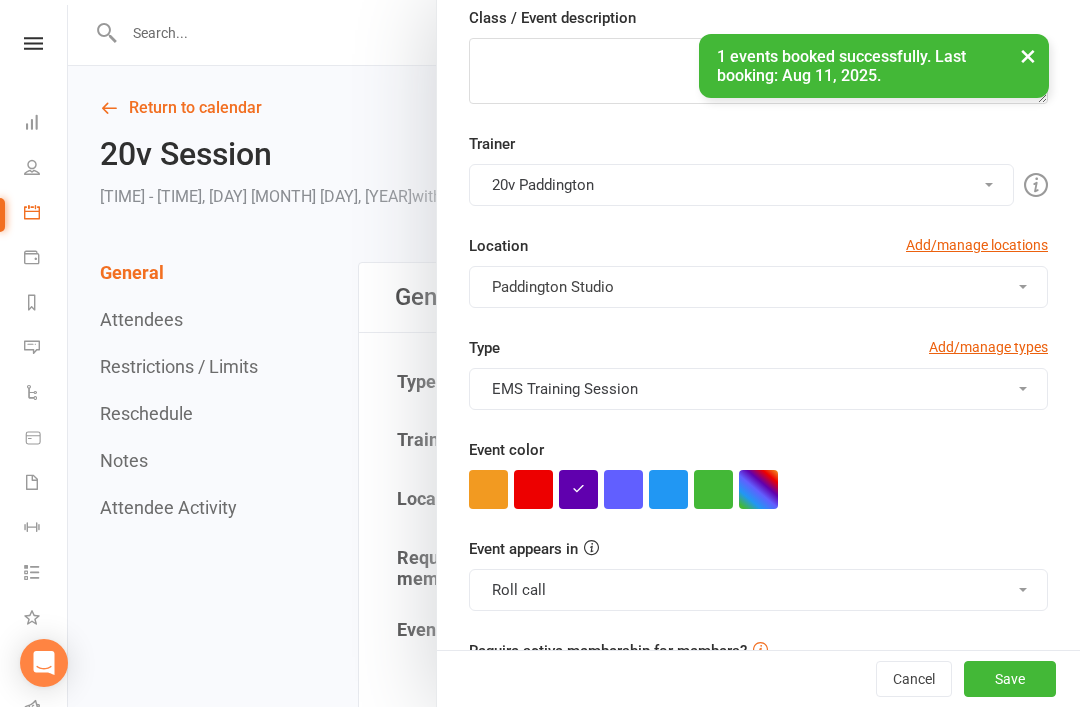 click on "Save" at bounding box center (1010, 679) 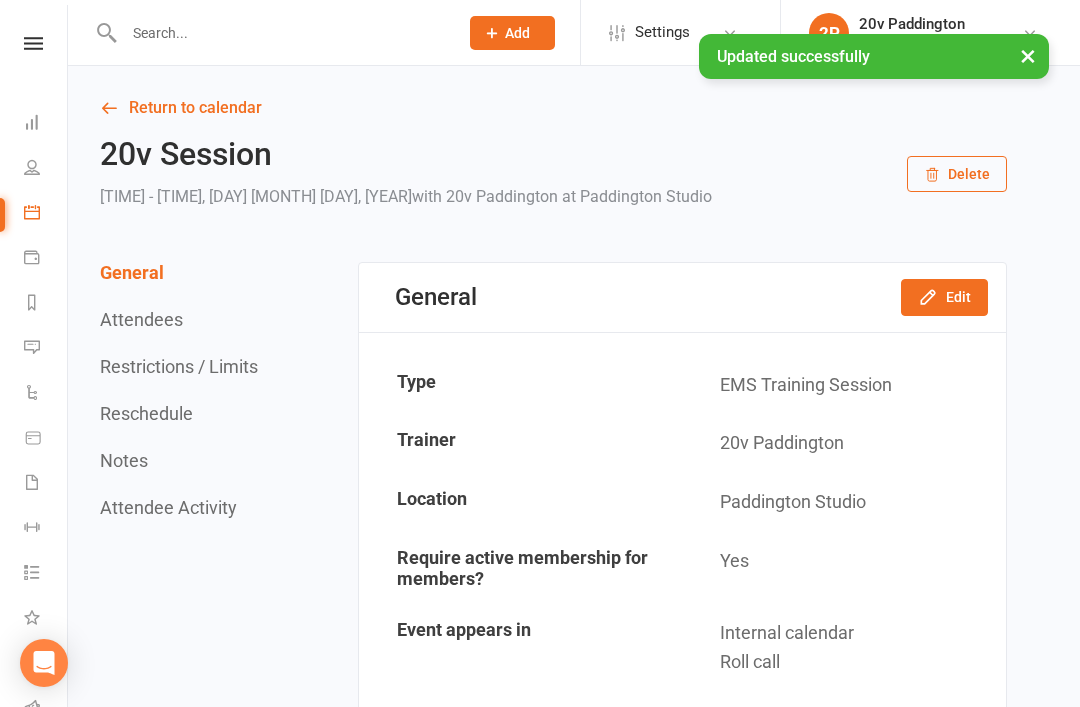 click on "Return to calendar" at bounding box center (553, 108) 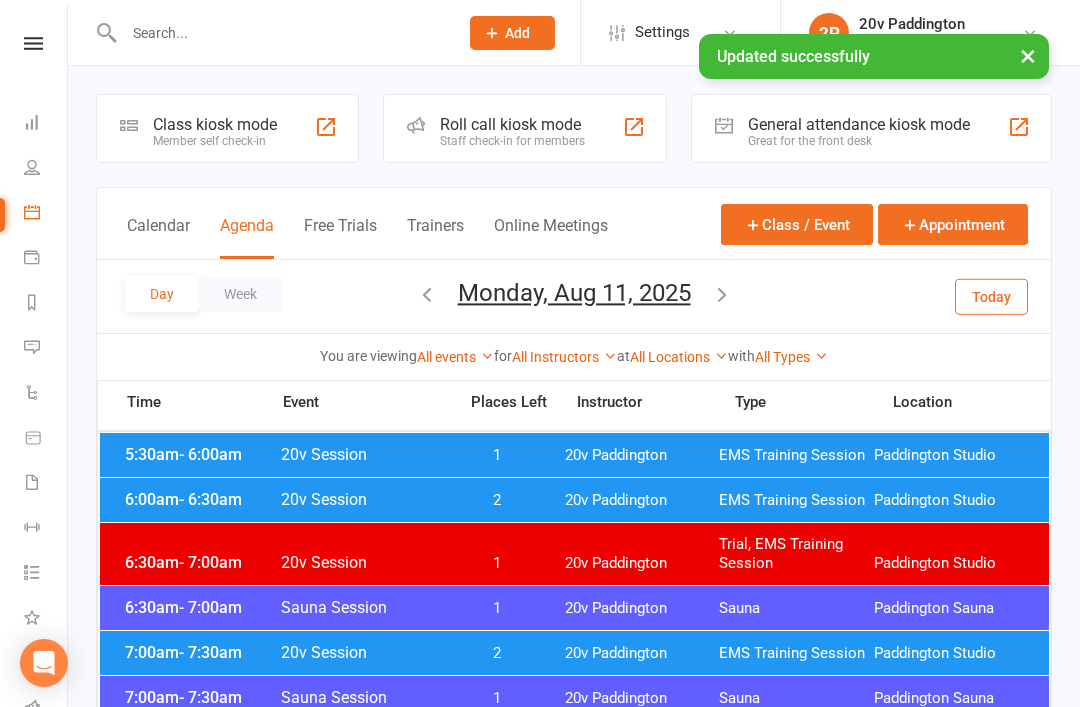 click on "Monday, Aug 11, 2025" at bounding box center (574, 293) 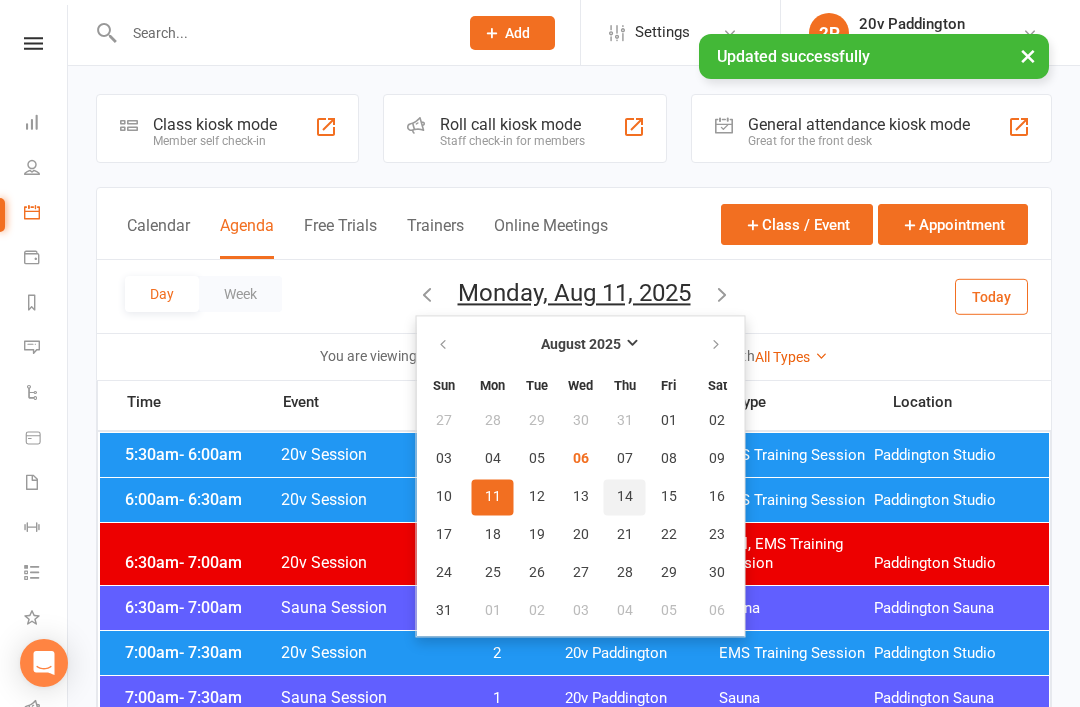 click on "14" at bounding box center [625, 497] 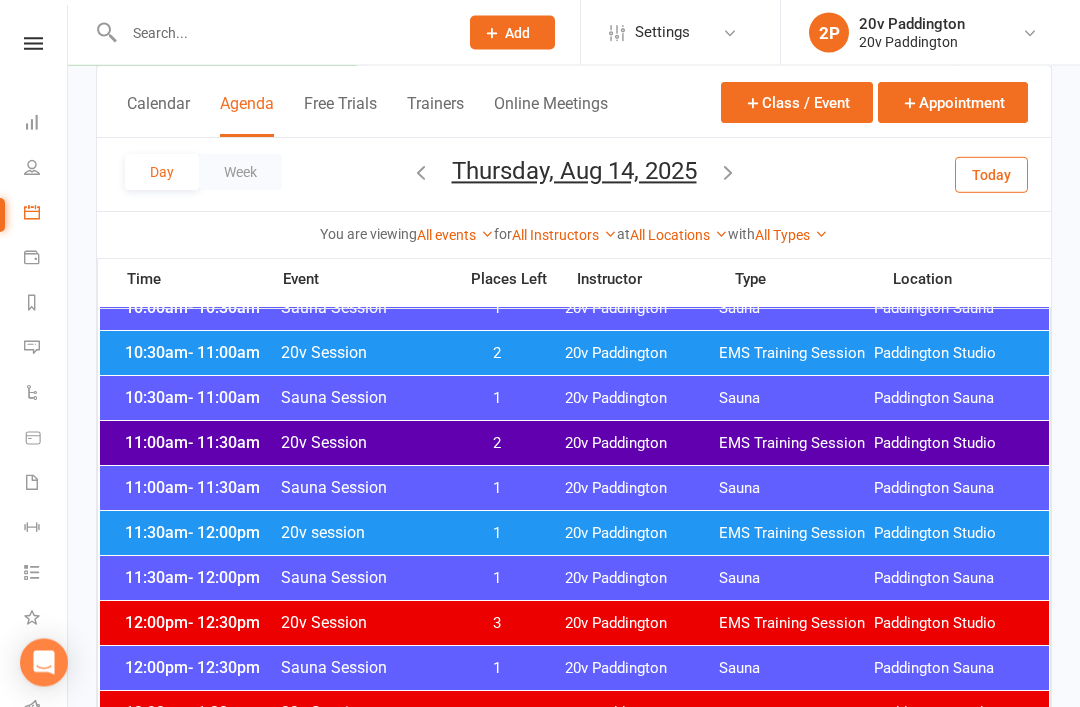 scroll, scrollTop: 852, scrollLeft: 0, axis: vertical 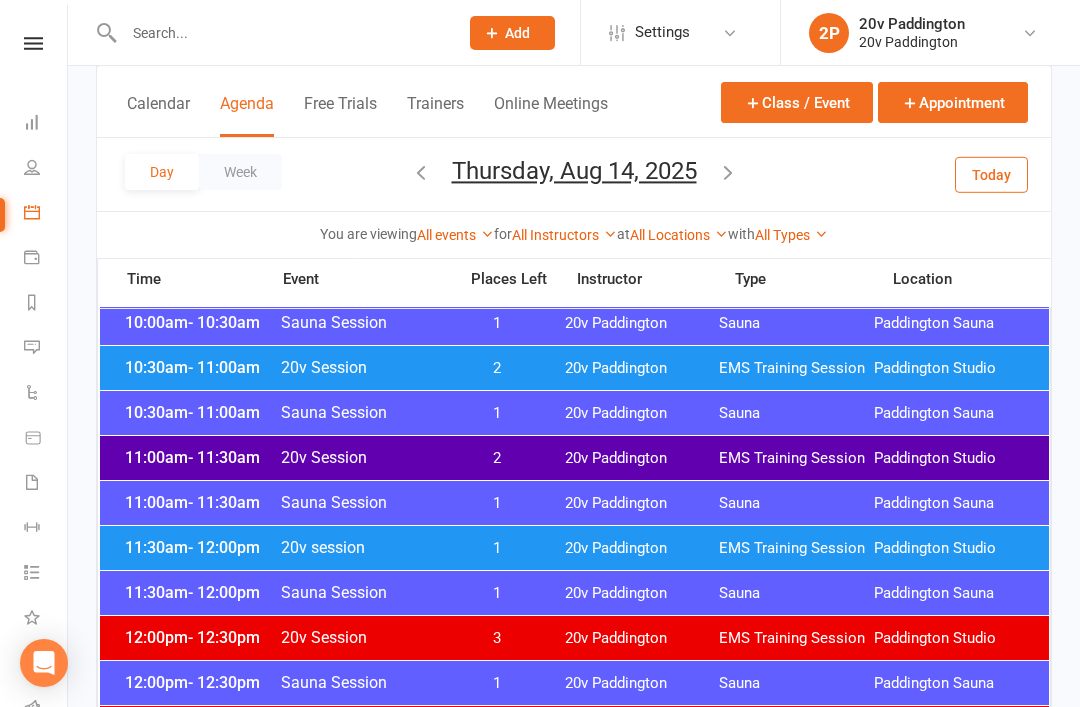 click on "11:00am  - 11:30am 20v Session 2 20v Paddington EMS Training Session Paddington Studio" at bounding box center (574, 458) 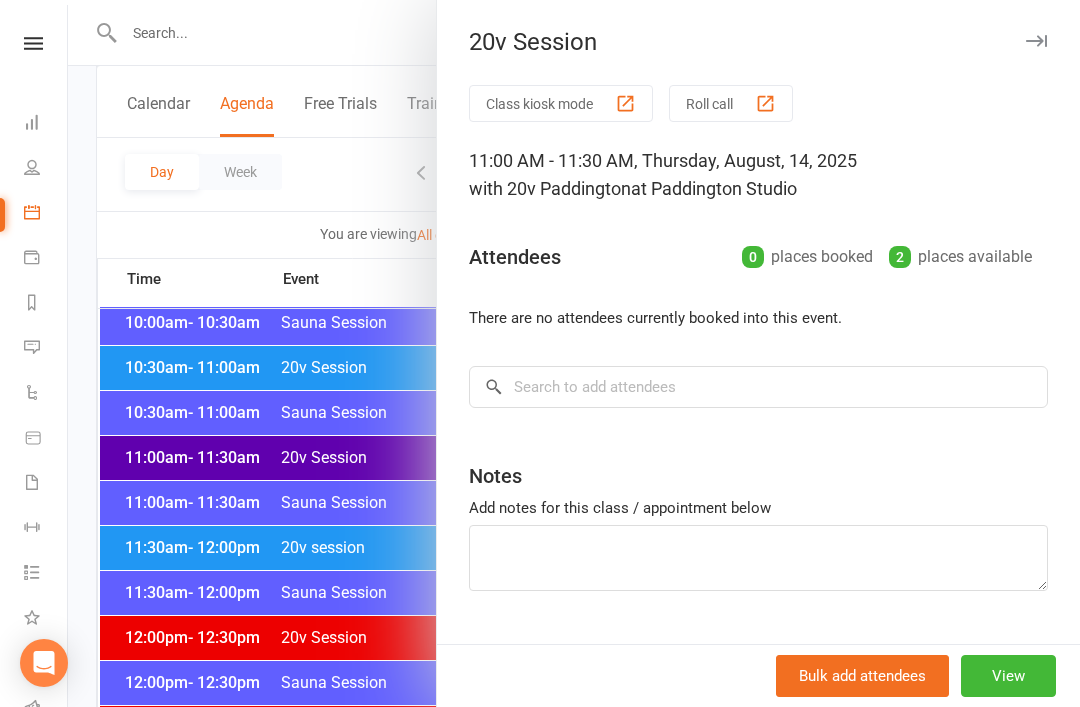 click at bounding box center (574, 353) 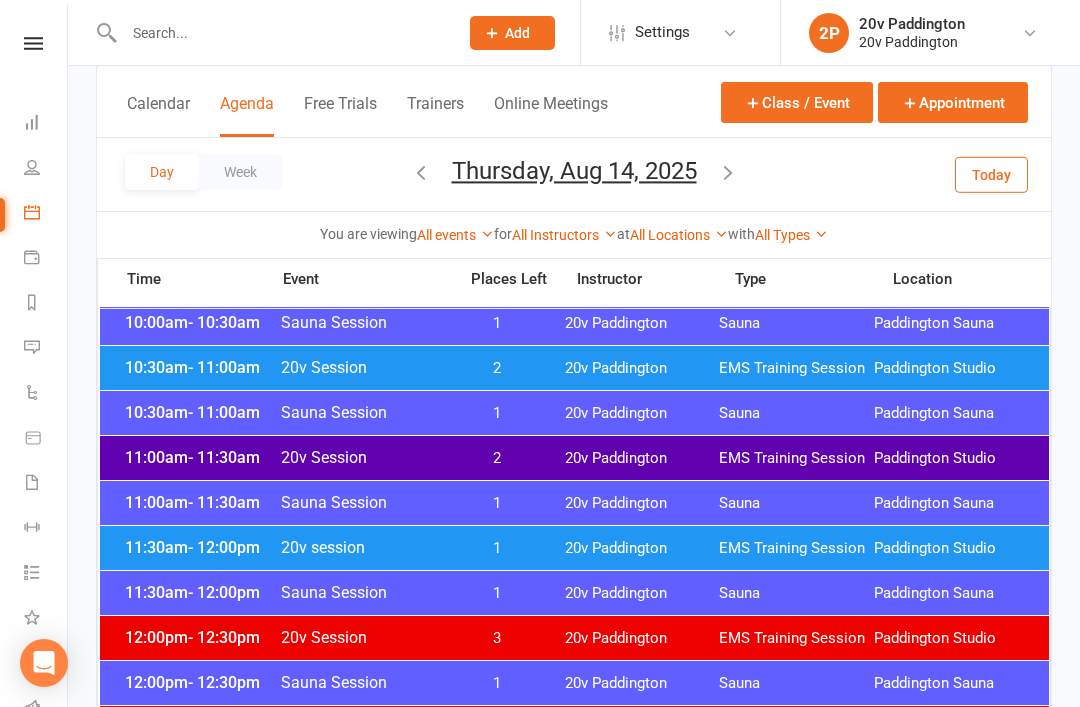 click on "2" at bounding box center [497, 458] 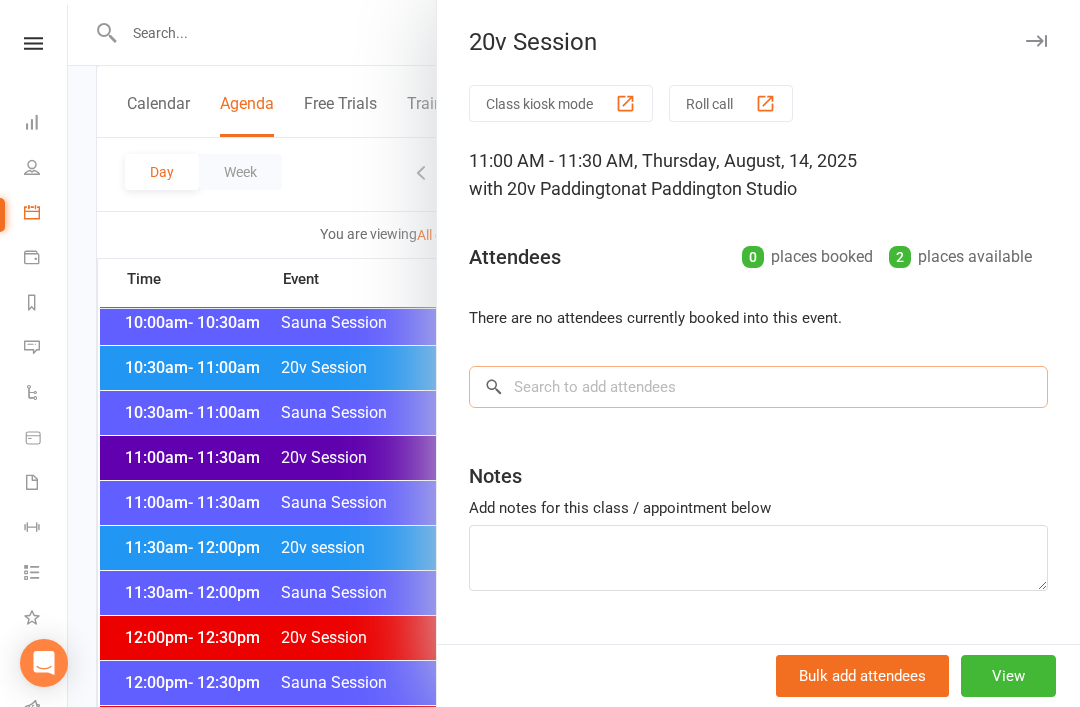 click at bounding box center [758, 387] 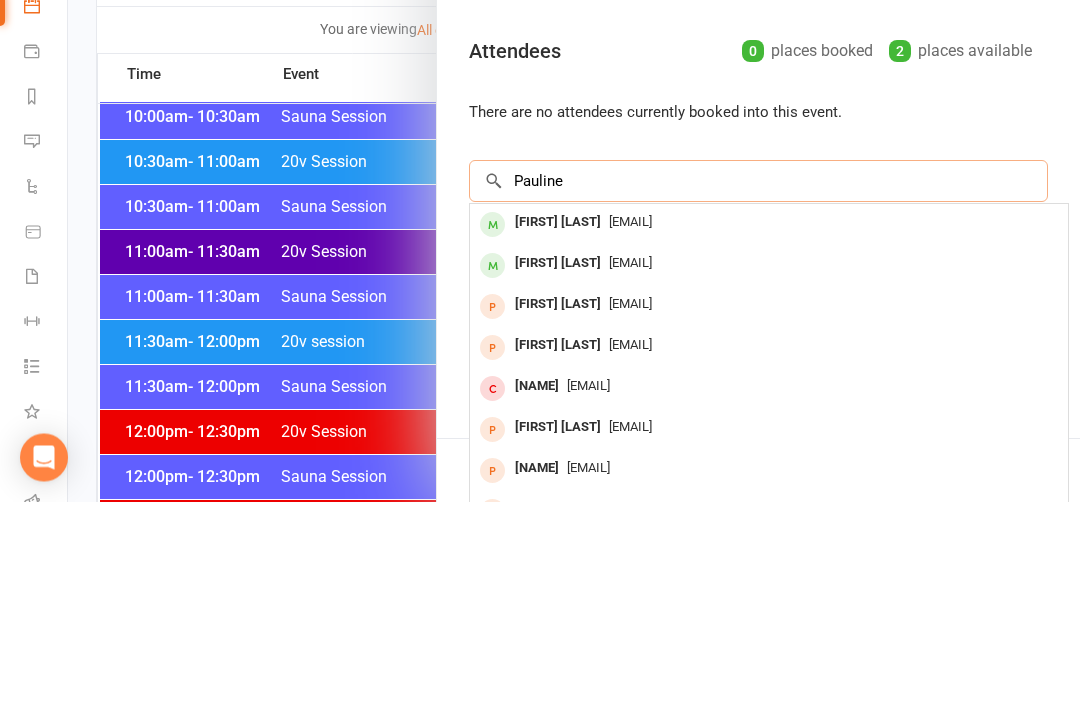 type on "Pauline" 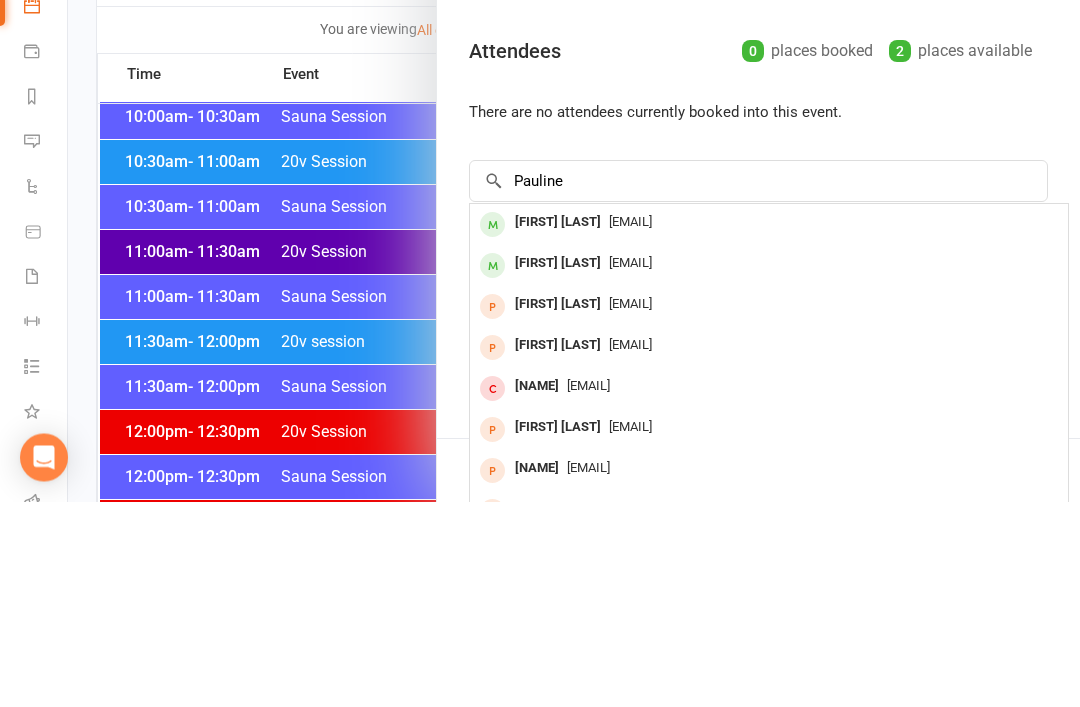 click on "Pauline Doyle pjdoyle39@gmail.com" at bounding box center [769, 471] 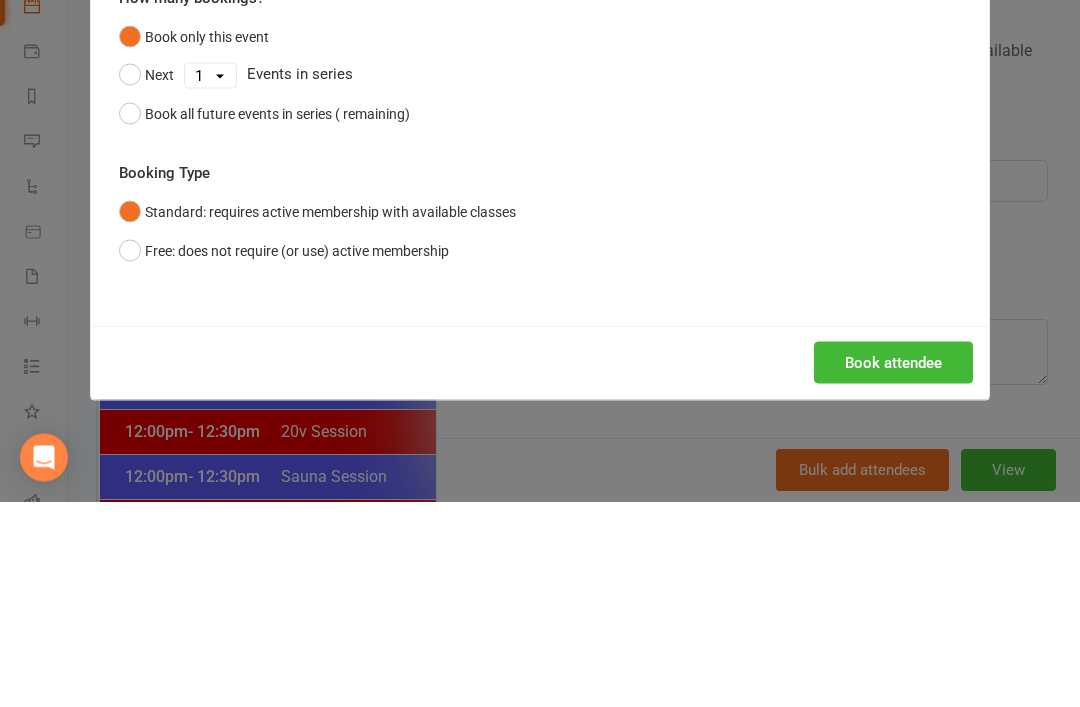 scroll, scrollTop: 1058, scrollLeft: 0, axis: vertical 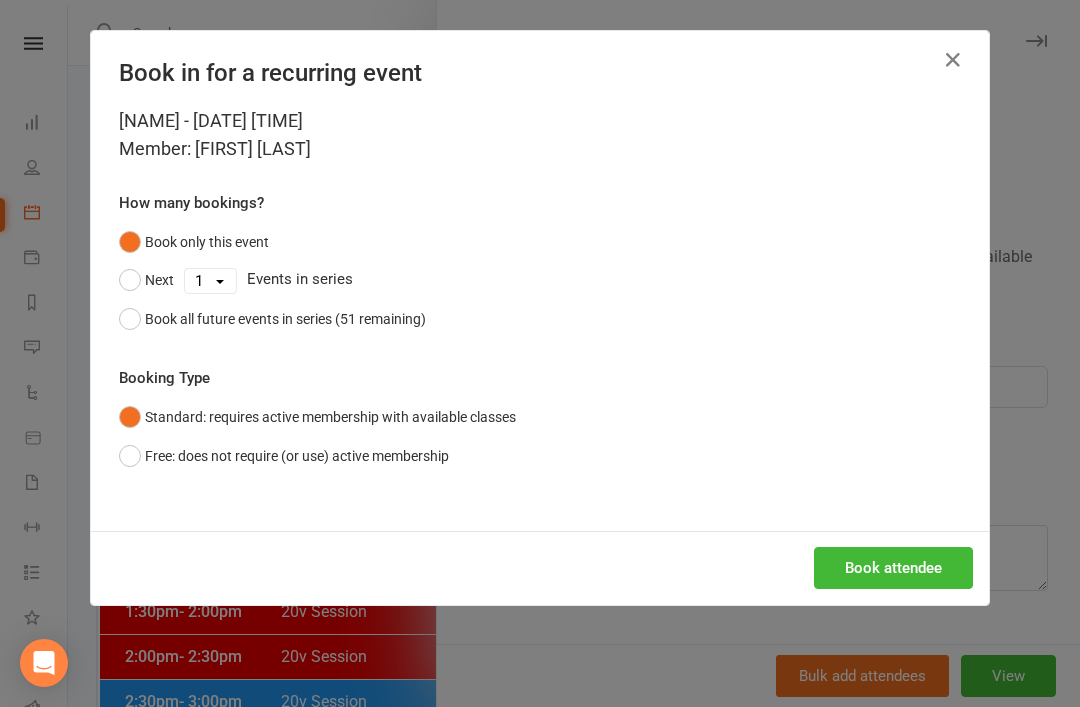 click on "Book attendee" at bounding box center [893, 568] 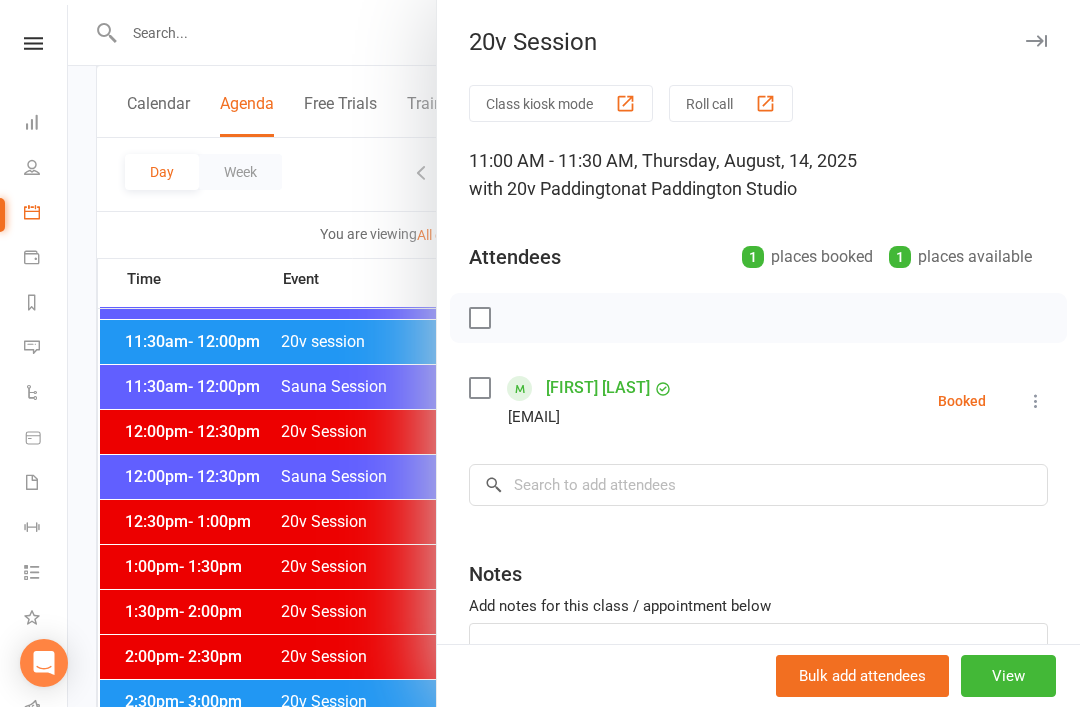 click on "Pauline Doyle  pjdoyle39@gmail.com Booked More info  Remove  Check in  Mark absent  Send message  All bookings for series" at bounding box center [758, 401] 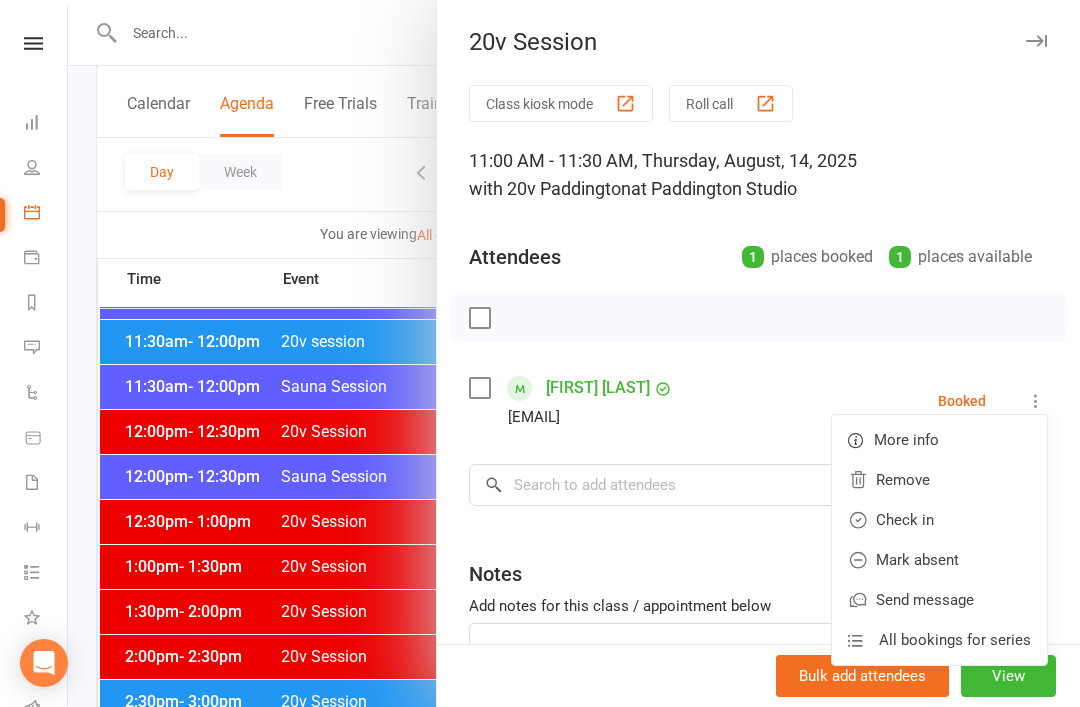 click on "Check in" at bounding box center (939, 520) 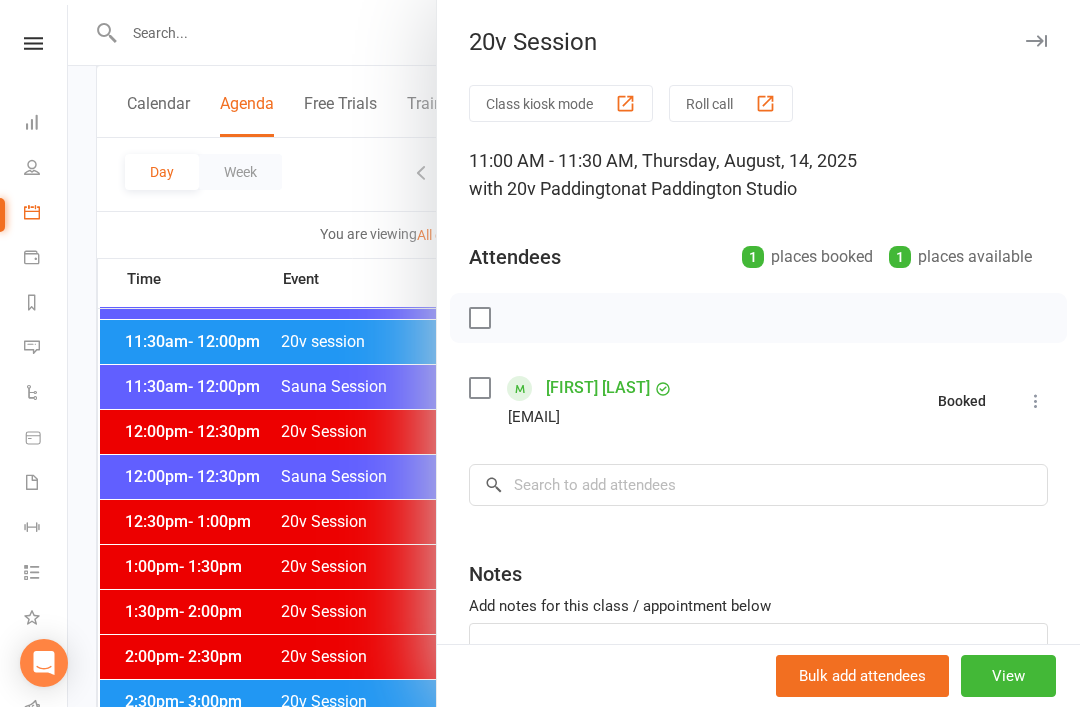 click at bounding box center (574, 353) 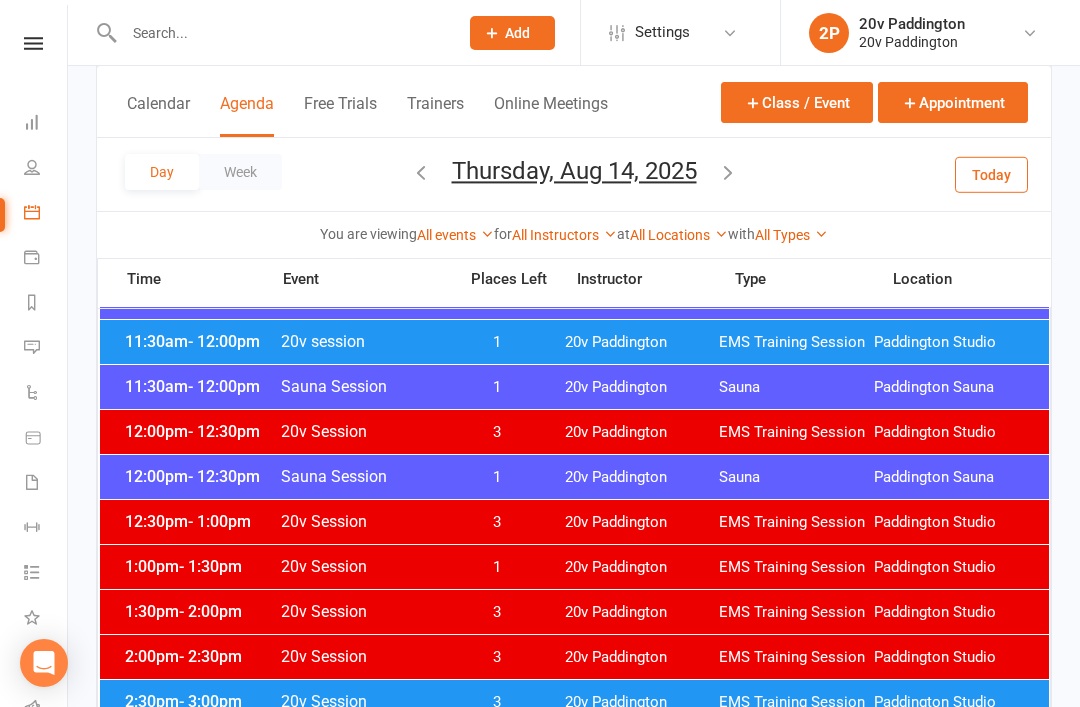 click on "Day Week Thursday, Aug 14, 2025
August 2025
Sun Mon Tue Wed Thu Fri Sat
27
28
29
30
31
01
02
03
04
05
06
07
08
09
10
11
12
13
14
15
16
17
18
19
20
21
22
23
24
25
26
27
28
29
30
31 01" at bounding box center (574, 174) 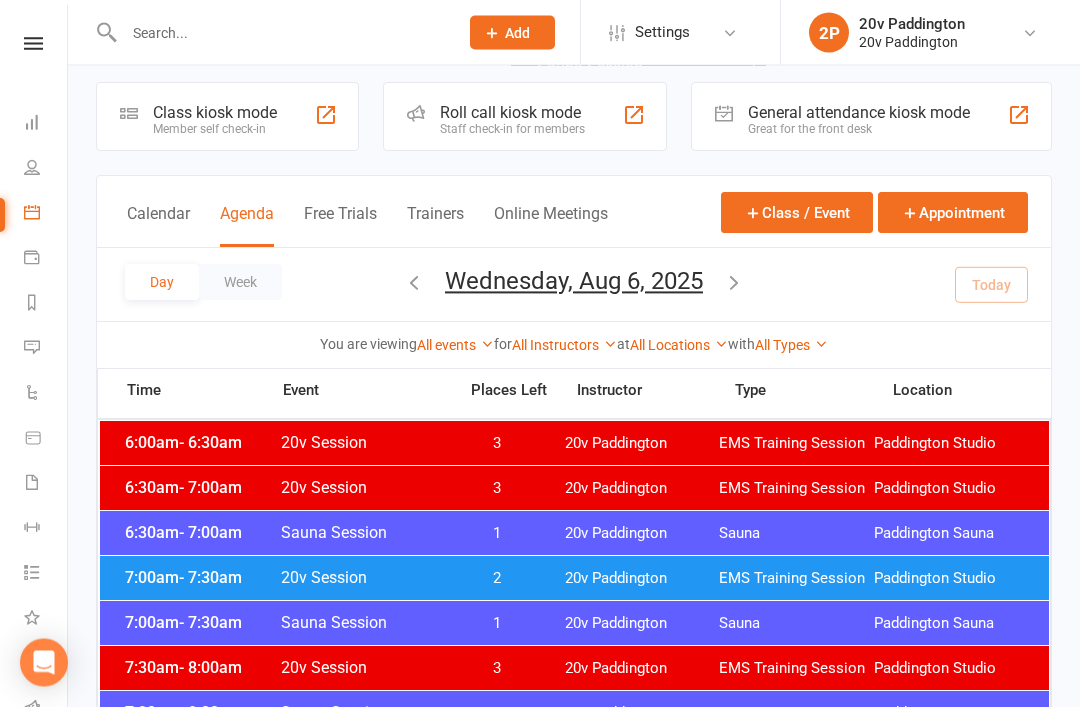 scroll, scrollTop: 0, scrollLeft: 0, axis: both 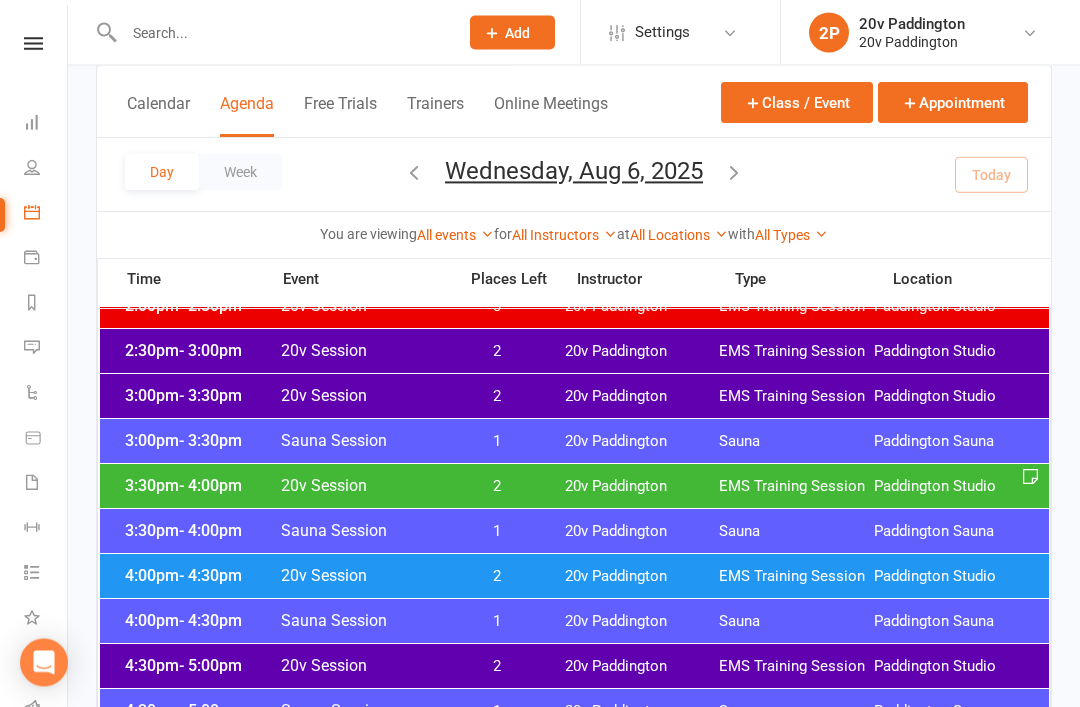 click on "- 4:00pm" at bounding box center [210, 486] 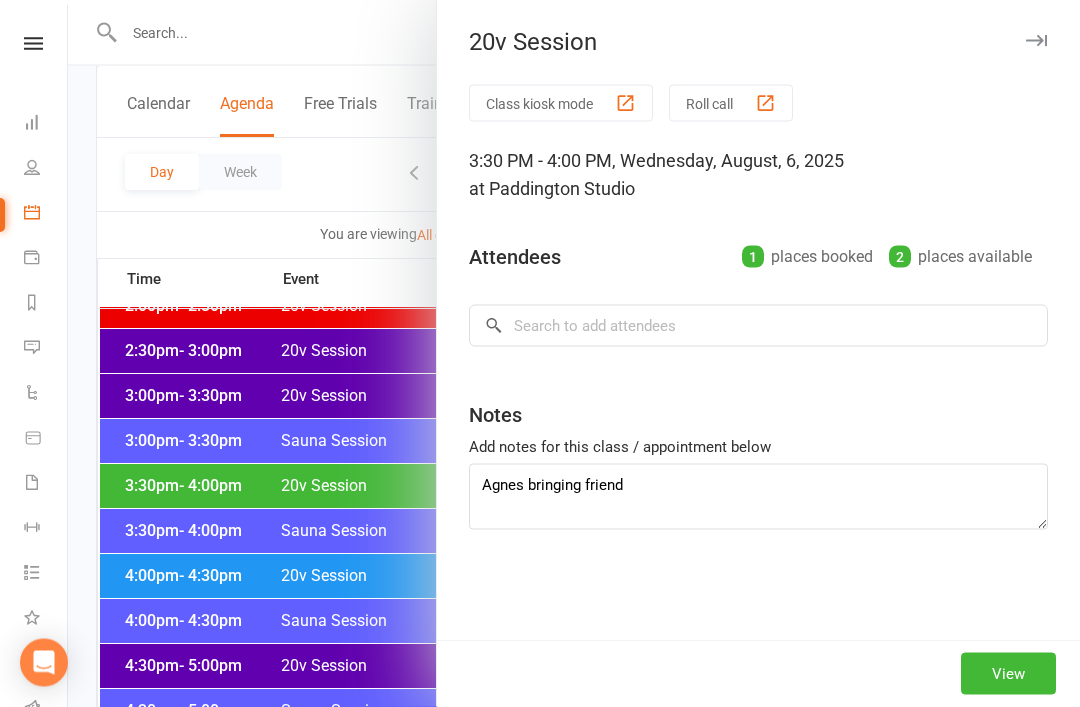scroll, scrollTop: 1409, scrollLeft: 0, axis: vertical 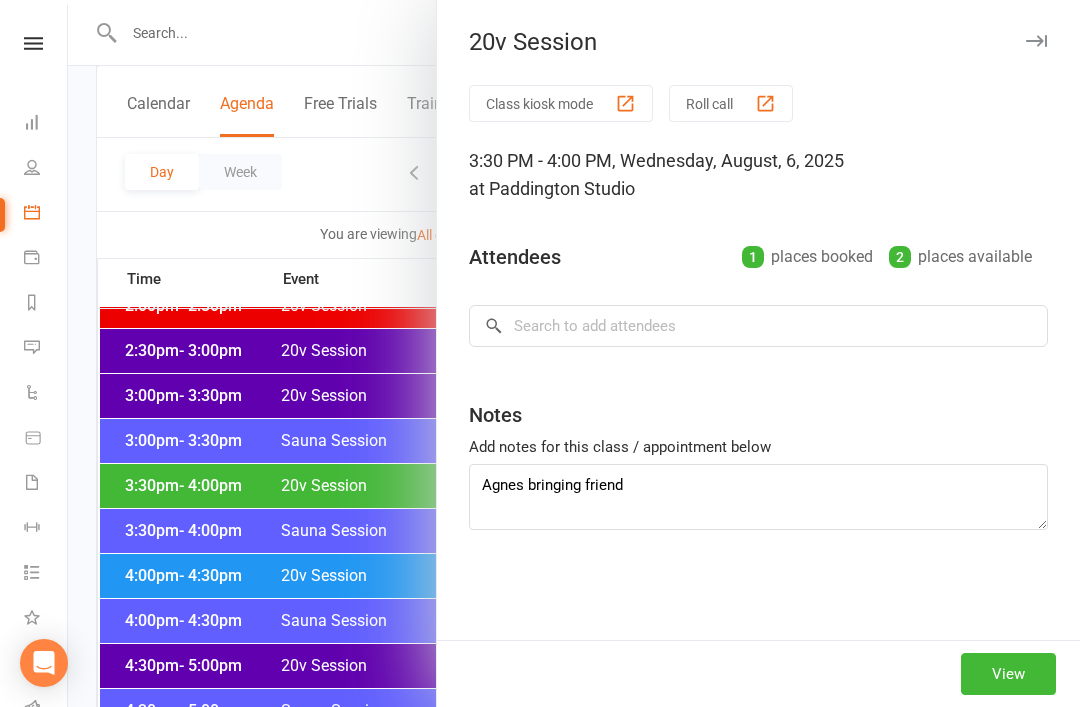click at bounding box center (574, 353) 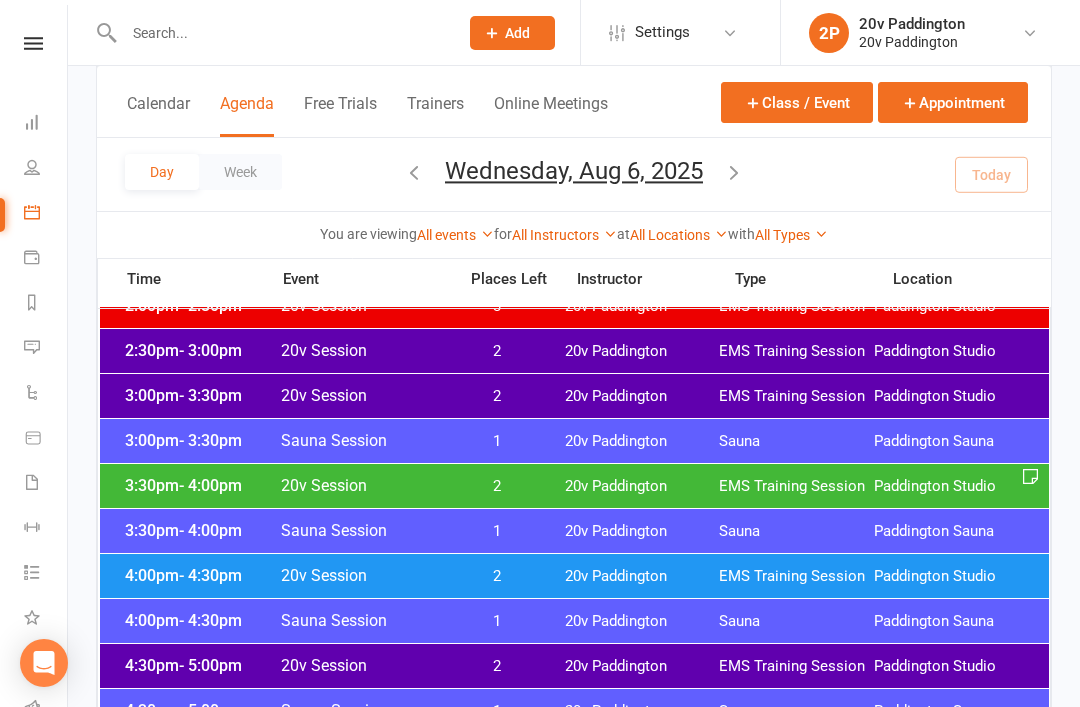 click on "- 4:30pm" at bounding box center [210, 575] 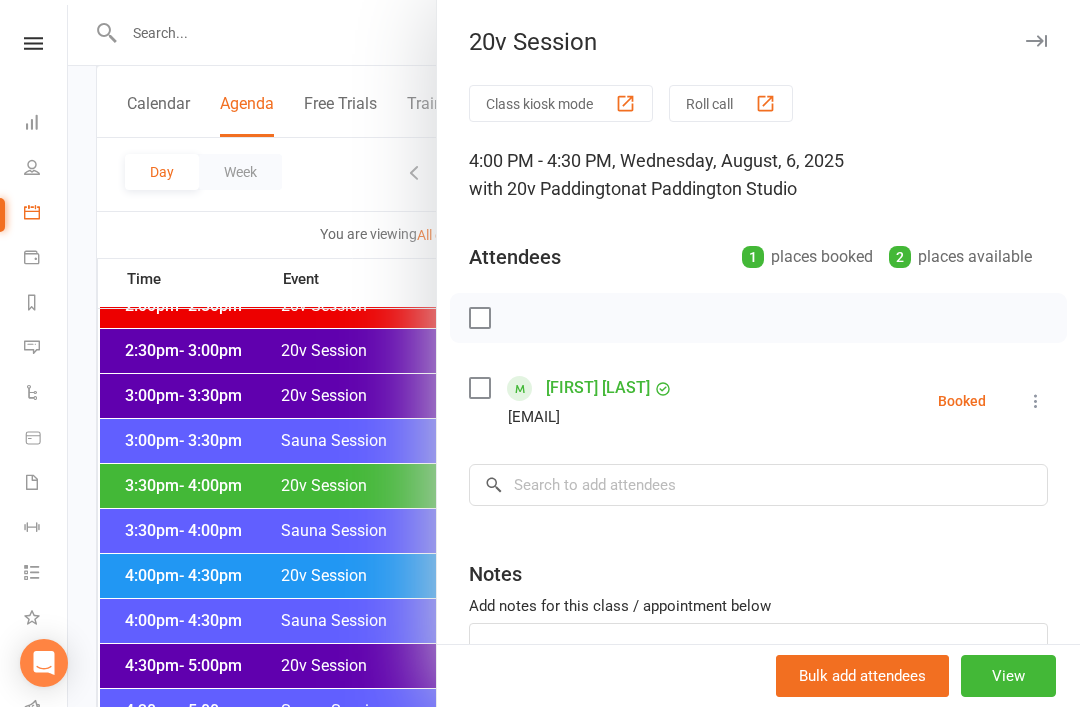 click at bounding box center [574, 353] 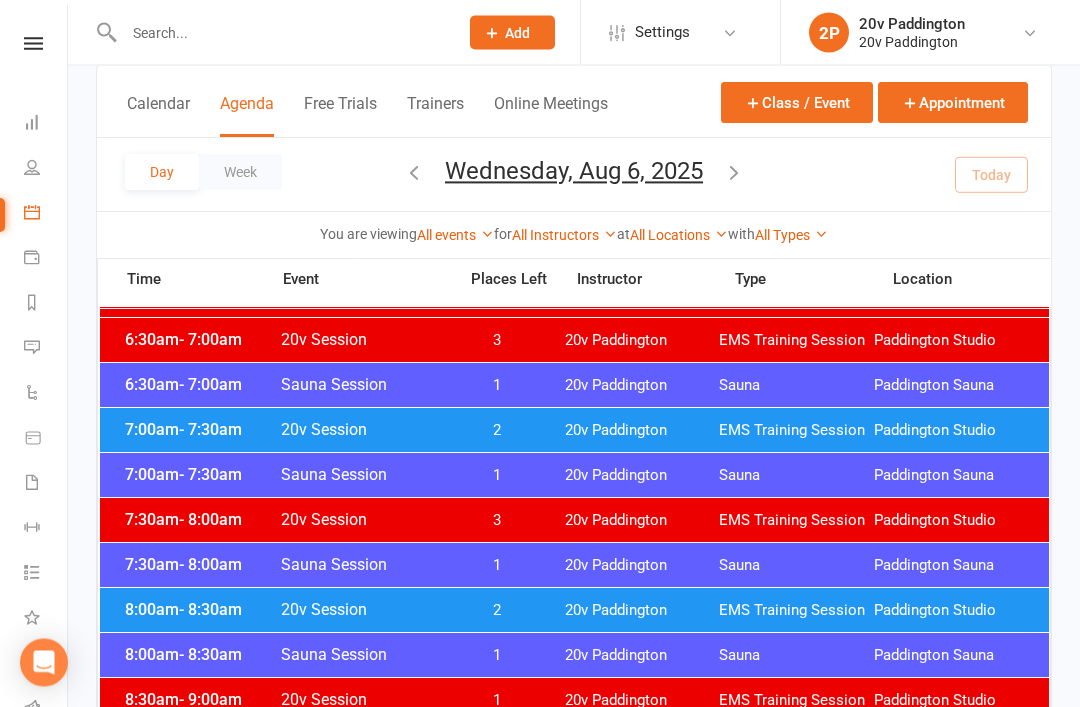 scroll, scrollTop: 156, scrollLeft: 0, axis: vertical 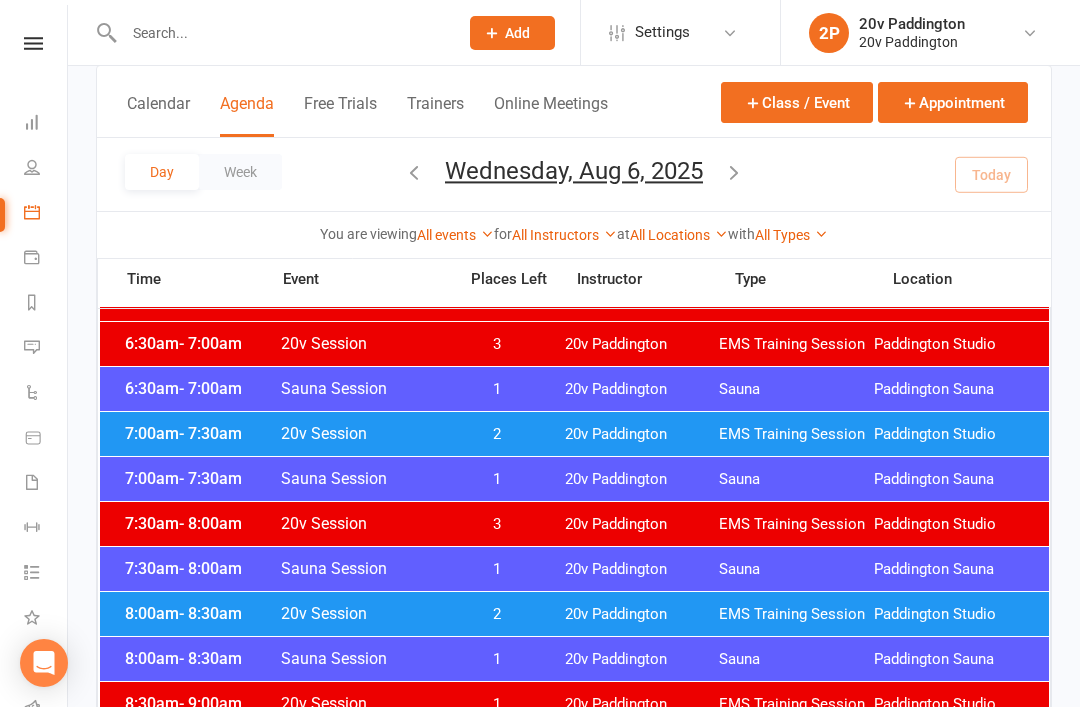 click at bounding box center [734, 172] 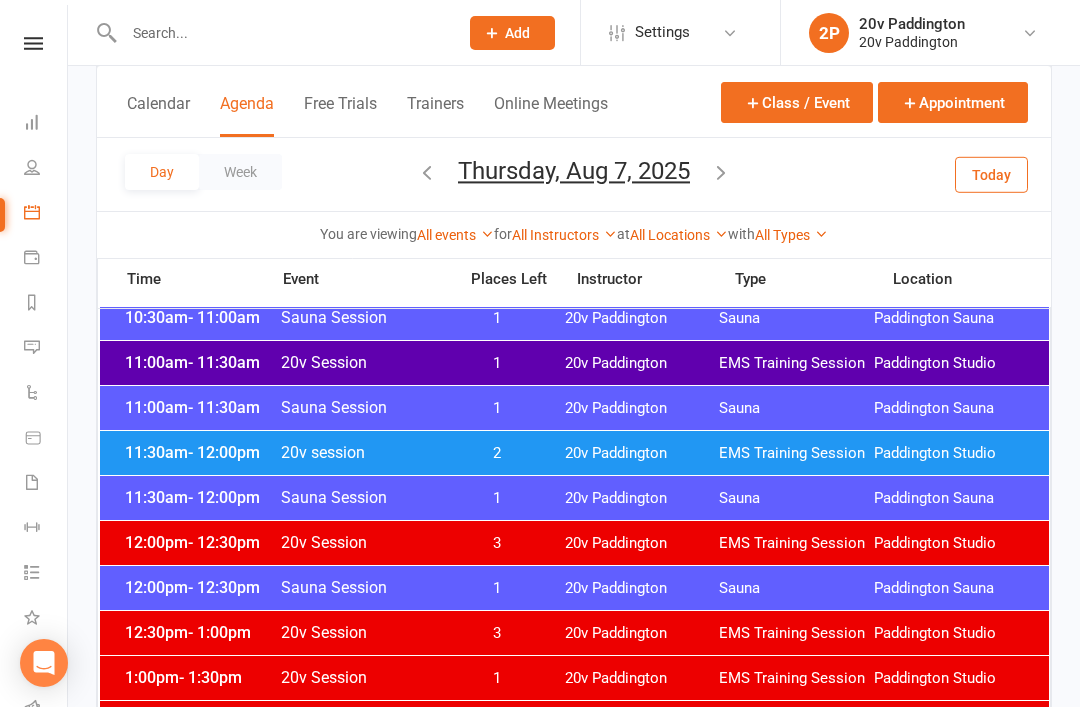 scroll, scrollTop: 948, scrollLeft: 0, axis: vertical 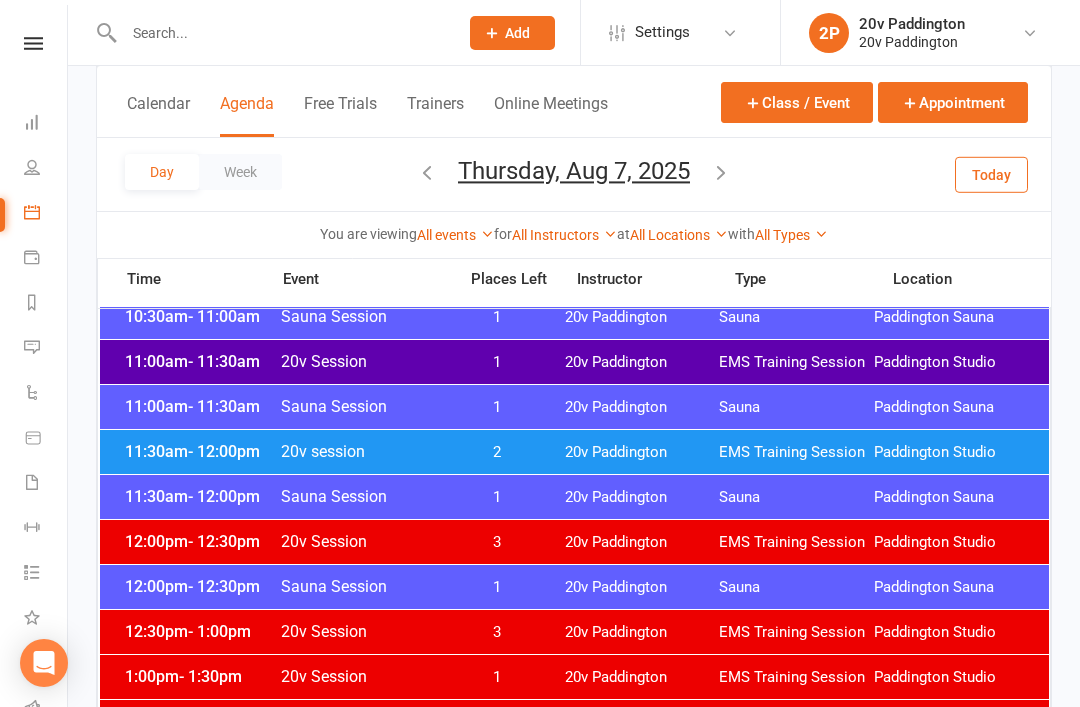 click on "11:30am  - 12:00pm 20v session 2 20v Paddington EMS Training Session Paddington Studio" at bounding box center [574, 452] 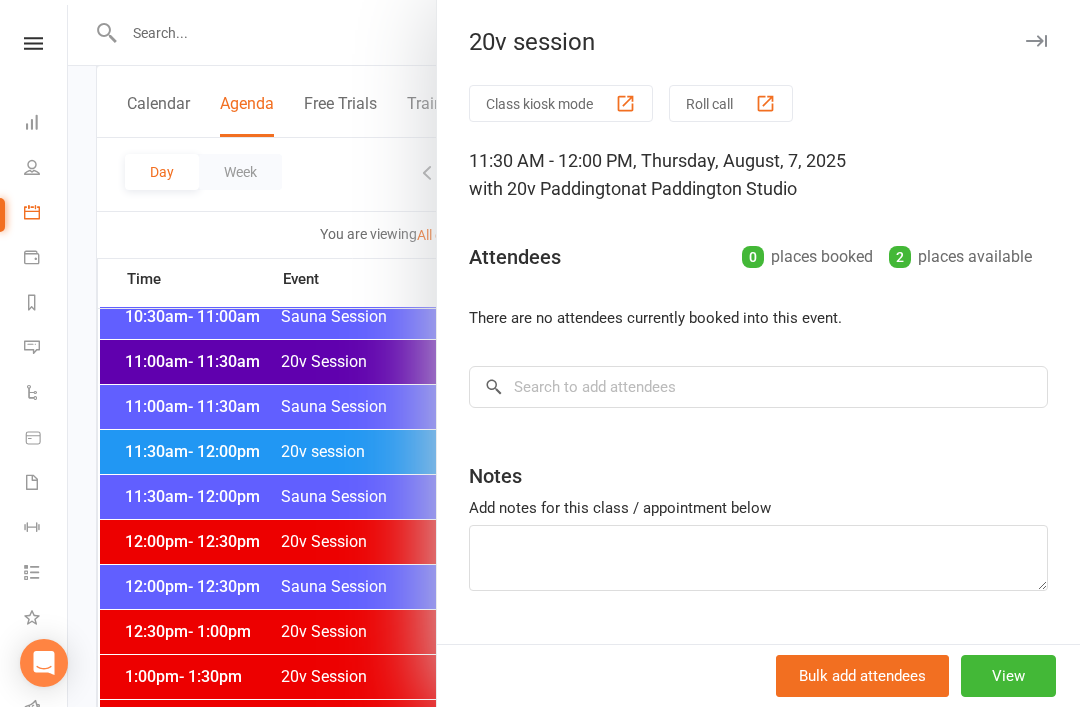 click at bounding box center [574, 353] 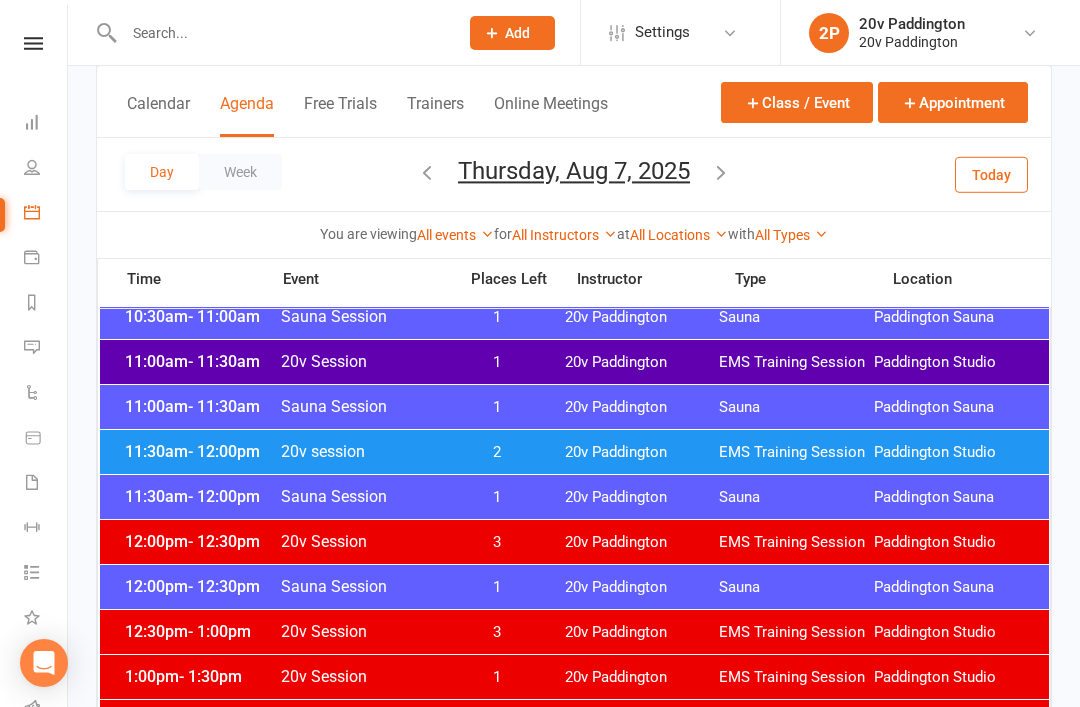 click on "11:30am  - 12:00pm 20v session 2 20v Paddington EMS Training Session Paddington Studio" at bounding box center (574, 452) 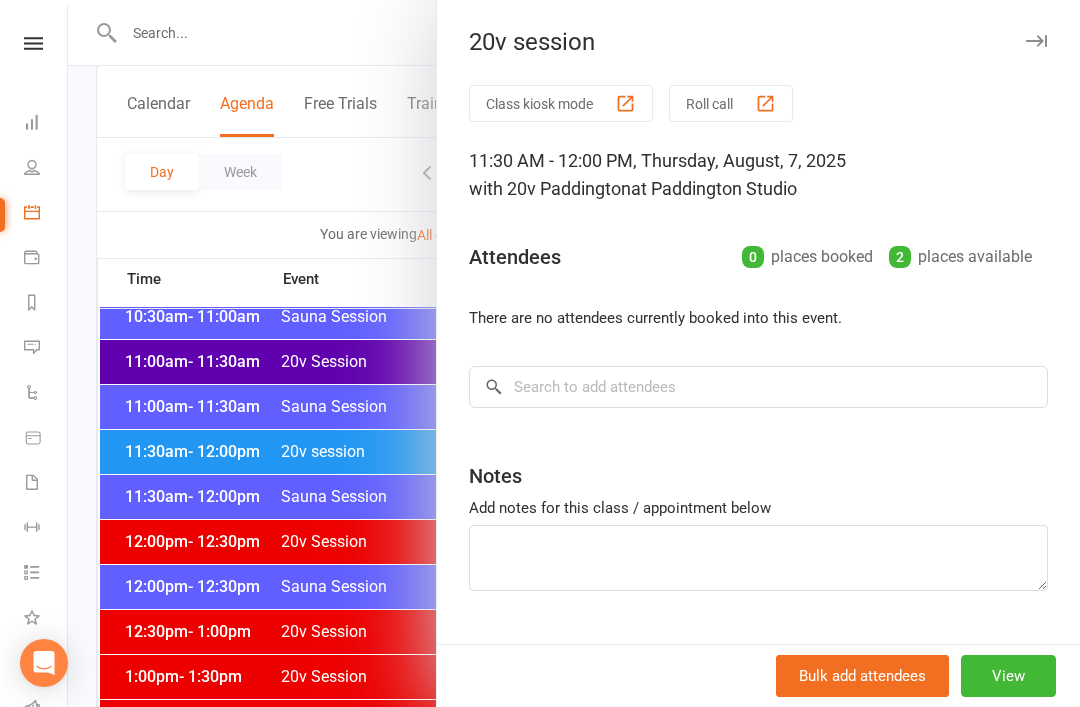 click at bounding box center (574, 353) 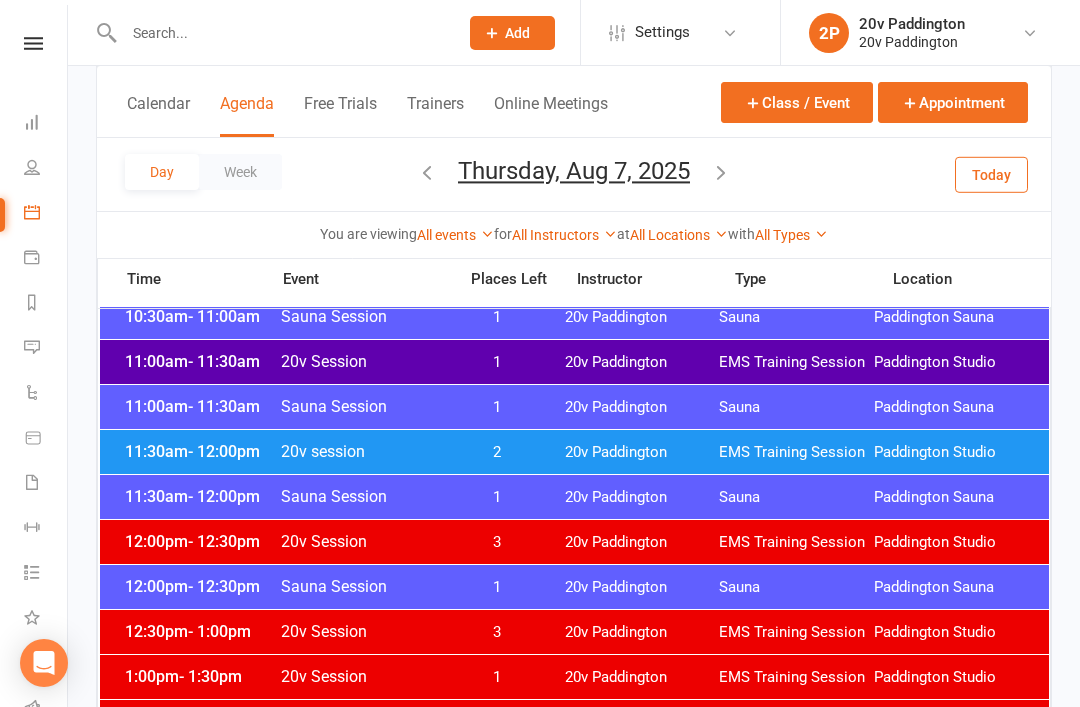 click on "11:30am  - 12:00pm 20v session 2 20v Paddington EMS Training Session Paddington Studio" at bounding box center [574, 452] 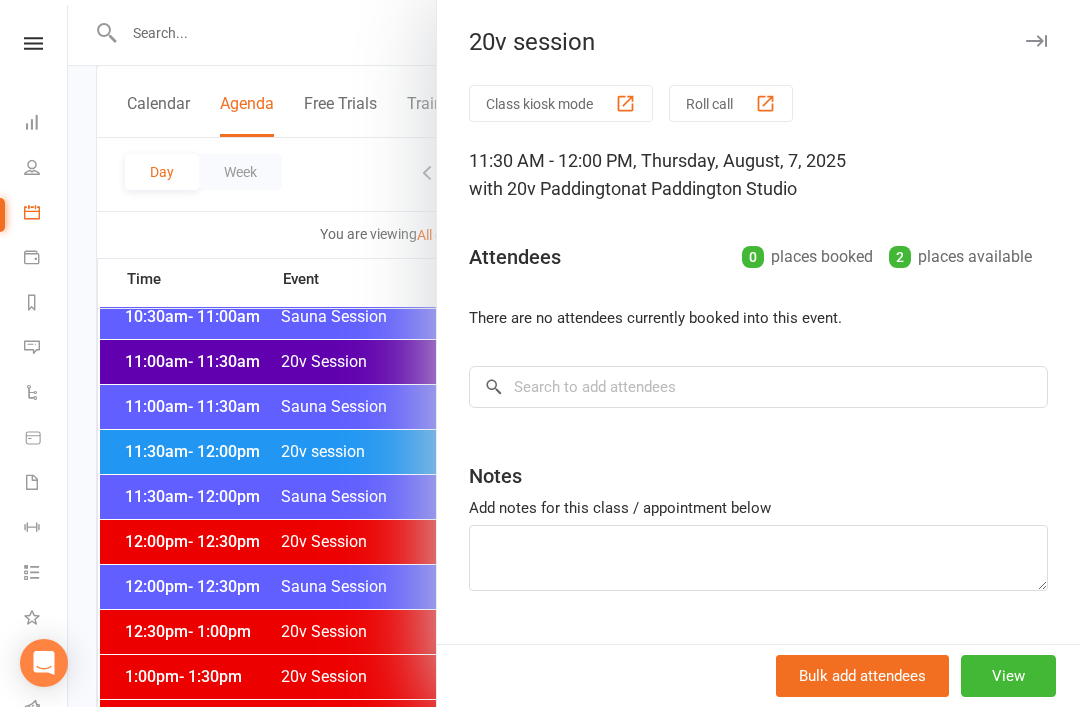 click at bounding box center (574, 353) 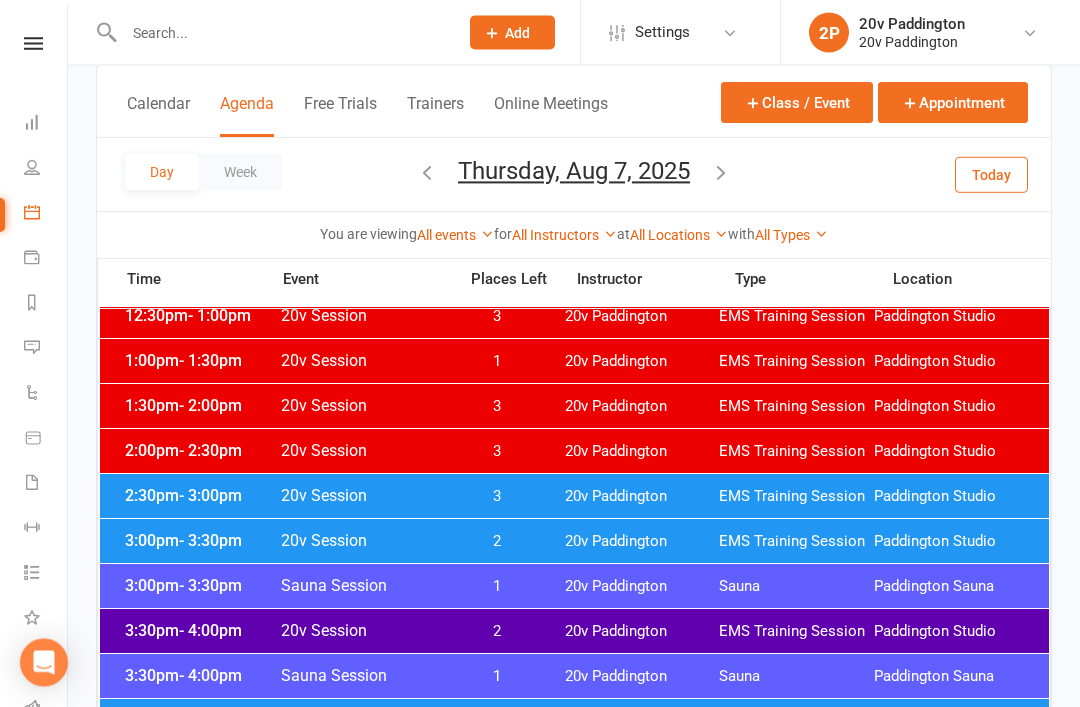 click on "- 3:00pm" at bounding box center [210, 496] 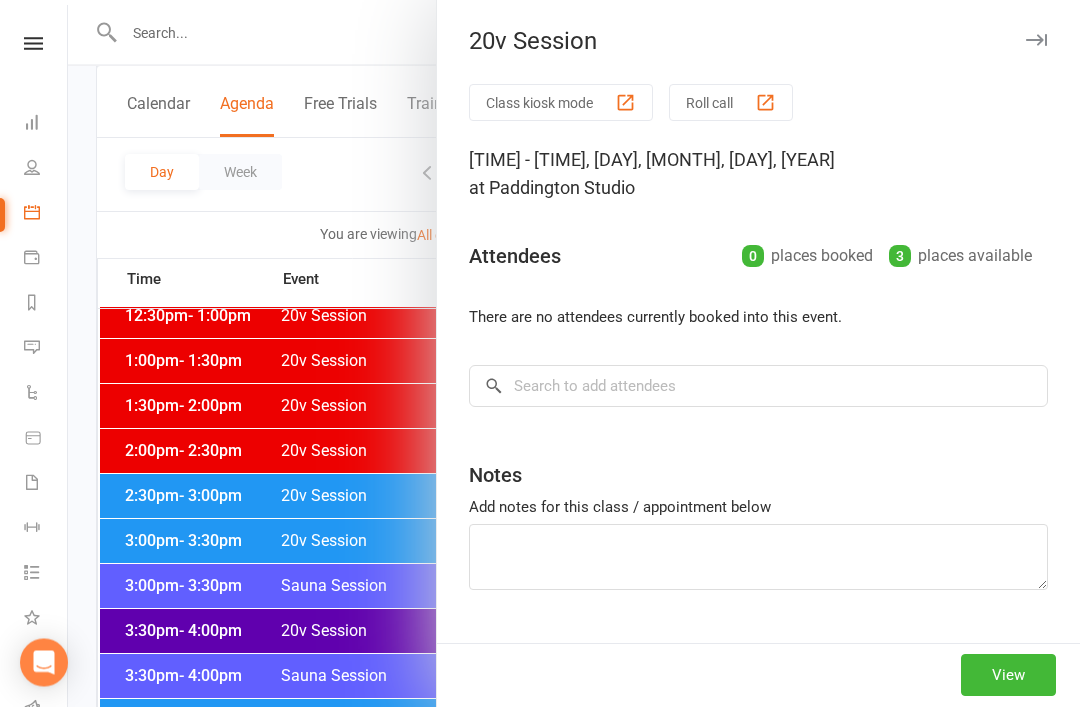 scroll, scrollTop: 1264, scrollLeft: 0, axis: vertical 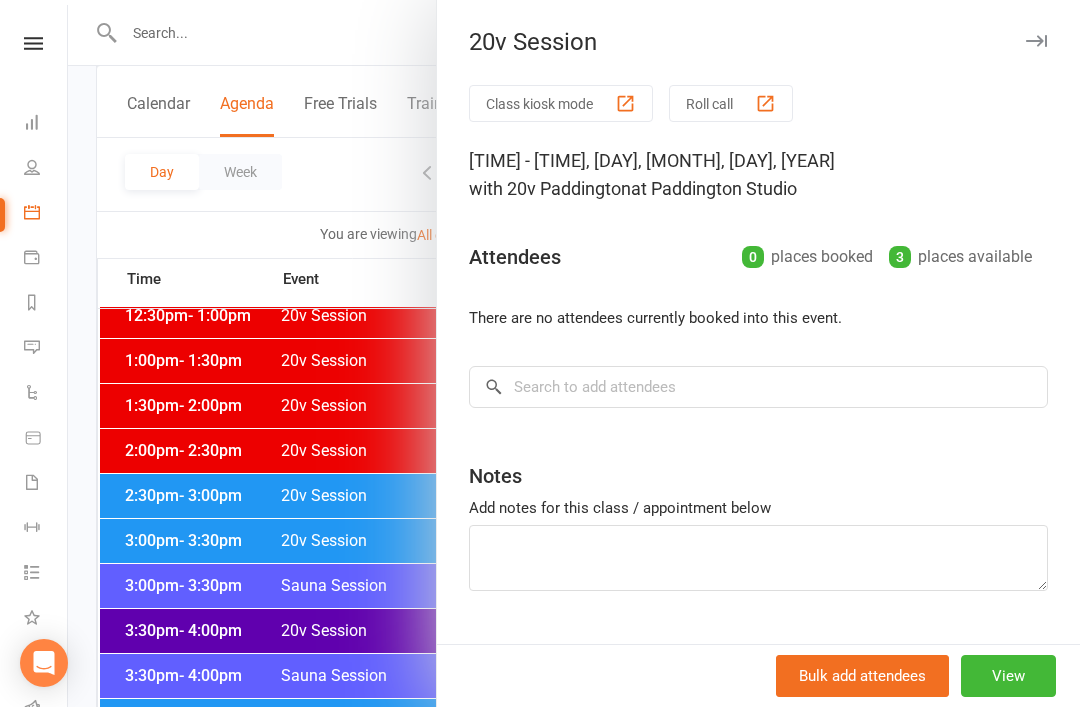 click at bounding box center [574, 353] 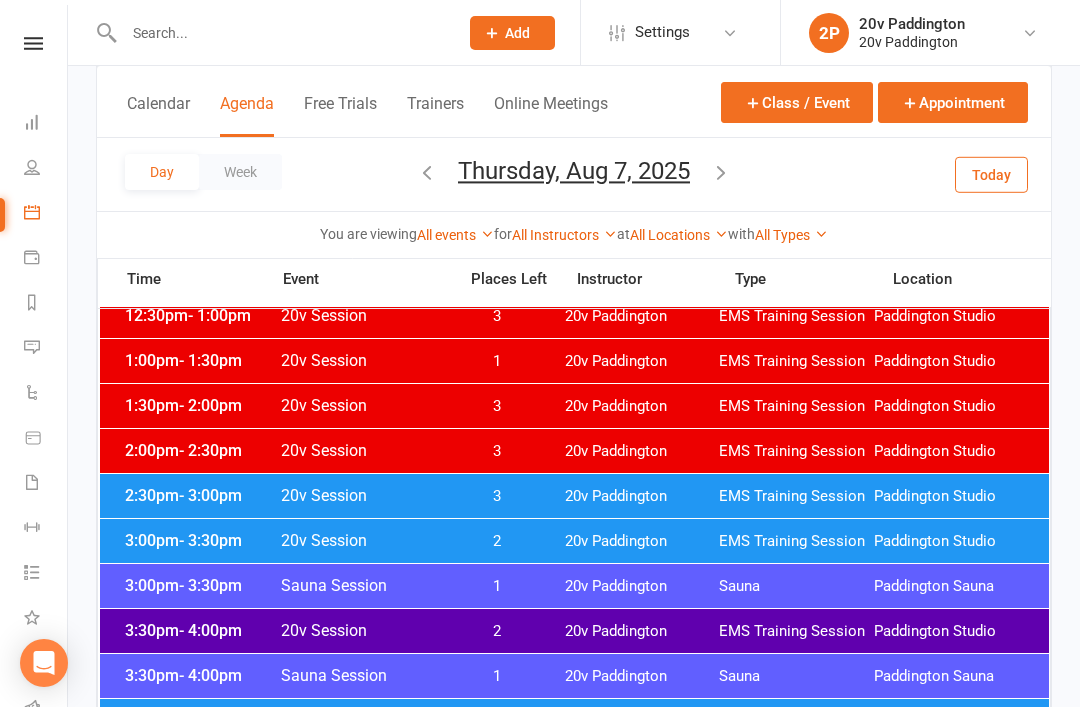 click on "3:00pm  - 3:30pm" at bounding box center [200, 540] 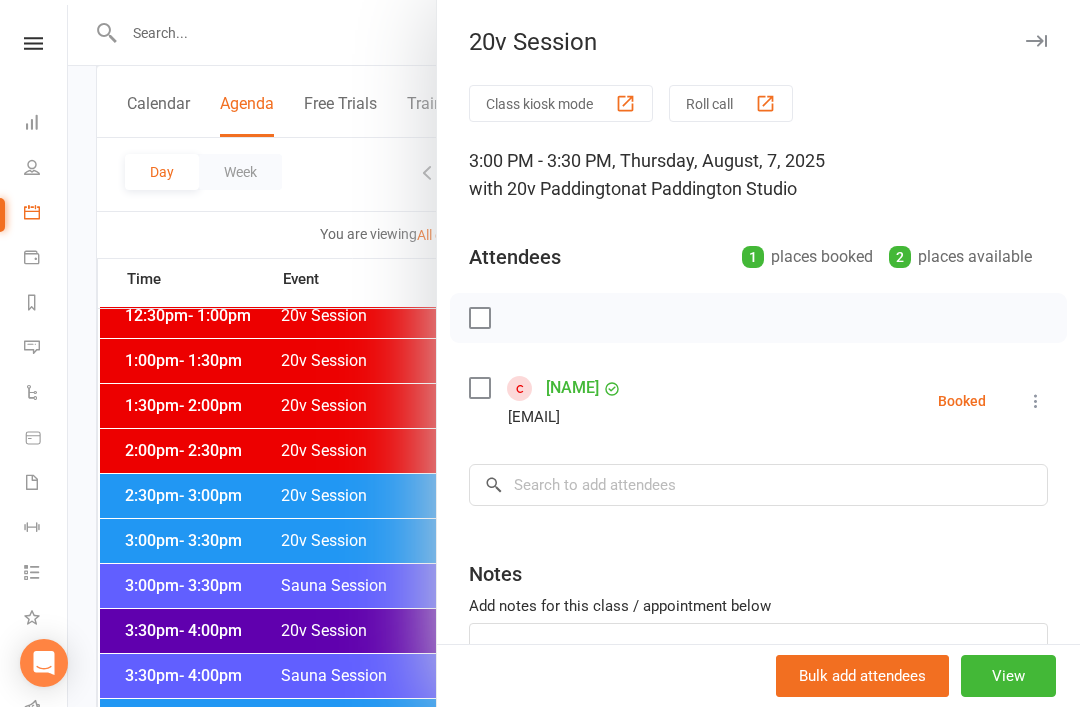 click at bounding box center (574, 353) 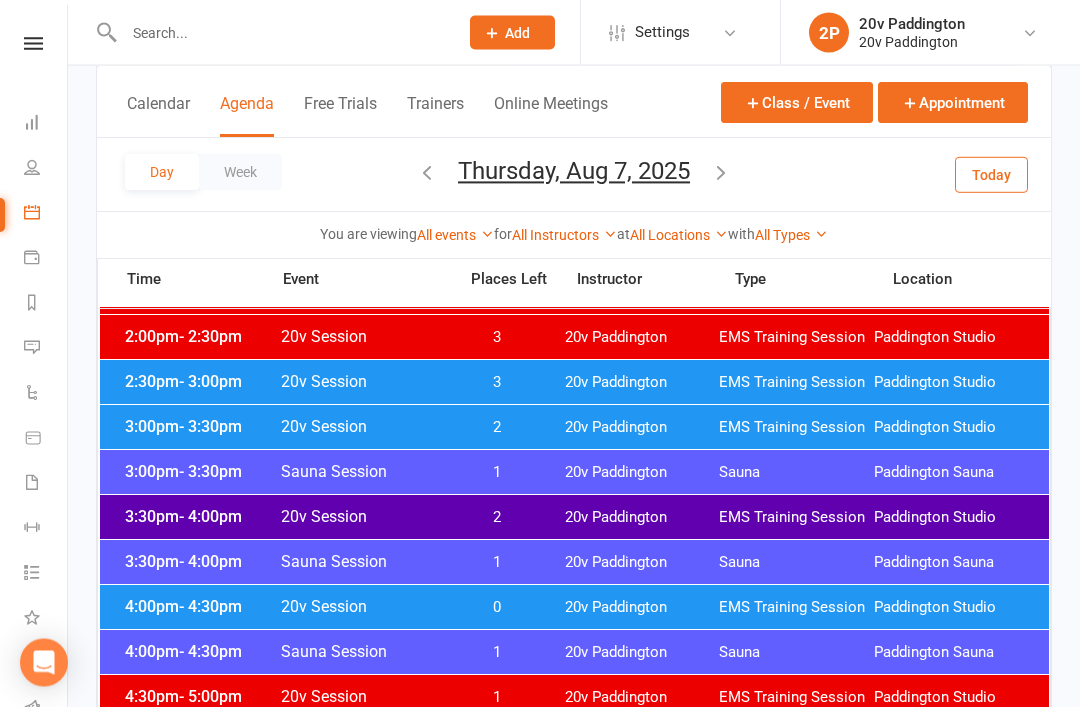 scroll, scrollTop: 1384, scrollLeft: 0, axis: vertical 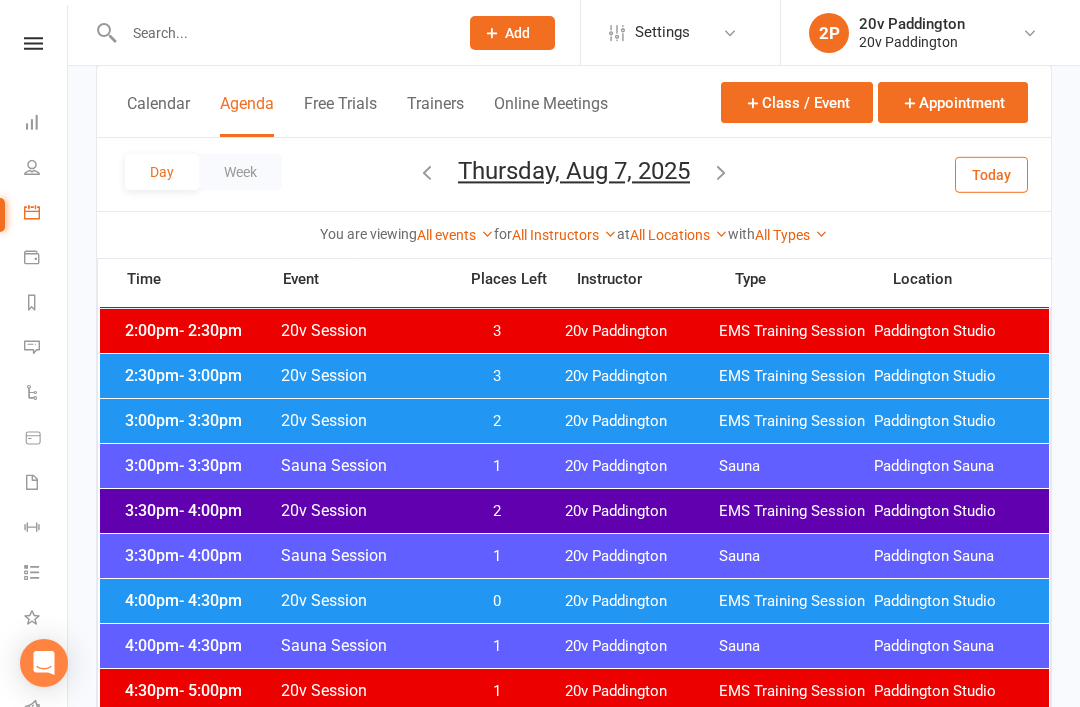 click on "3:30pm  - 4:00pm" at bounding box center (200, 510) 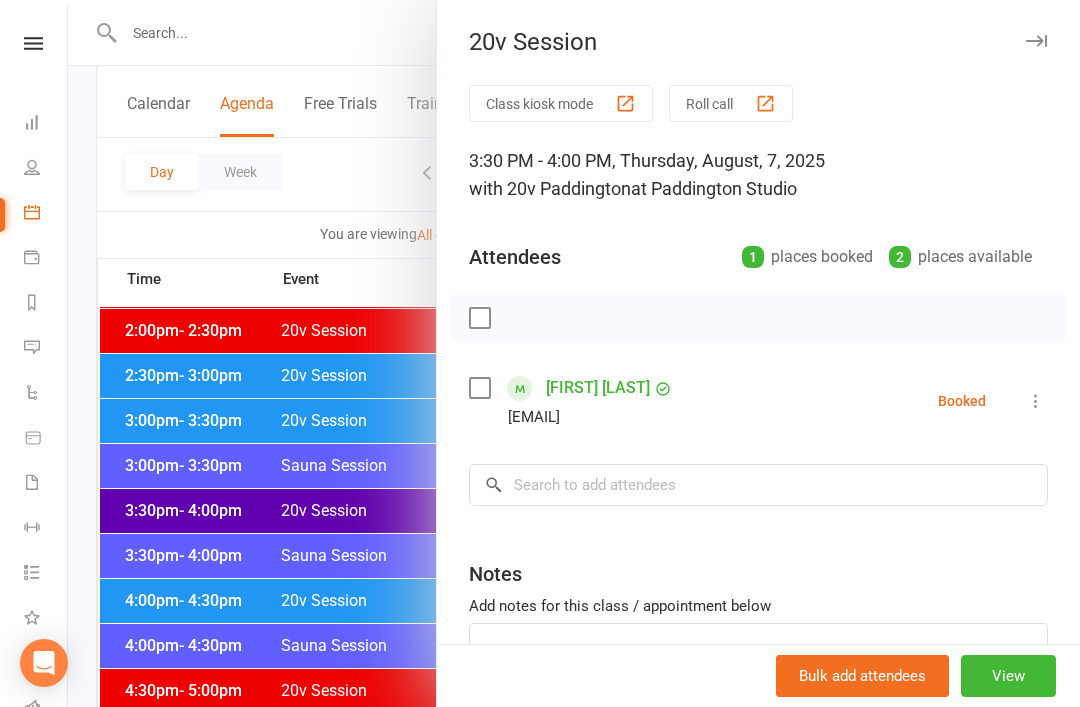click at bounding box center (574, 353) 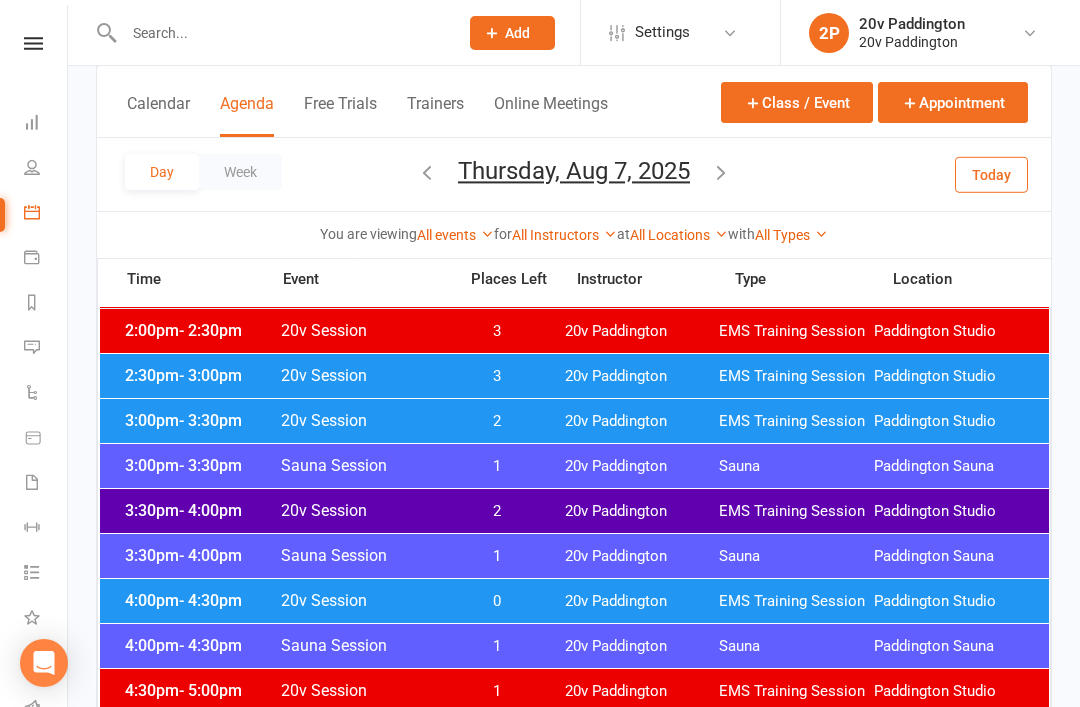 click on "4:00pm  - 4:30pm" at bounding box center [200, 600] 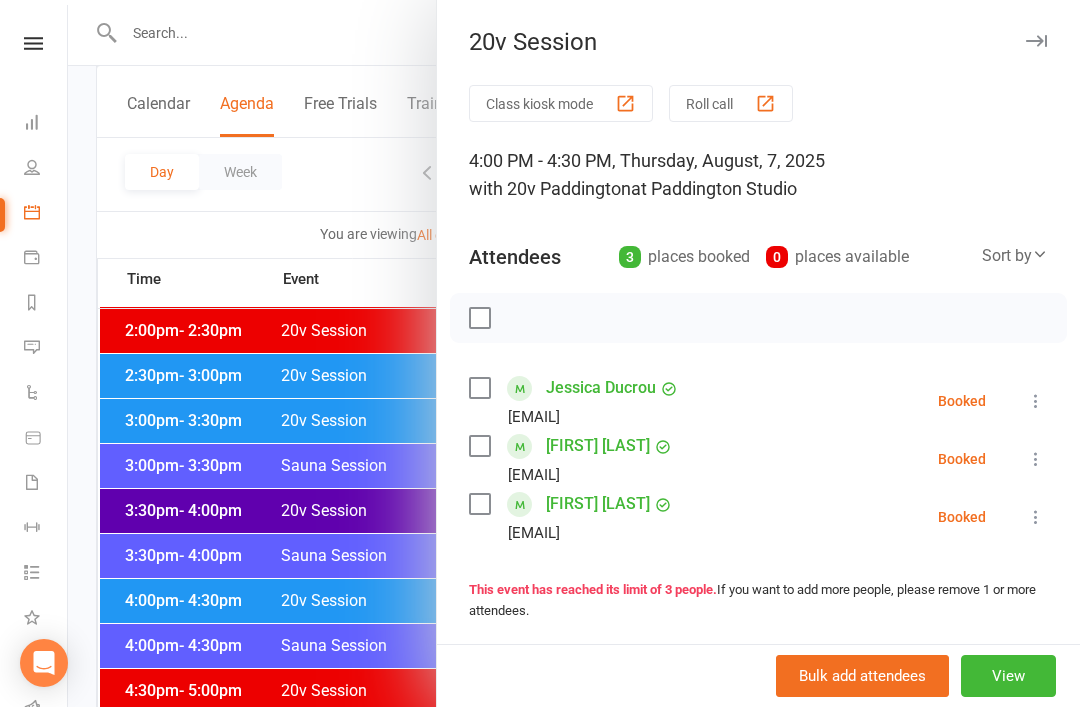 click at bounding box center [574, 353] 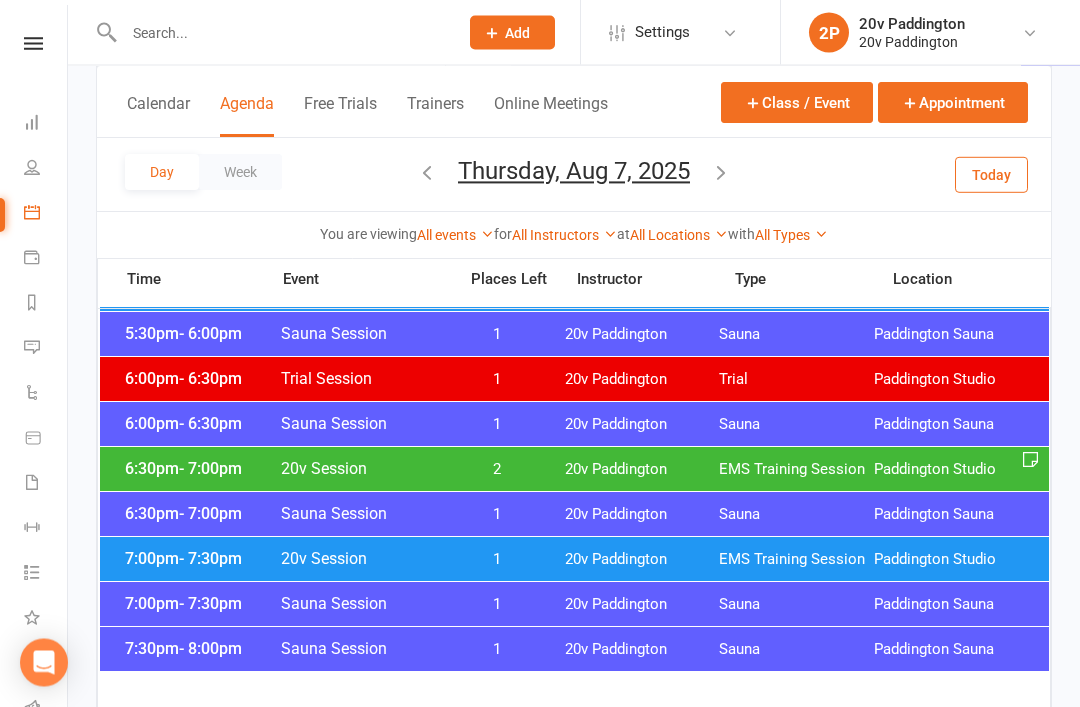 scroll, scrollTop: 1966, scrollLeft: 0, axis: vertical 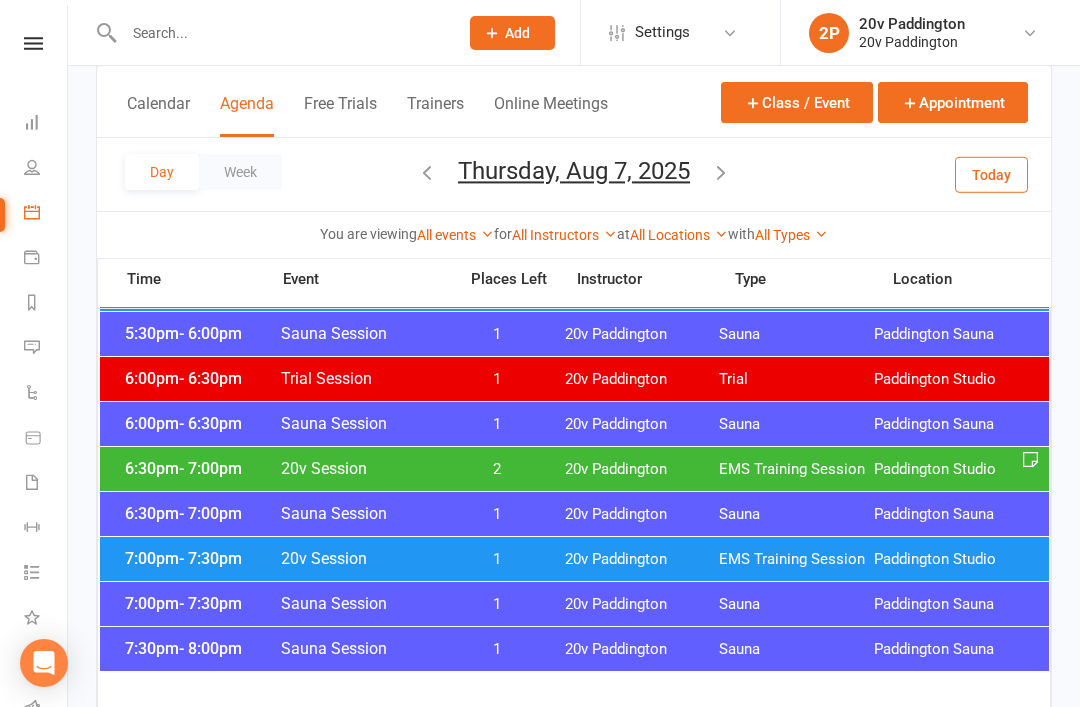 click on "6:30pm  - 7:00pm 20v Session 2 20v Paddington EMS Training Session Paddington Studio" at bounding box center [574, 469] 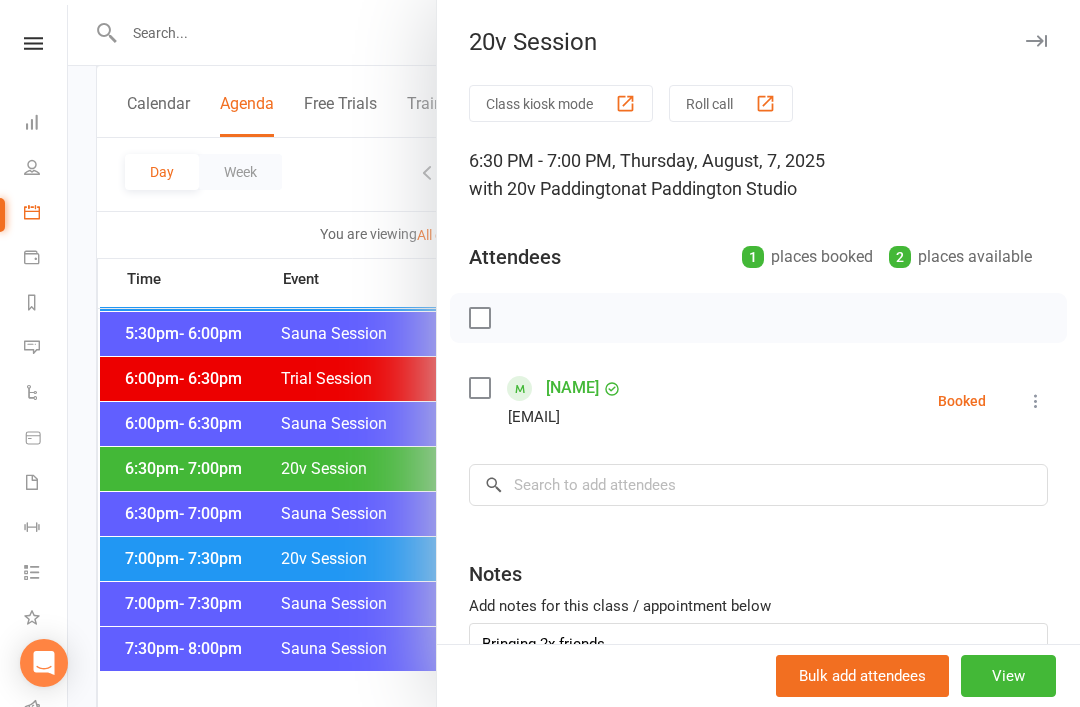 click at bounding box center [574, 353] 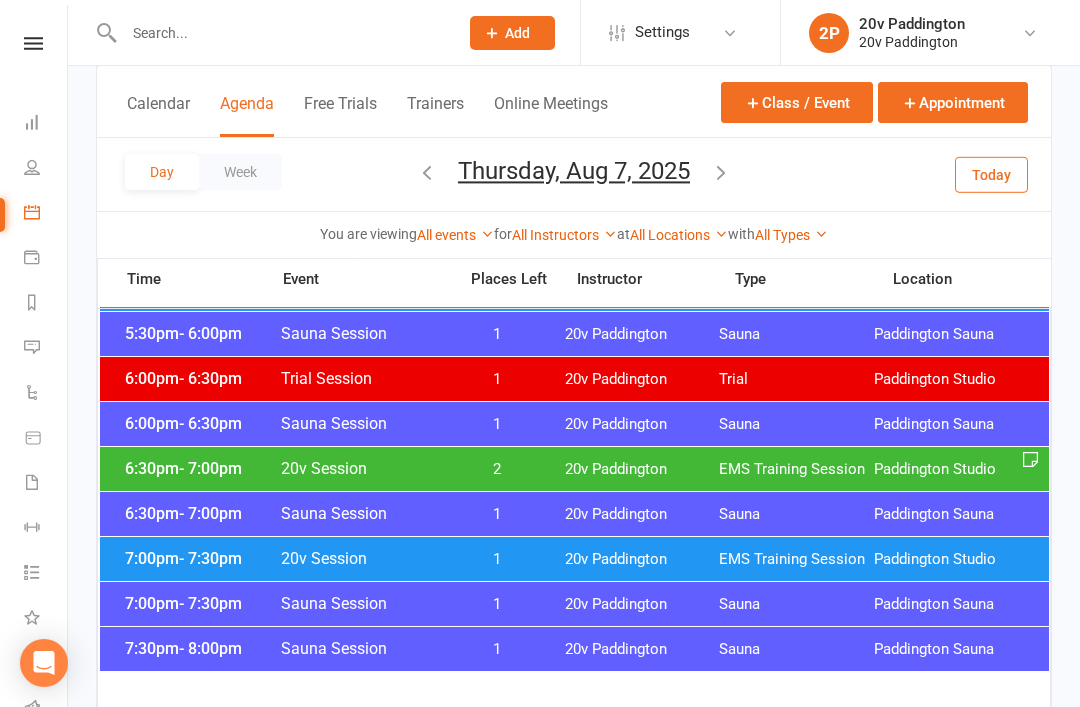 click on "- 7:30pm" at bounding box center (210, 558) 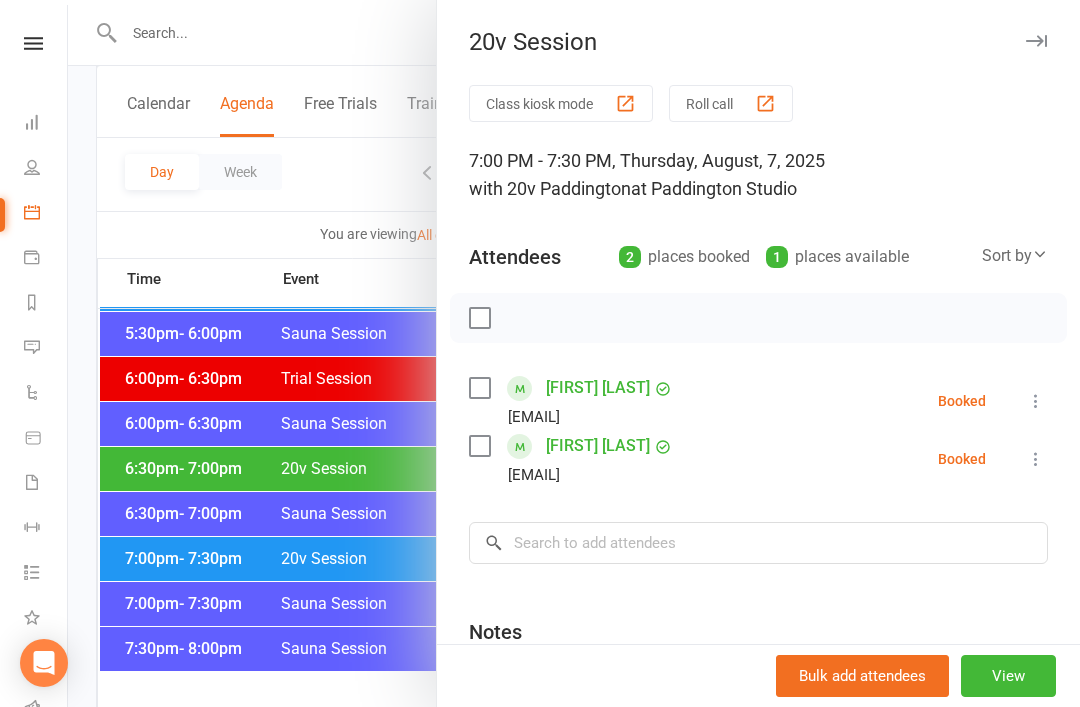 click at bounding box center [574, 353] 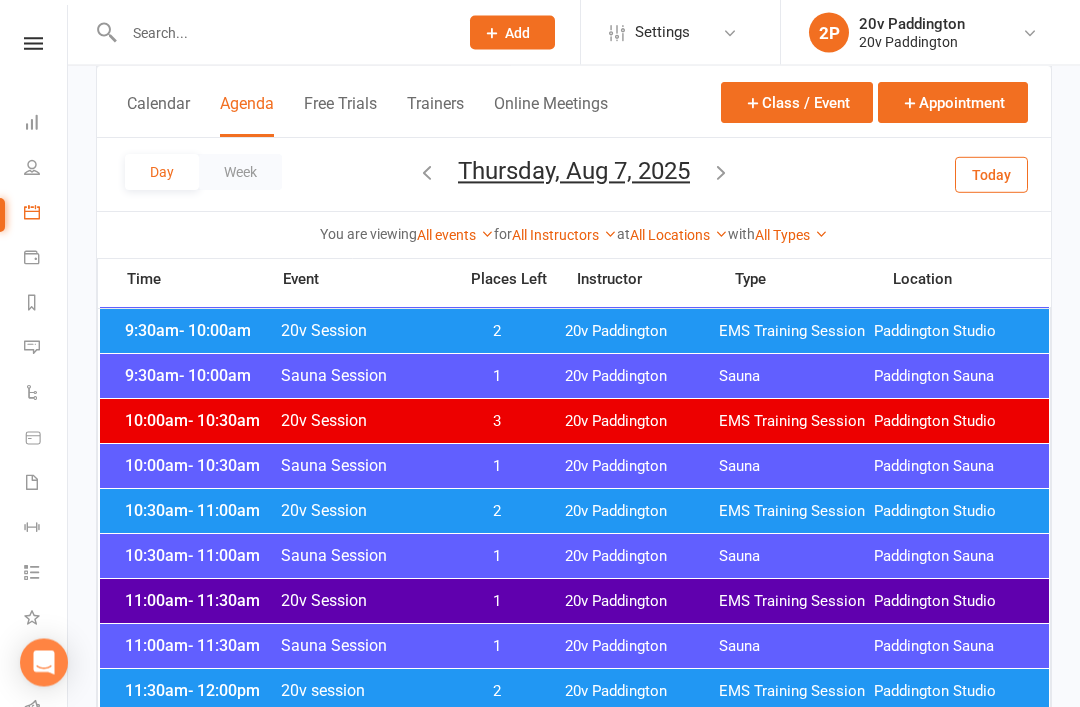 scroll, scrollTop: 700, scrollLeft: 0, axis: vertical 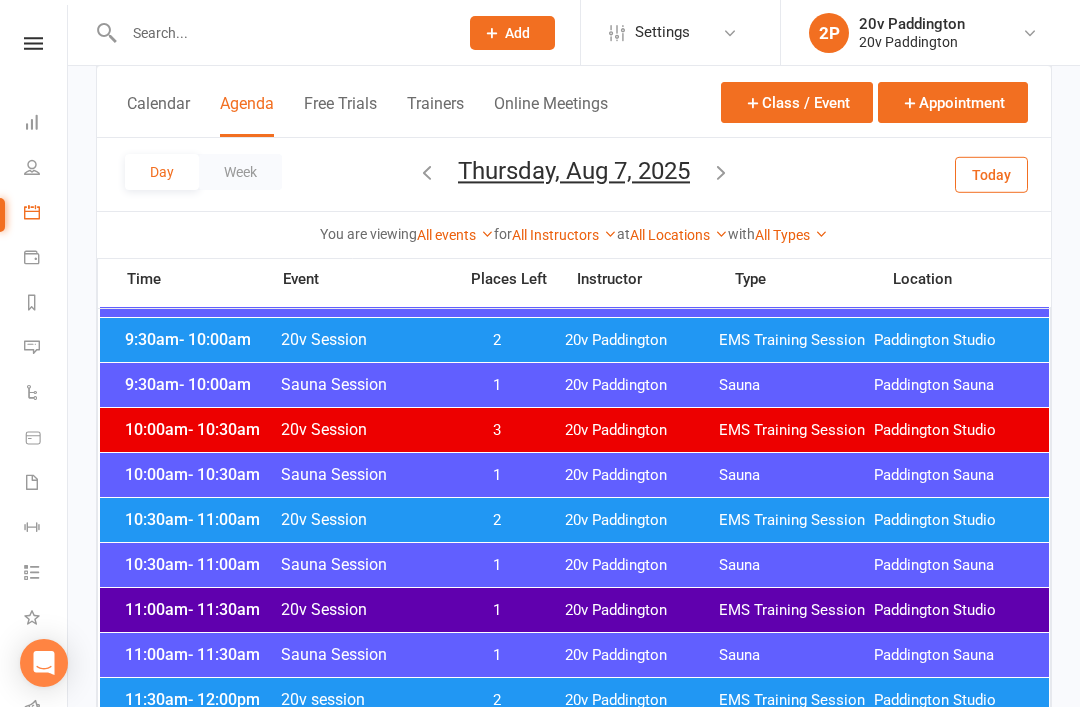 click on "Today" at bounding box center [991, 174] 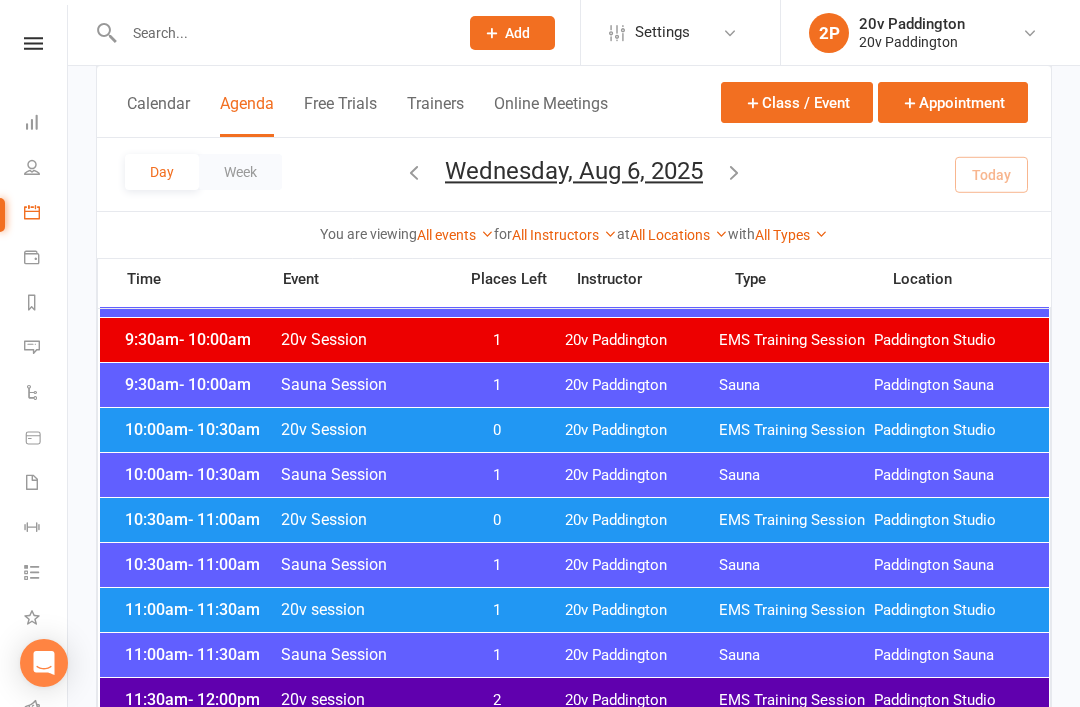click on "Wednesday, Aug 6, 2025" at bounding box center (574, 171) 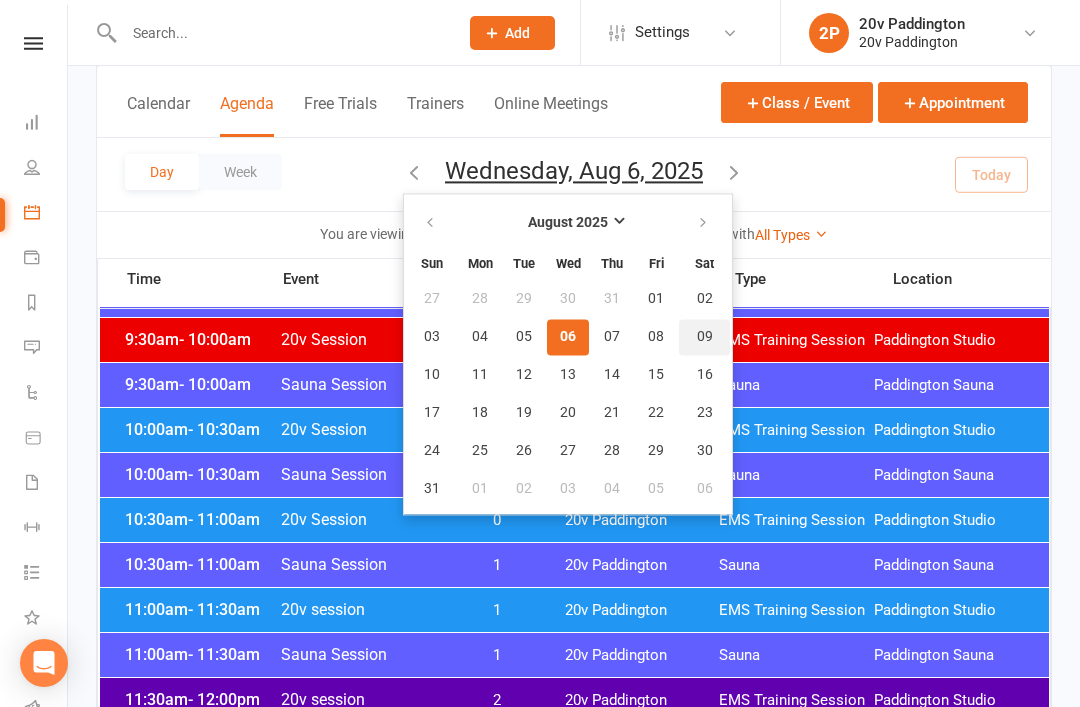 click on "09" at bounding box center (705, 337) 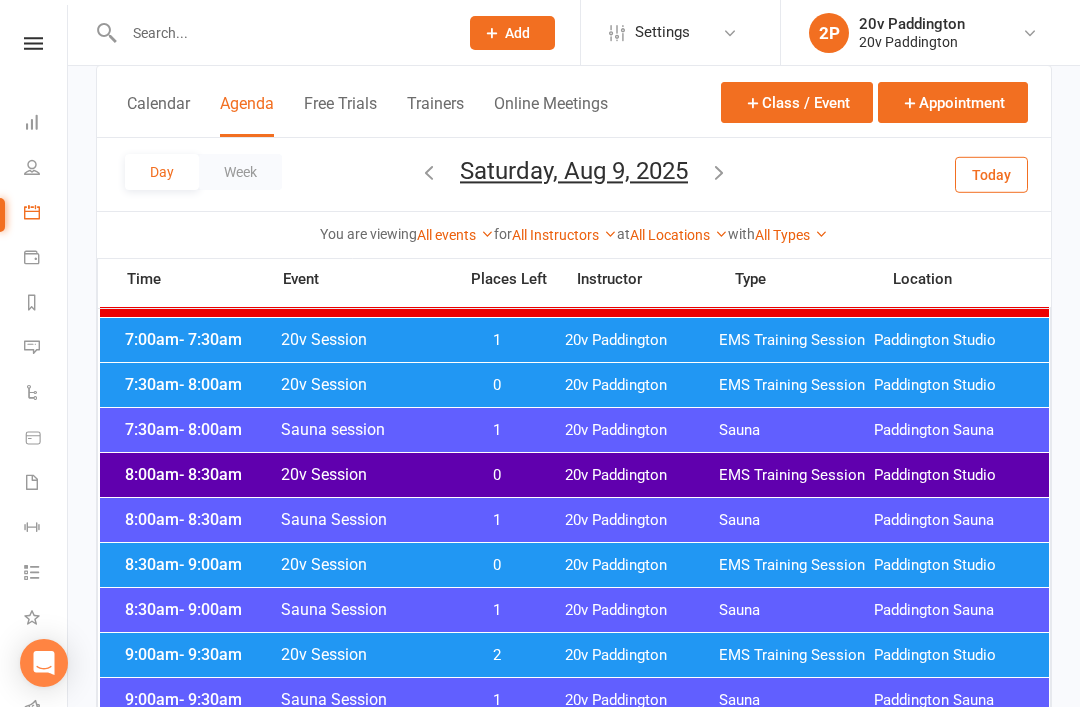 scroll, scrollTop: 208, scrollLeft: 0, axis: vertical 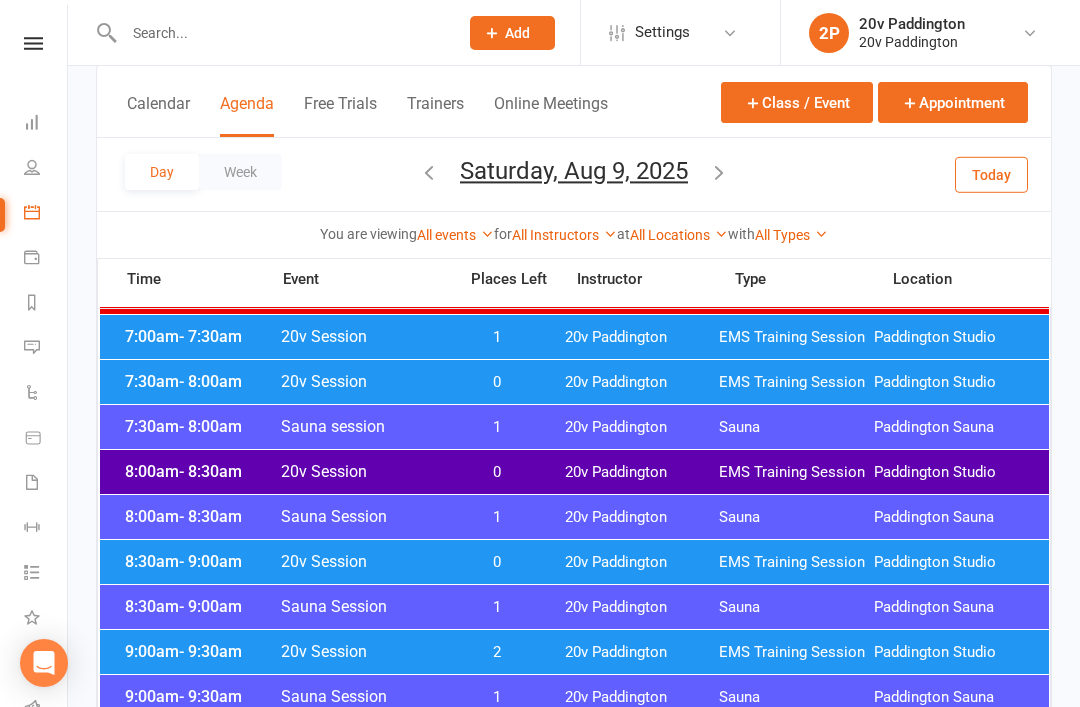 click on "8:30am  - 9:00am 20v Session 0 20v Paddington EMS Training Session Paddington Studio" at bounding box center [574, 562] 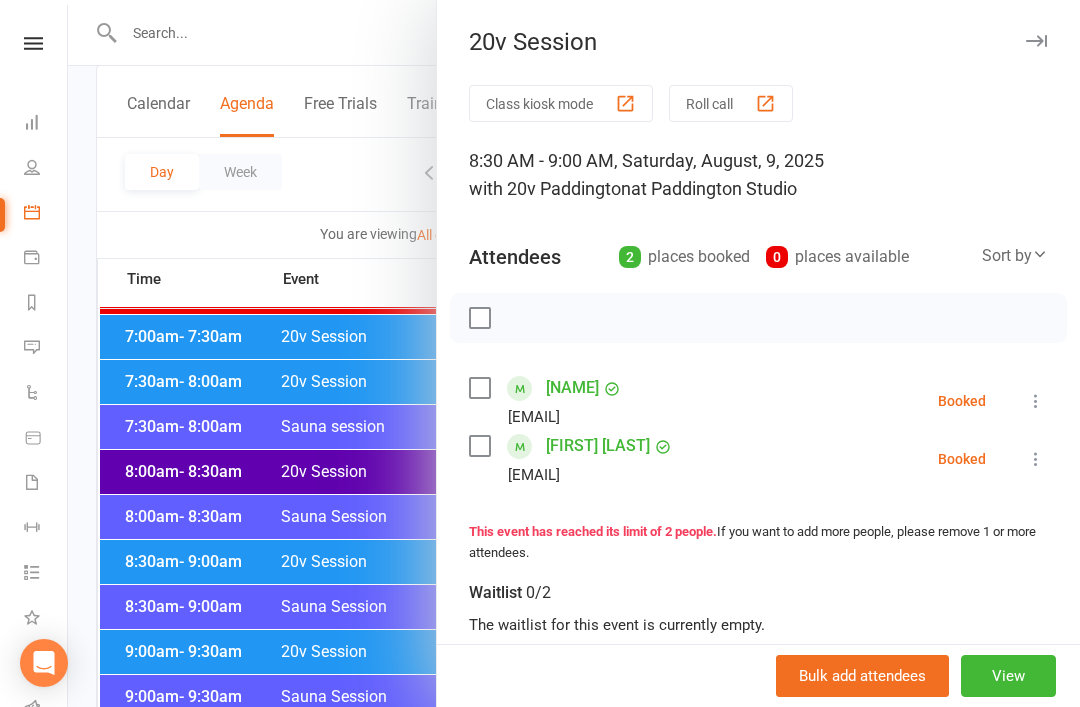 click at bounding box center (574, 353) 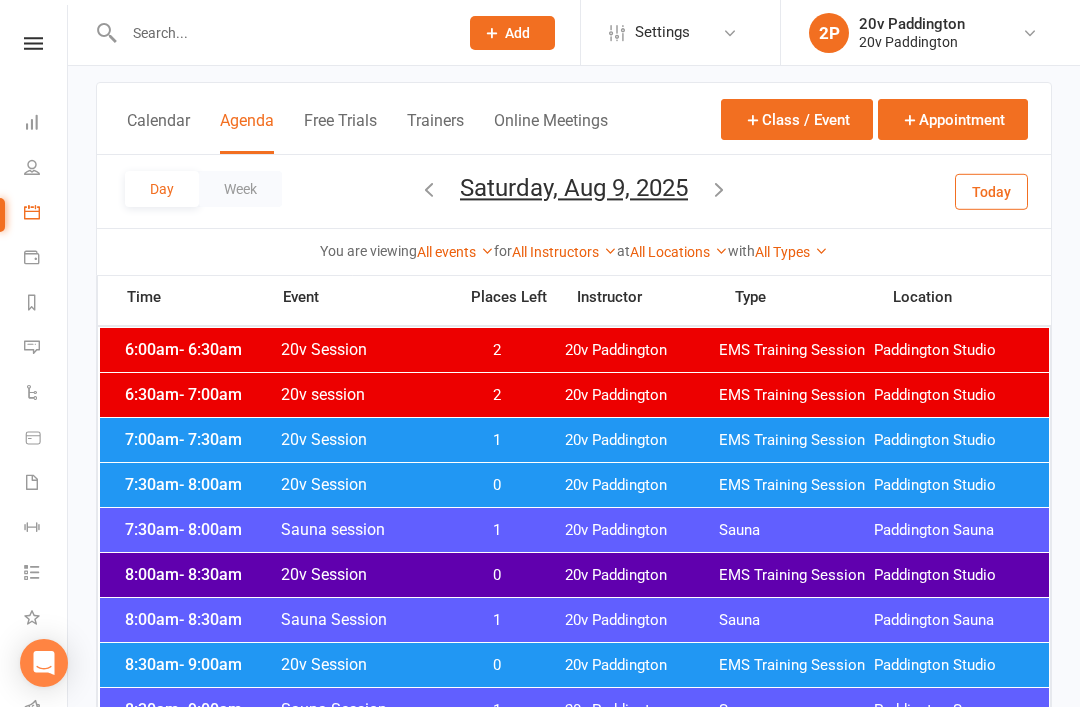 scroll, scrollTop: 104, scrollLeft: 0, axis: vertical 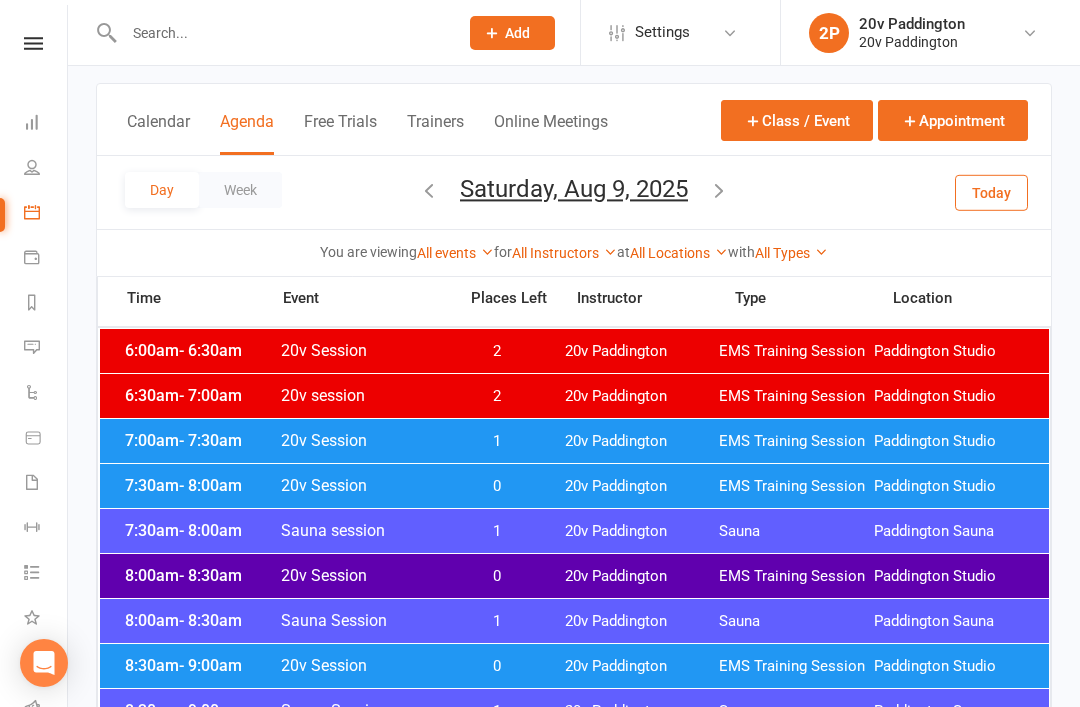 click on "7:00am  - 7:30am 20v Session 1 20v Paddington EMS Training Session Paddington Studio" at bounding box center [574, 441] 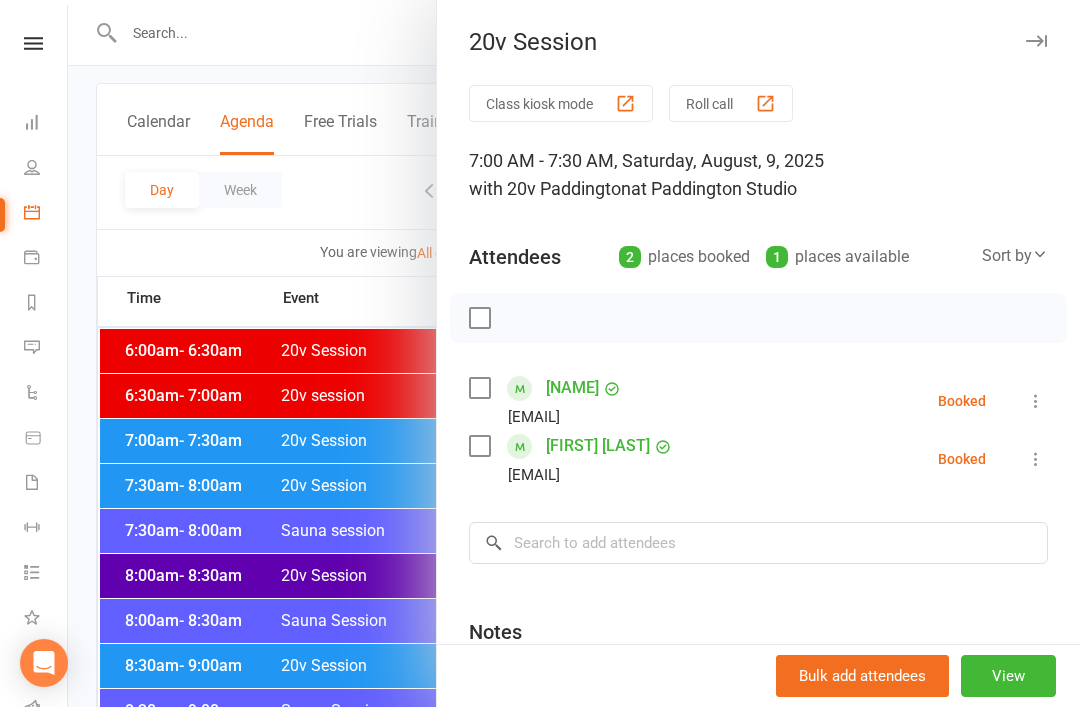 click at bounding box center (574, 353) 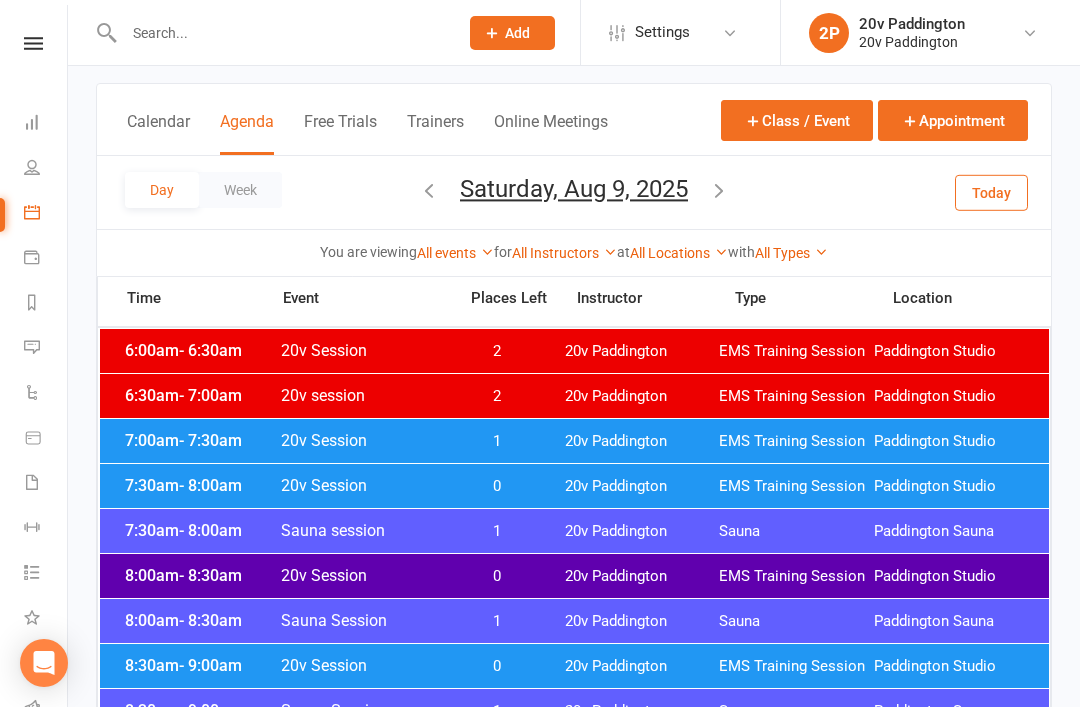 click on "- 7:30am" at bounding box center (210, 440) 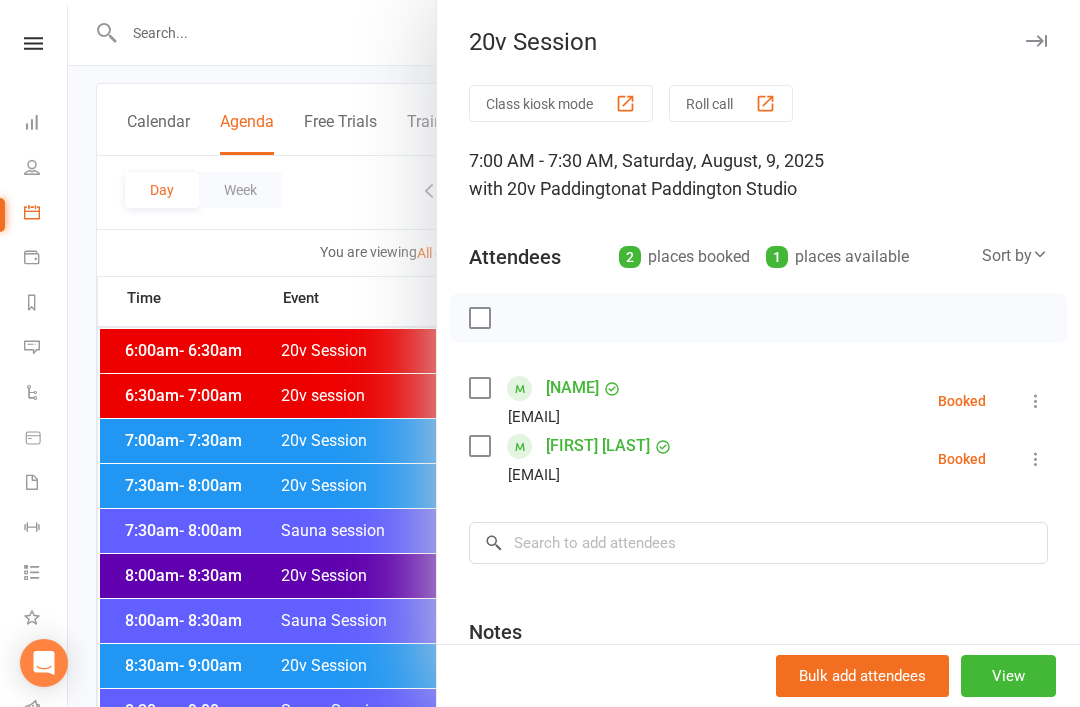 click at bounding box center [574, 353] 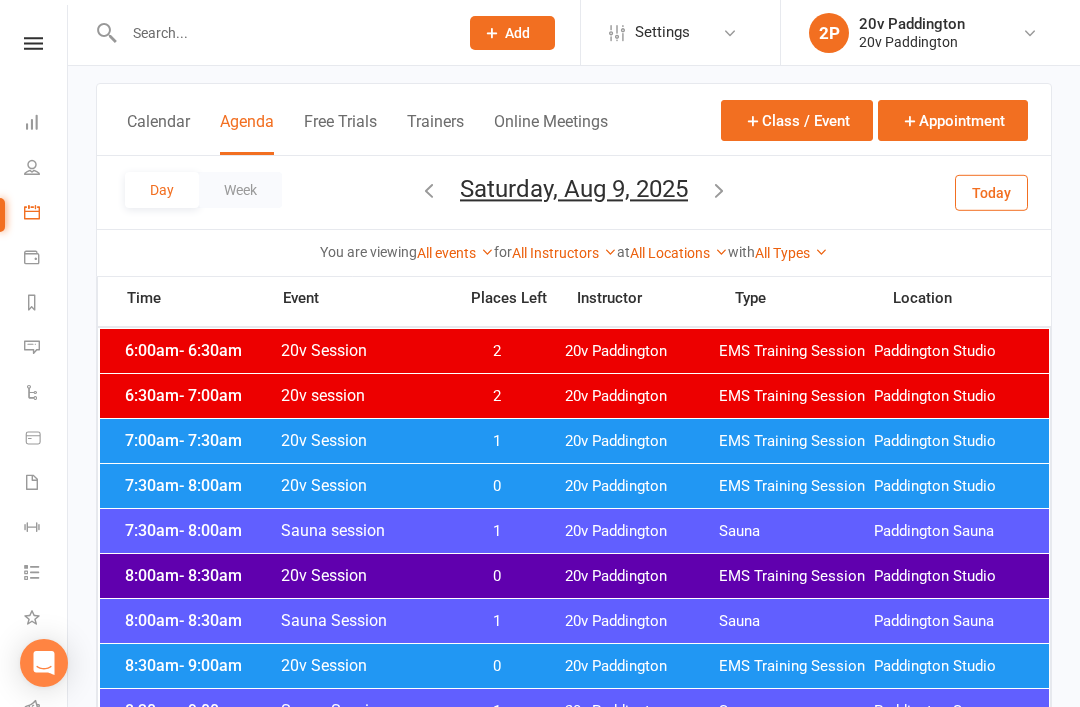 click on "7:30am  - 8:00am 20v Session 0 20v Paddington EMS Training Session Paddington Studio" at bounding box center (574, 486) 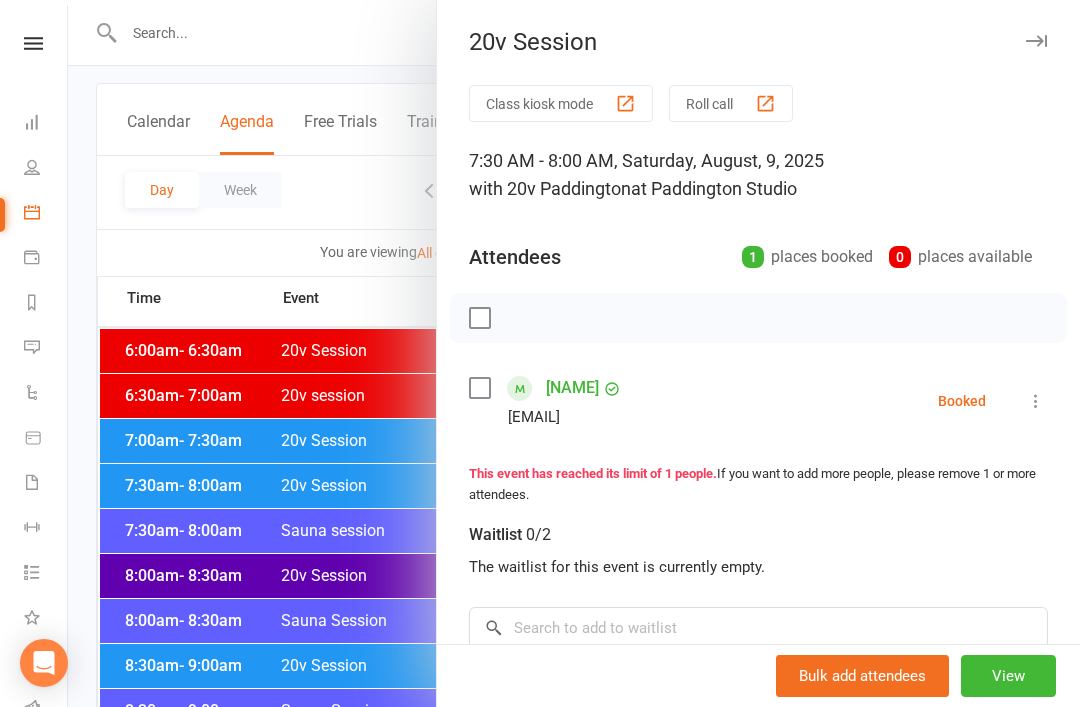 click at bounding box center [574, 353] 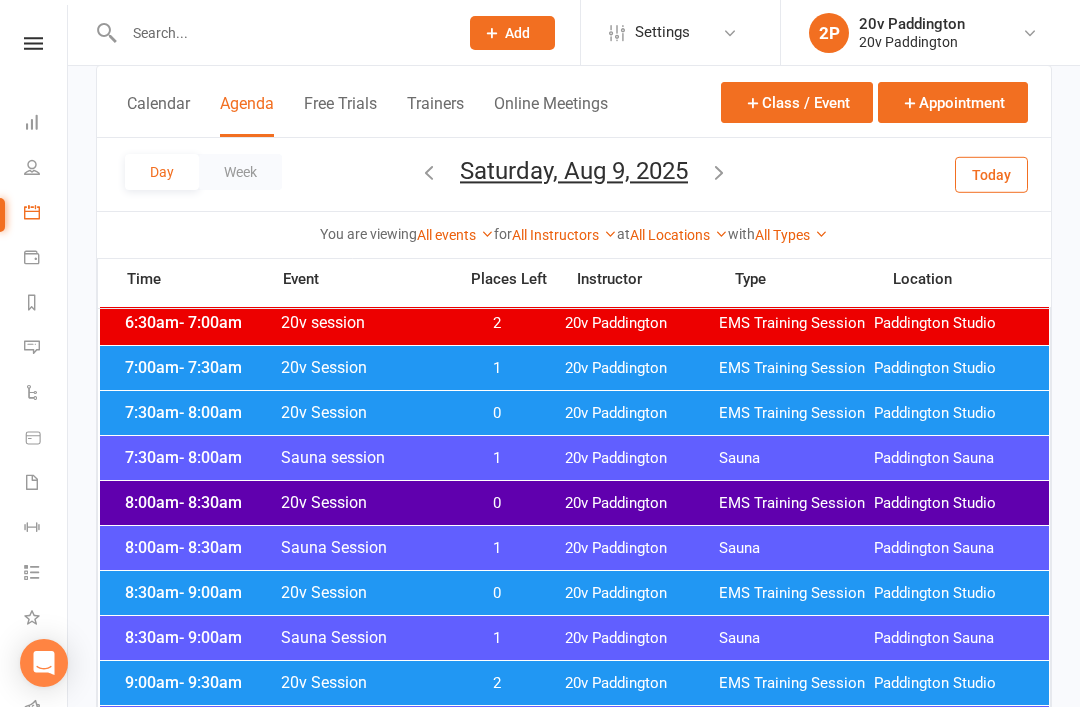 scroll, scrollTop: 174, scrollLeft: 0, axis: vertical 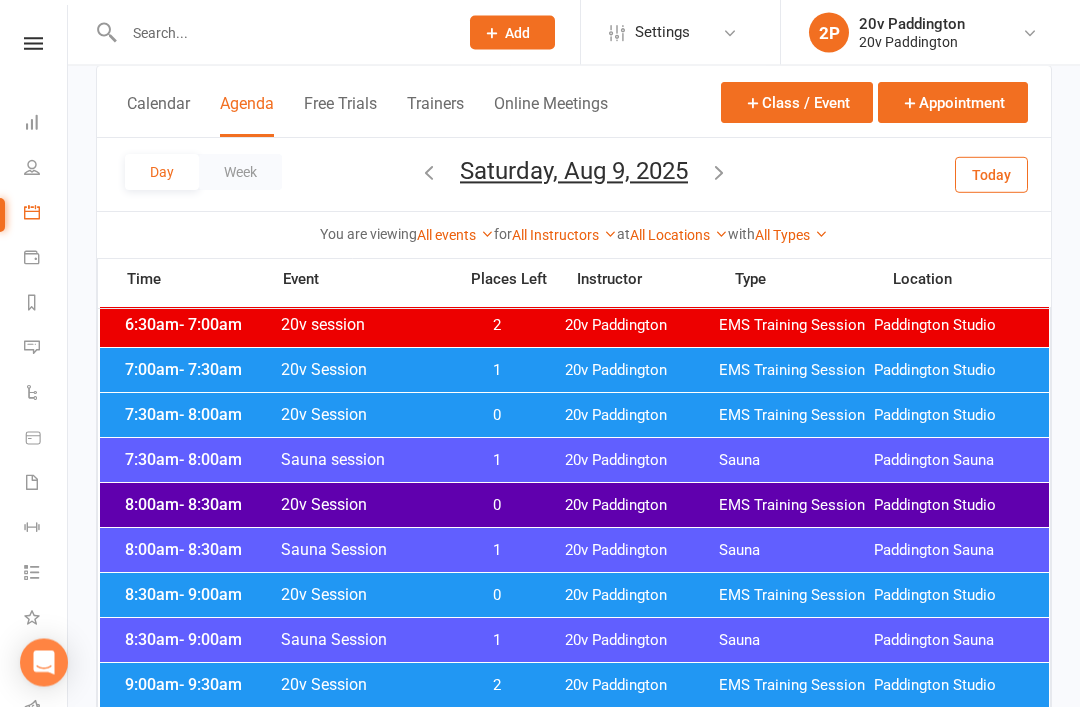 click on "- 7:30am" at bounding box center (210, 370) 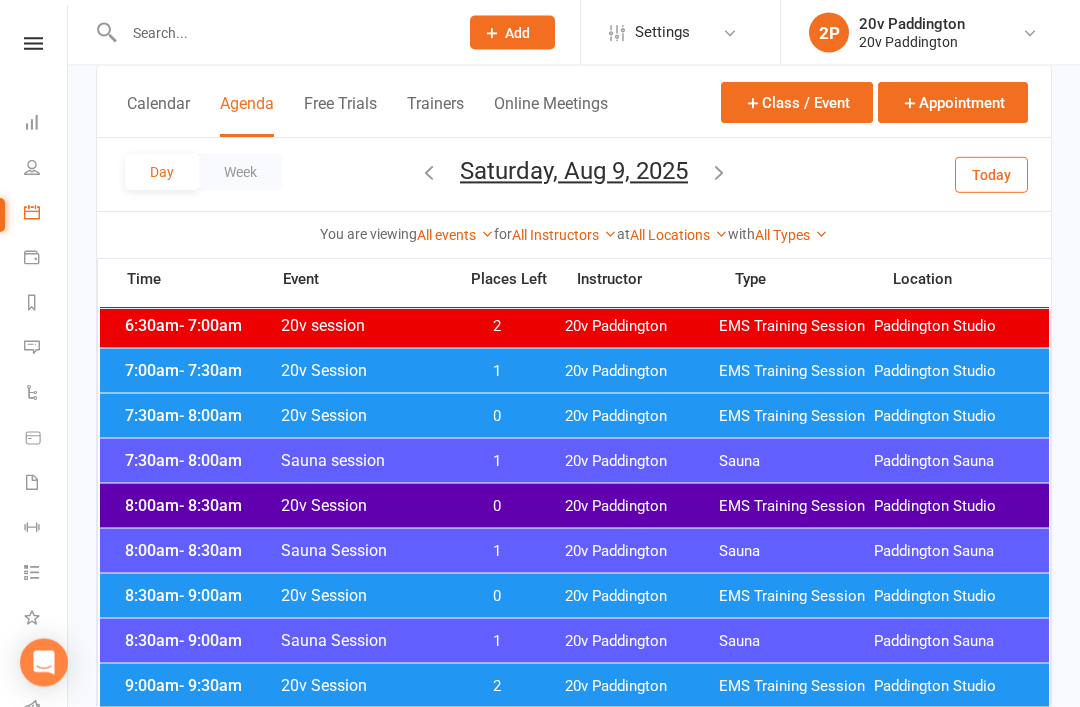 scroll, scrollTop: 175, scrollLeft: 0, axis: vertical 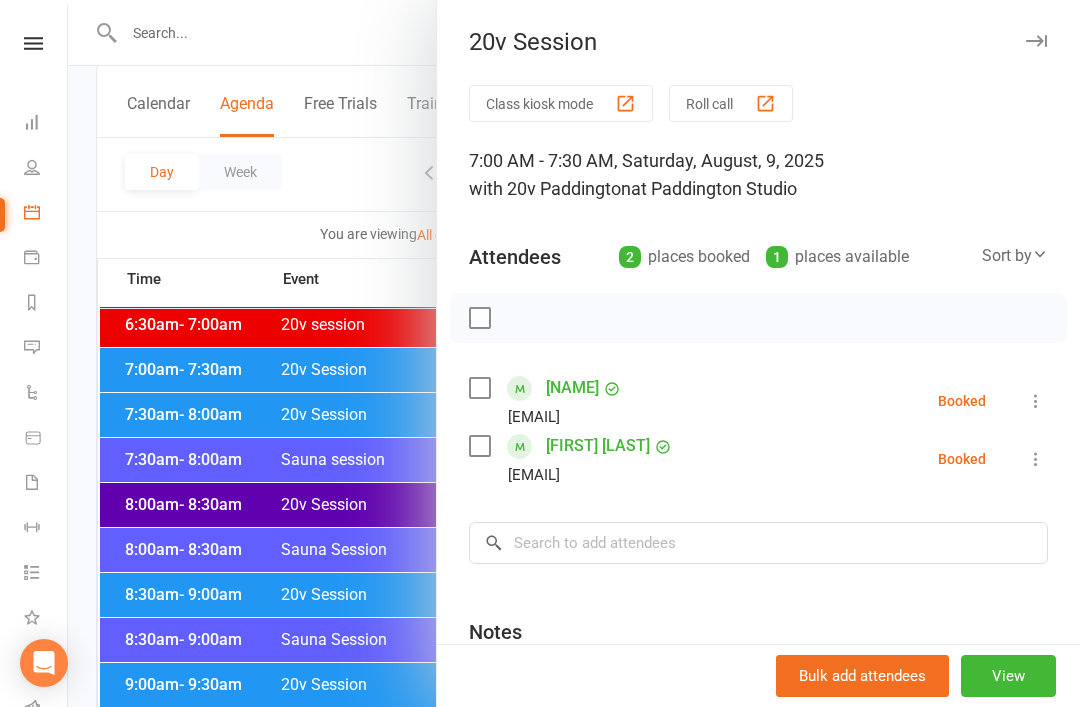click at bounding box center (574, 353) 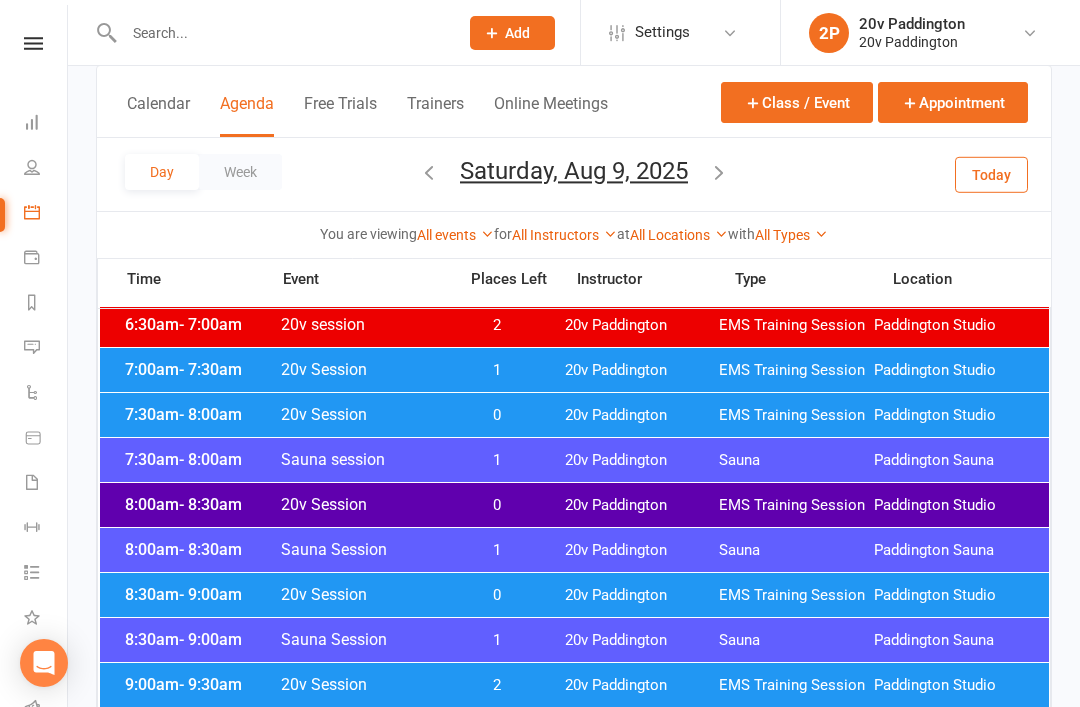 click on "- 8:30am" at bounding box center (210, 504) 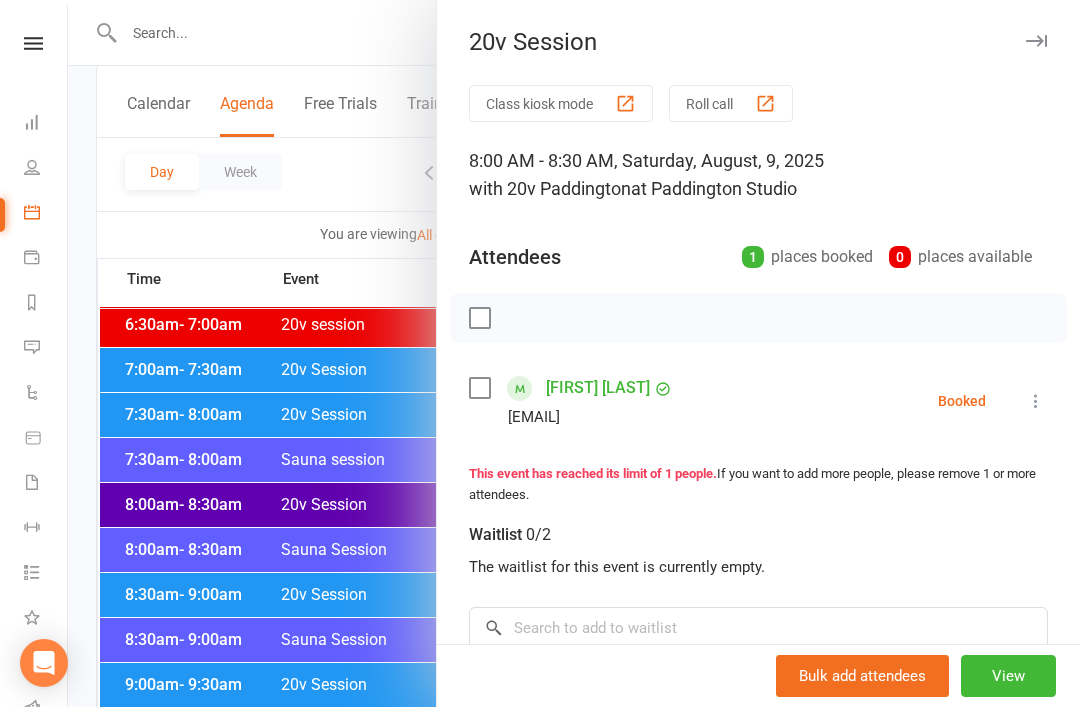 click at bounding box center (574, 353) 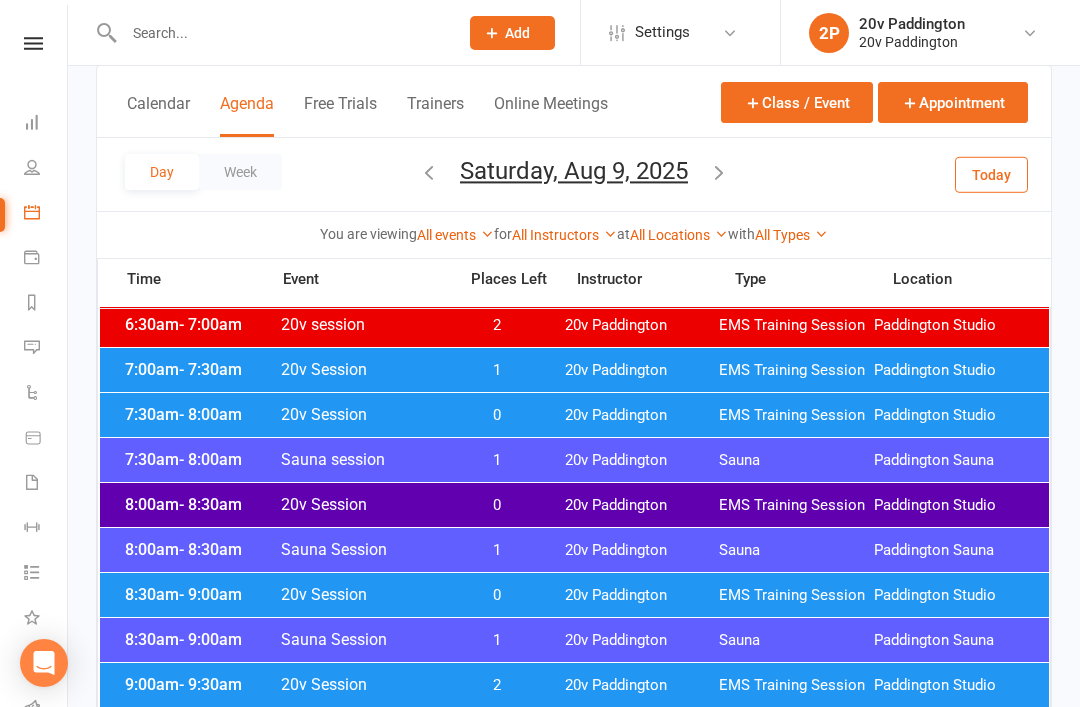 click on "- 9:00am" at bounding box center [210, 594] 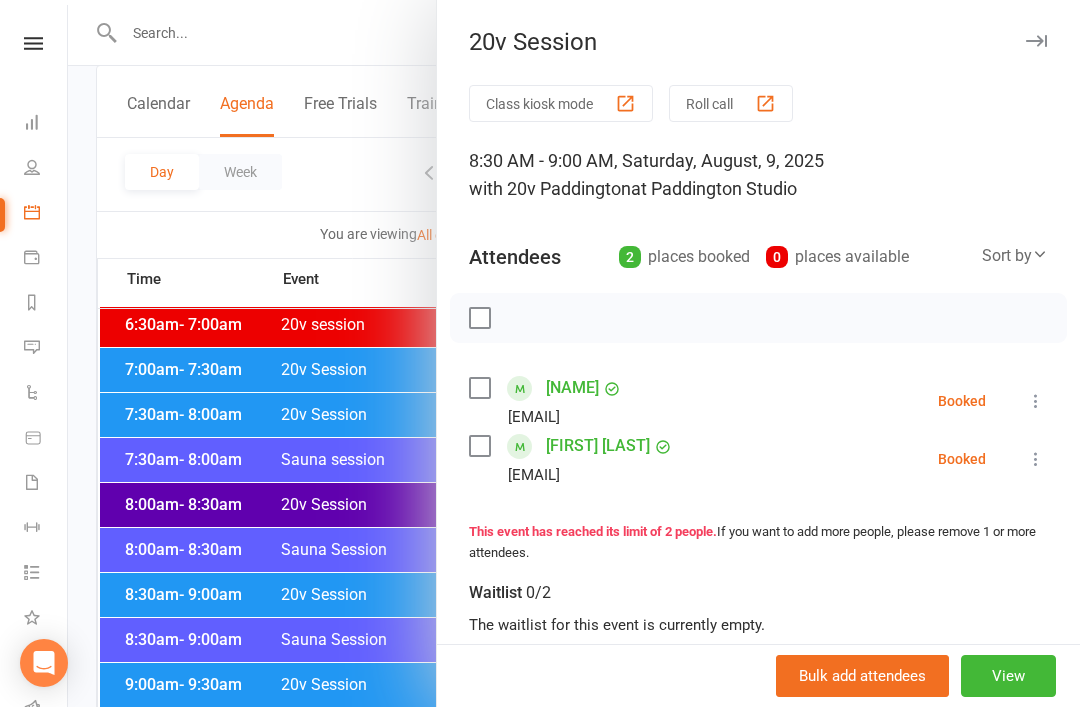 click at bounding box center [574, 353] 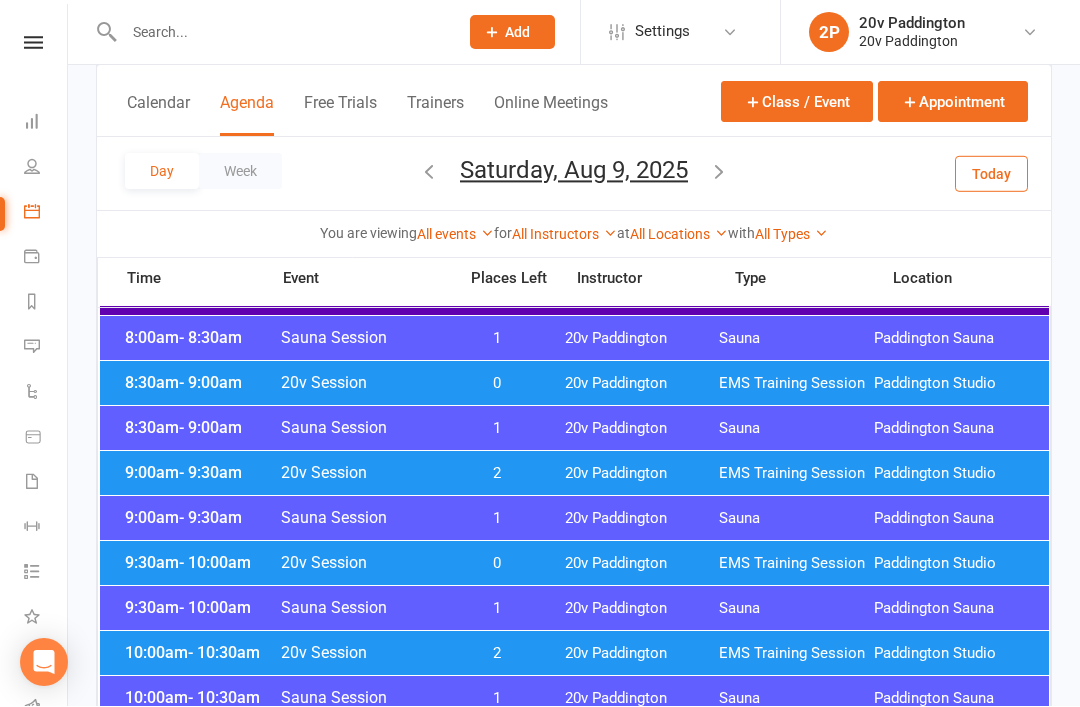click on "9:00am  - 9:30am 20v Session 2 20v Paddington EMS Training Session Paddington Studio" at bounding box center [574, 474] 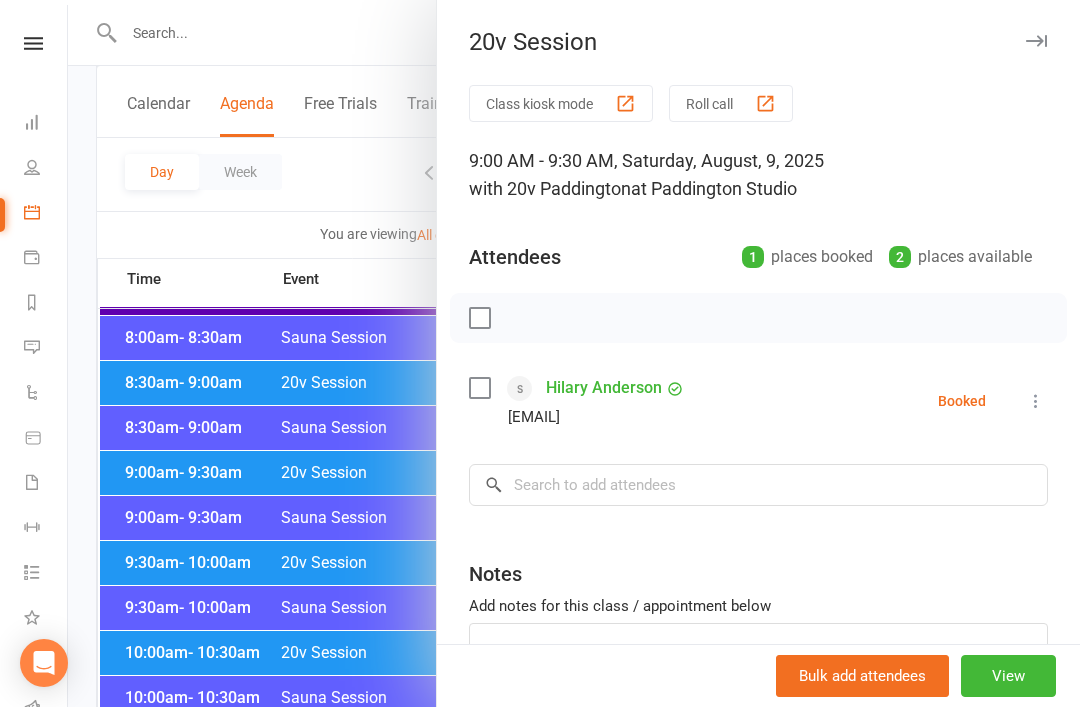 click at bounding box center [574, 353] 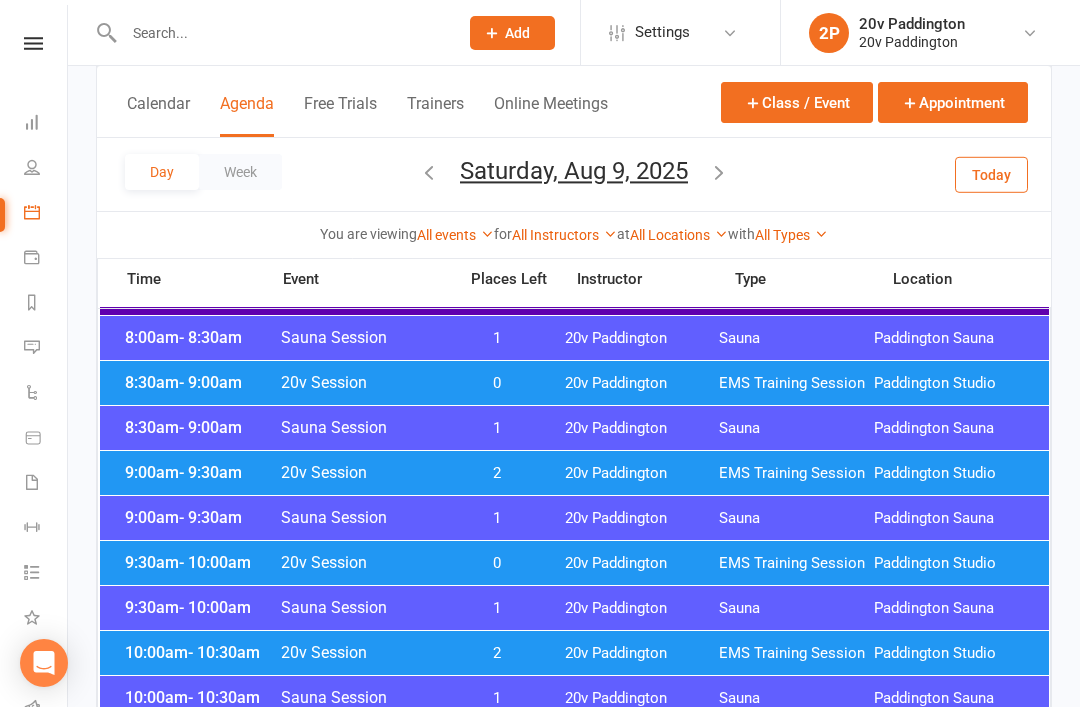 click on "- 10:00am" at bounding box center (215, 562) 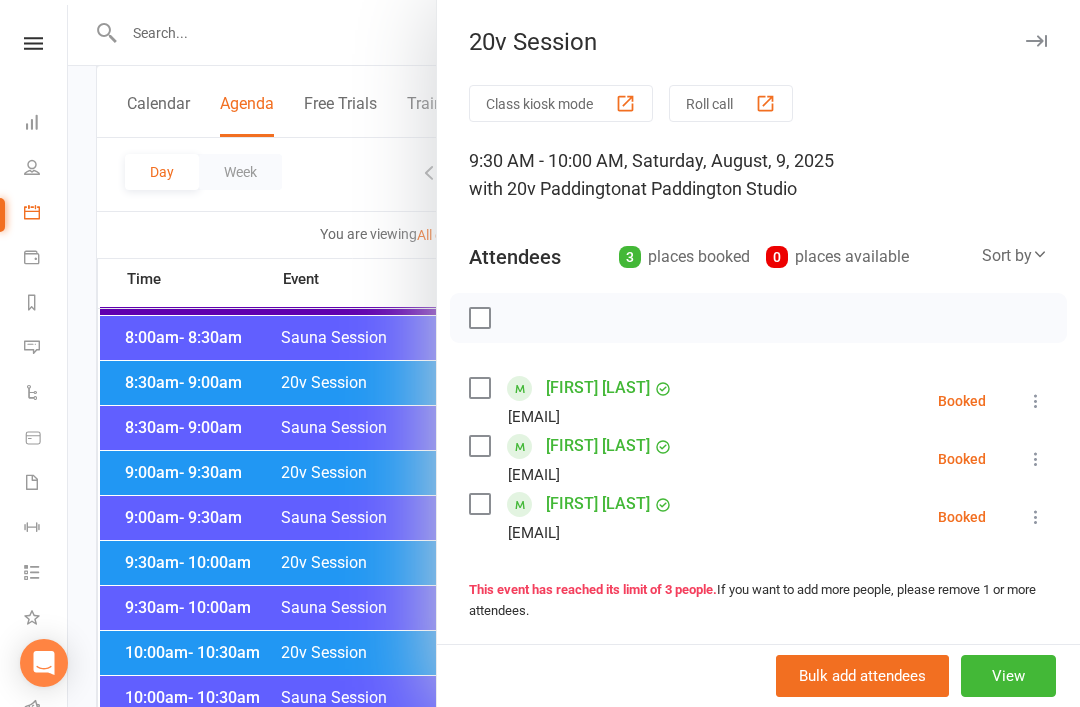 click at bounding box center [574, 353] 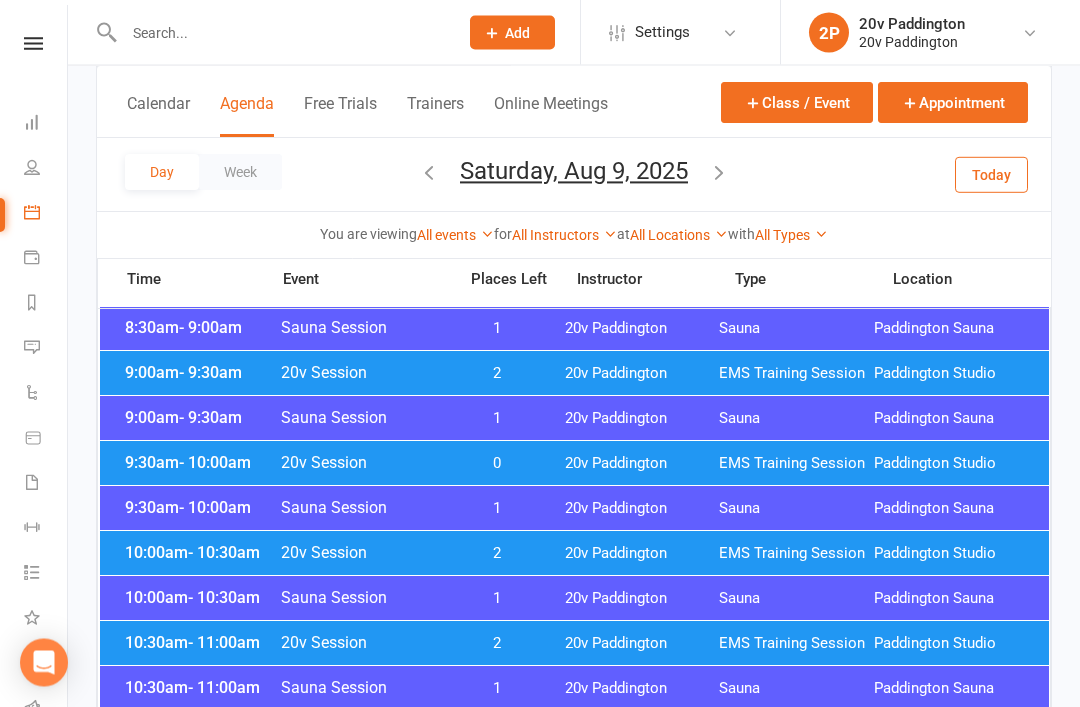 click on "10:00am  - 10:30am 20v Session 2 20v Paddington EMS Training Session Paddington Studio" at bounding box center (574, 554) 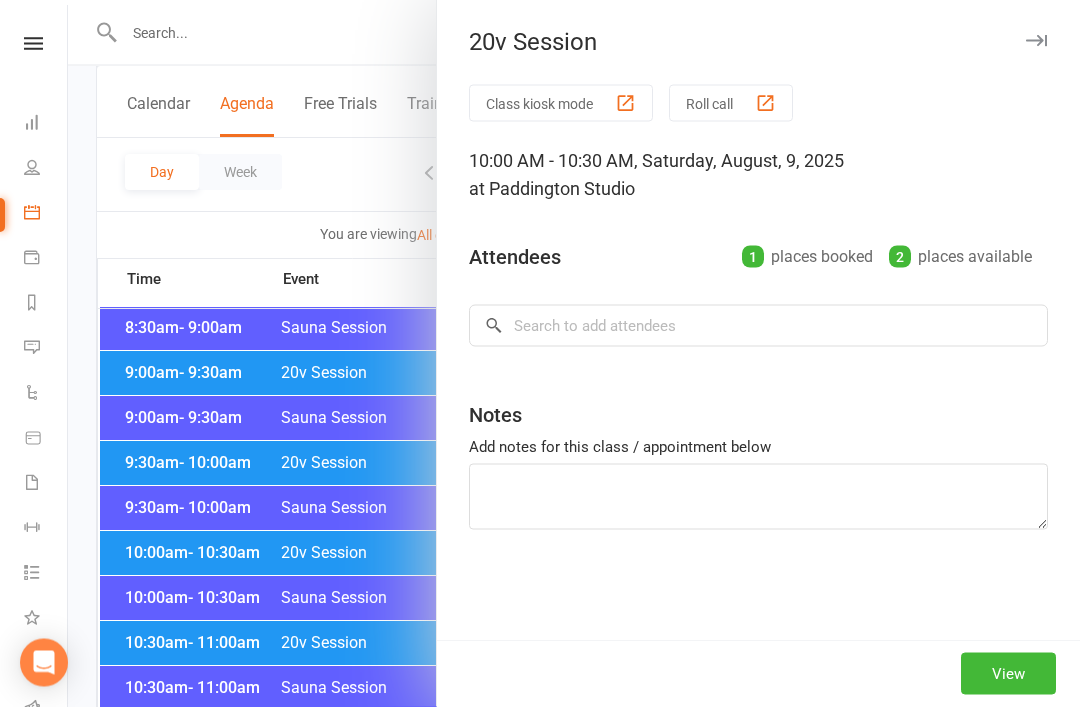 scroll, scrollTop: 487, scrollLeft: 0, axis: vertical 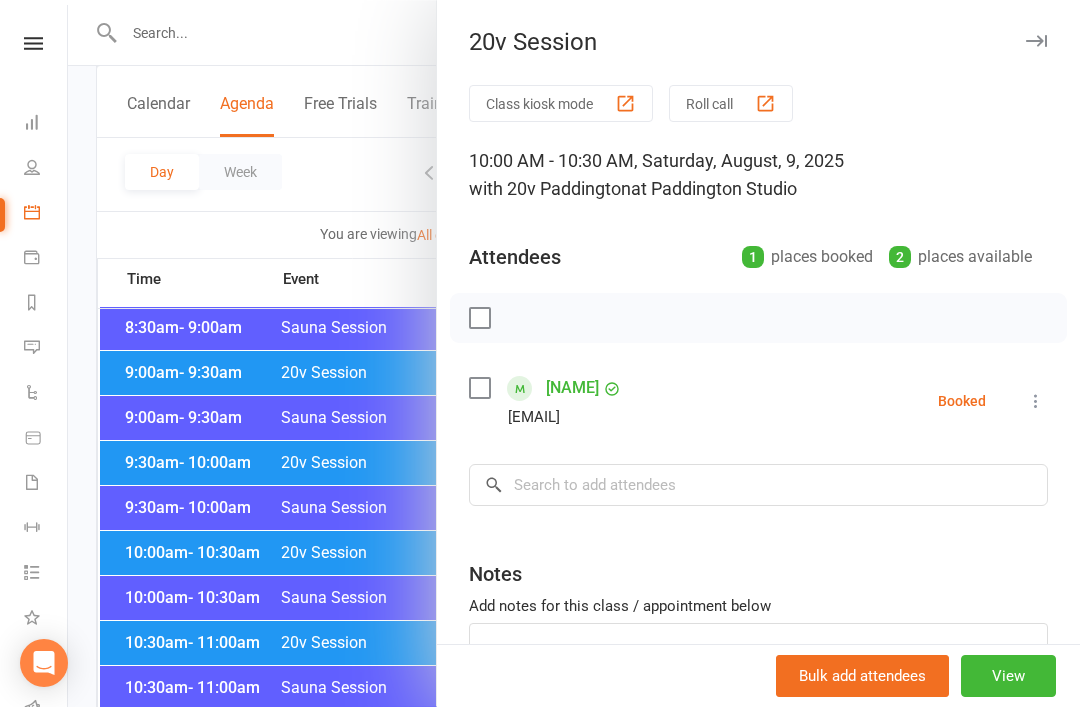 click at bounding box center (574, 353) 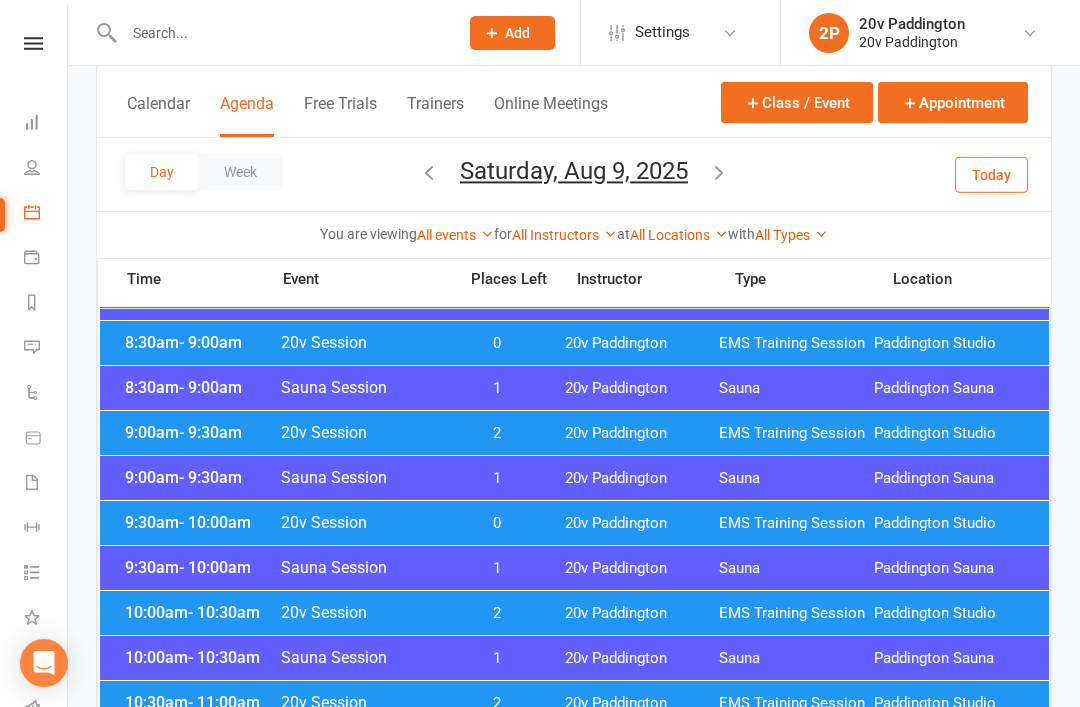 scroll, scrollTop: 423, scrollLeft: 0, axis: vertical 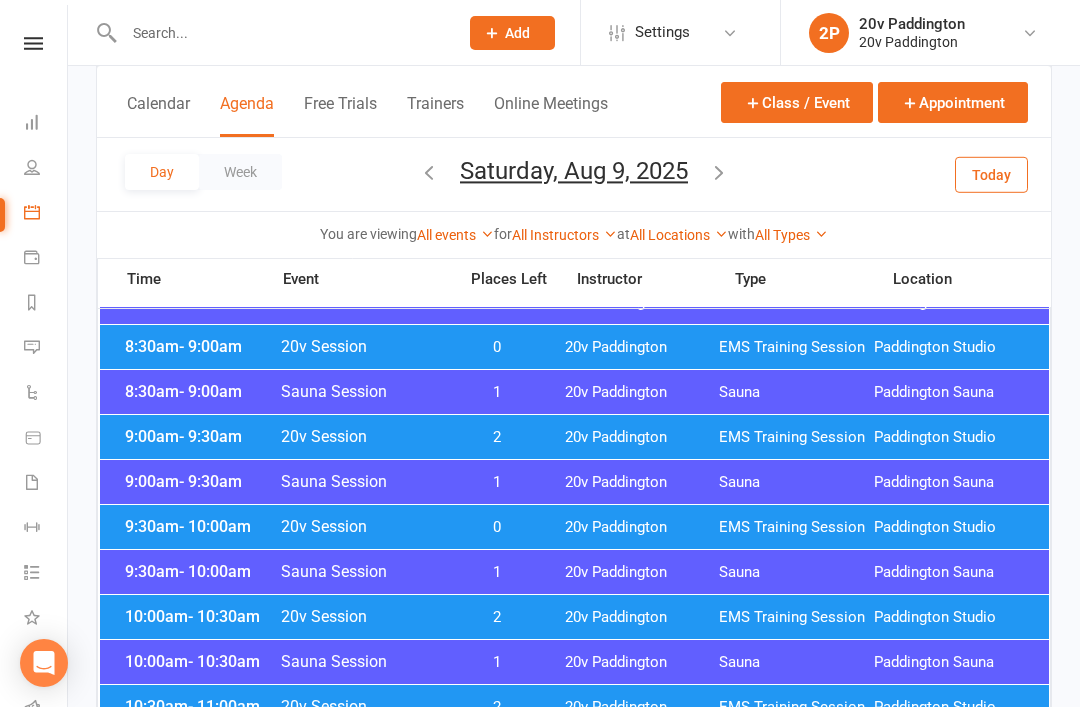 click on "9:30am  - 10:00am" at bounding box center [200, 526] 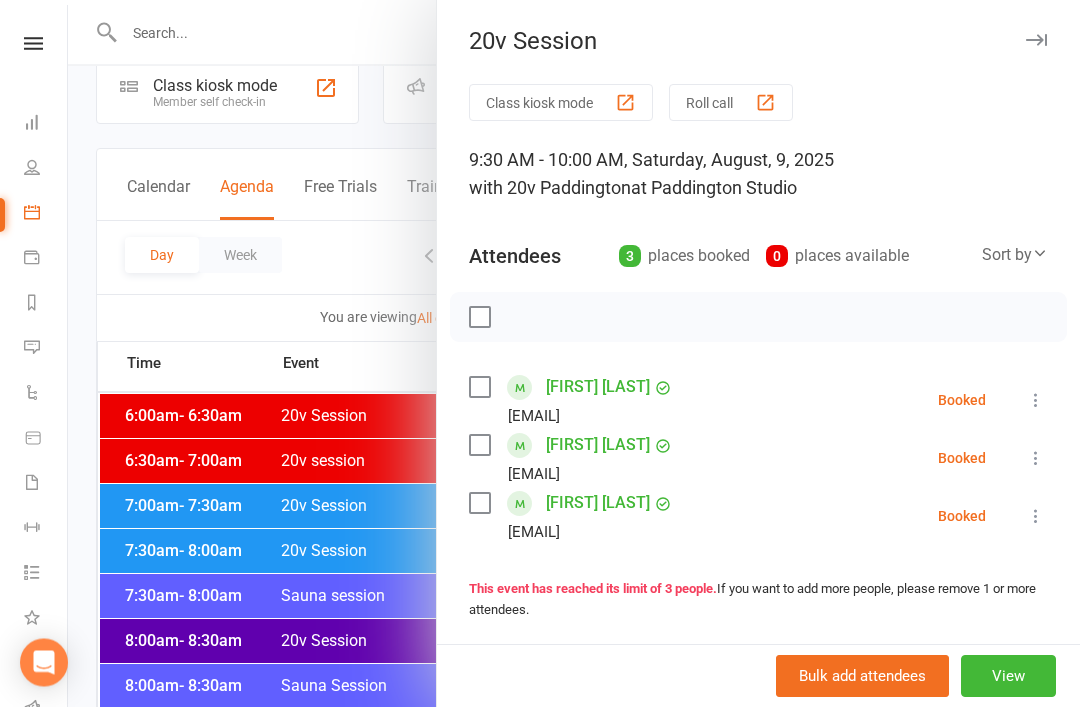 scroll, scrollTop: 0, scrollLeft: 0, axis: both 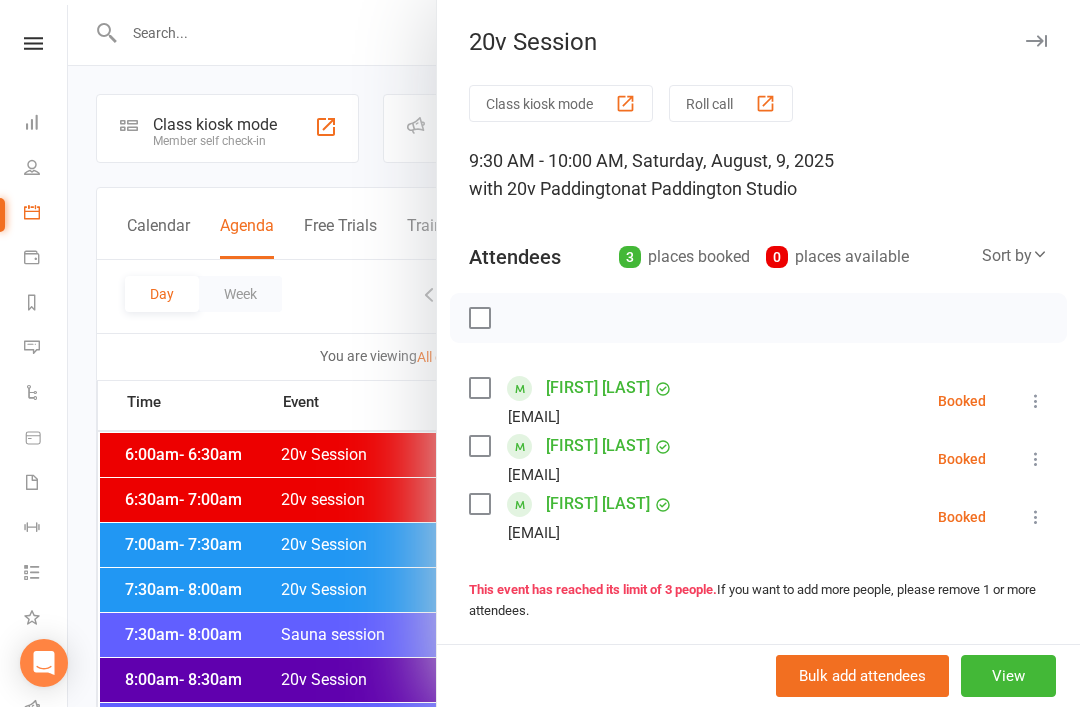 click on "20v Session Class kiosk mode  Roll call  9:30 AM - 10:00 AM, Saturday, August, 9, 2025 with 20v Paddington  at  Paddington Studio  Attendees  3  places booked 0  places available Sort by  Last name  First name  Booking created    Mary Ehavandi  Ehavandim@gmail.com Booked More info  Remove  Check in  Mark absent  Send message  All bookings for series    Jessica Knotnerus  jmayleno@gmail.com Booked More info  Remove  Check in  Mark absent  Send message  All bookings for series    Katherine Ramsay  katherineramsay89@gmail.com Booked More info  Remove  Check in  Mark absent  Send message  All bookings for series  This event has reached its limit of 3 people.  If you want to add more people, please remove 1 or more attendees. Notes  Add notes for this class / appointment below Bulk add attendees  View" at bounding box center (758, 353) 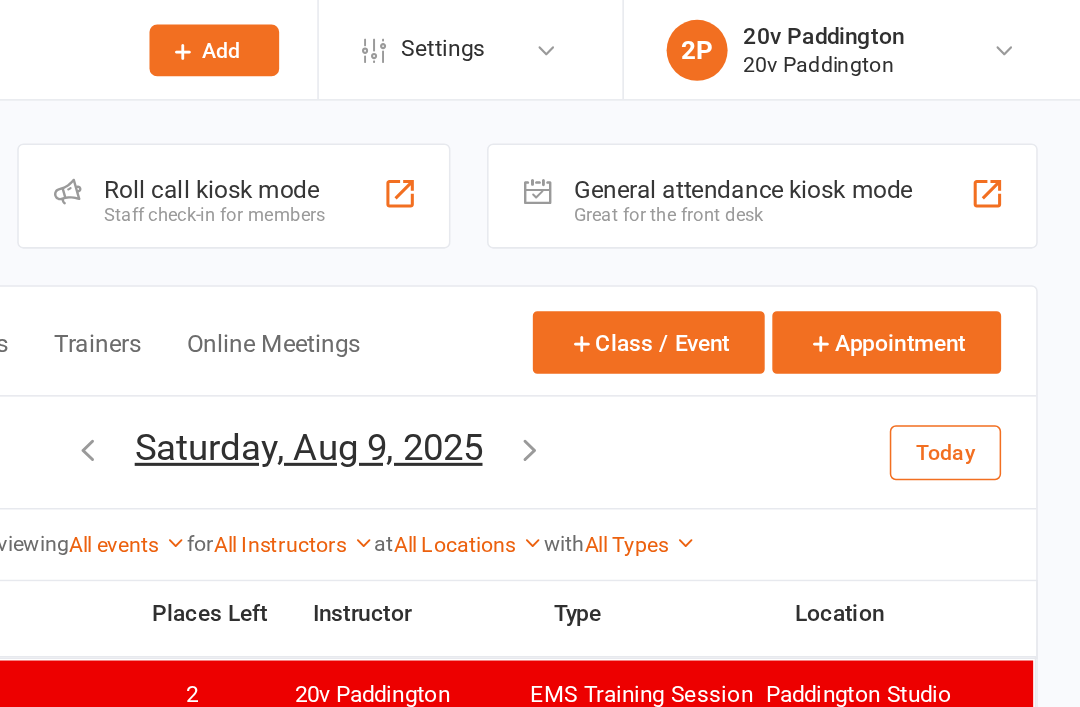 click on "Class kiosk mode Member self check-in Roll call kiosk mode Staff check-in for members General attendance kiosk mode Great for the front desk Kiosk modes:  General attendance  General attendance Class Roll call
Calendar Agenda Free Trials Trainers Online Meetings
Class / Event  Appointment Day Week Saturday, Aug 9, 2025
August 2025
Sun Mon Tue Wed Thu Fri Sat
27
28
29
30
31
01
02
03
04
05
06
07
08
09
10
11
12
13
14
15
16
17
18
19 20" at bounding box center (574, 5242) 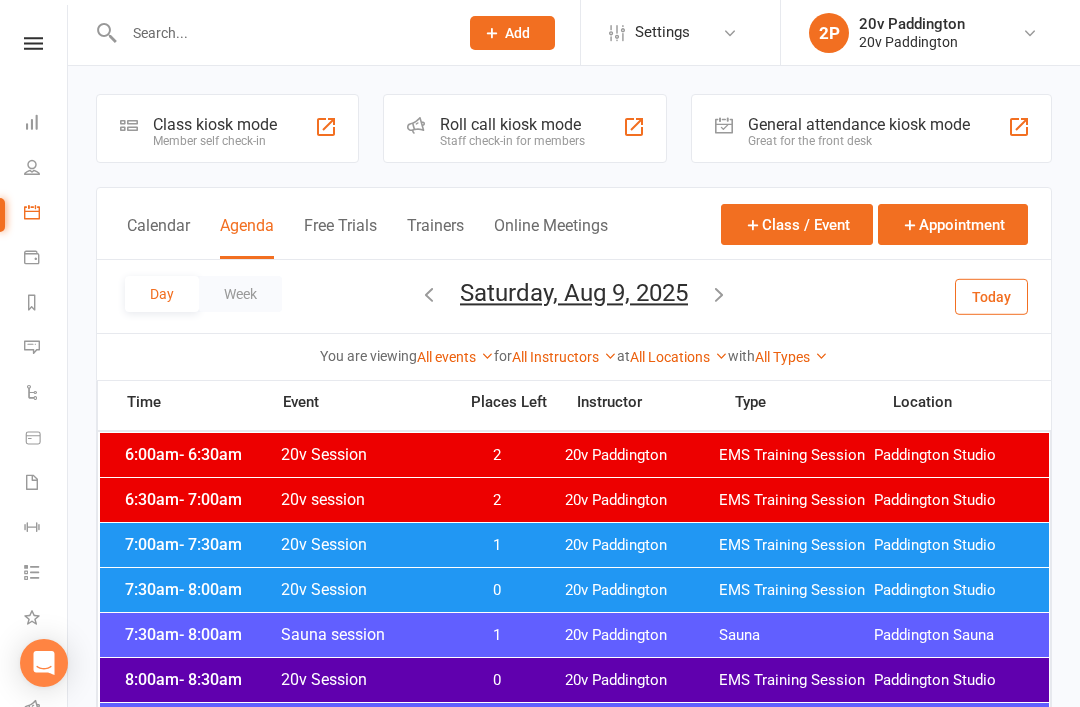 click on "Today" at bounding box center [991, 296] 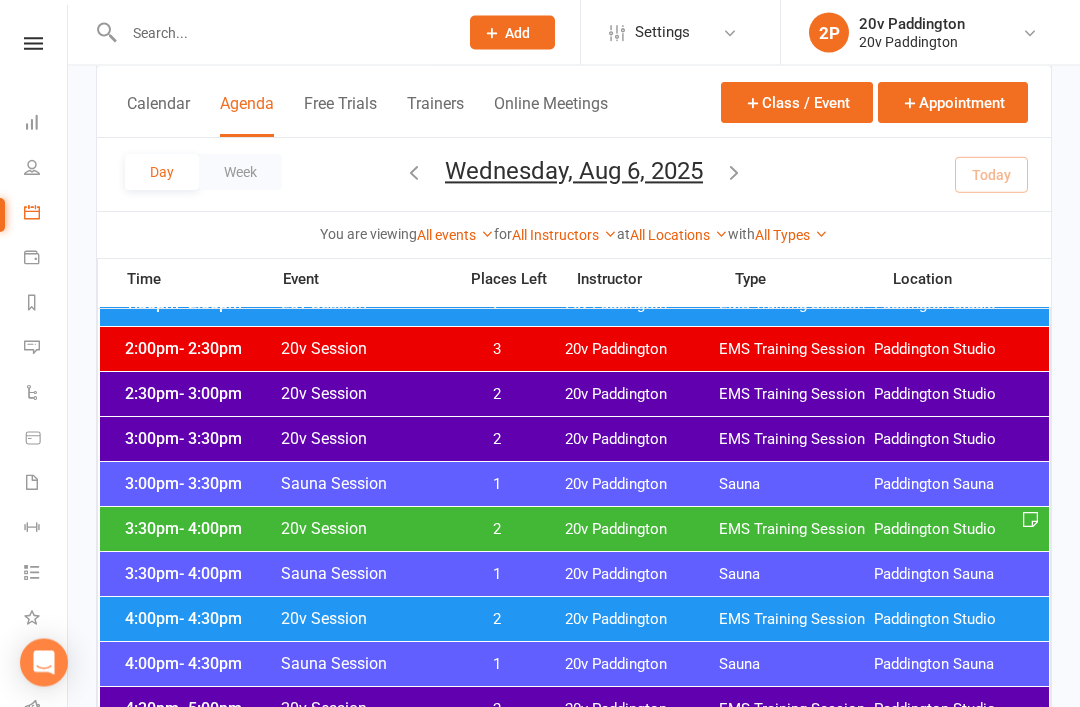 scroll, scrollTop: 1436, scrollLeft: 0, axis: vertical 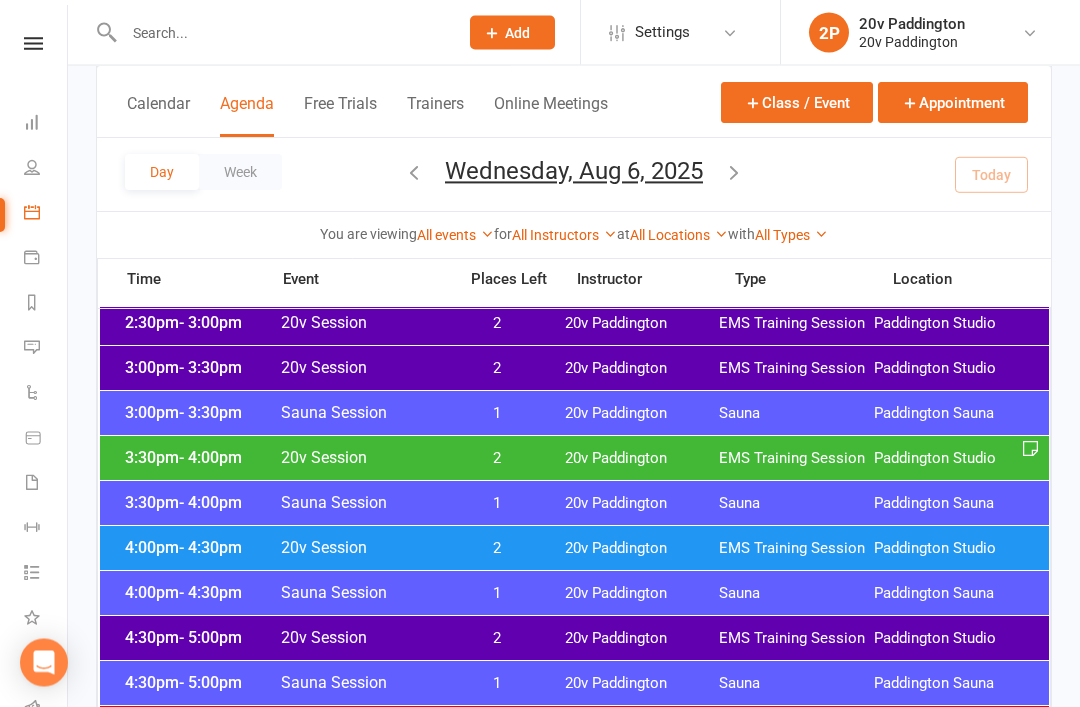 click on "- 4:30pm" at bounding box center [210, 548] 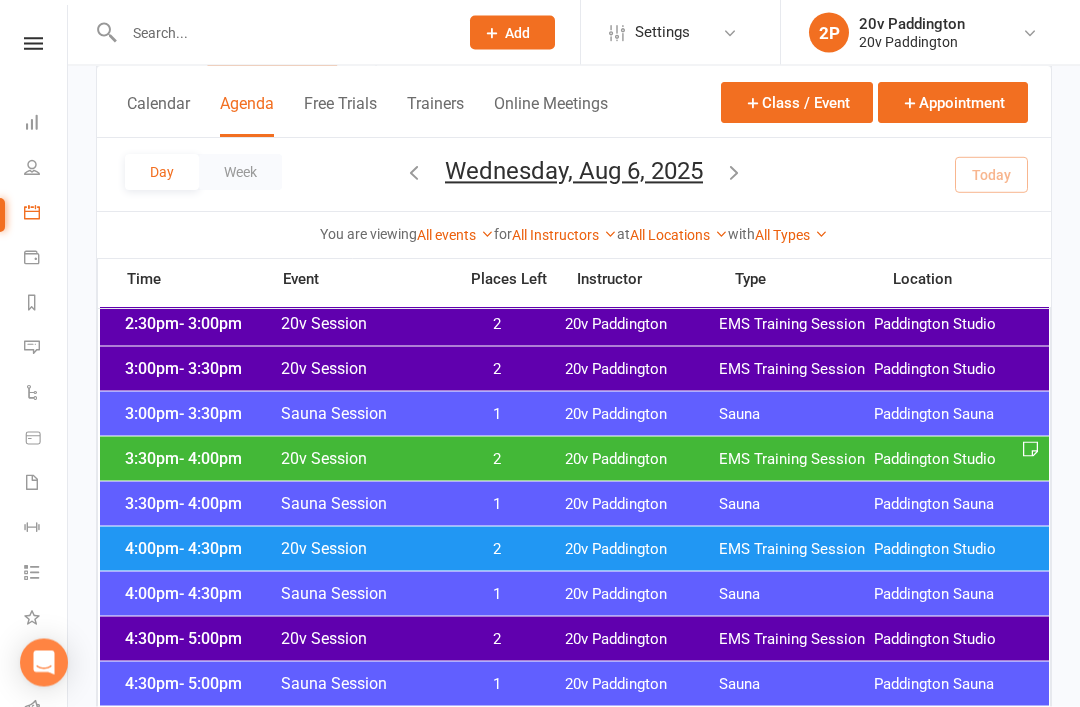 scroll, scrollTop: 1437, scrollLeft: 0, axis: vertical 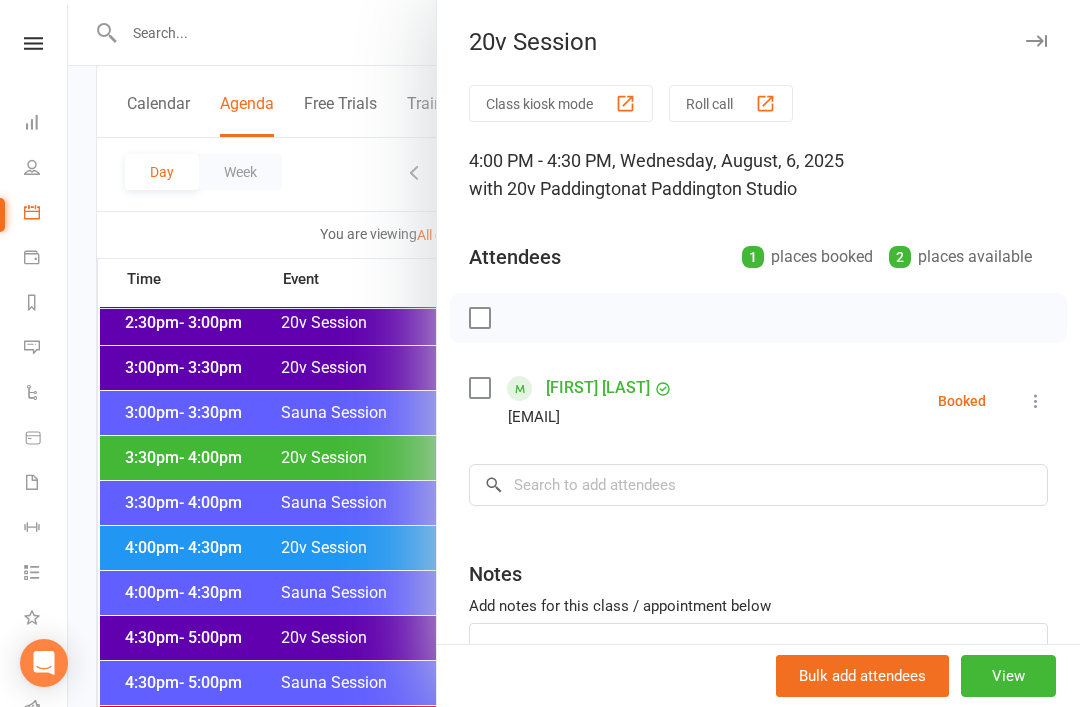 click at bounding box center (574, 353) 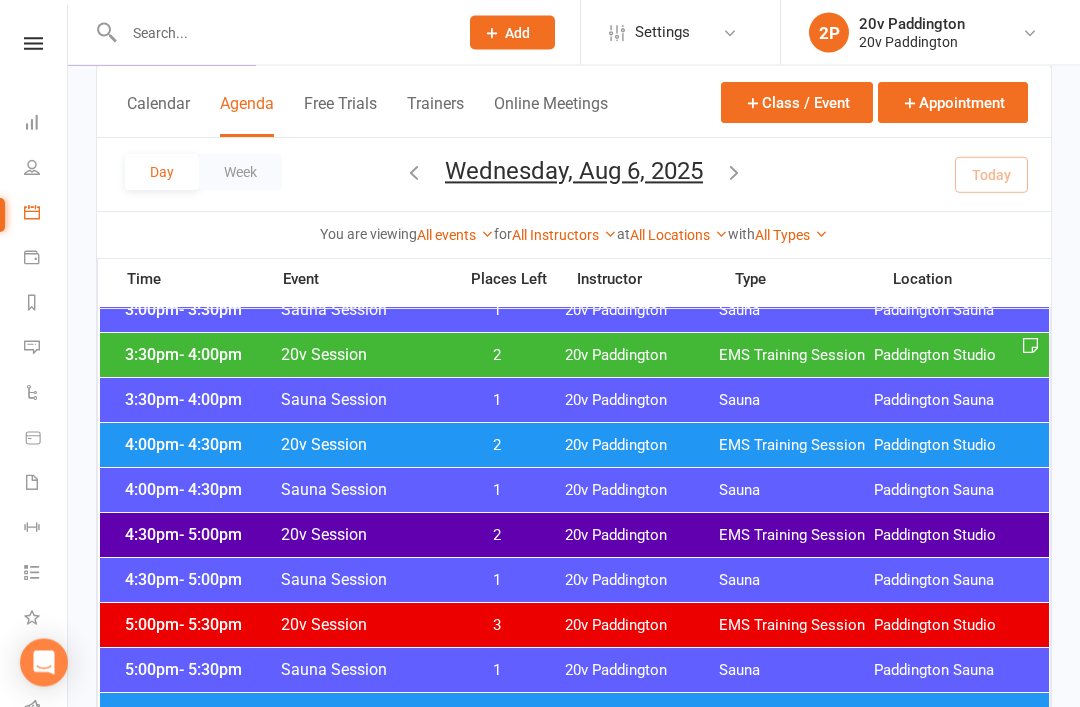 click on "- 5:00pm" at bounding box center (210, 535) 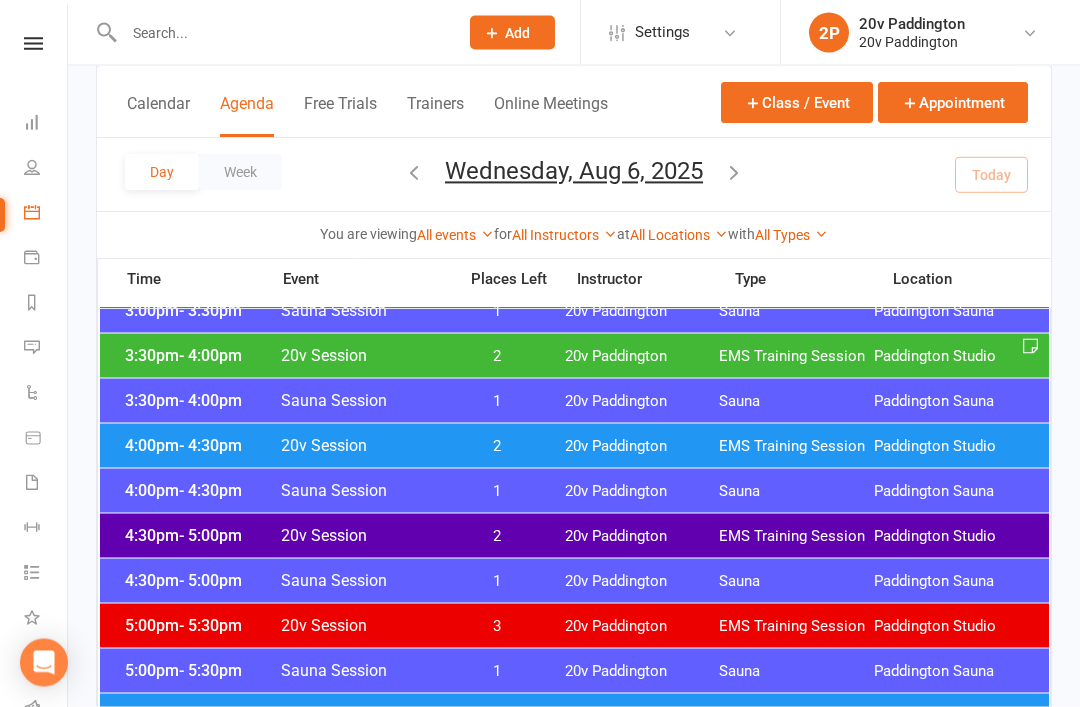 scroll, scrollTop: 1540, scrollLeft: 0, axis: vertical 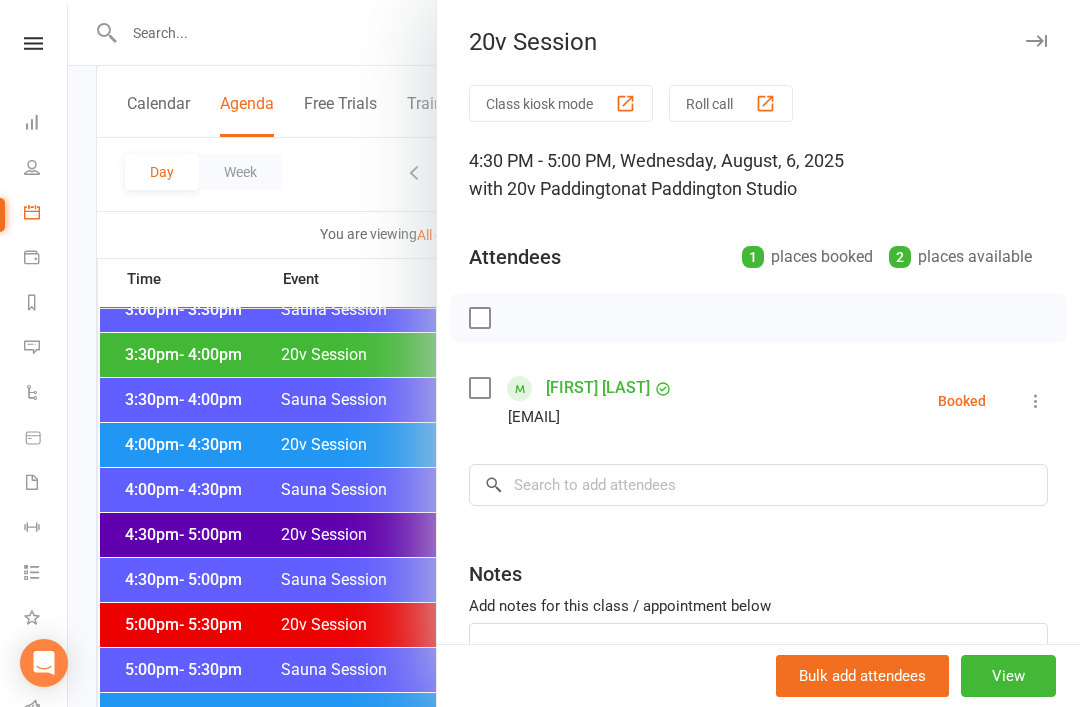 click at bounding box center (574, 353) 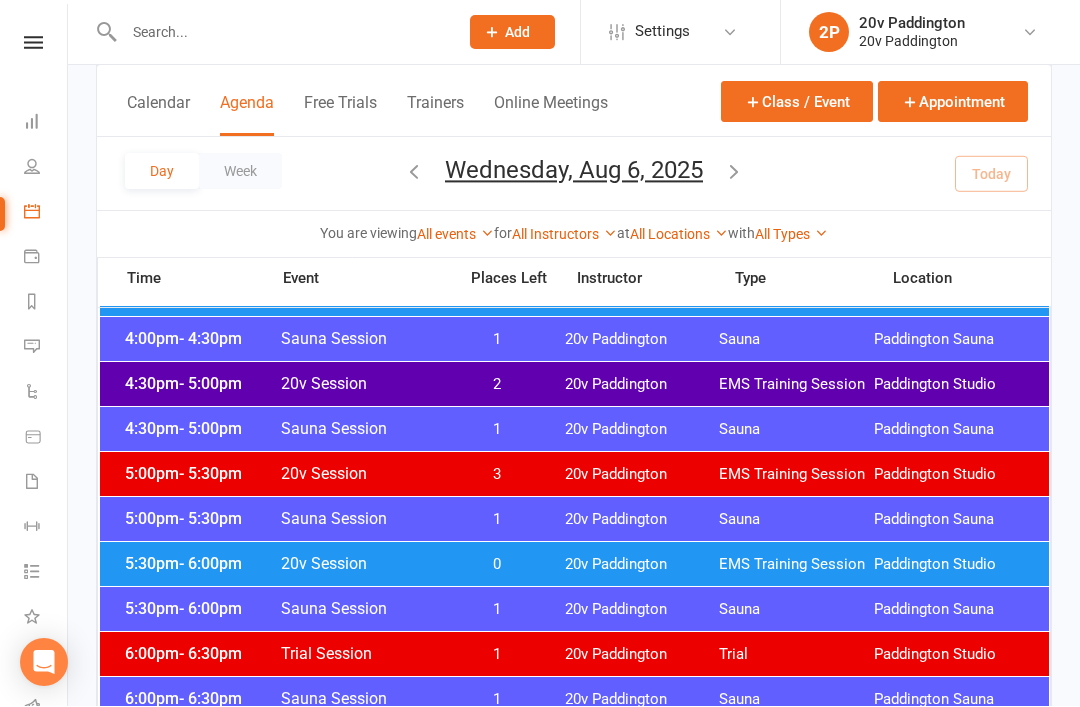 click on "0" at bounding box center [497, 565] 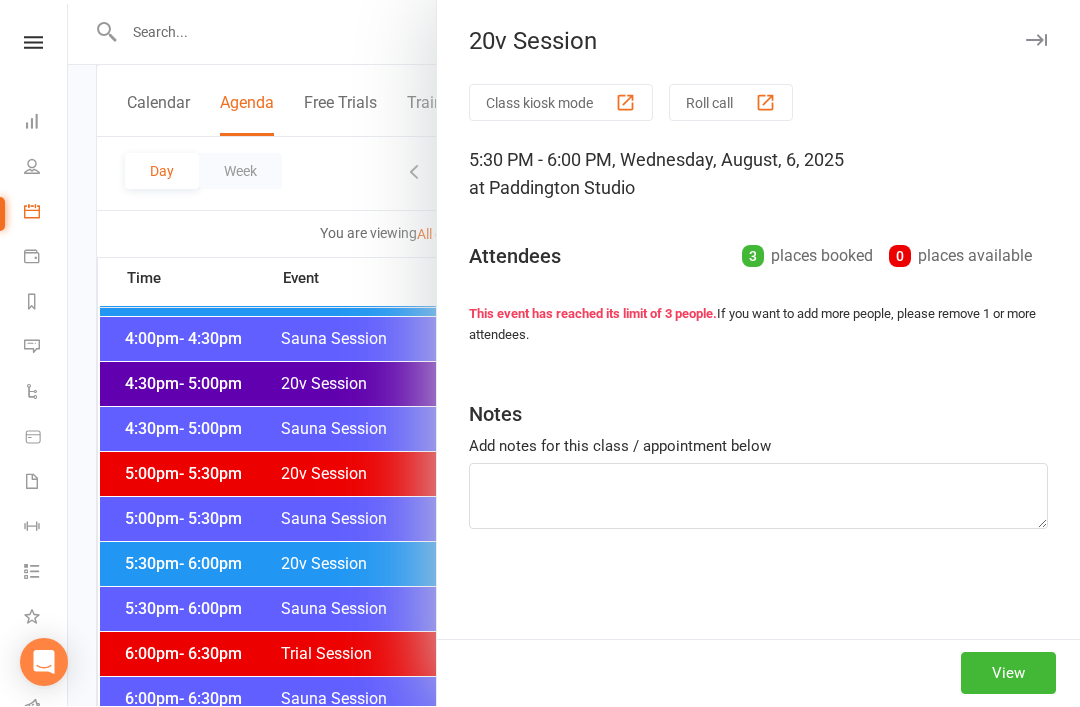 scroll, scrollTop: 1691, scrollLeft: 0, axis: vertical 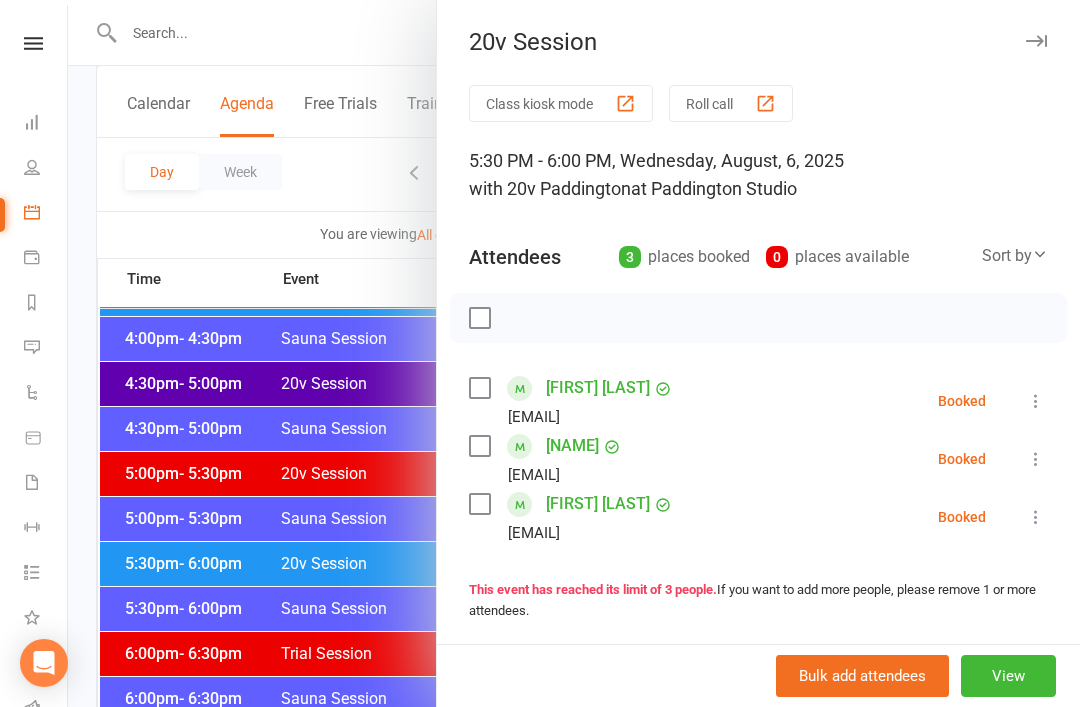 click at bounding box center (574, 353) 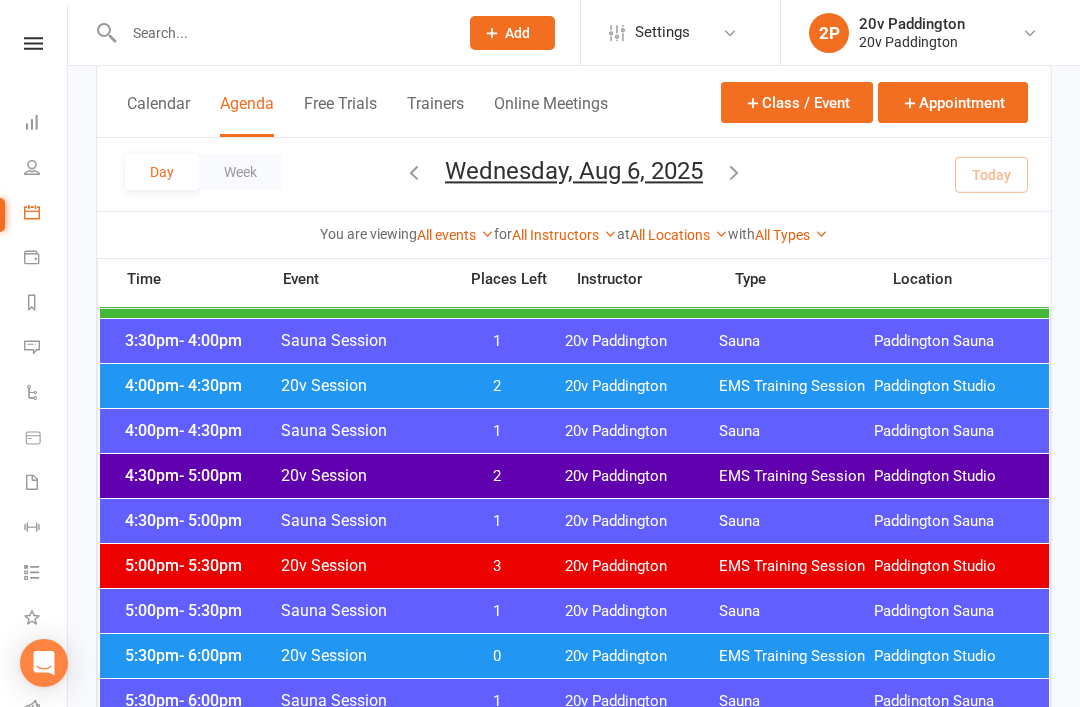 scroll, scrollTop: 1582, scrollLeft: 0, axis: vertical 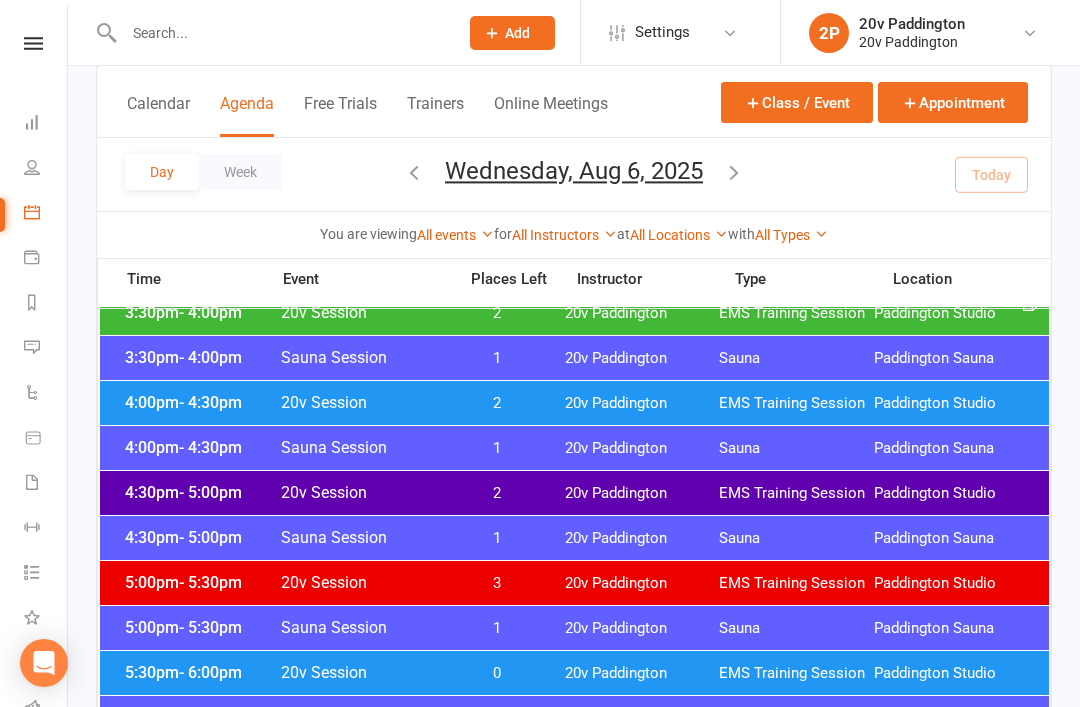 click on "2" at bounding box center [497, 493] 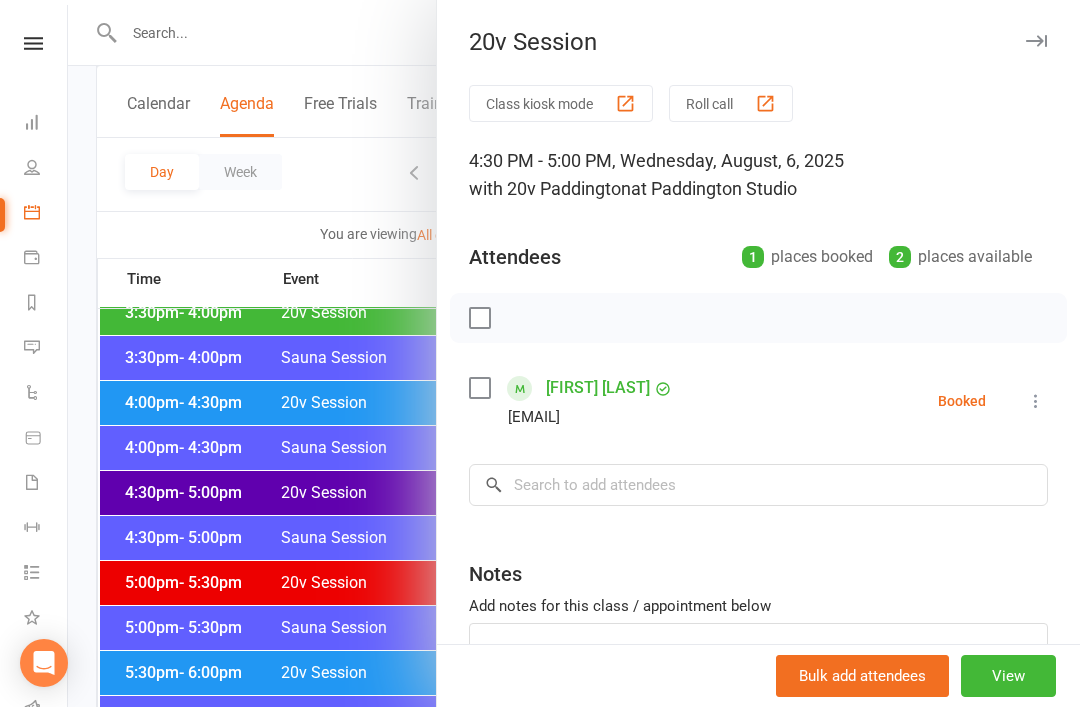 click at bounding box center [574, 353] 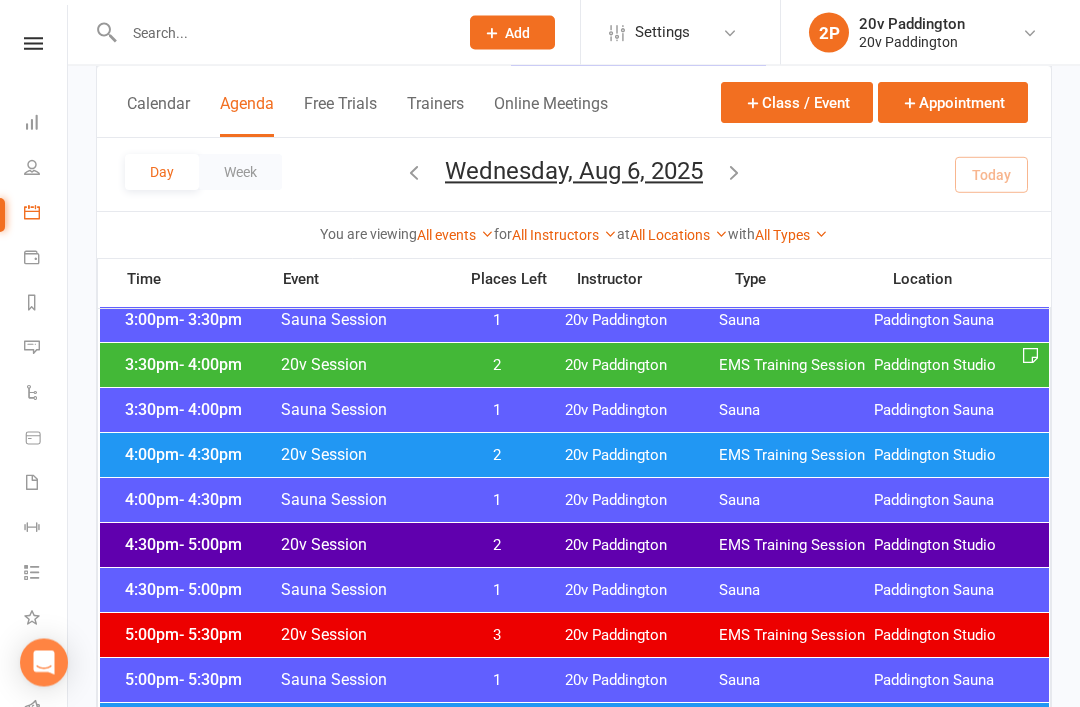 click on "2" at bounding box center [497, 456] 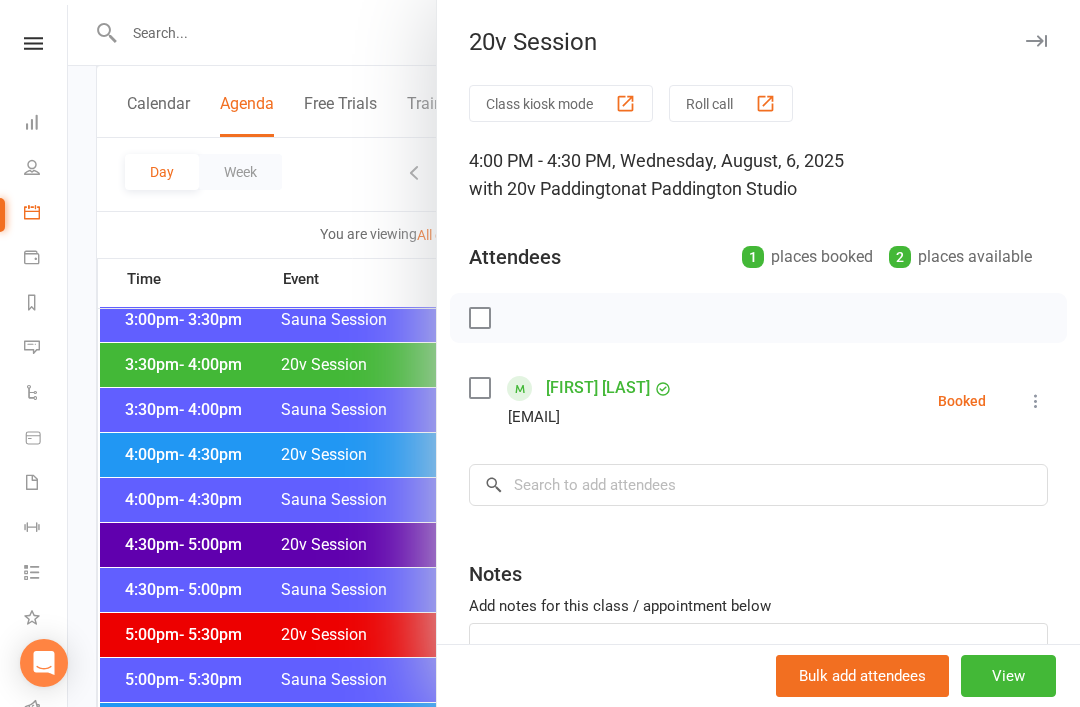 click at bounding box center [574, 353] 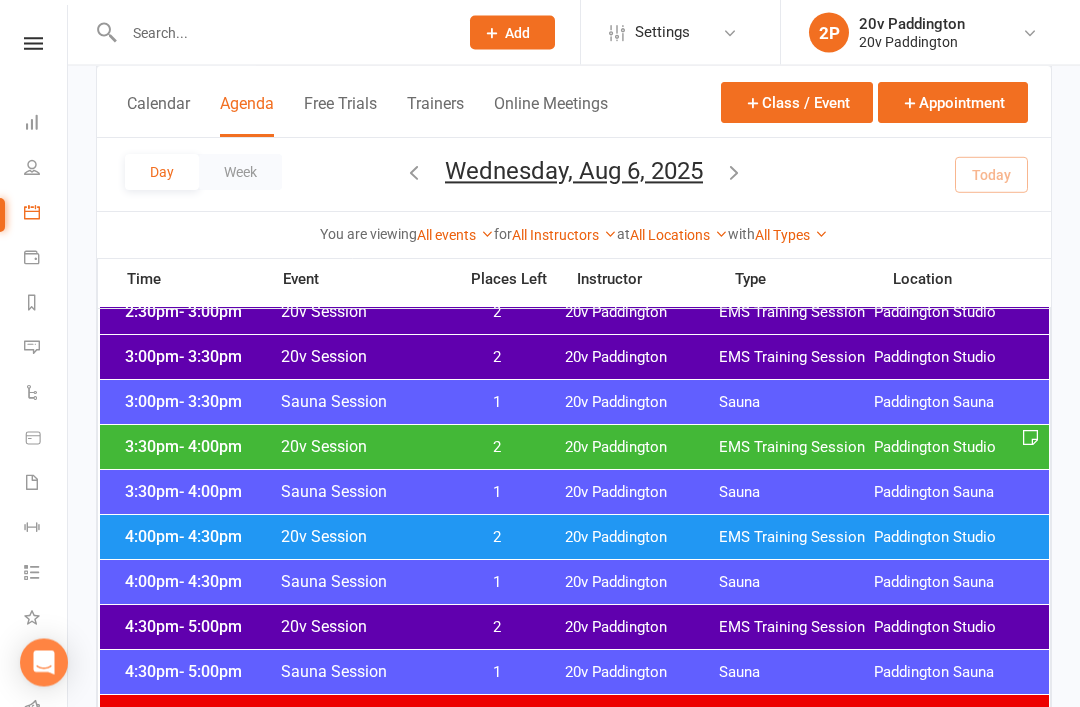 click on "3:30pm  - 4:00pm 20v Session 2 20v Paddington EMS Training Session Paddington Studio" at bounding box center [574, 448] 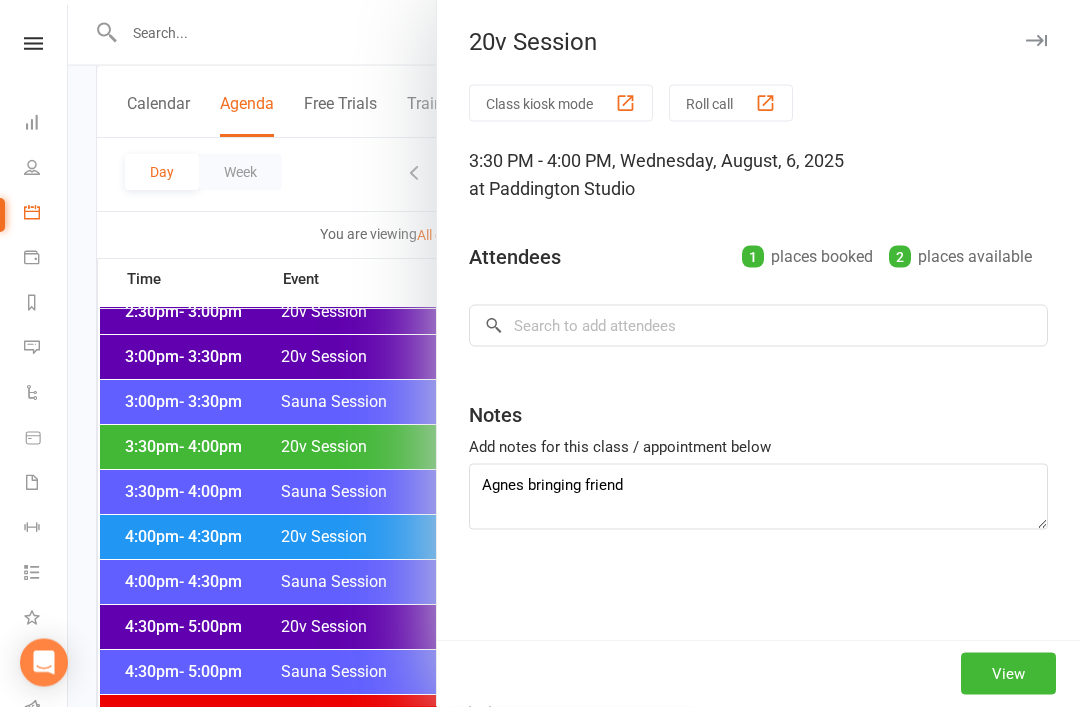 scroll, scrollTop: 1448, scrollLeft: 0, axis: vertical 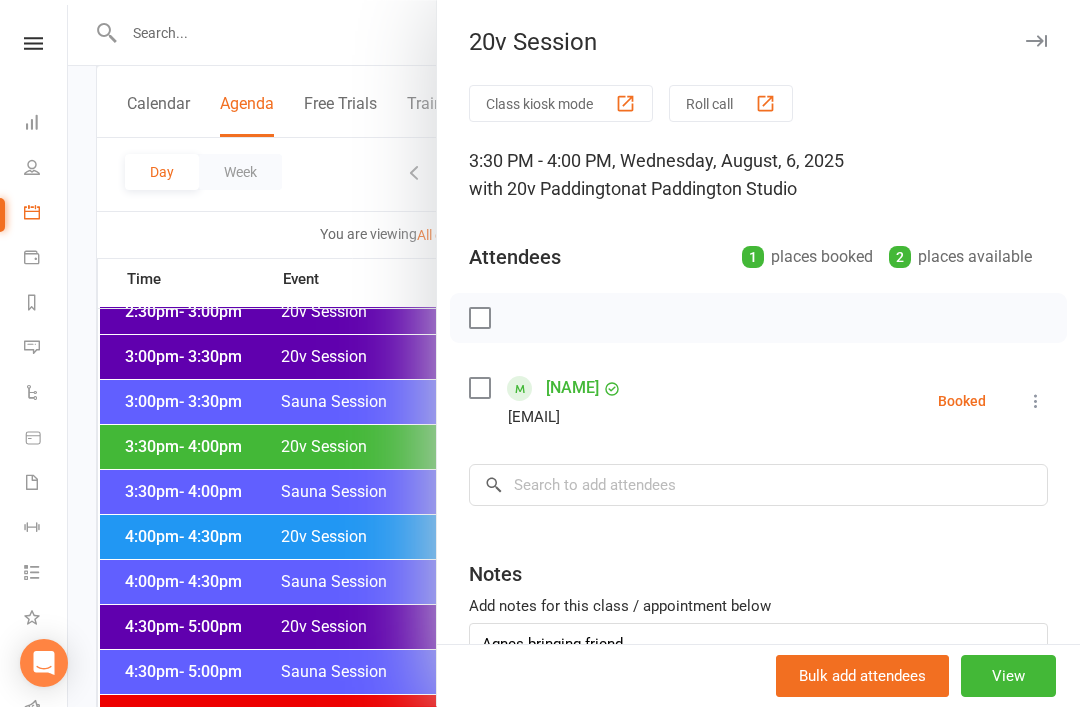 click at bounding box center [574, 353] 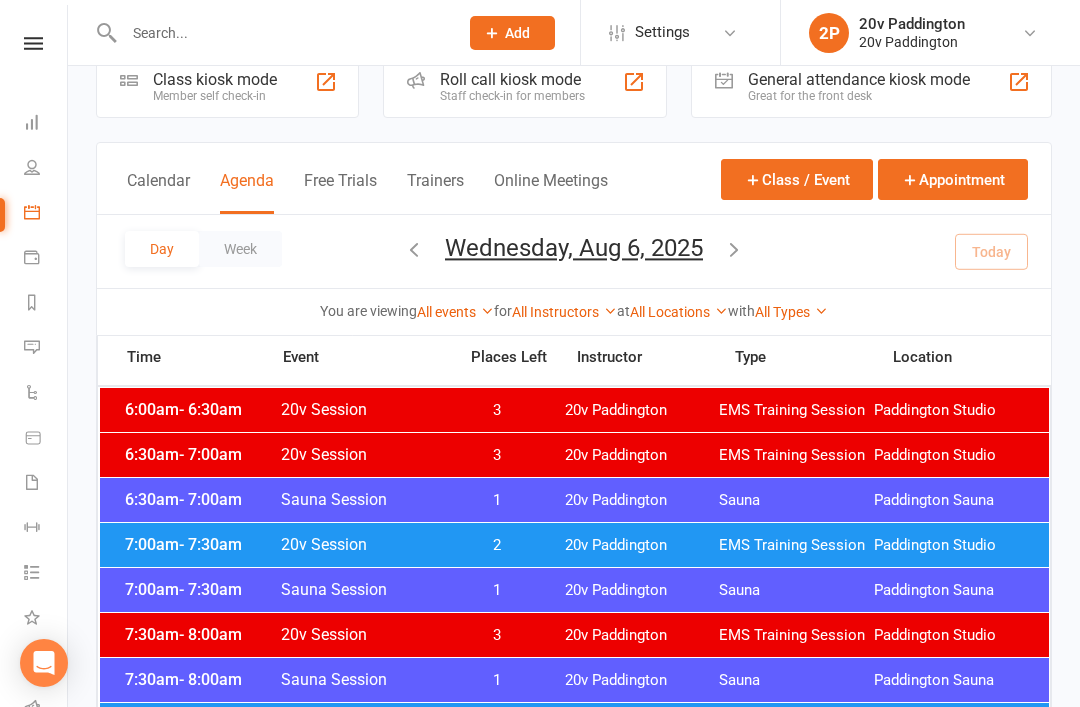 scroll, scrollTop: 0, scrollLeft: 0, axis: both 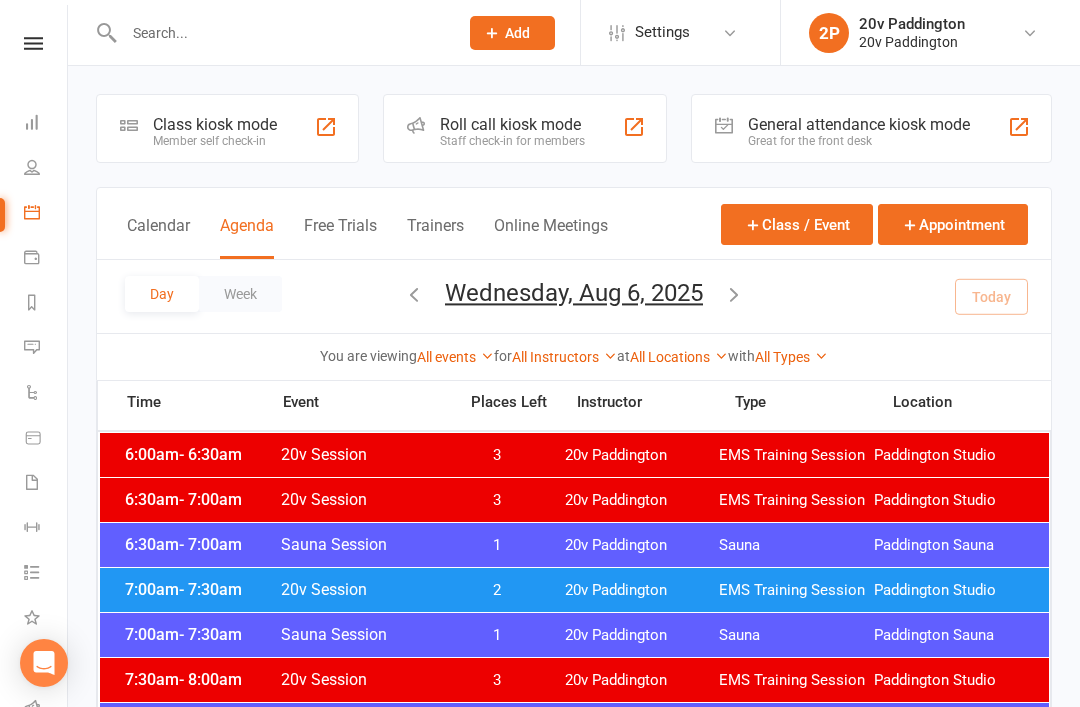 click on "Settings Membership Plans Event Templates Appointment Types Website Image Library Customize Contacts Bulk Imports Access Control Users Account Profile Clubworx API" at bounding box center (680, 32) 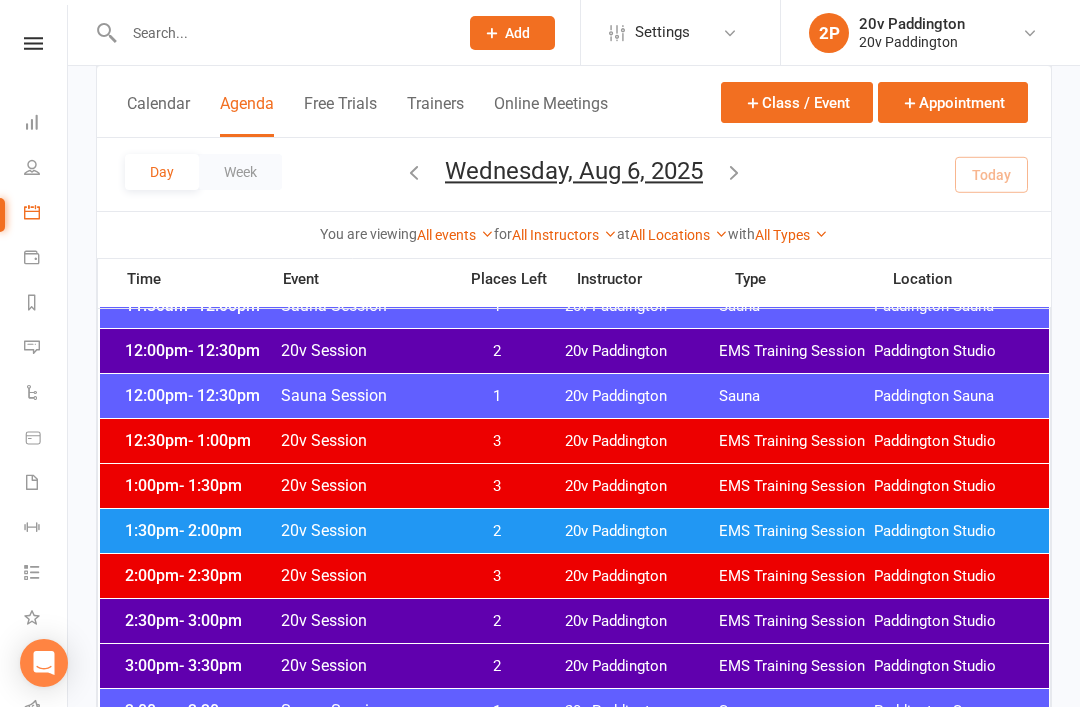 scroll, scrollTop: 1140, scrollLeft: 0, axis: vertical 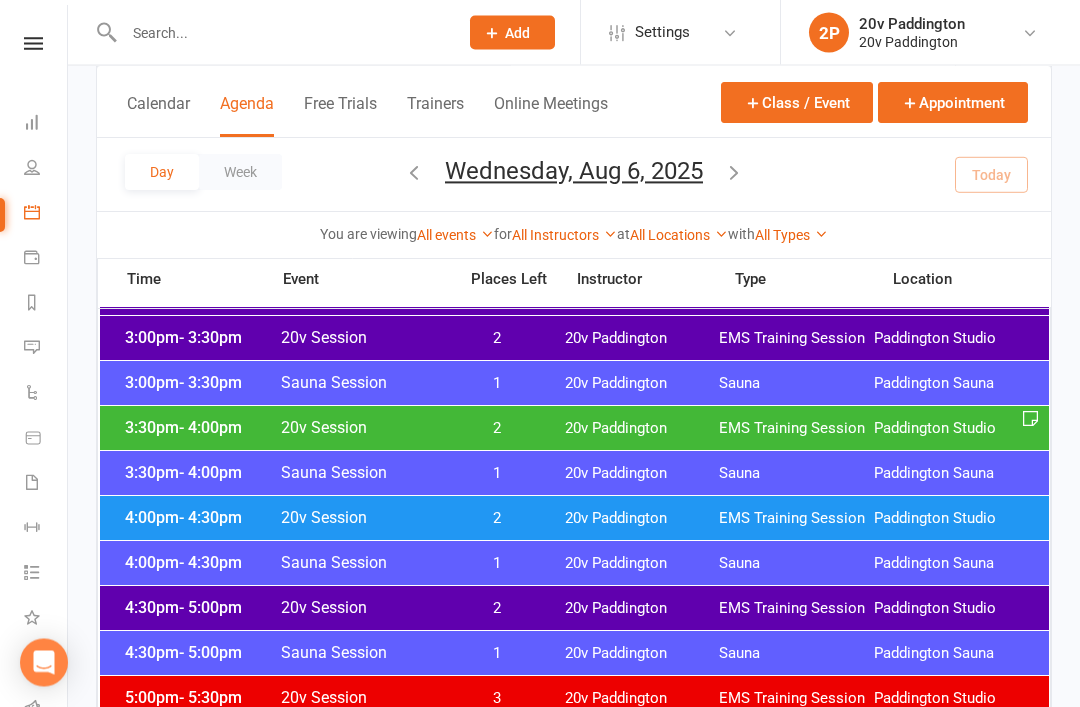 click on "20v Paddington" at bounding box center (642, 429) 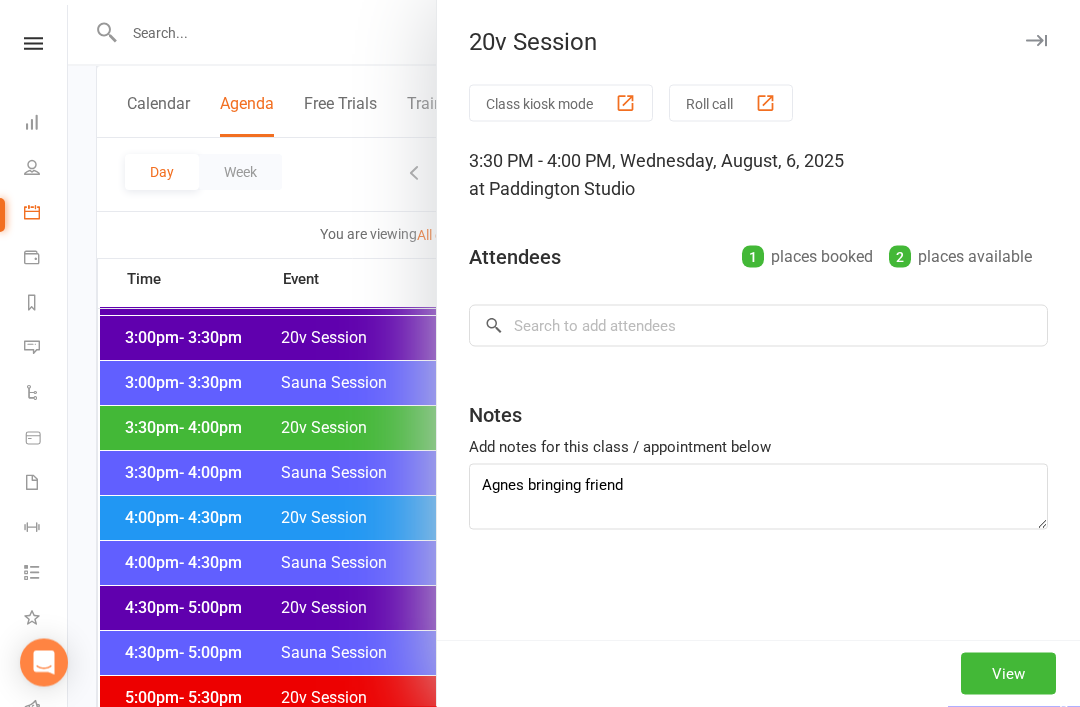 scroll, scrollTop: 1467, scrollLeft: 0, axis: vertical 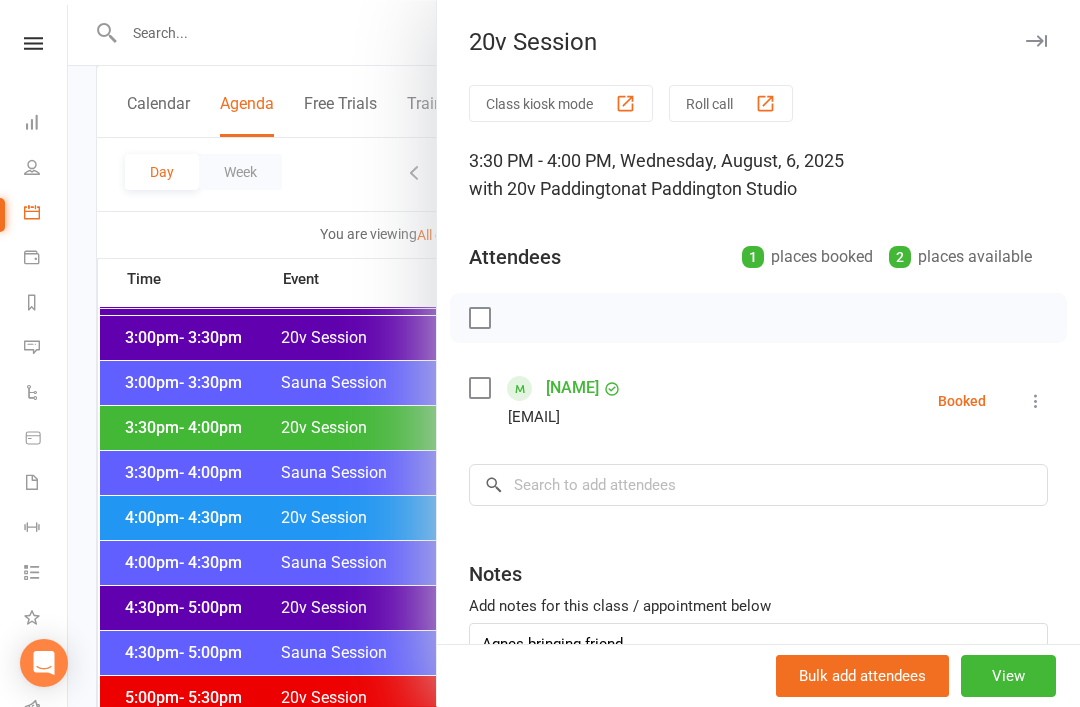 click at bounding box center (574, 353) 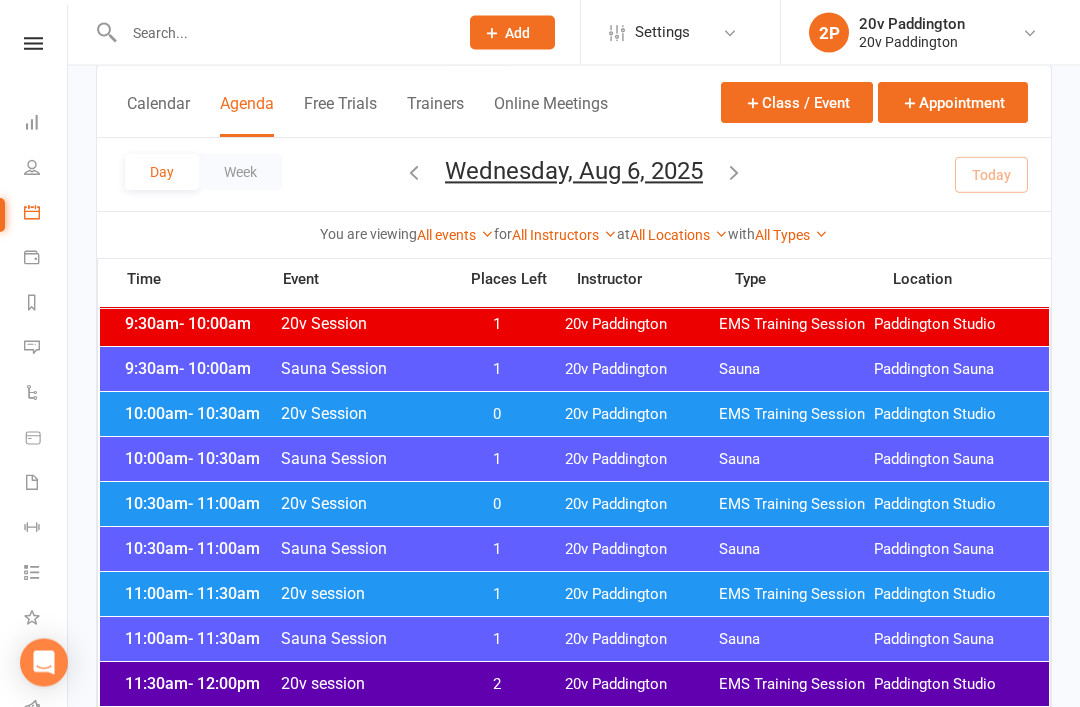 click on "Wednesday, Aug 6, 2025" at bounding box center [574, 171] 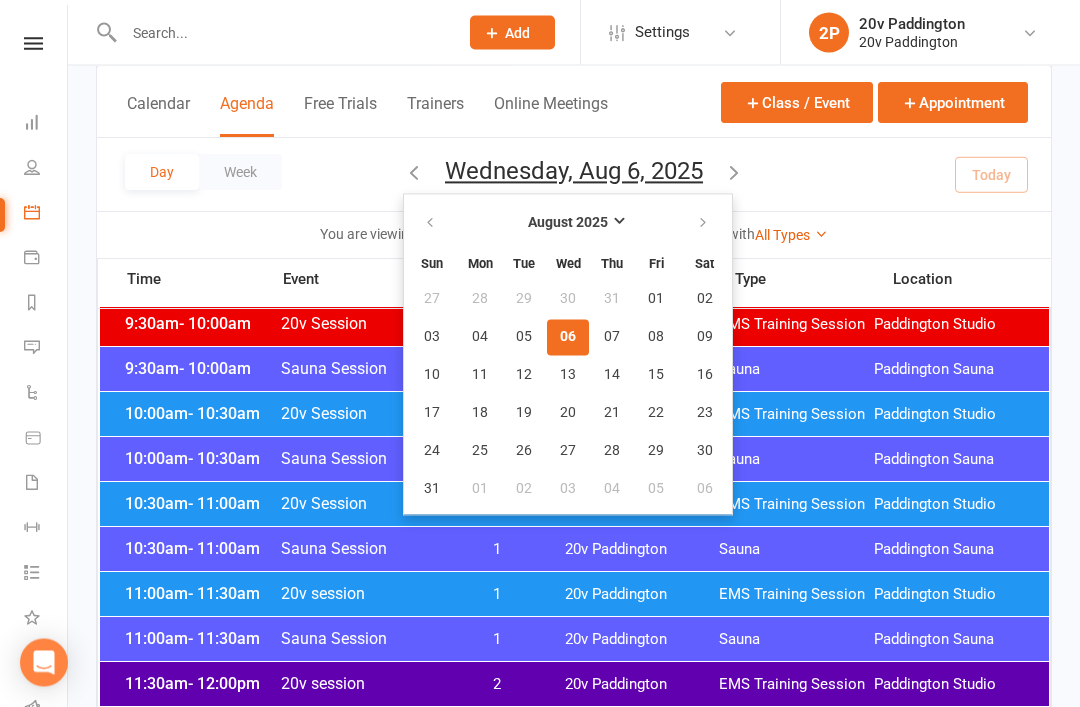 scroll, scrollTop: 716, scrollLeft: 0, axis: vertical 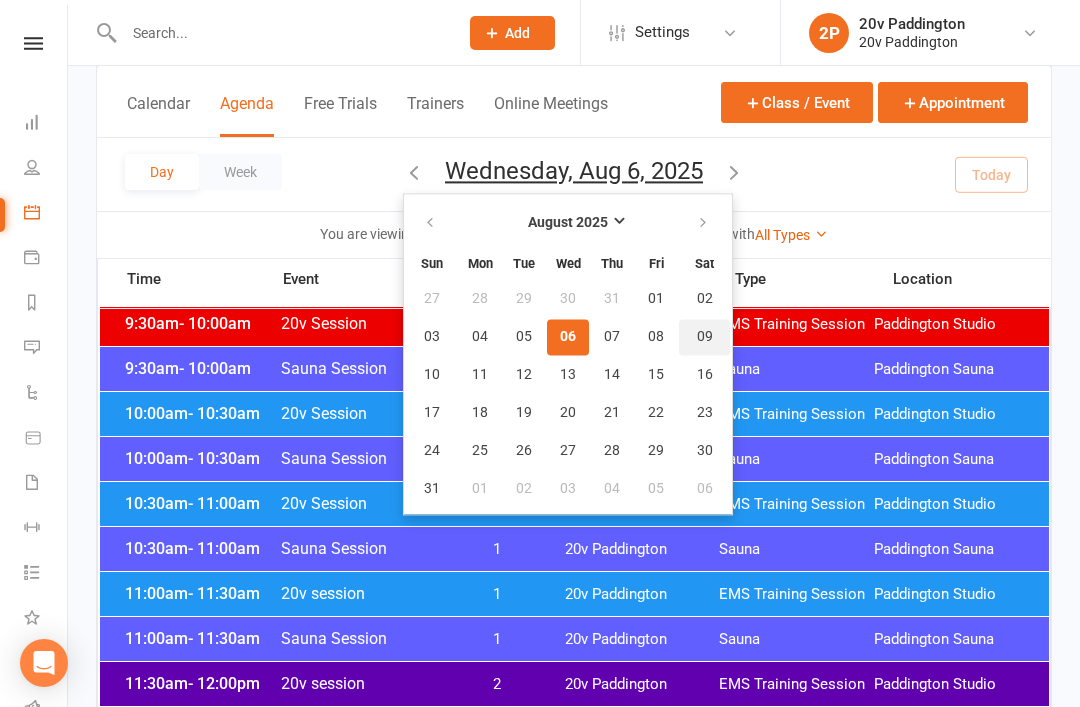 click on "09" at bounding box center [704, 337] 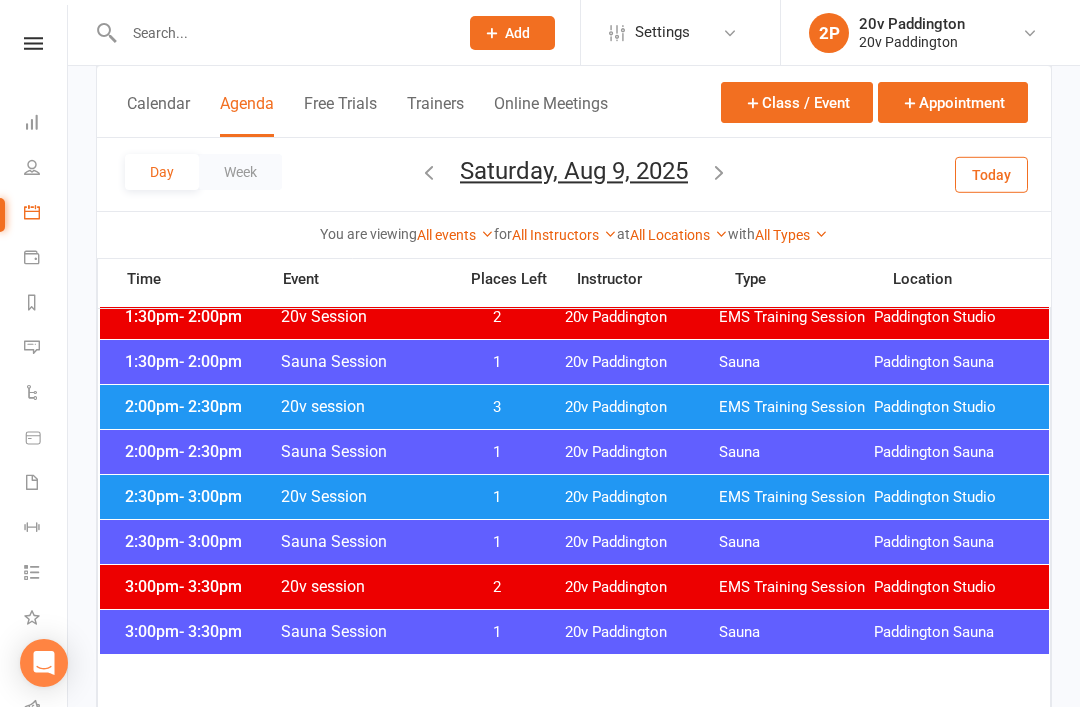 scroll, scrollTop: 1399, scrollLeft: 0, axis: vertical 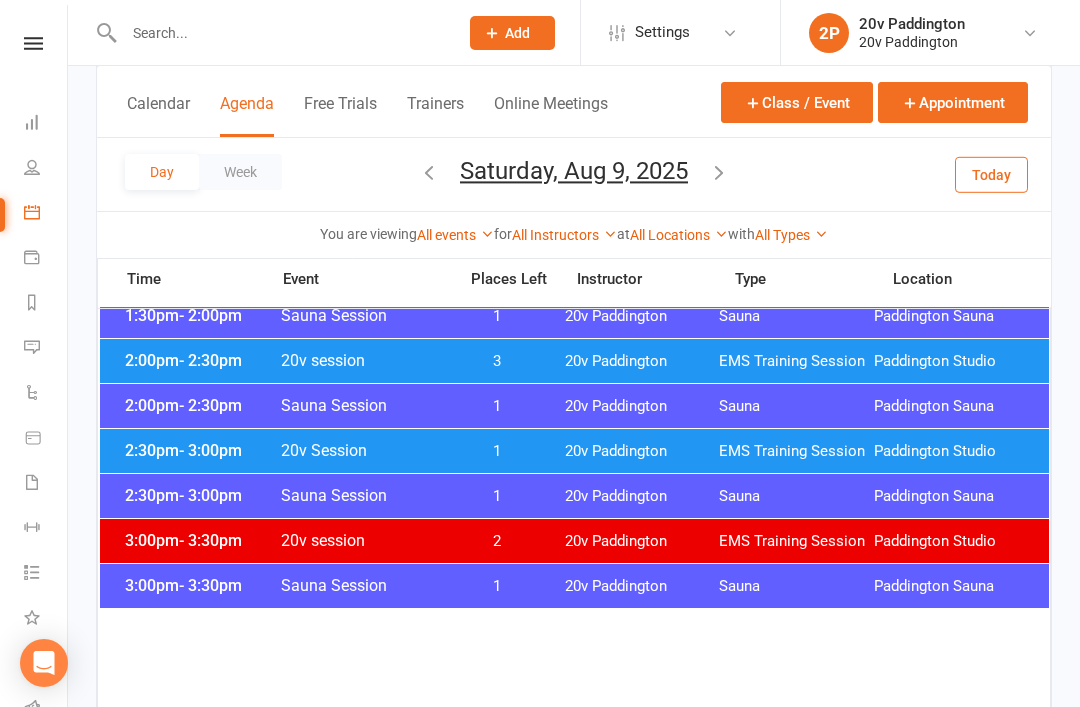 click on "- 3:00pm" at bounding box center [210, 450] 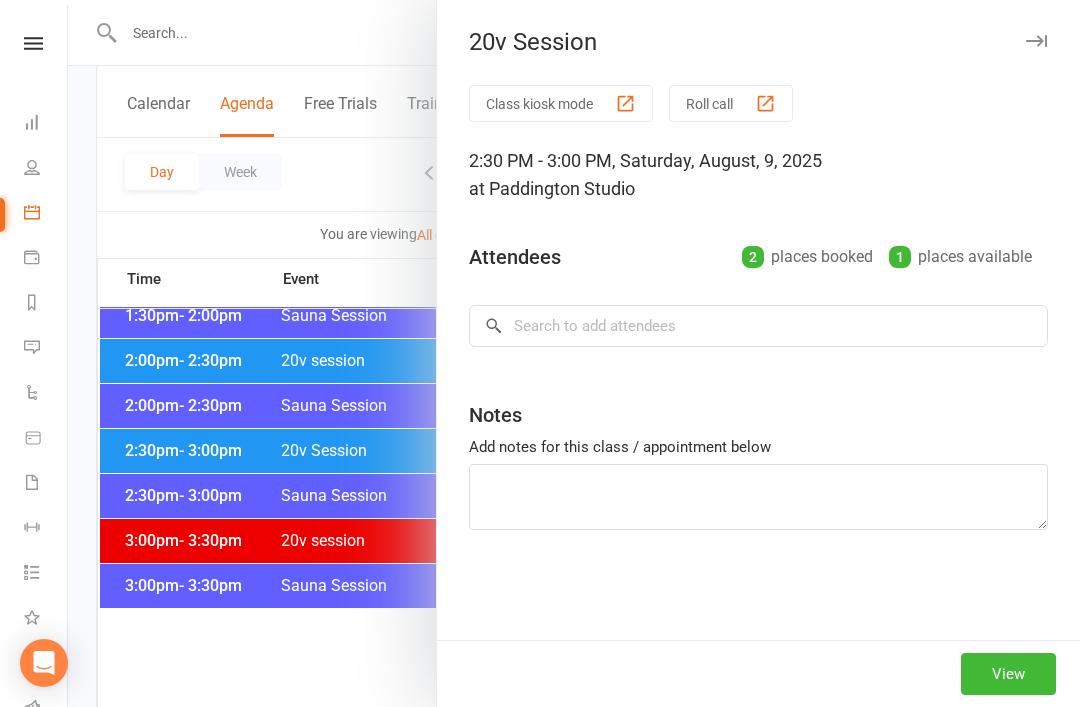 click at bounding box center (574, 353) 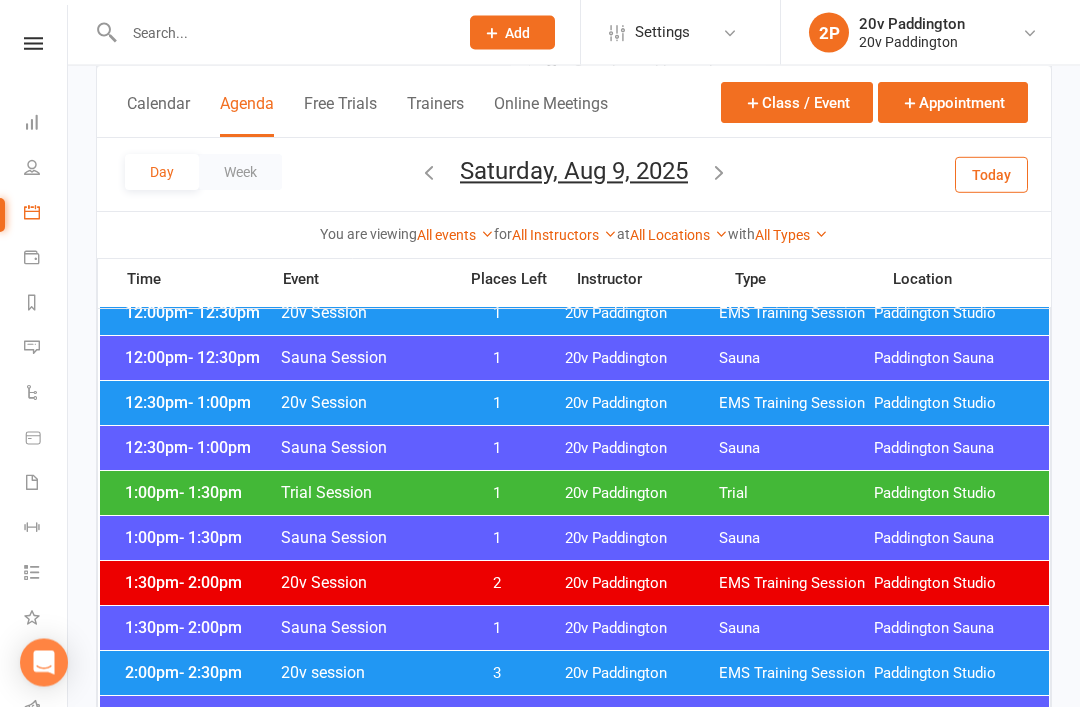 click on "12:30pm  - 1:00pm 20v Session 1 20v Paddington EMS Training Session Paddington Studio" at bounding box center [574, 404] 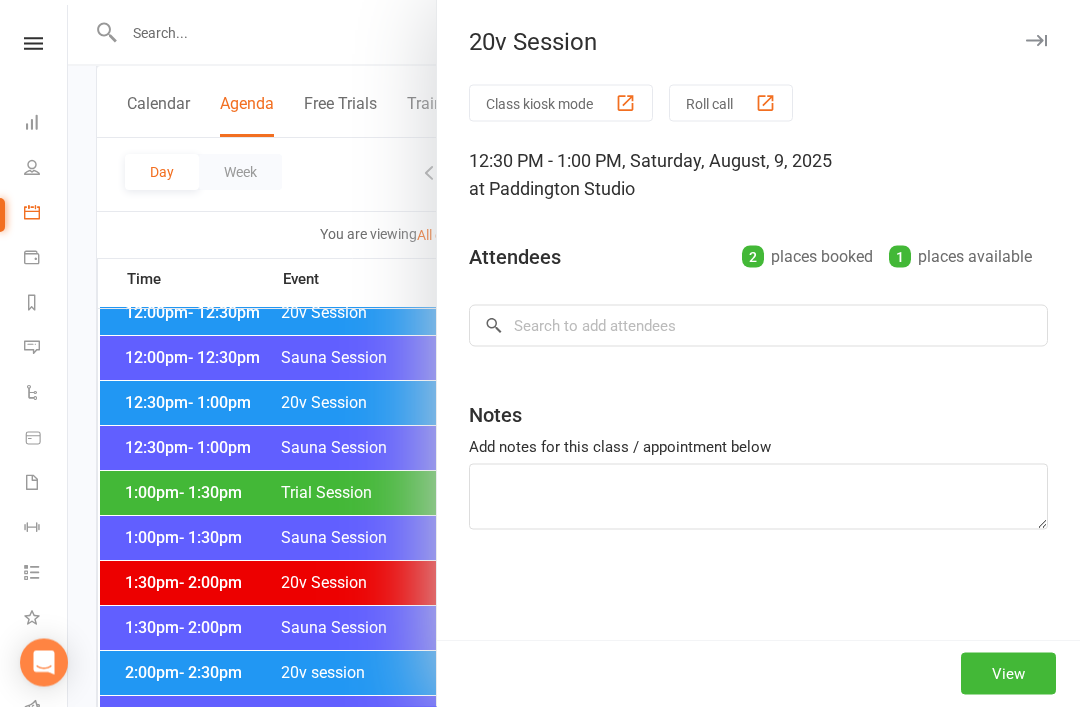 scroll, scrollTop: 1087, scrollLeft: 0, axis: vertical 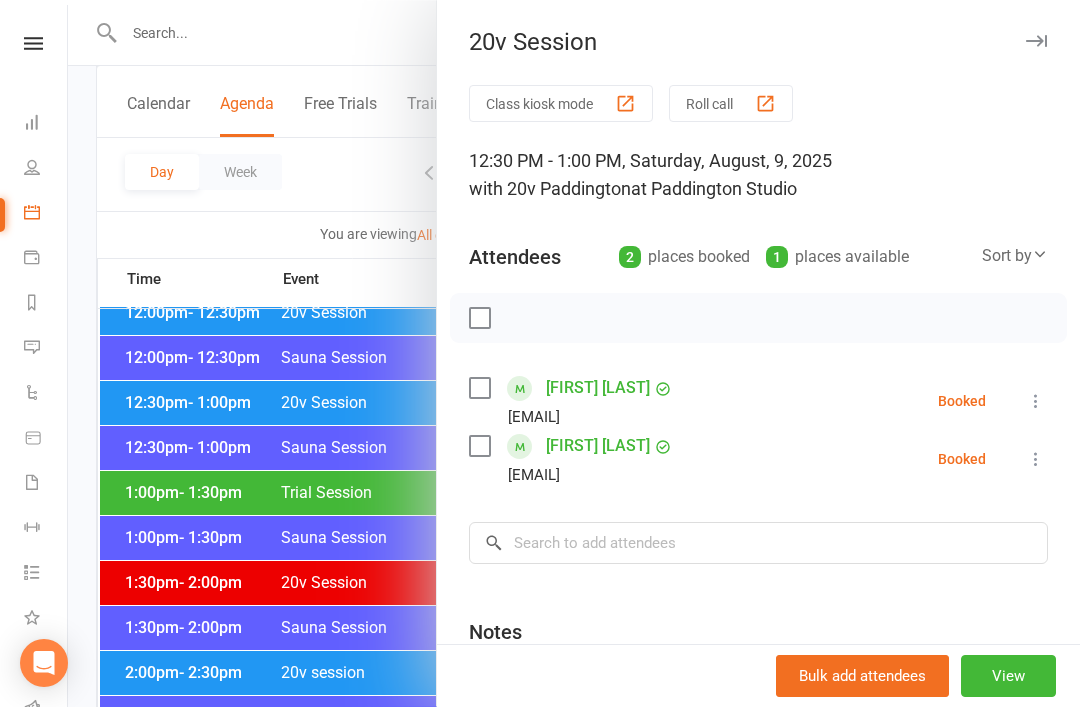 click at bounding box center (574, 353) 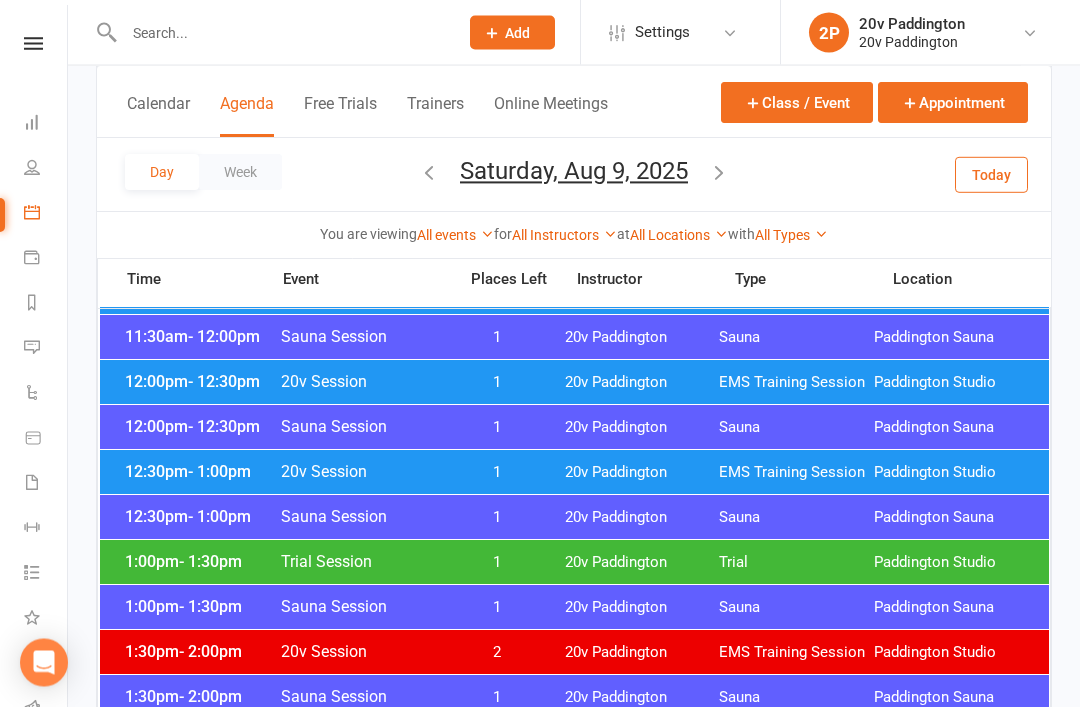 scroll, scrollTop: 1015, scrollLeft: 0, axis: vertical 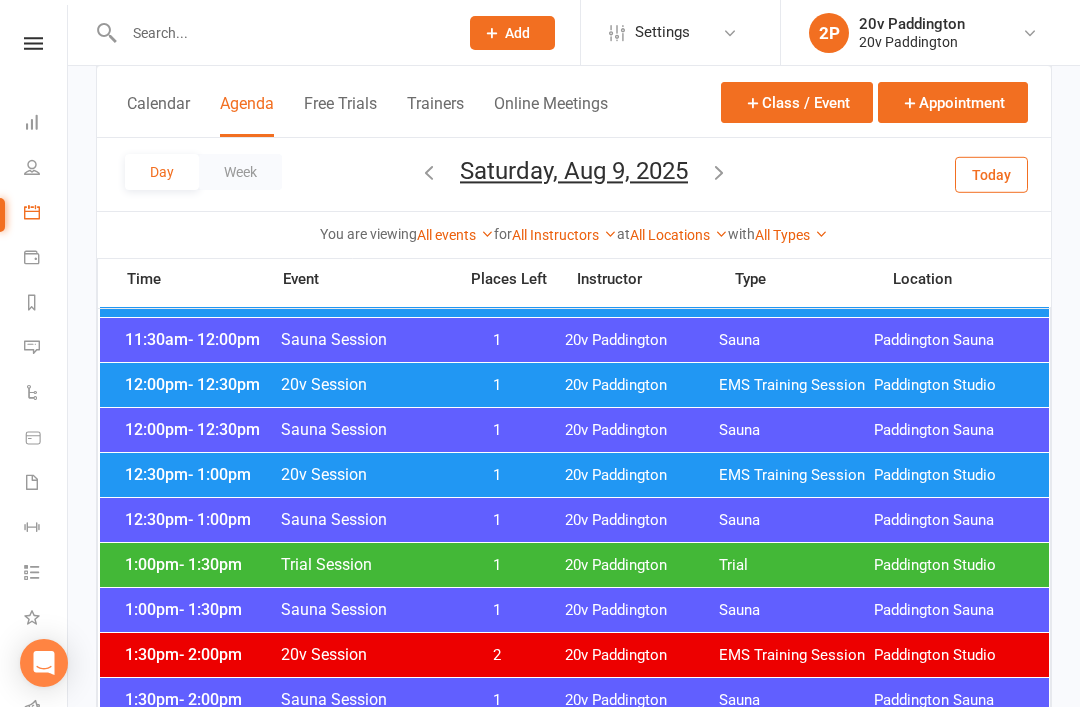 click on "12:00pm  - 12:30pm" at bounding box center (200, 384) 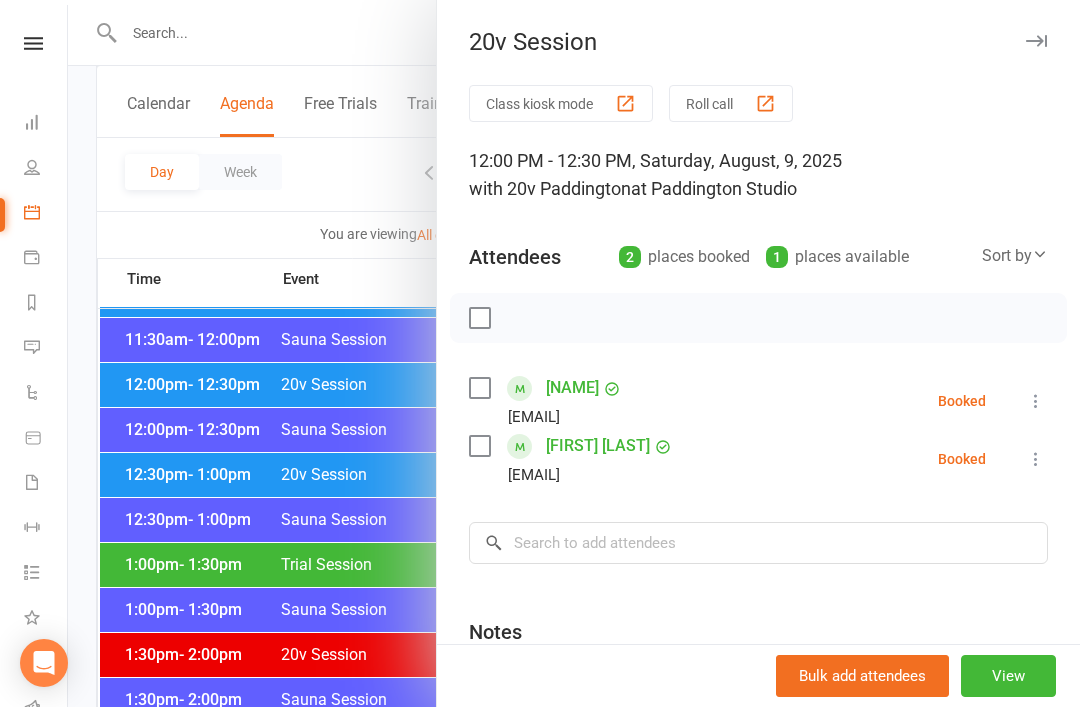 click at bounding box center [574, 353] 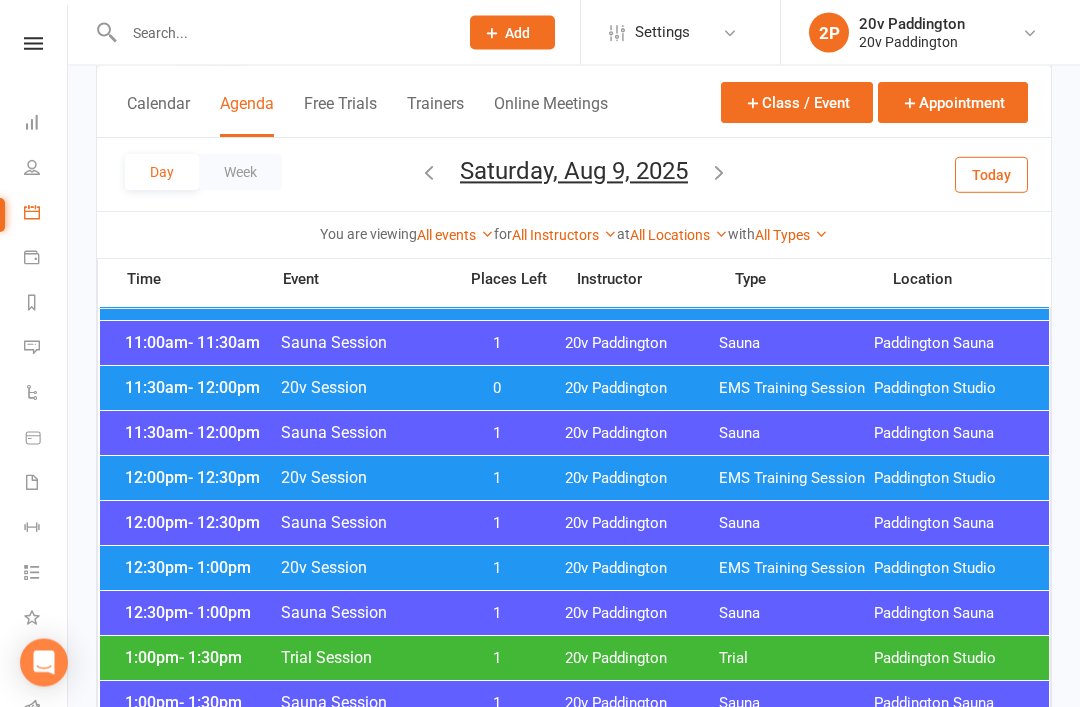 scroll, scrollTop: 915, scrollLeft: 0, axis: vertical 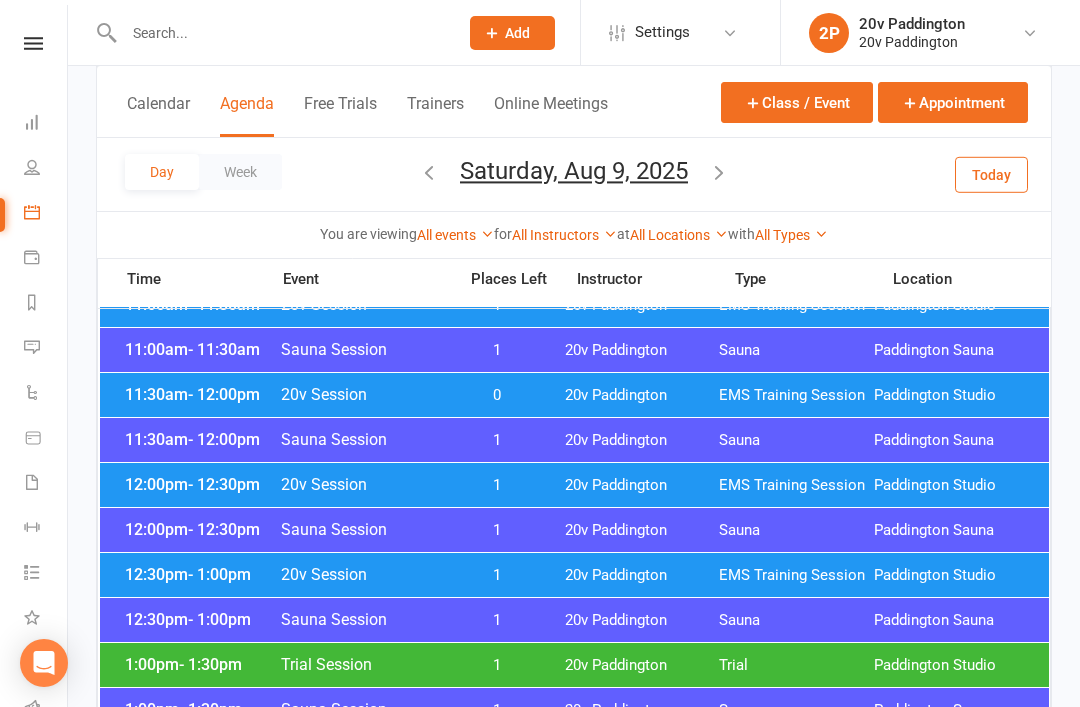 click on "11:30am  - 12:00pm" at bounding box center [200, 394] 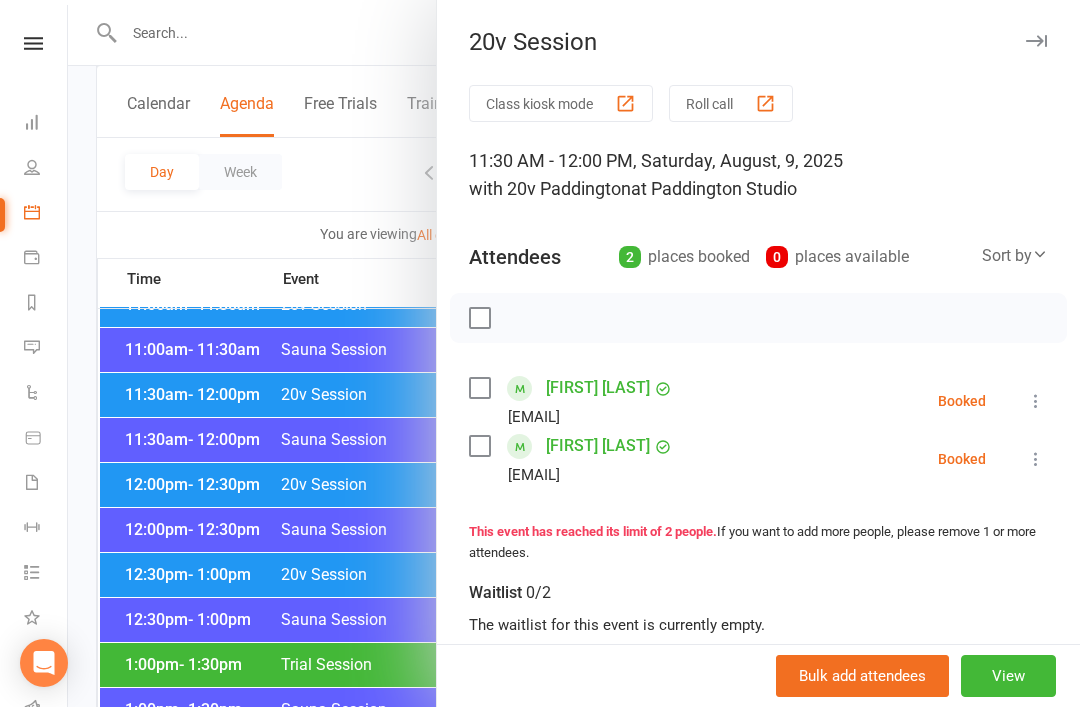 click on "Andrea Berruecos" at bounding box center (598, 388) 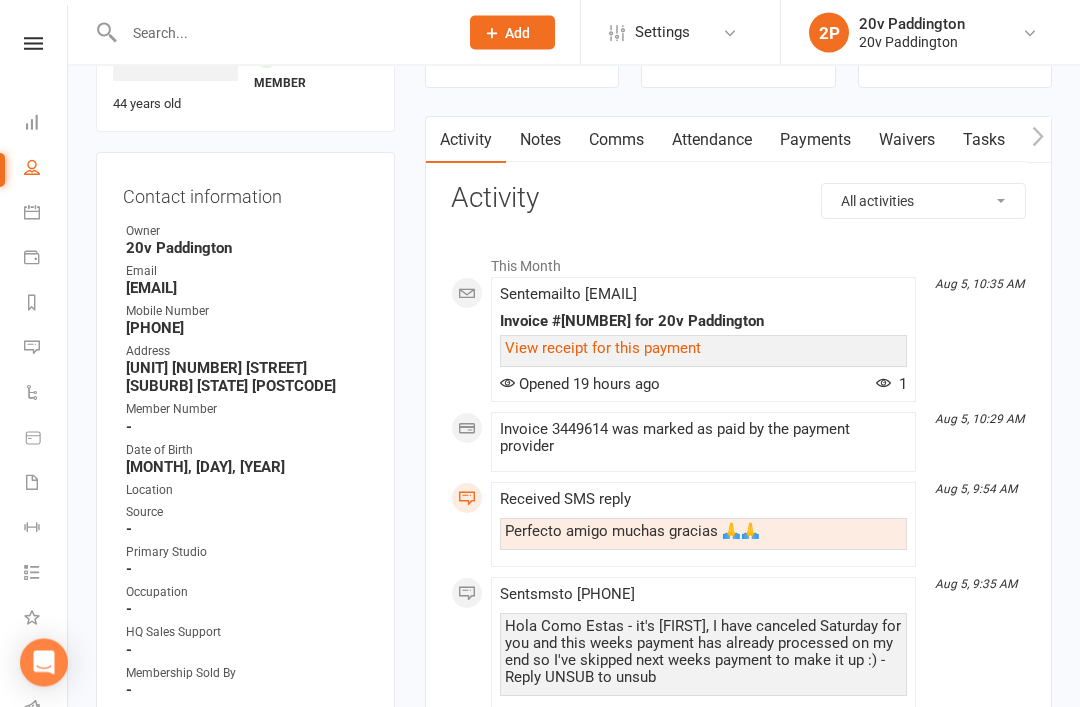scroll, scrollTop: 141, scrollLeft: 0, axis: vertical 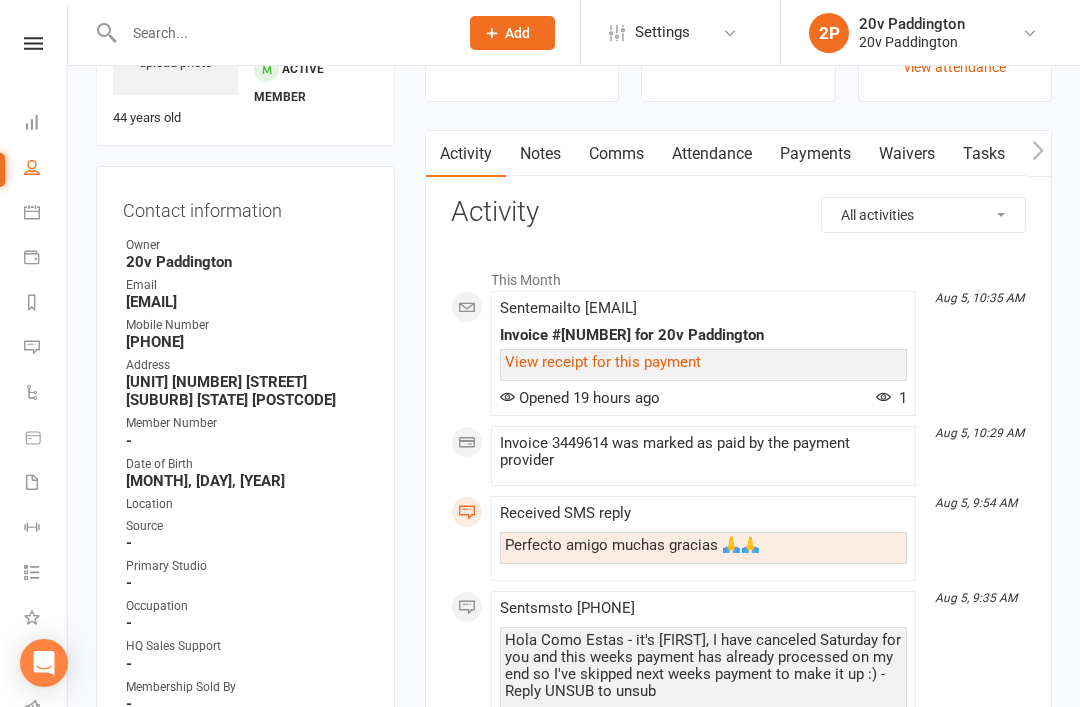 click on "Attendance" at bounding box center [712, 154] 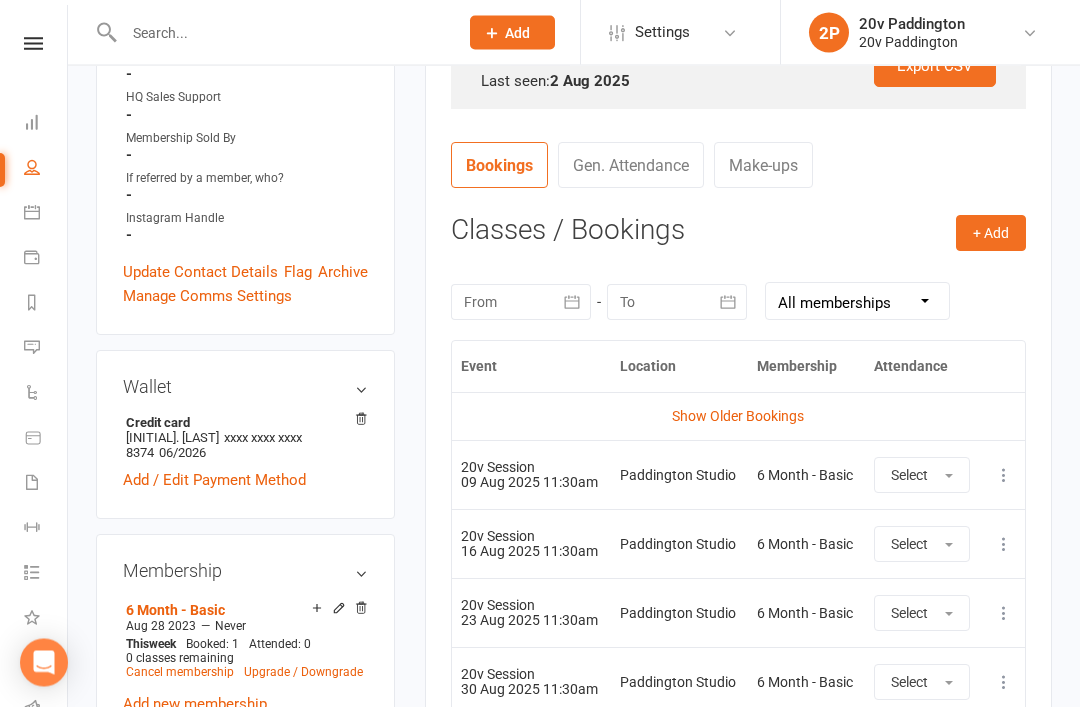 scroll, scrollTop: 710, scrollLeft: 0, axis: vertical 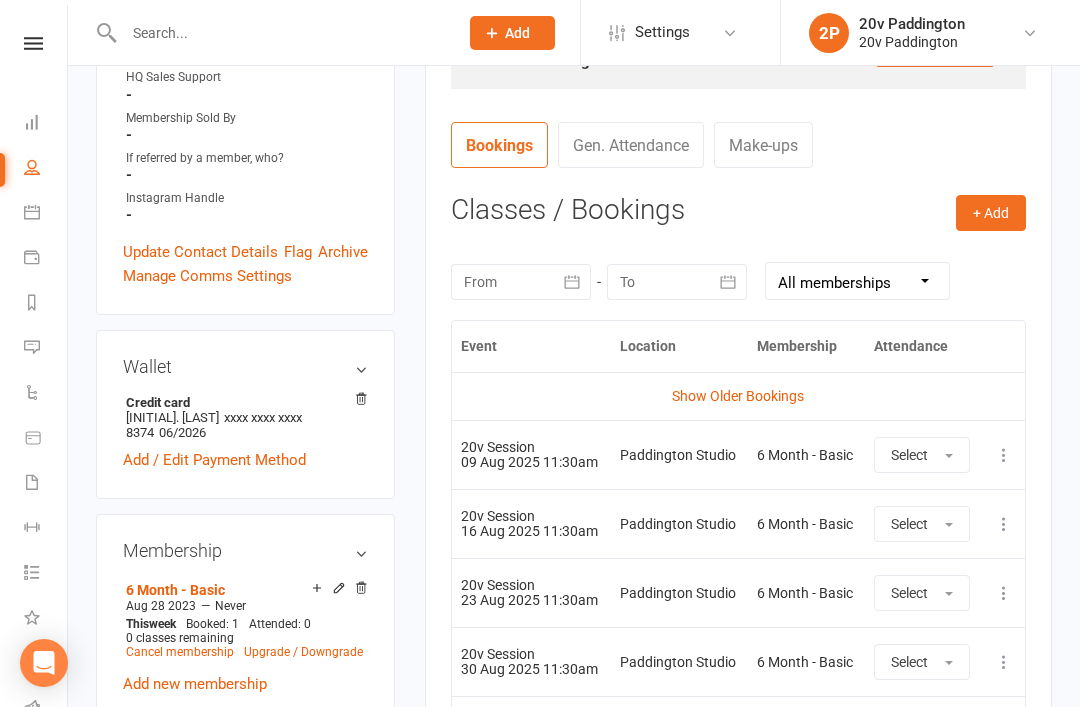 click at bounding box center (1004, 455) 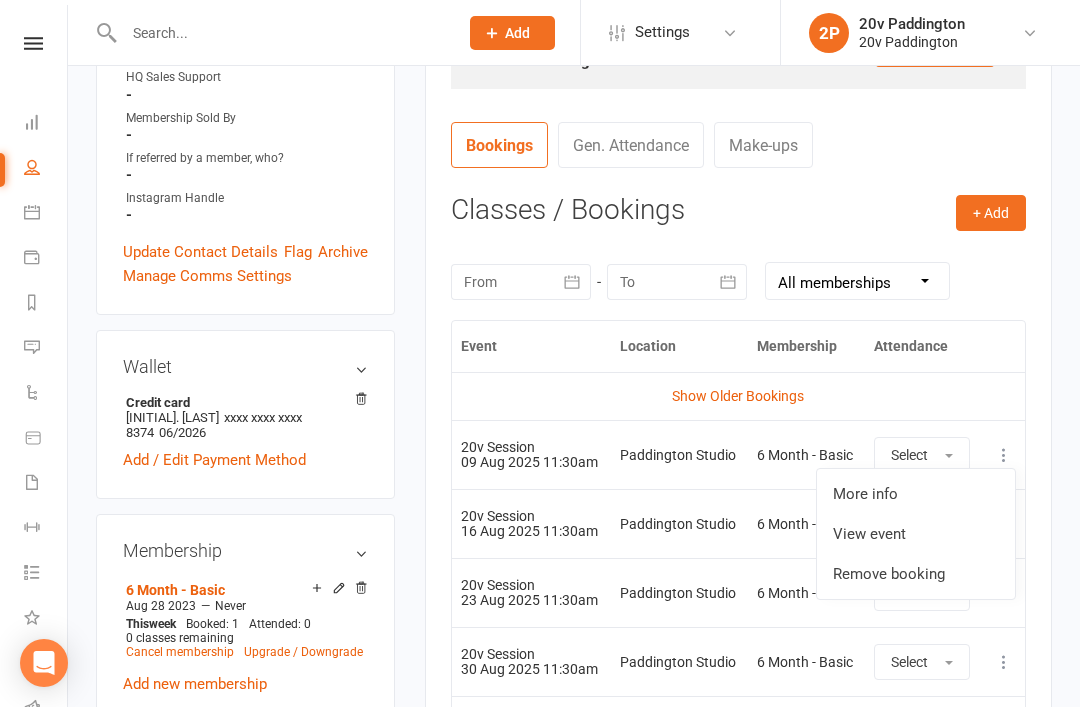 click on "Remove booking" at bounding box center [916, 574] 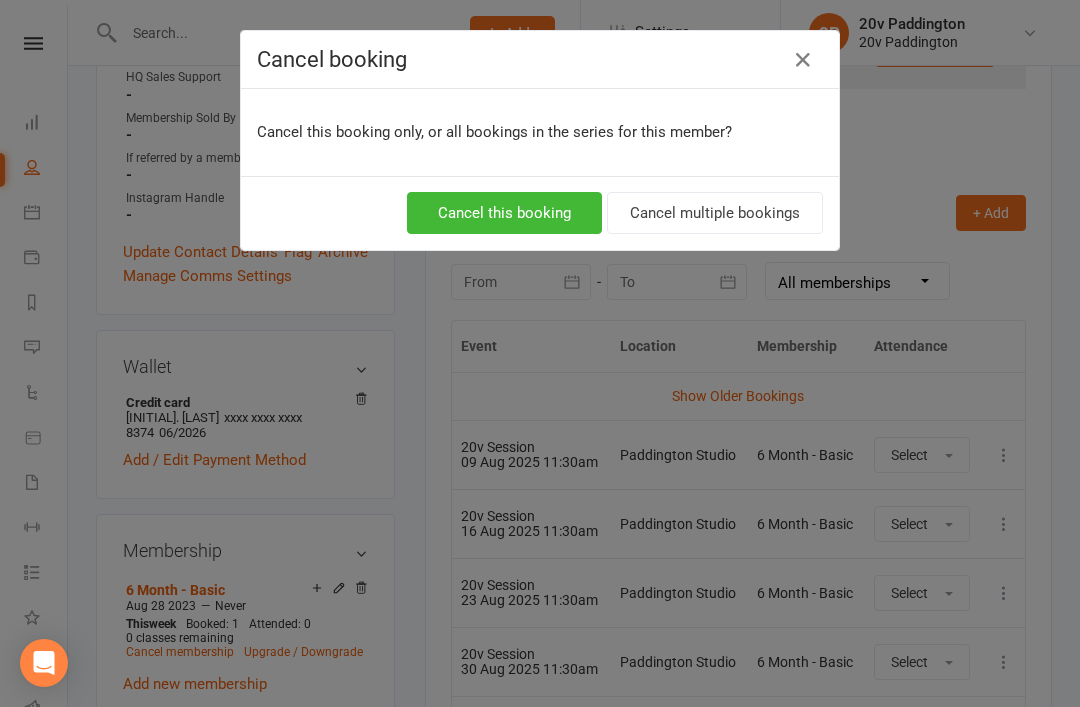 click on "Cancel this booking" at bounding box center [504, 213] 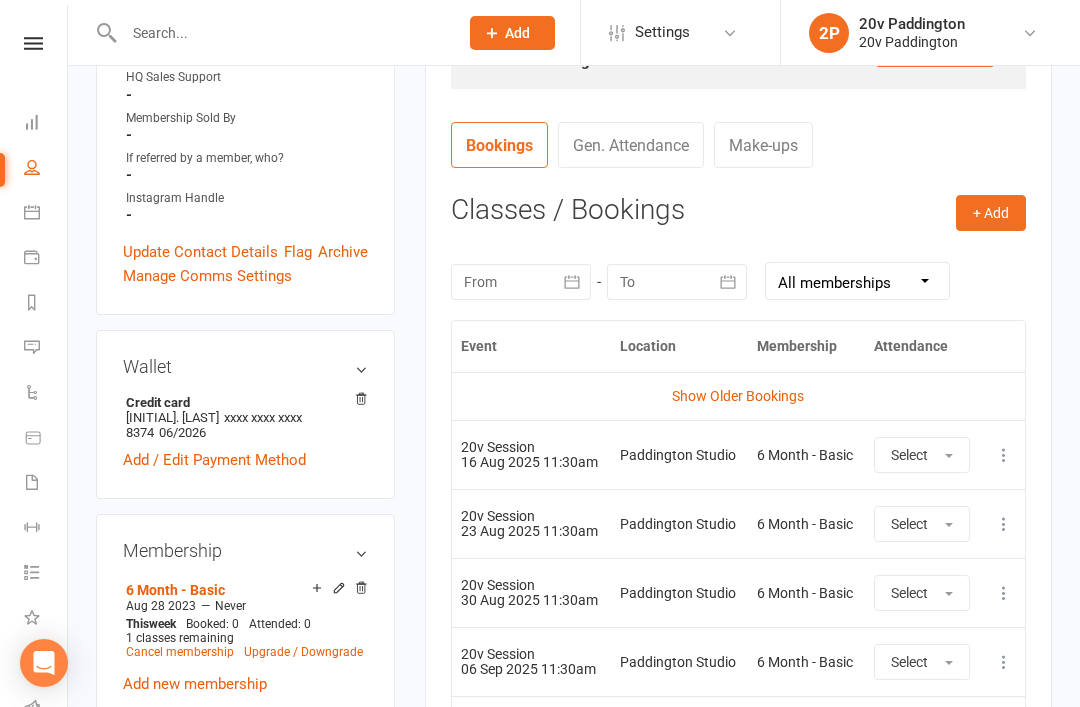 click on "upload photo Andrea Berruecos Activated 28 August, 2023 Added 23 August, 2023   Active member 44 years old  Contact information Owner   20v Paddington Email  aberruecos@gmail.com
Mobile Number  0499101532
Address  Unit 8, 232 Moore Park Road Paddington NSW 2021
Member Number  -
Date of Birth  April 14, 1981
Location
Source  -
Primary Studio  -
Occupation  -
HQ Sales Support  -
Membership Sold By  -
If referred by a member, who?  -
Instagram Handle  -
Update Contact Details Flag Archive Manage Comms Settings
Wallet Credit card A deeguiluz  xxxx xxxx xxxx 8374  06/2026
Add / Edit Payment Method
Membership      6 Month - Basic Aug 28 2023 — Never This  week Booked: 0 Attended: 0 1 classes remaining    Cancel membership Upgrade / Downgrade Add new membership
Family Members  No relationships found. Add link to existing contact  Add link to new contact
Suspensions  Show previous suspensions Add new suspension
Email / SMS Subscriptions  edit Unsubscribed from Emails No
No" at bounding box center [245, 657] 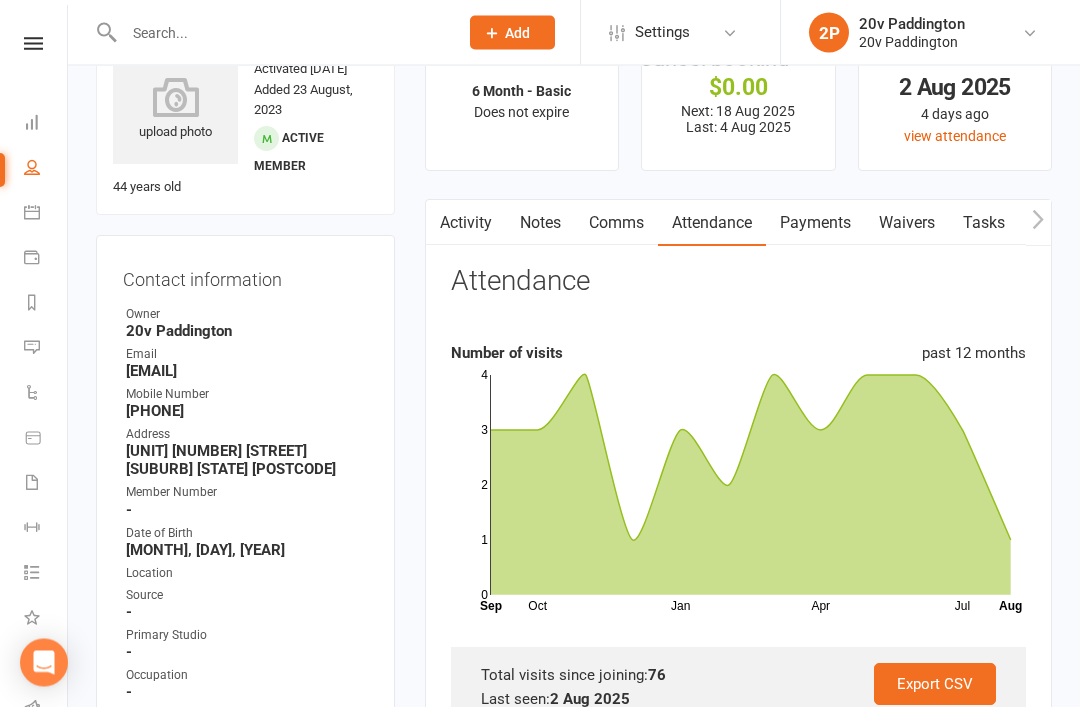 scroll, scrollTop: 0, scrollLeft: 0, axis: both 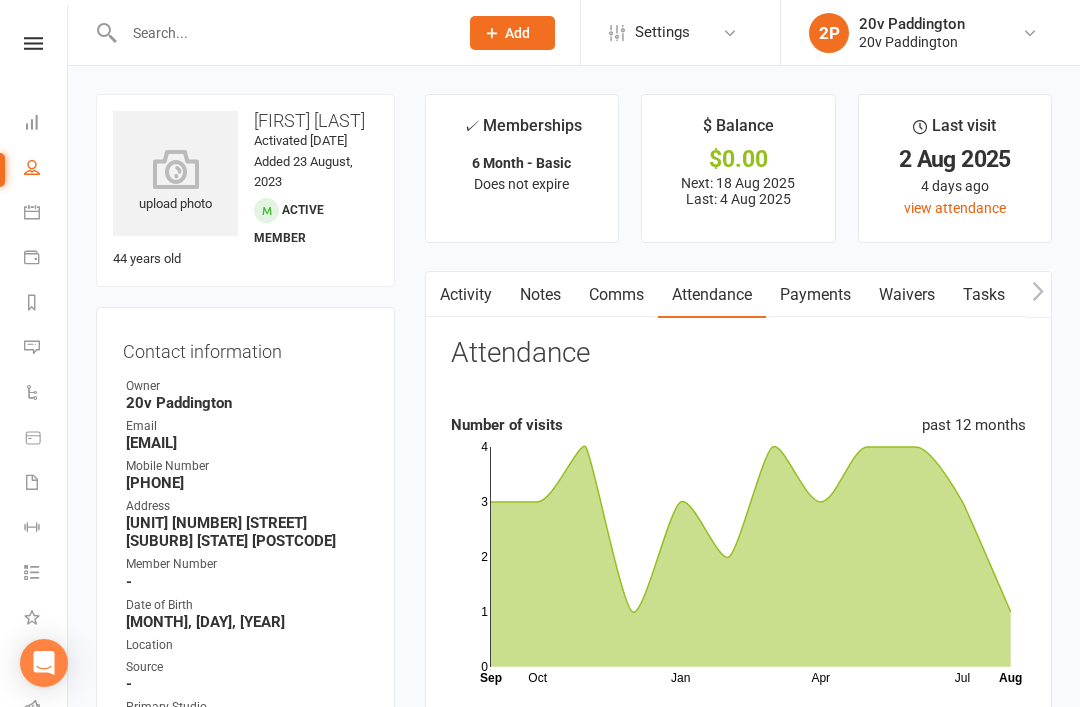 click on "Calendar" at bounding box center [46, 214] 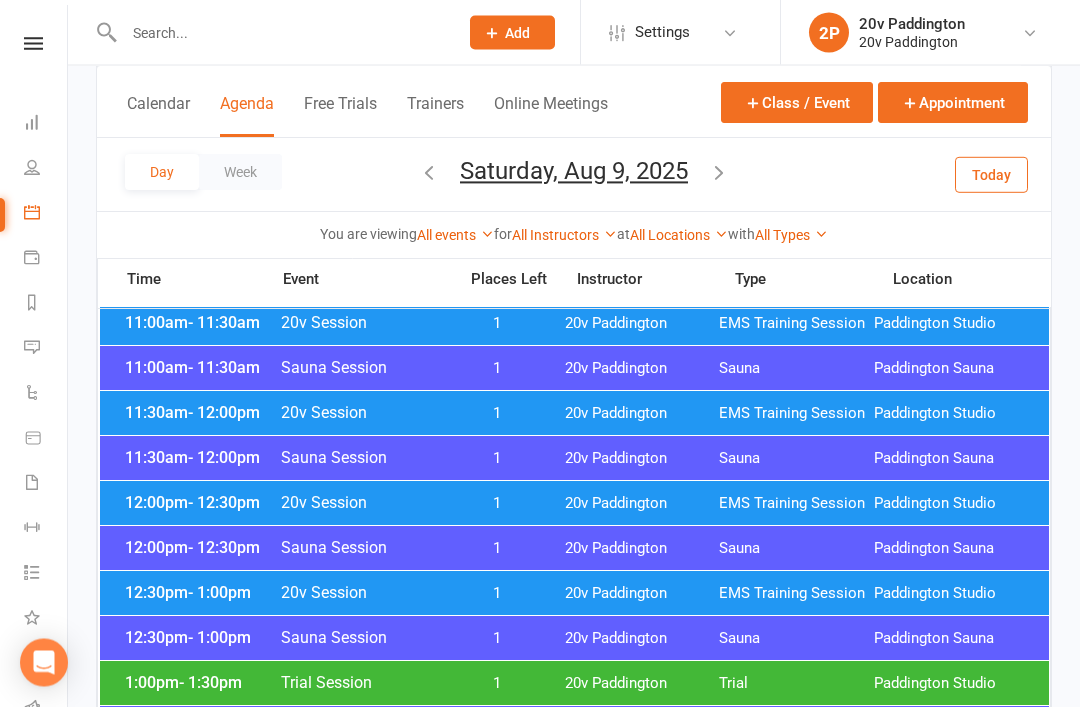 scroll, scrollTop: 895, scrollLeft: 0, axis: vertical 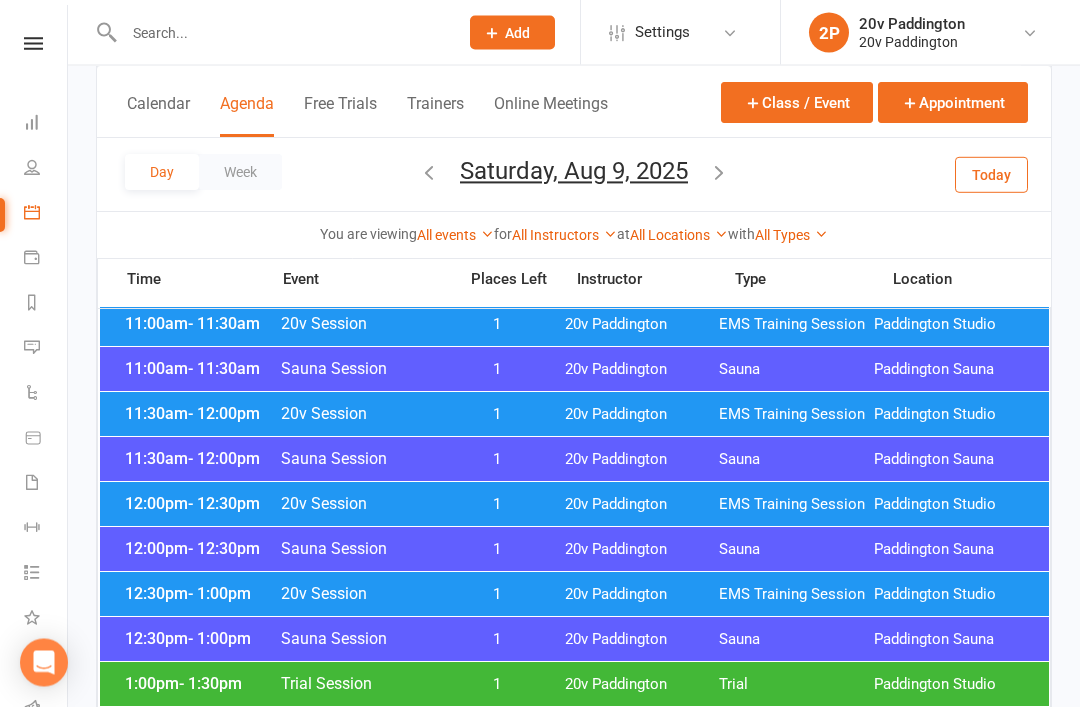 click on "Day Week Saturday, Aug 9, 2025
August 2025
Sun Mon Tue Wed Thu Fri Sat
27
28
29
30
31
01
02
03
04
05
06
07
08
09
10
11
12
13
14
15
16
17
18
19
20
21
22
23
24
25
26
27
28
29
30
31 01" at bounding box center (574, 174) 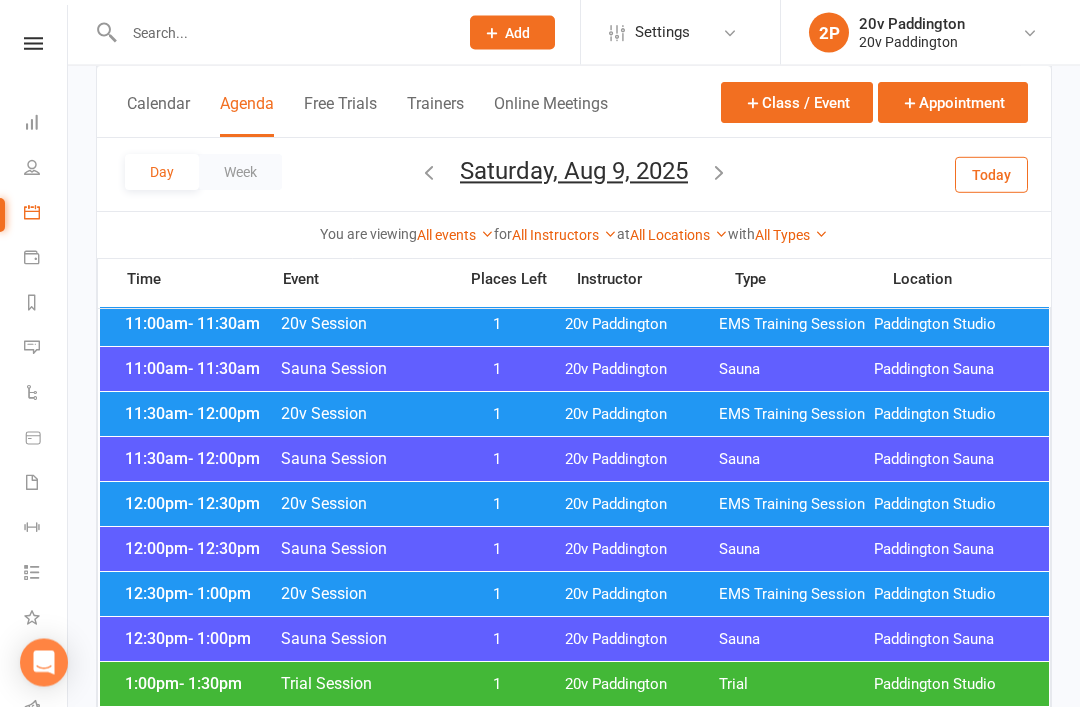 click on "Today" at bounding box center [991, 174] 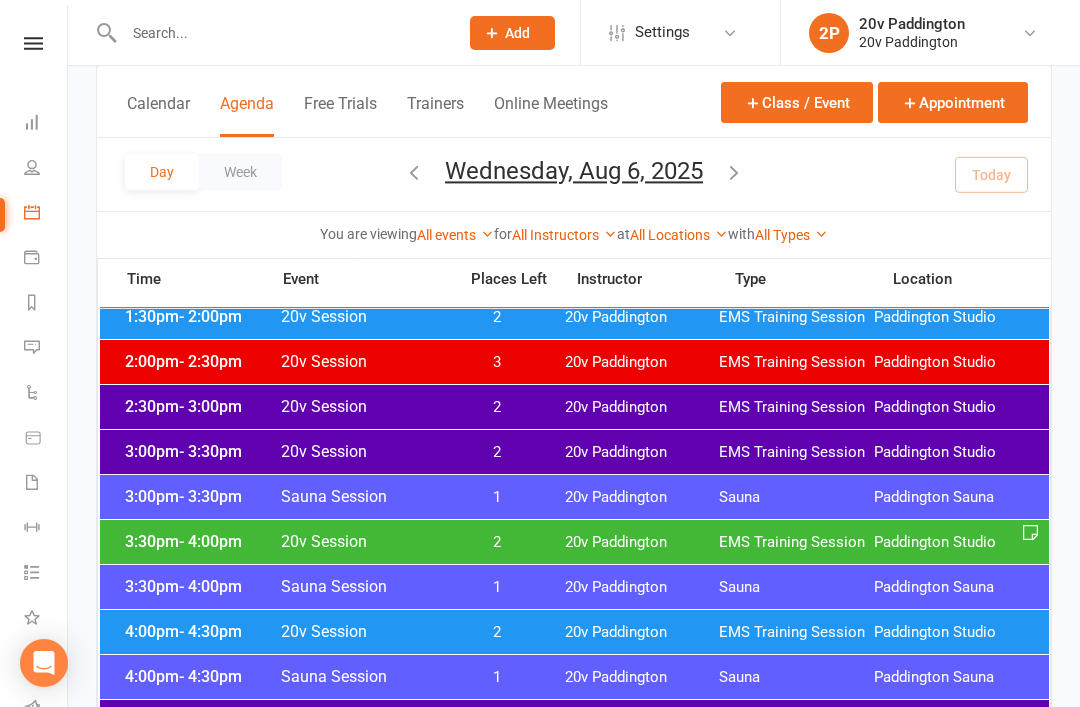 scroll, scrollTop: 1353, scrollLeft: 0, axis: vertical 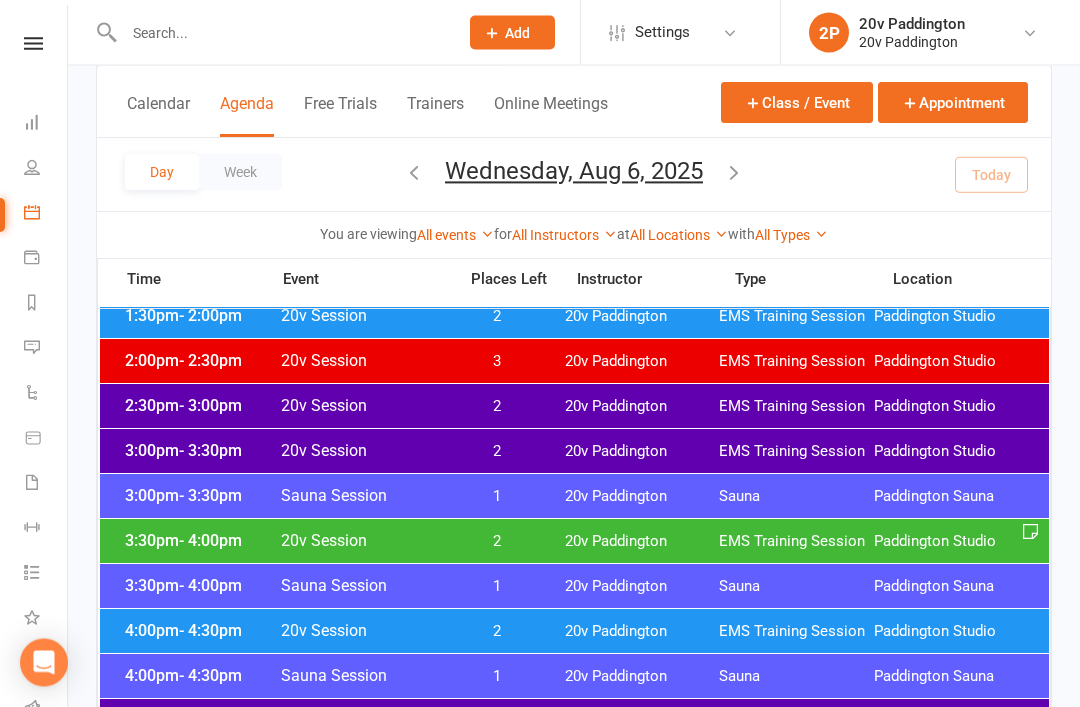 click on "3:00pm  - 3:30pm 20v Session 2 20v Paddington EMS Training Session Paddington Studio" at bounding box center (574, 452) 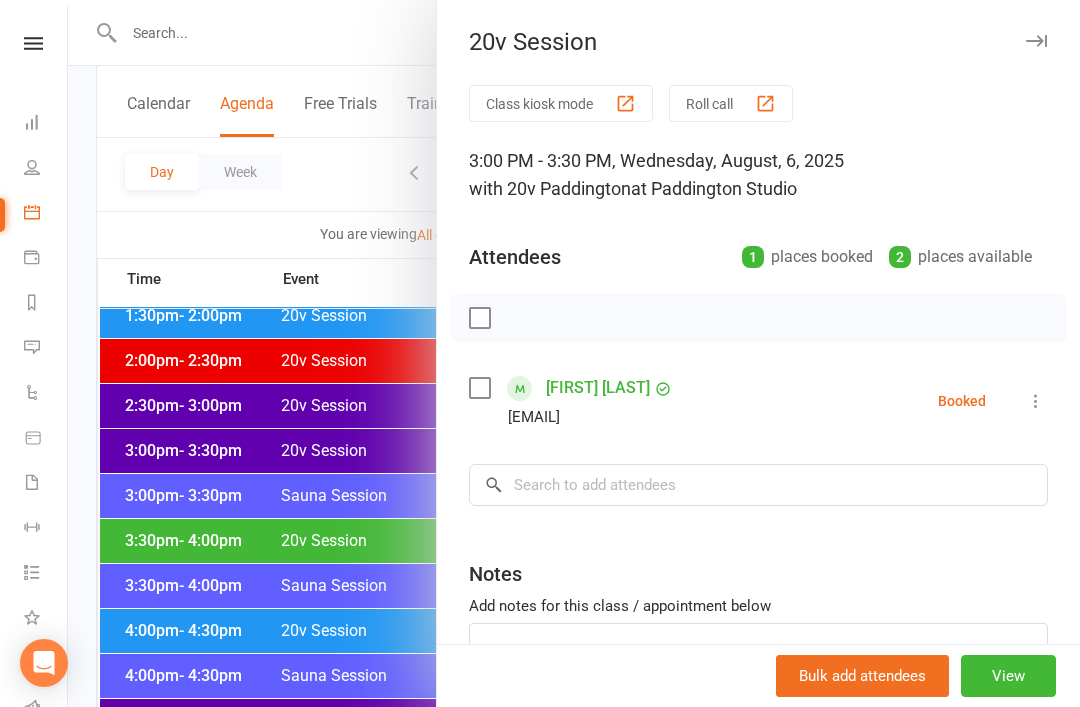 click at bounding box center [574, 353] 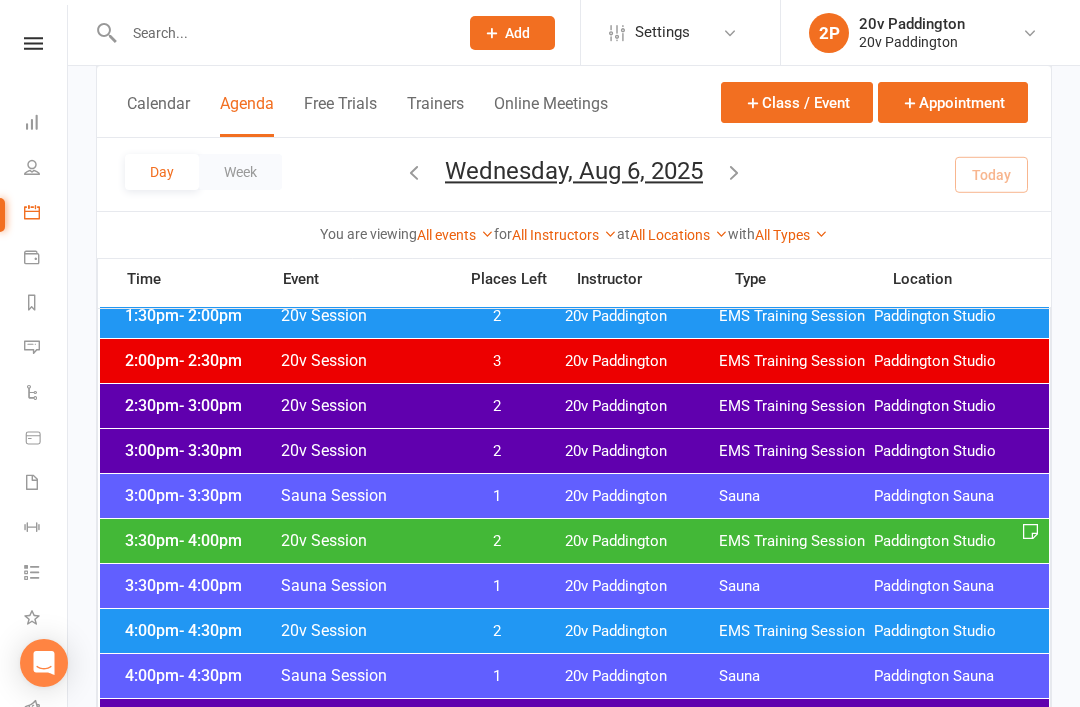 click on "2" at bounding box center [497, 406] 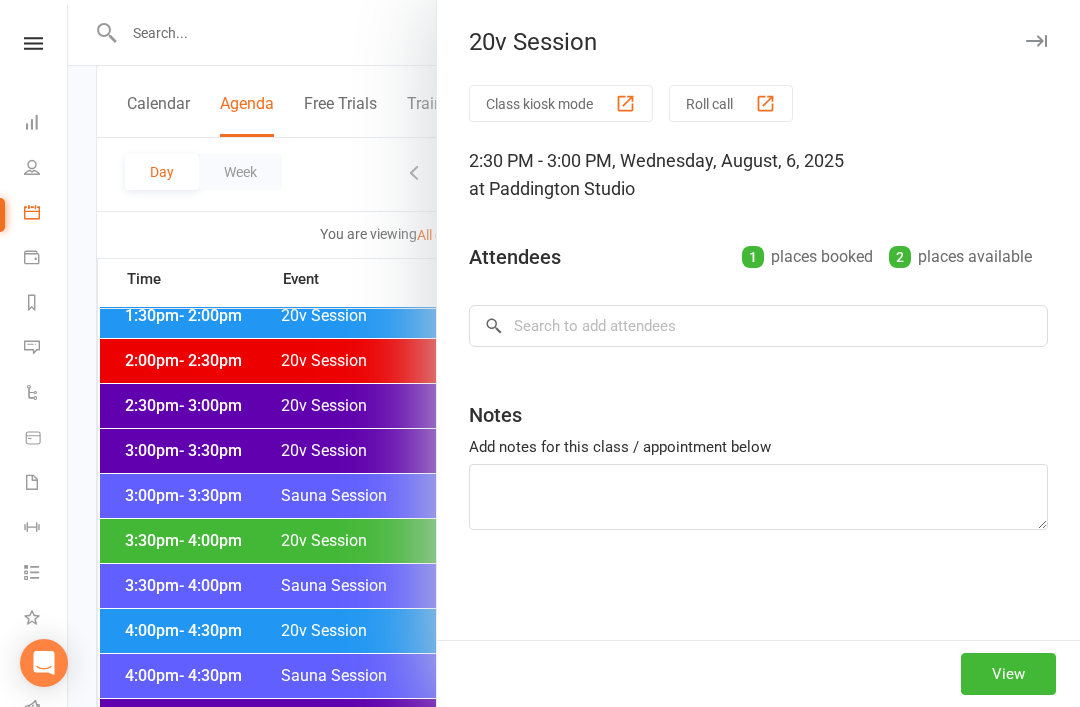 click at bounding box center [574, 353] 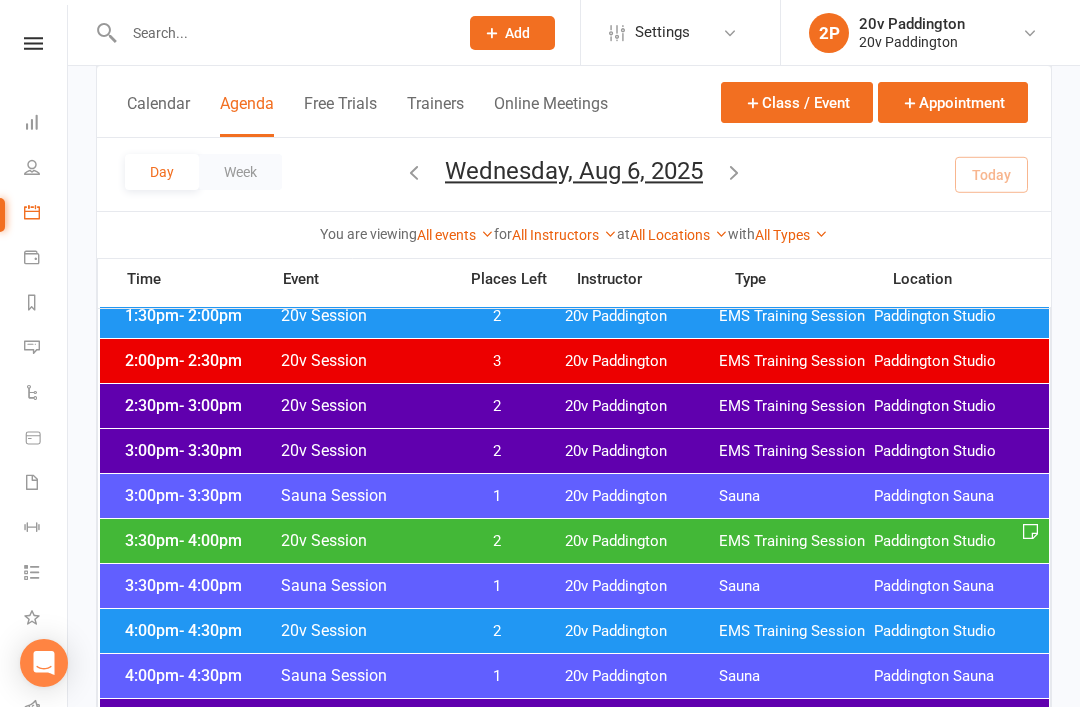 click on "2" at bounding box center [497, 451] 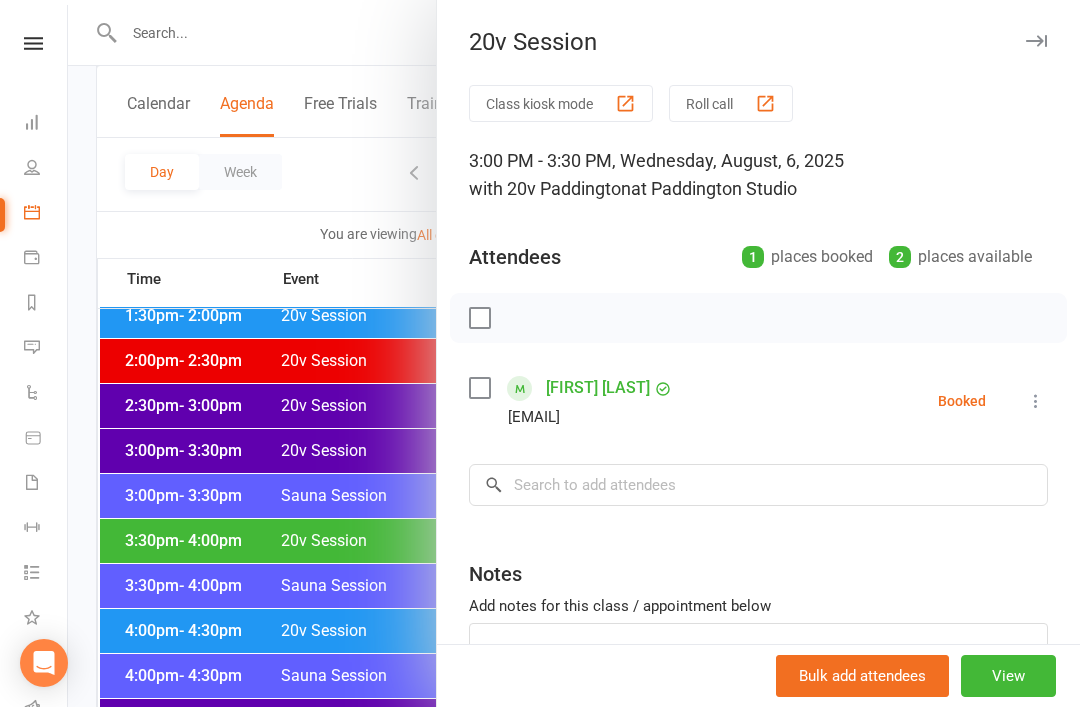 click on "Michael Byrnes" at bounding box center (598, 388) 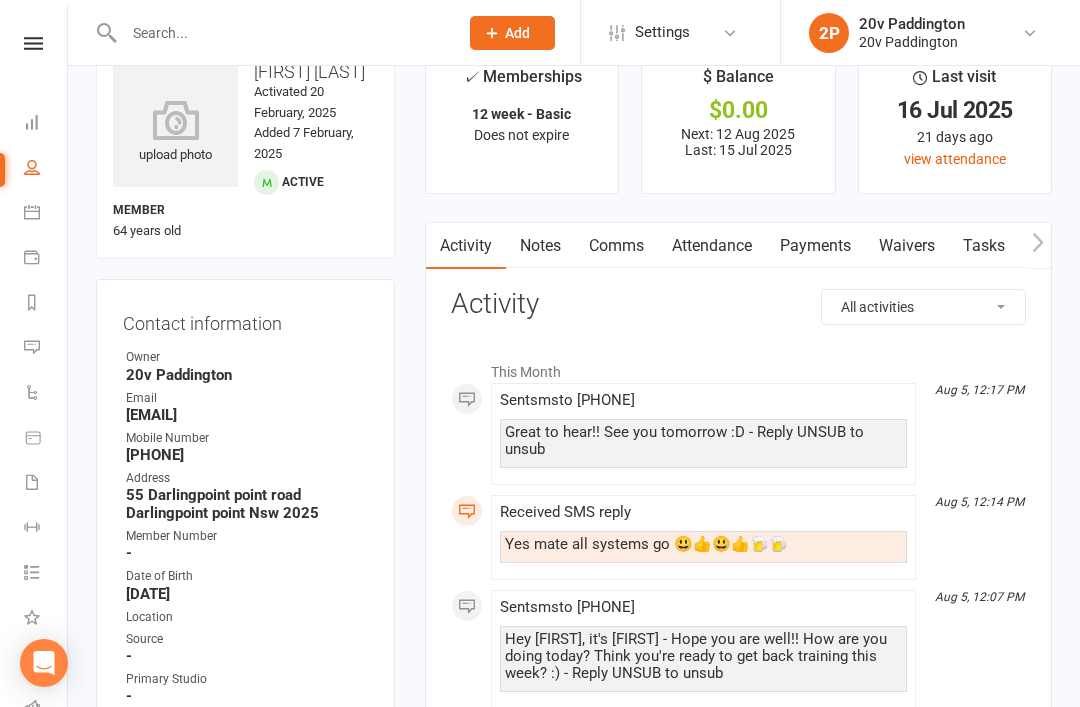 scroll, scrollTop: 0, scrollLeft: 0, axis: both 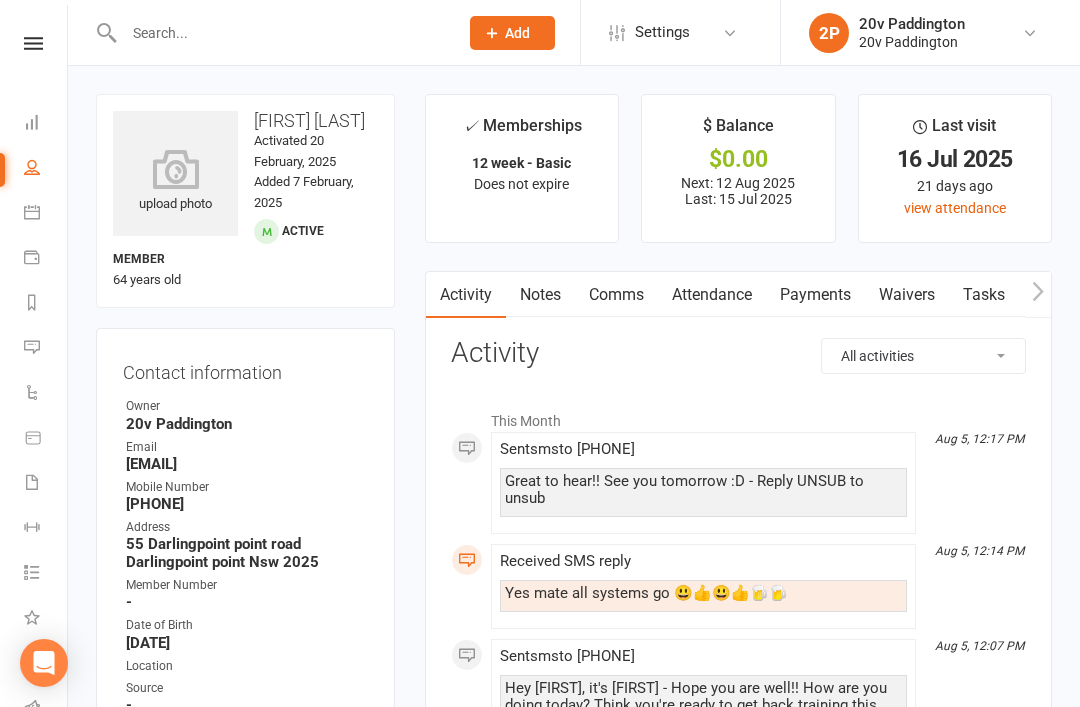 click on "Calendar" at bounding box center [33, 214] 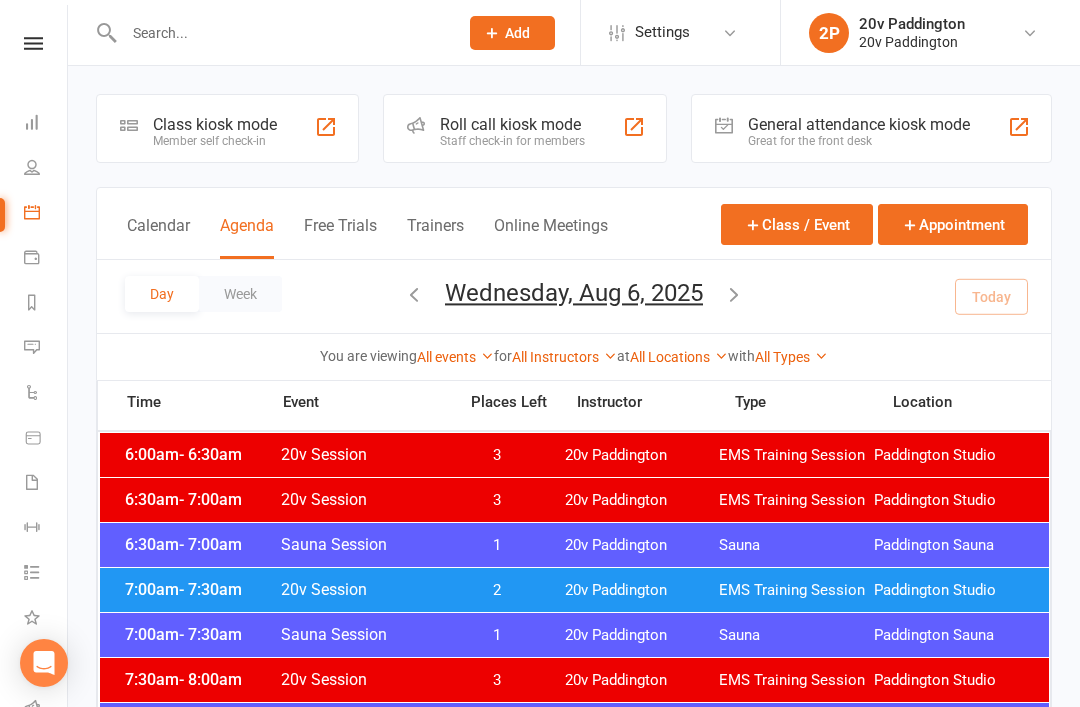 click on "Wednesday, Aug 6, 2025" at bounding box center [574, 293] 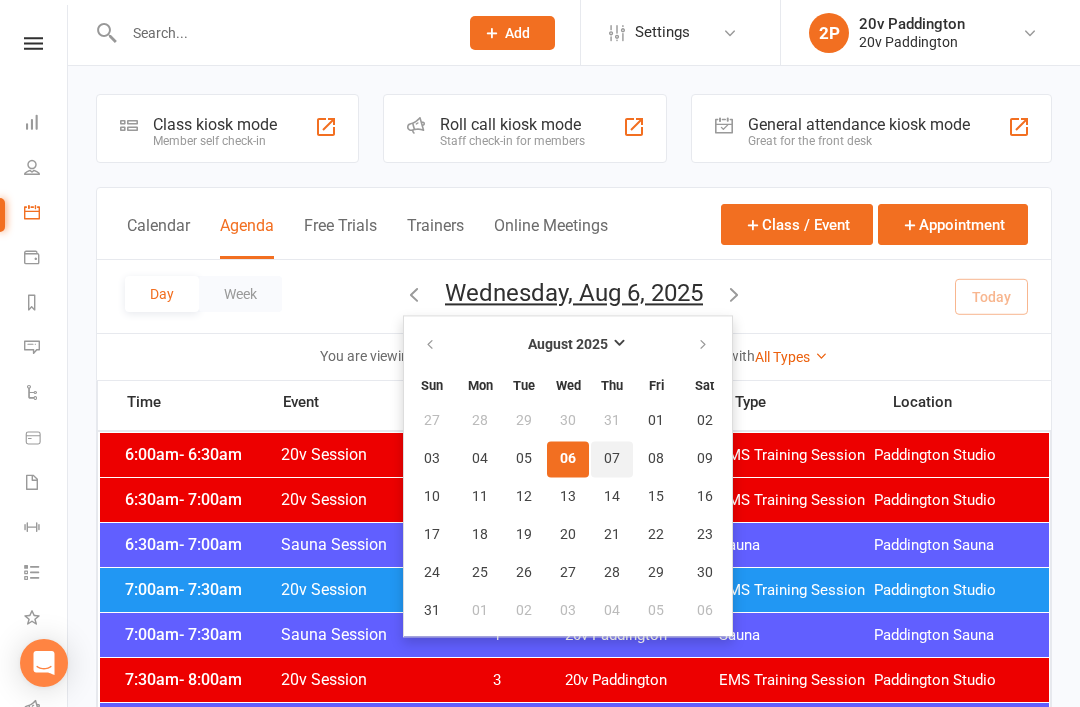 click on "07" at bounding box center [612, 459] 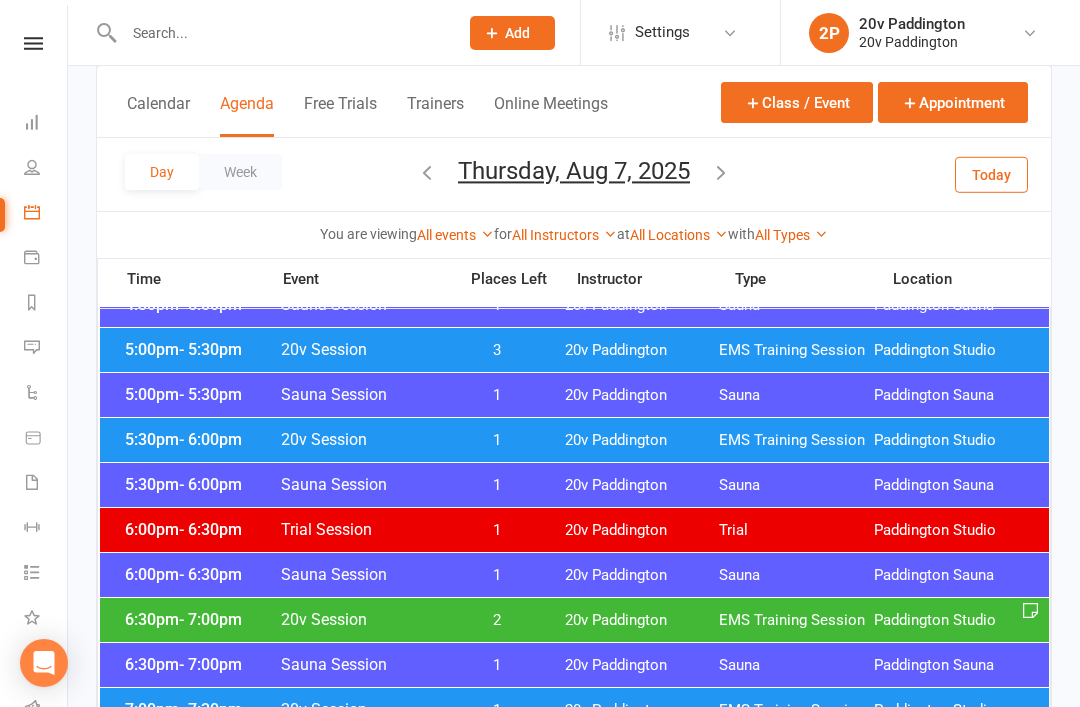 scroll, scrollTop: 1825, scrollLeft: 0, axis: vertical 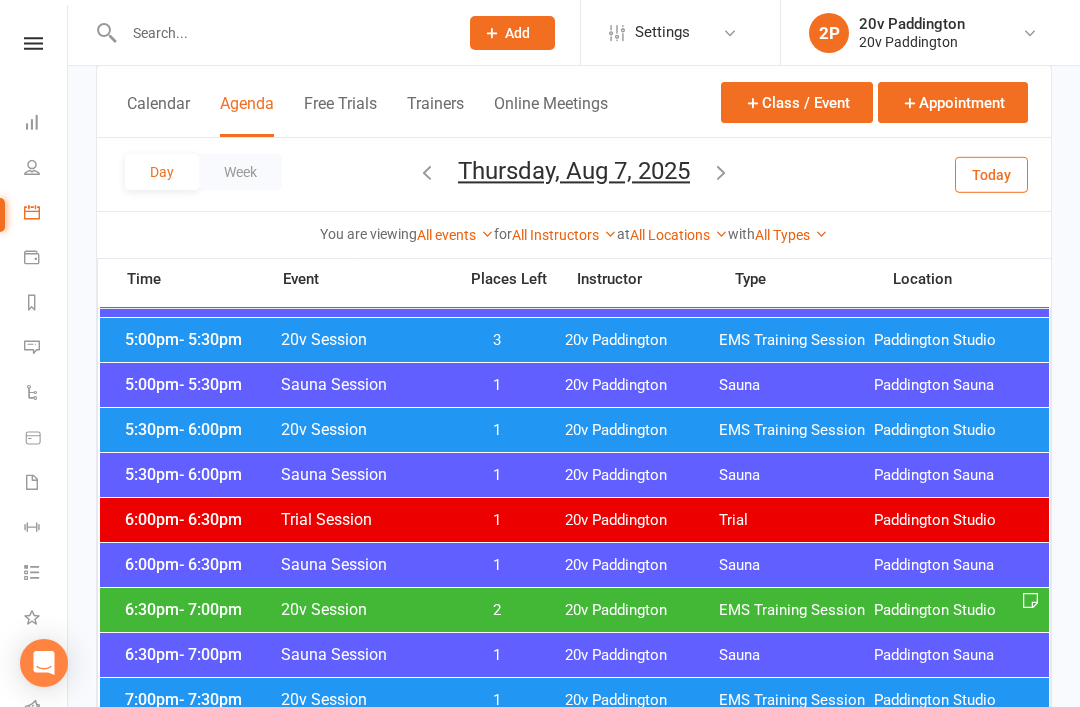click on "7:00pm  - 7:30pm" at bounding box center [200, 699] 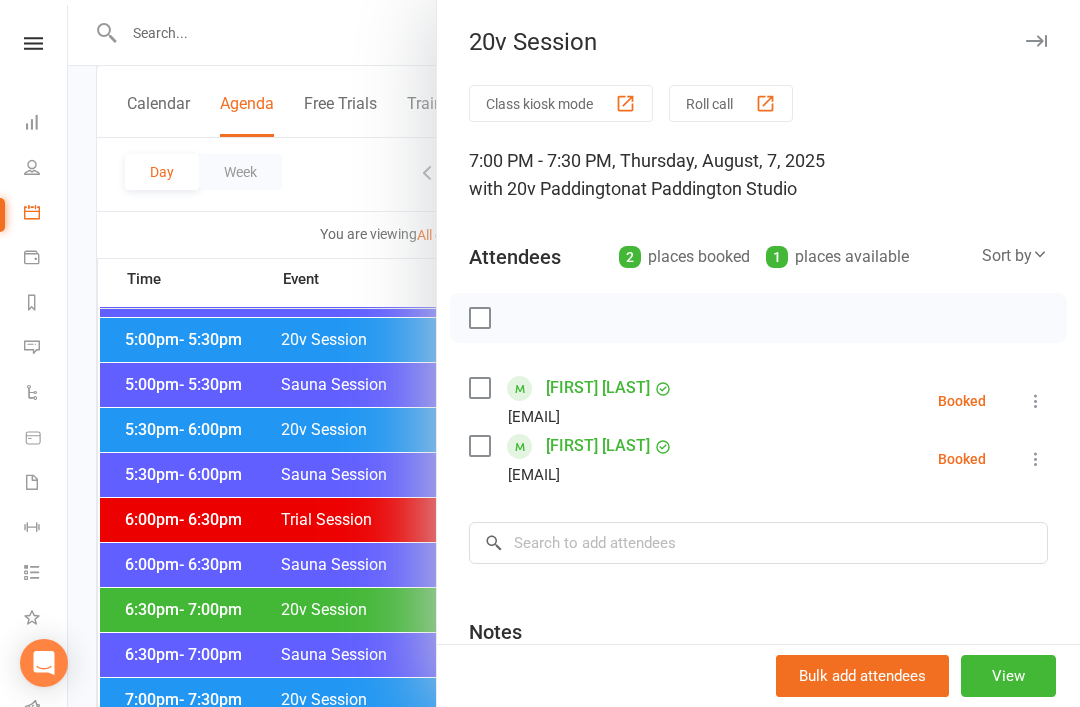 click at bounding box center [574, 353] 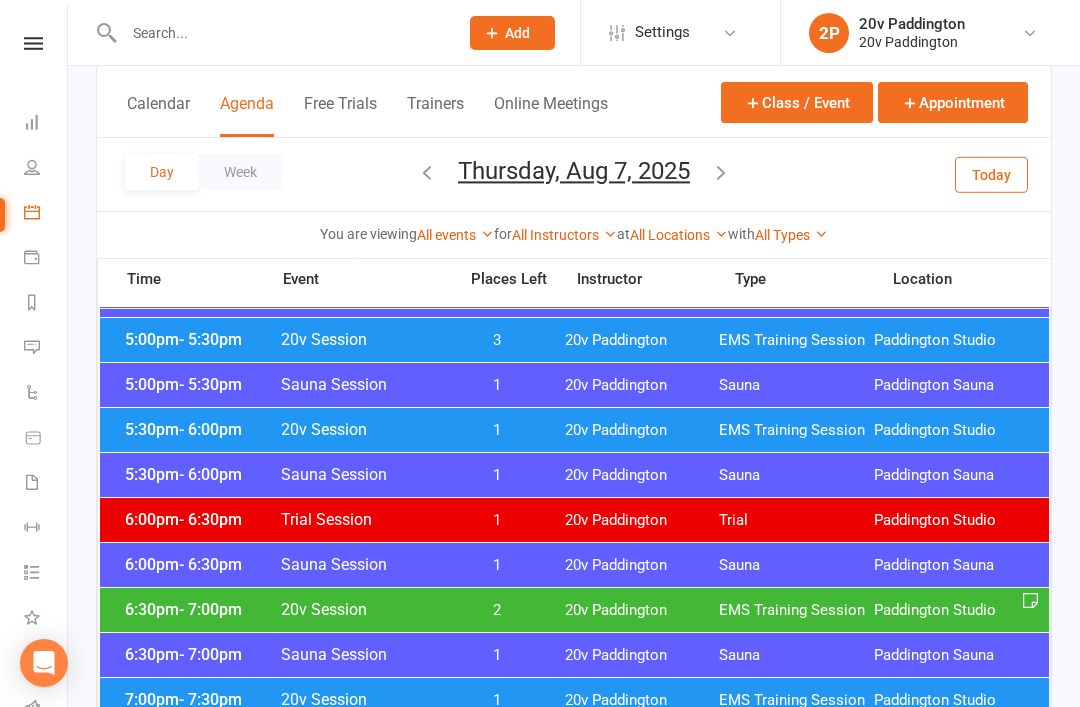 click on "6:30pm  - 7:00pm" at bounding box center (200, 609) 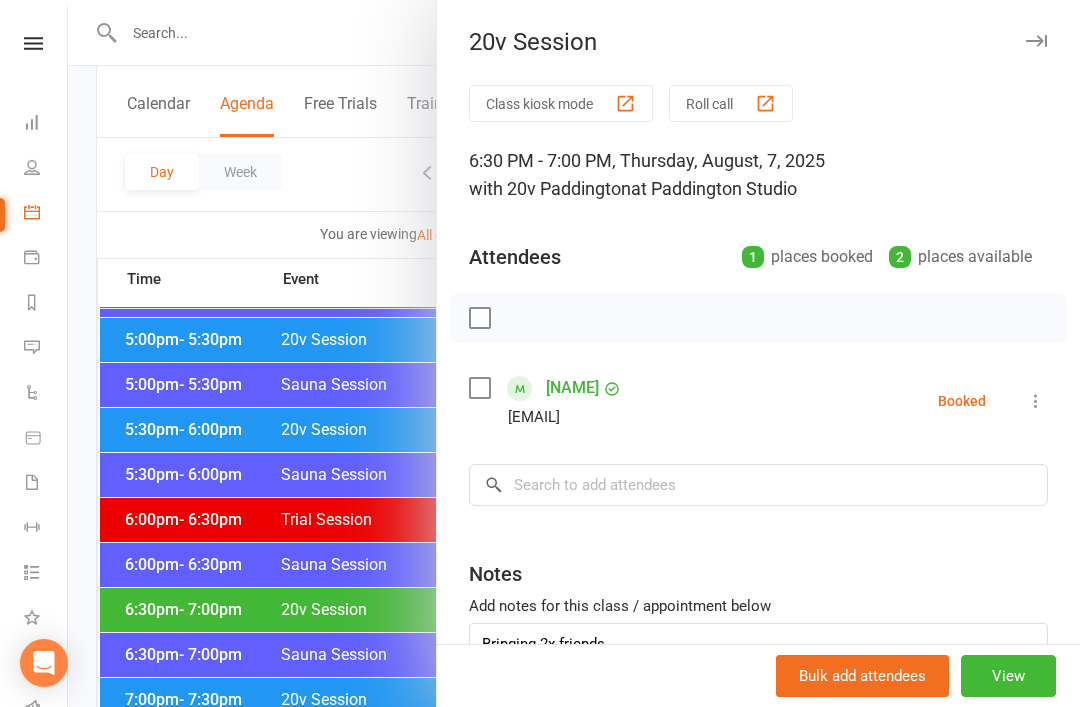 click at bounding box center (574, 353) 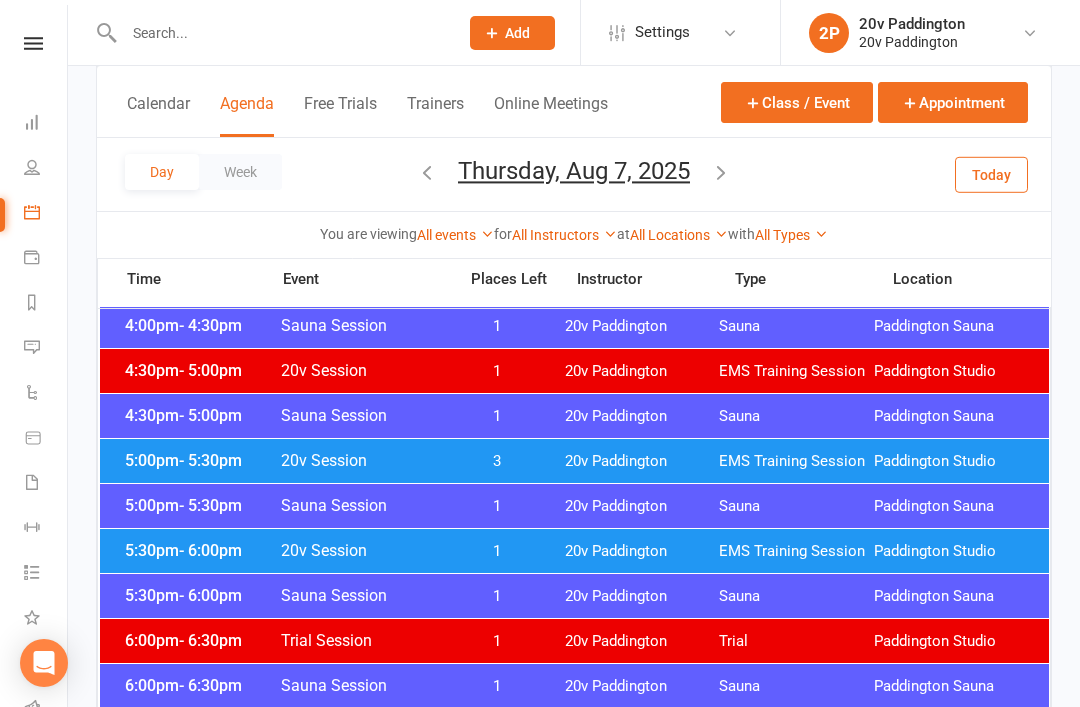 scroll, scrollTop: 1694, scrollLeft: 0, axis: vertical 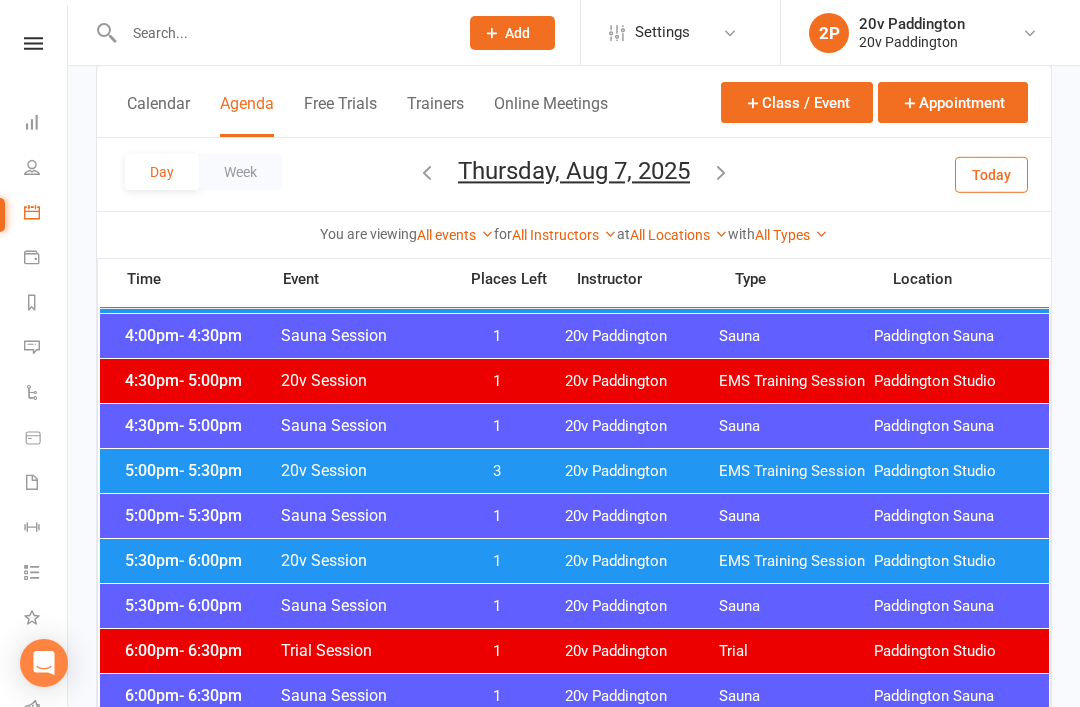 click on "5:30pm  - 6:00pm" at bounding box center [200, 560] 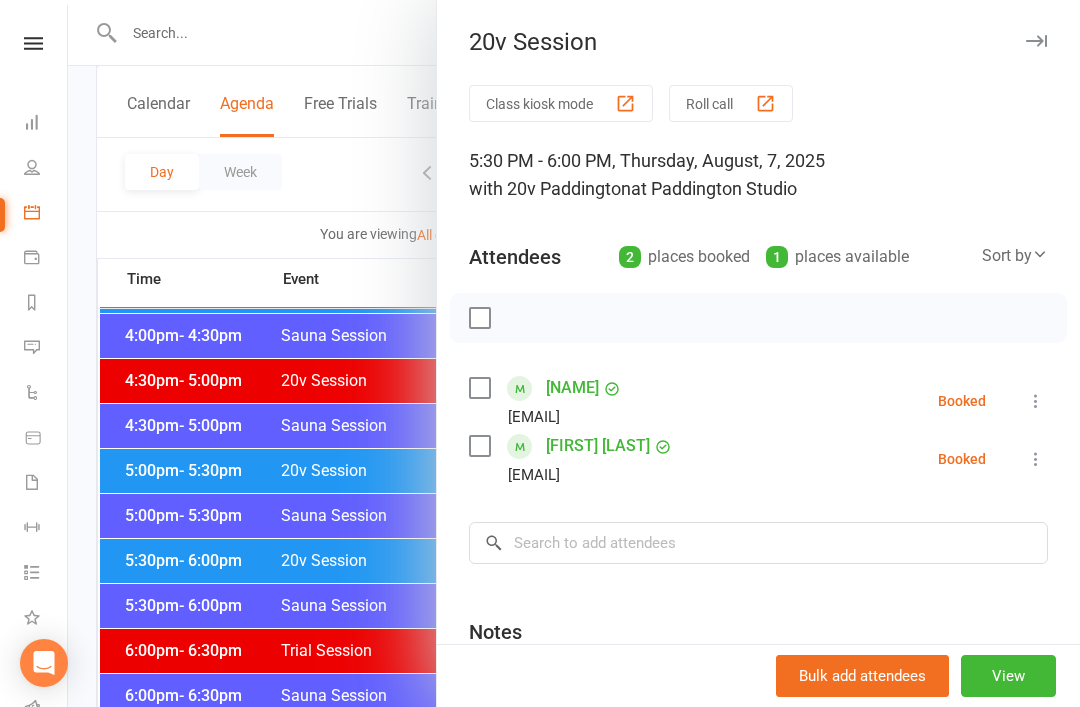 click at bounding box center (574, 353) 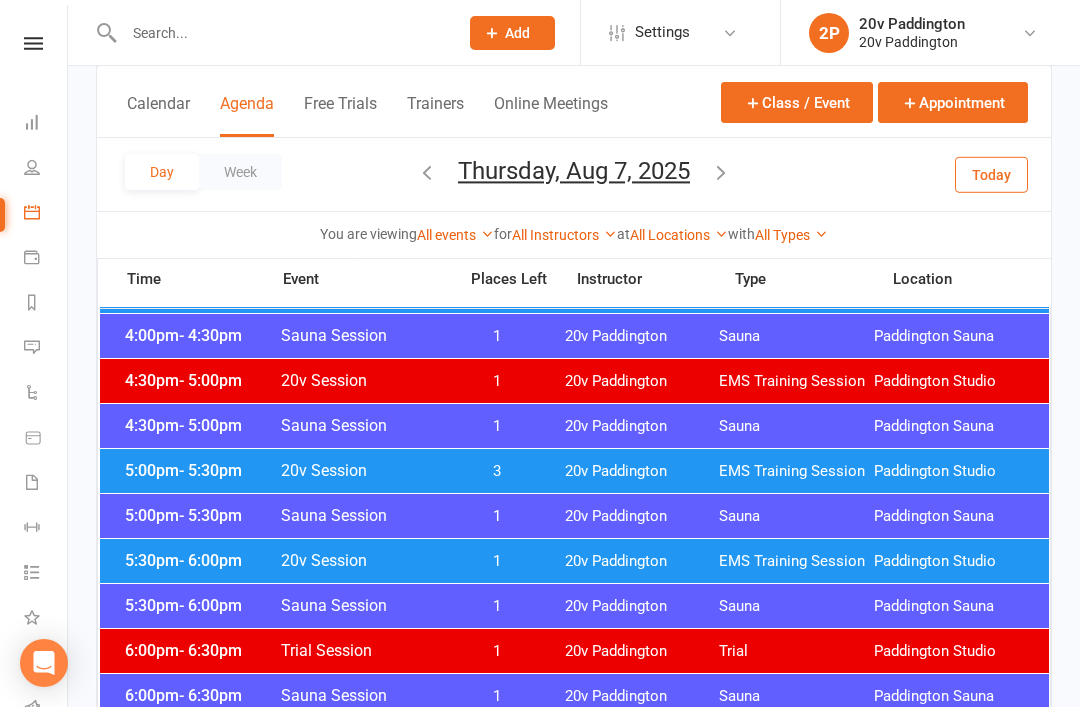 click on "5:00pm  - 5:30pm 20v Session 3 20v Paddington EMS Training Session Paddington Studio" at bounding box center [574, 471] 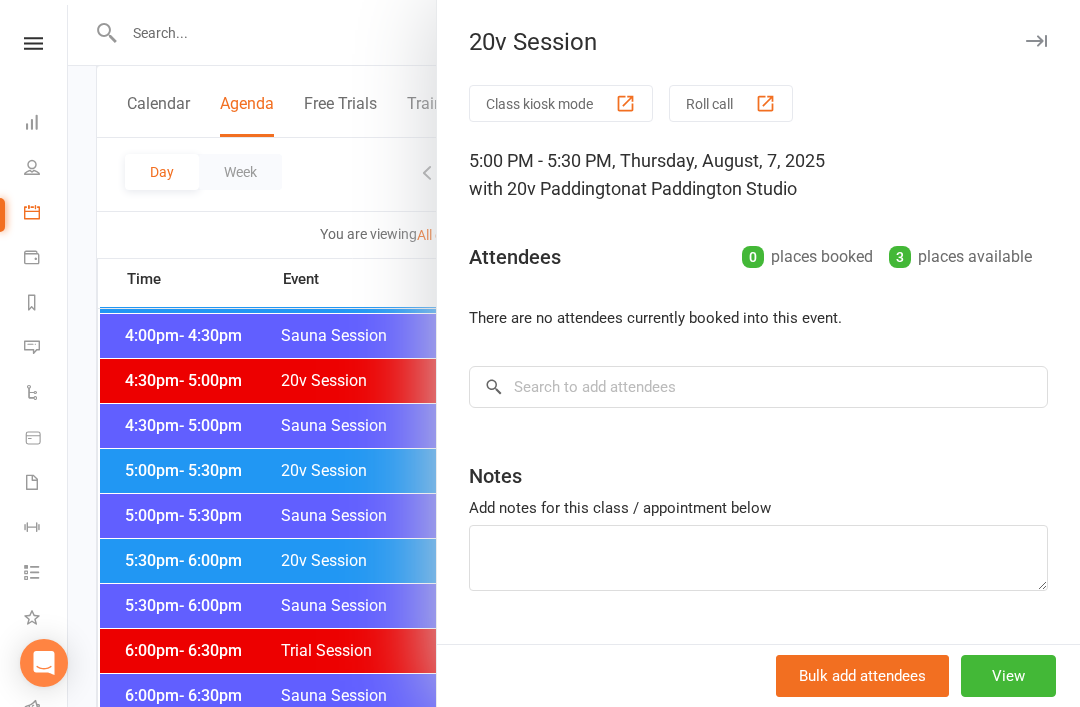 click at bounding box center [574, 353] 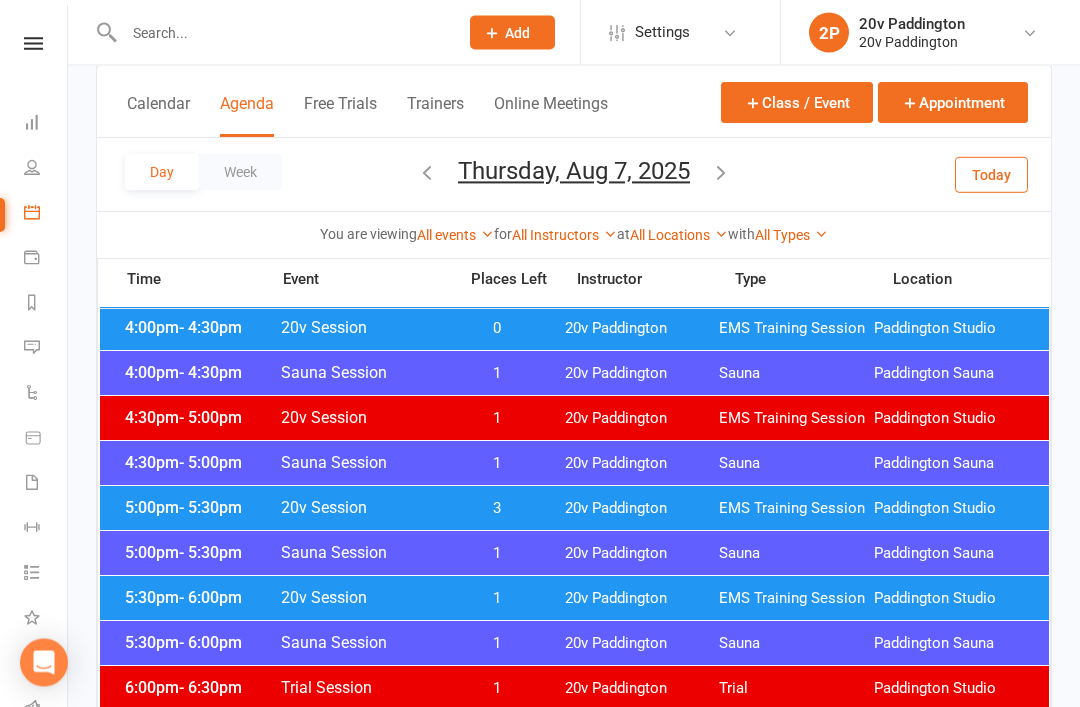 scroll, scrollTop: 1575, scrollLeft: 0, axis: vertical 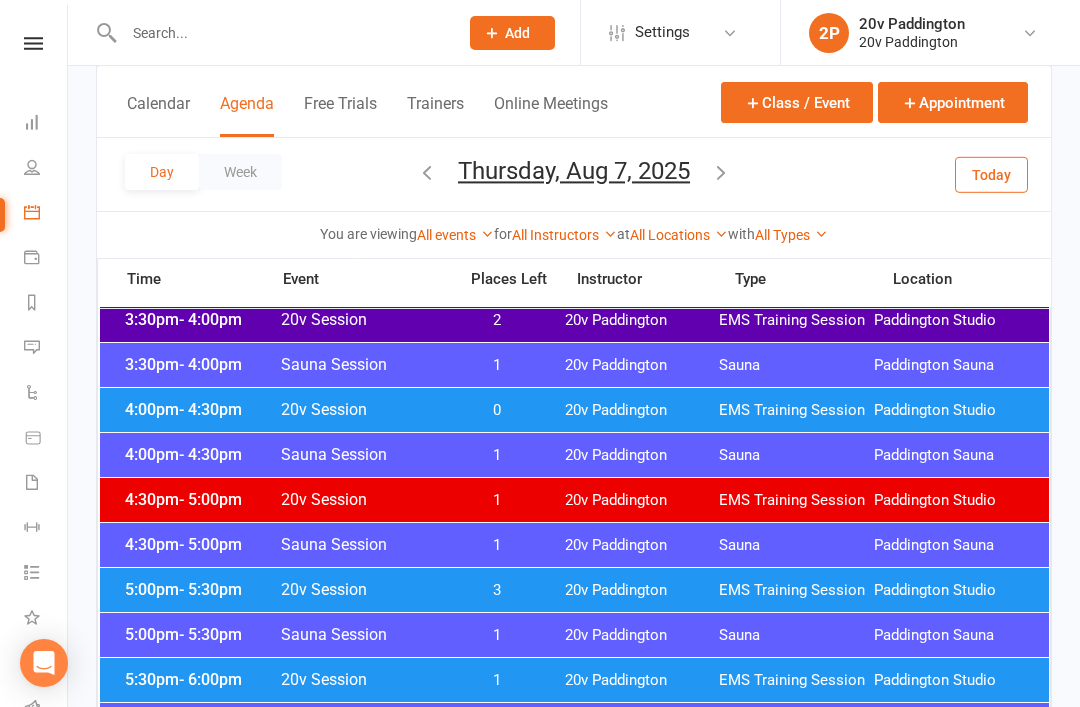 click on "3:30pm  - 4:00pm Sauna Session 1 20v Paddington Sauna Paddington Sauna" at bounding box center (574, 365) 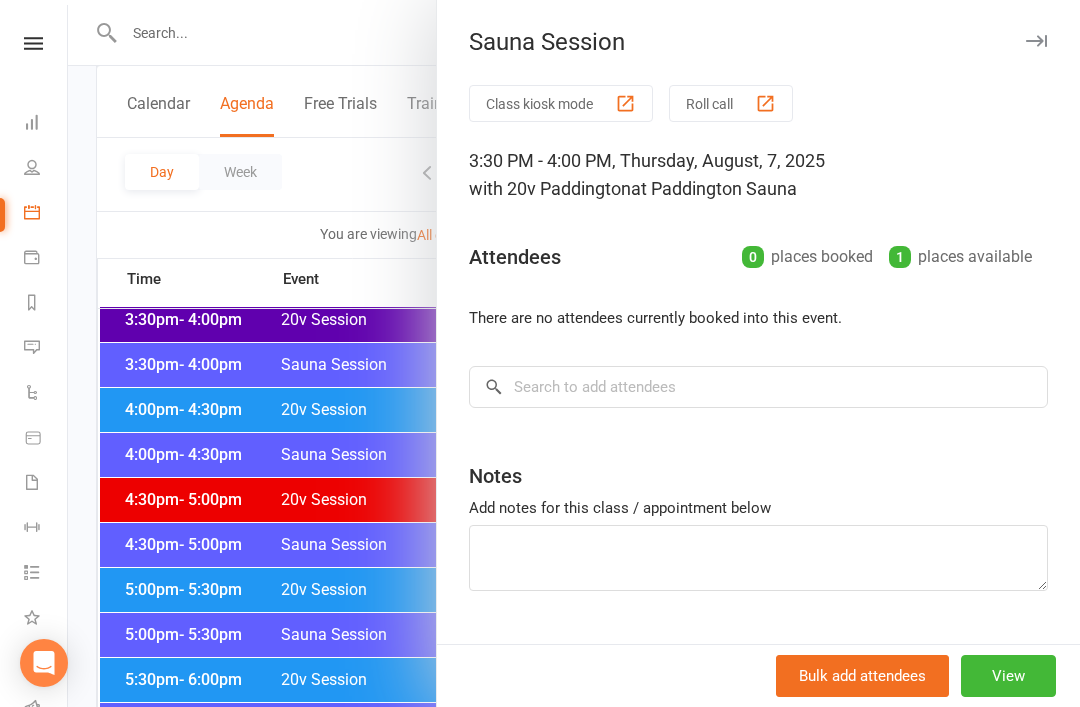 click at bounding box center [574, 353] 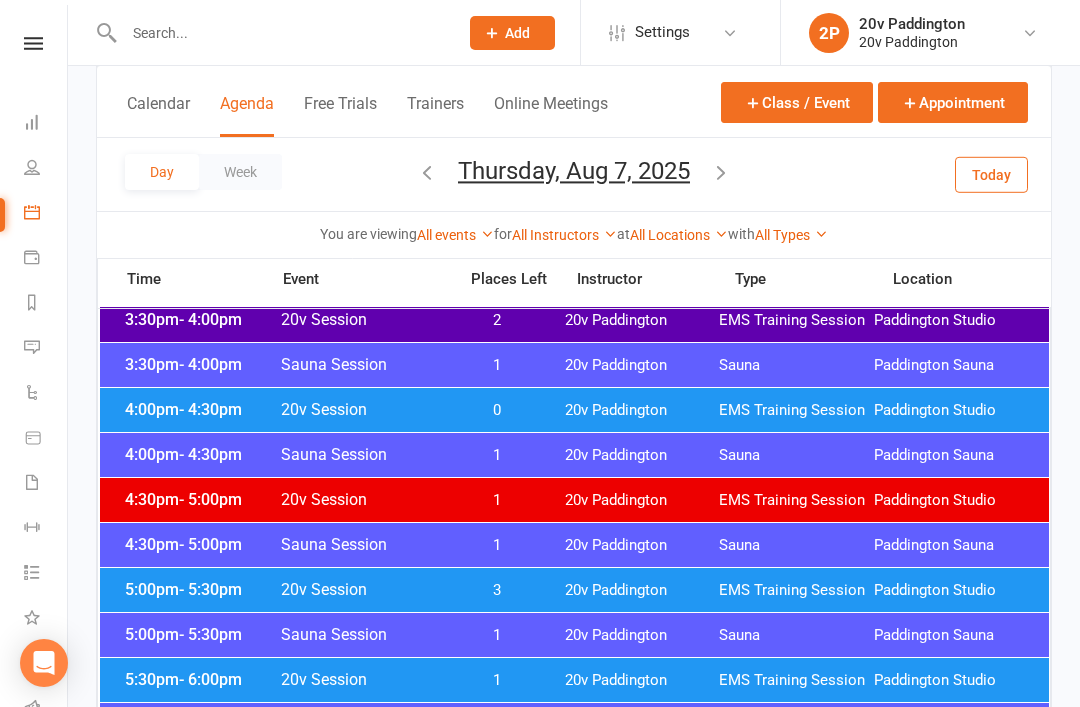 click on "20v Session" at bounding box center (362, 409) 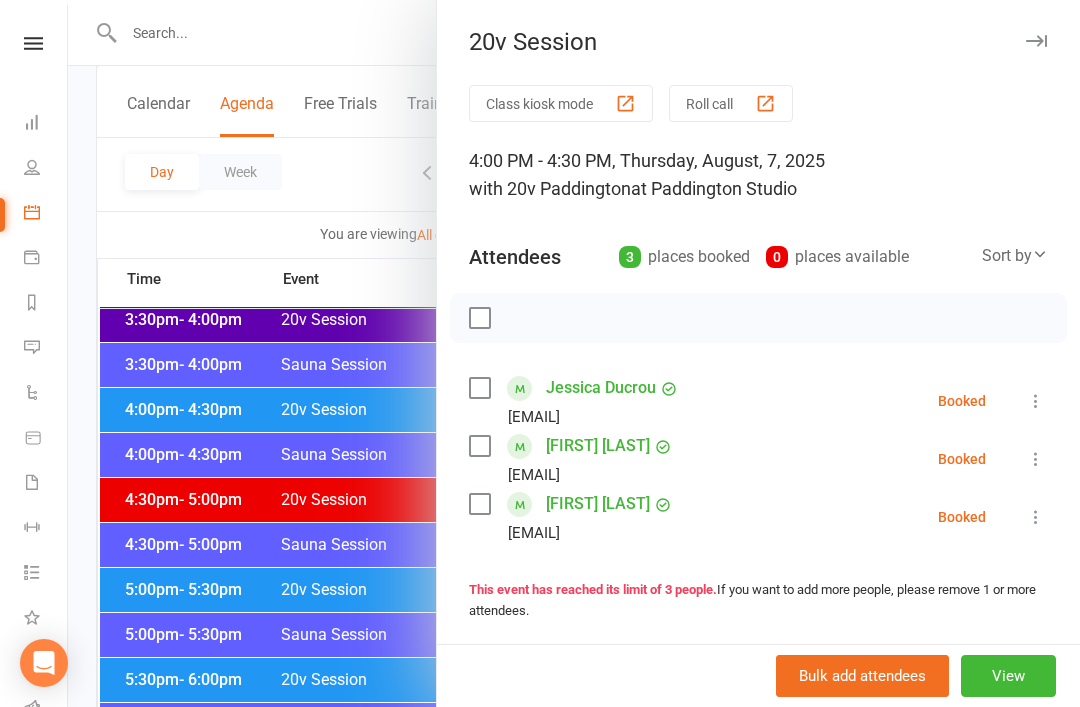 click at bounding box center (574, 353) 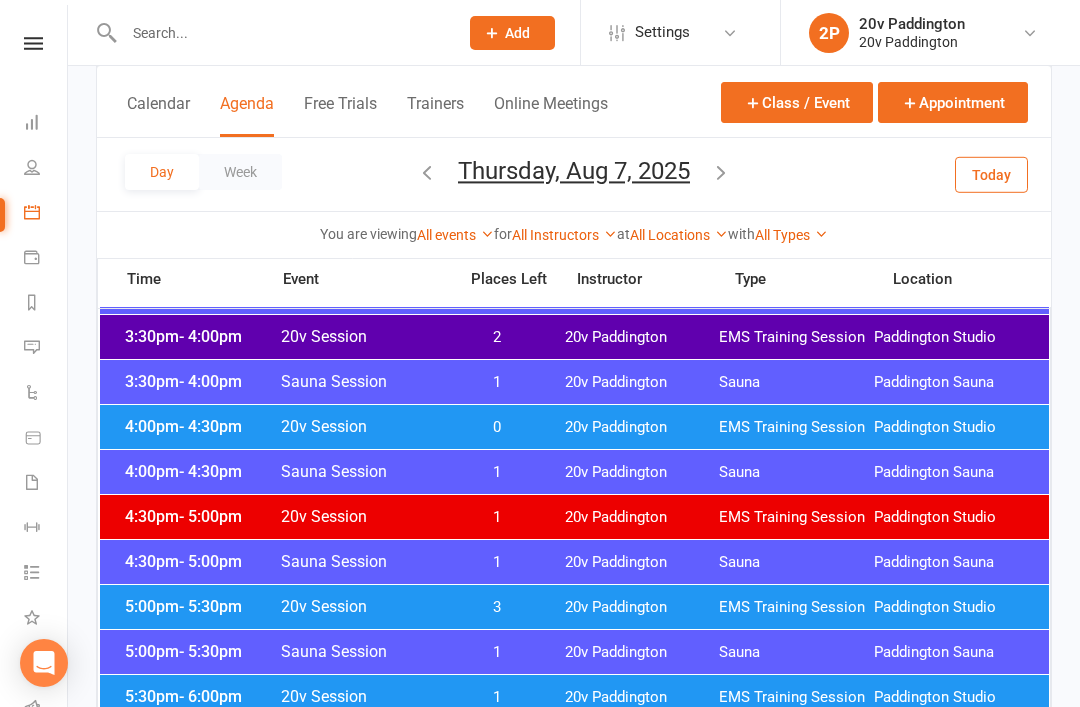 scroll, scrollTop: 1495, scrollLeft: 0, axis: vertical 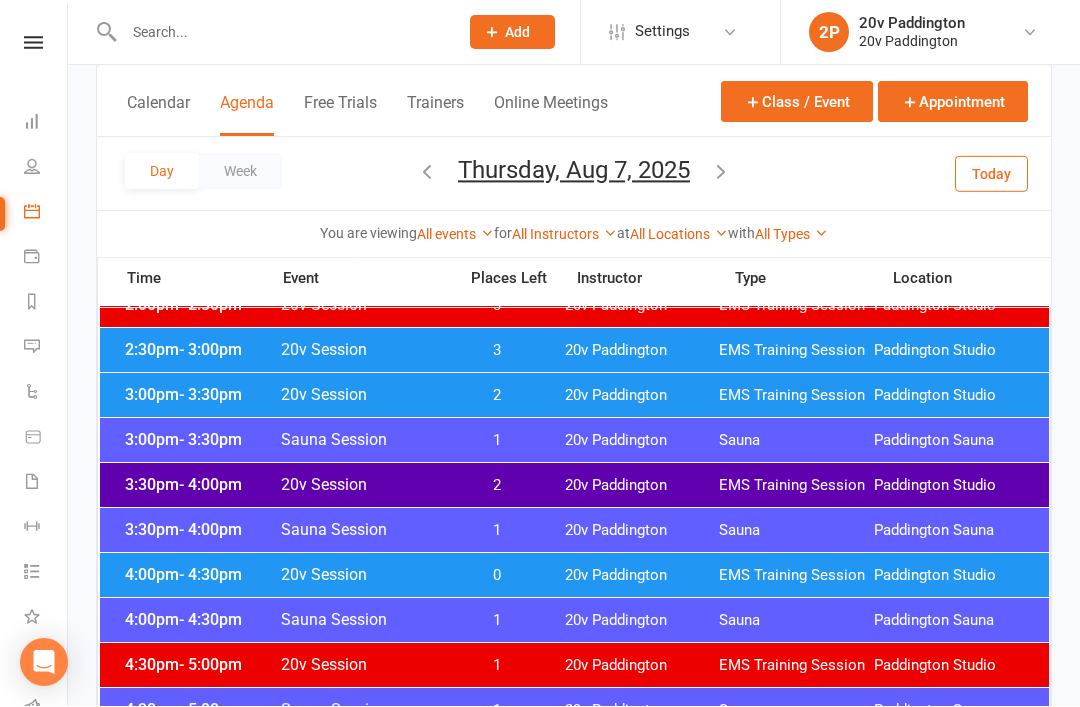 click on "3:00pm  - 3:30pm 20v Session 2 20v Paddington EMS Training Session Paddington Studio" at bounding box center (574, 396) 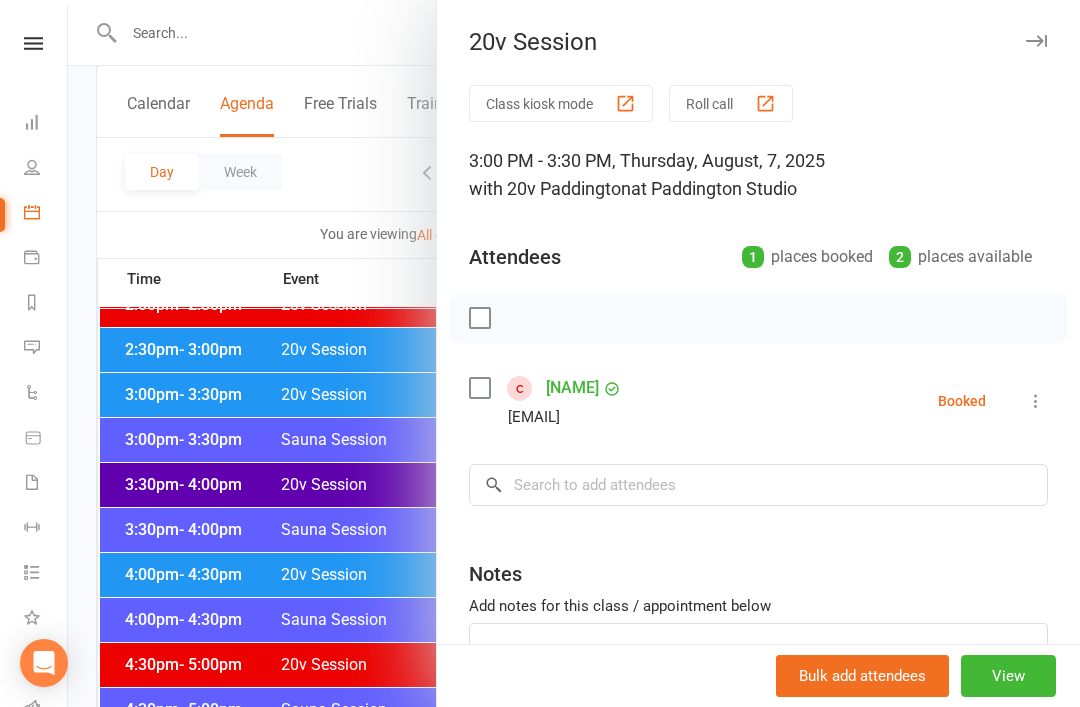 click at bounding box center [574, 353] 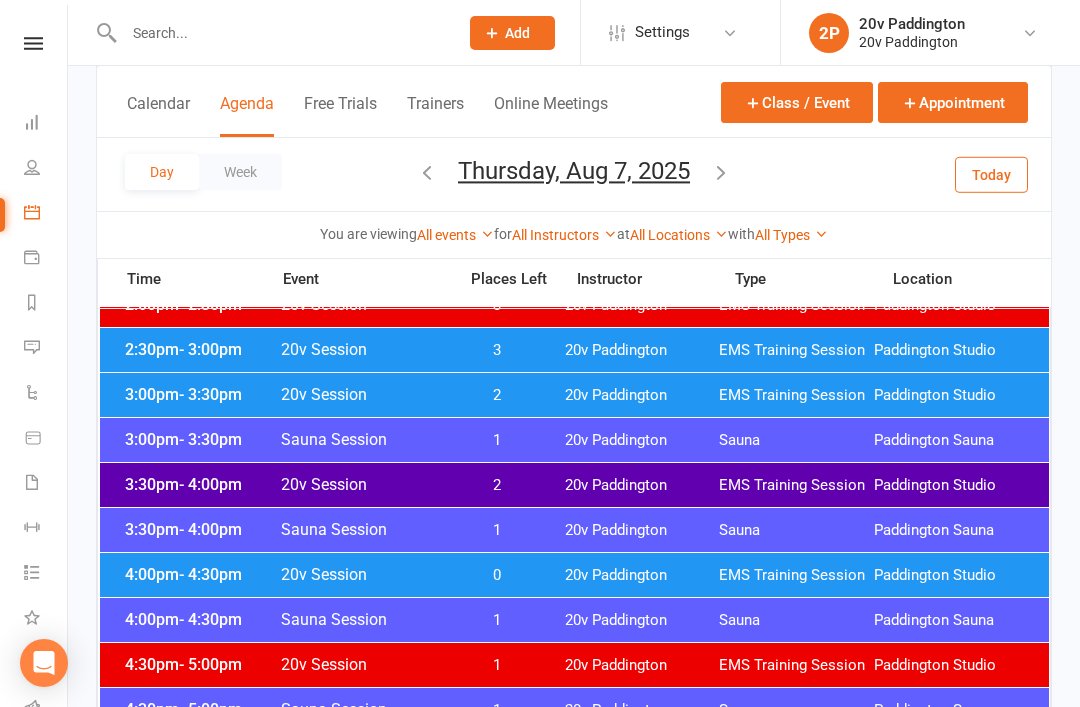 click on "3" at bounding box center (497, 350) 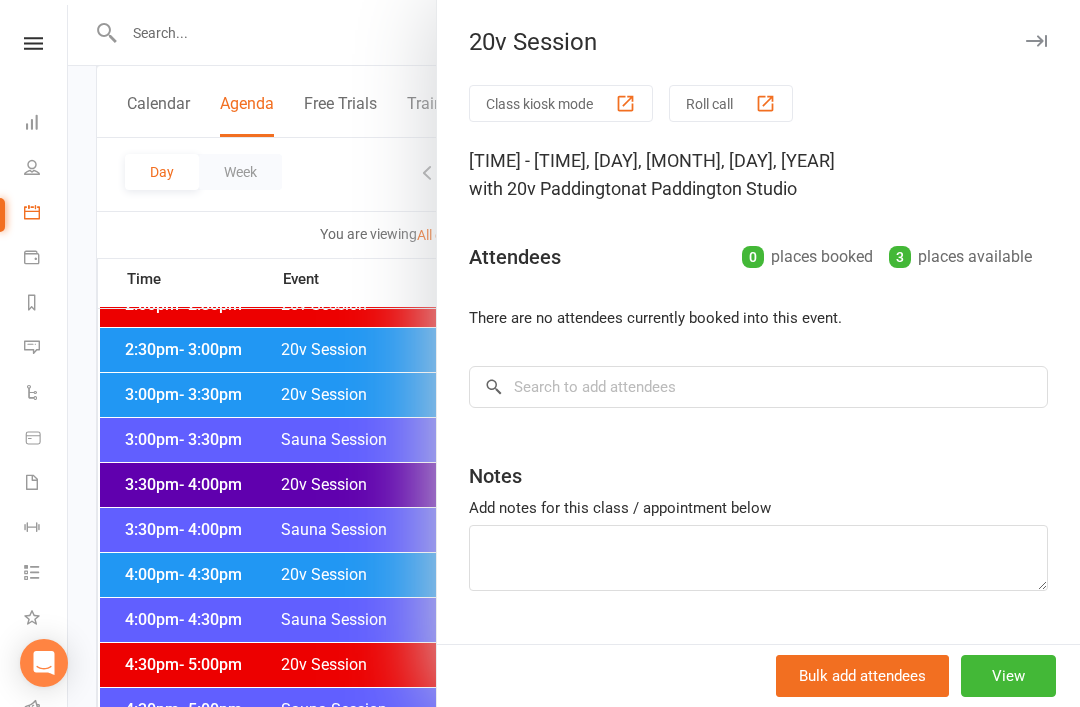 click at bounding box center [574, 353] 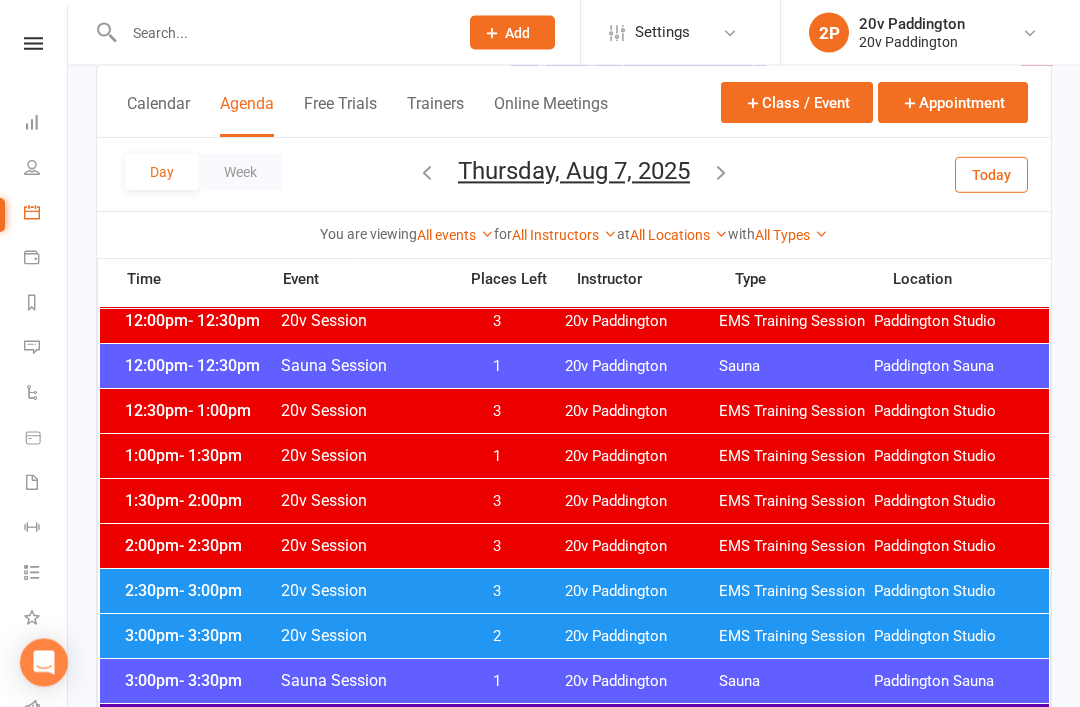 click on "12:00pm  - 12:30pm Sauna Session 1 20v Paddington Sauna Paddington Sauna" at bounding box center [574, 367] 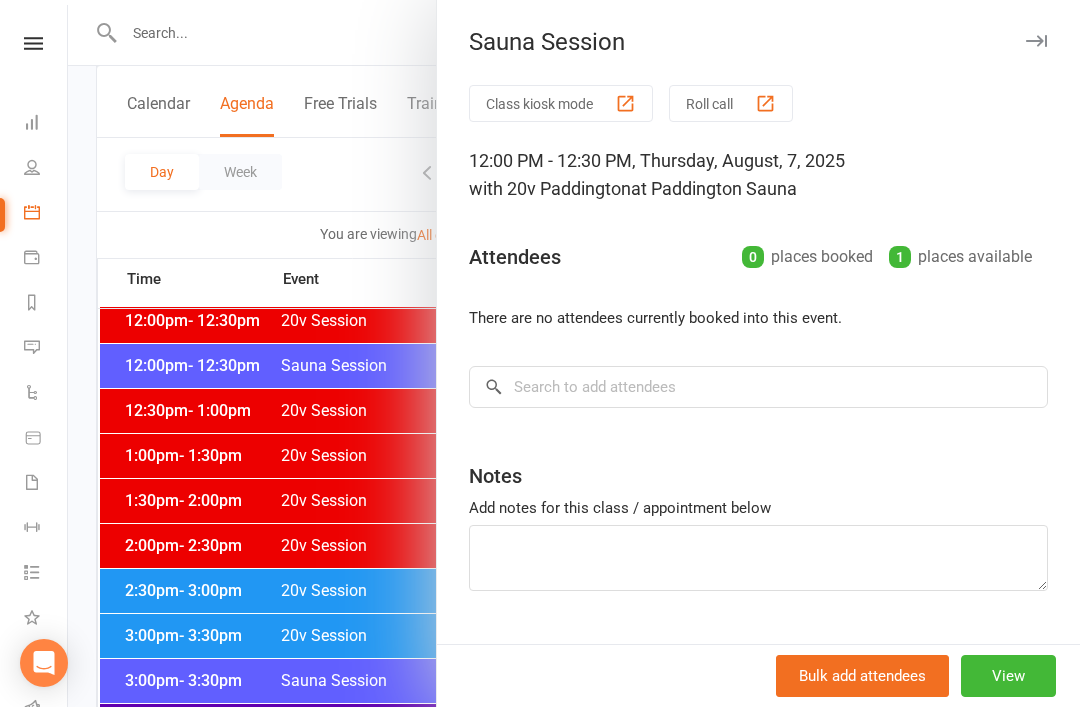 click at bounding box center (574, 353) 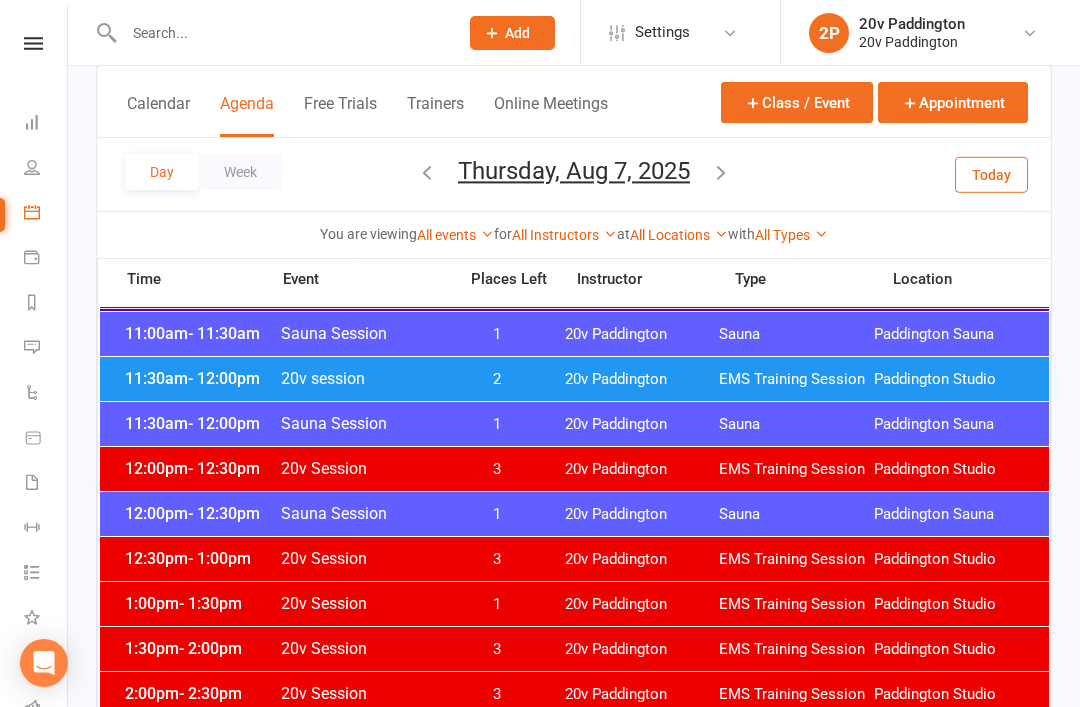 scroll, scrollTop: 1018, scrollLeft: 0, axis: vertical 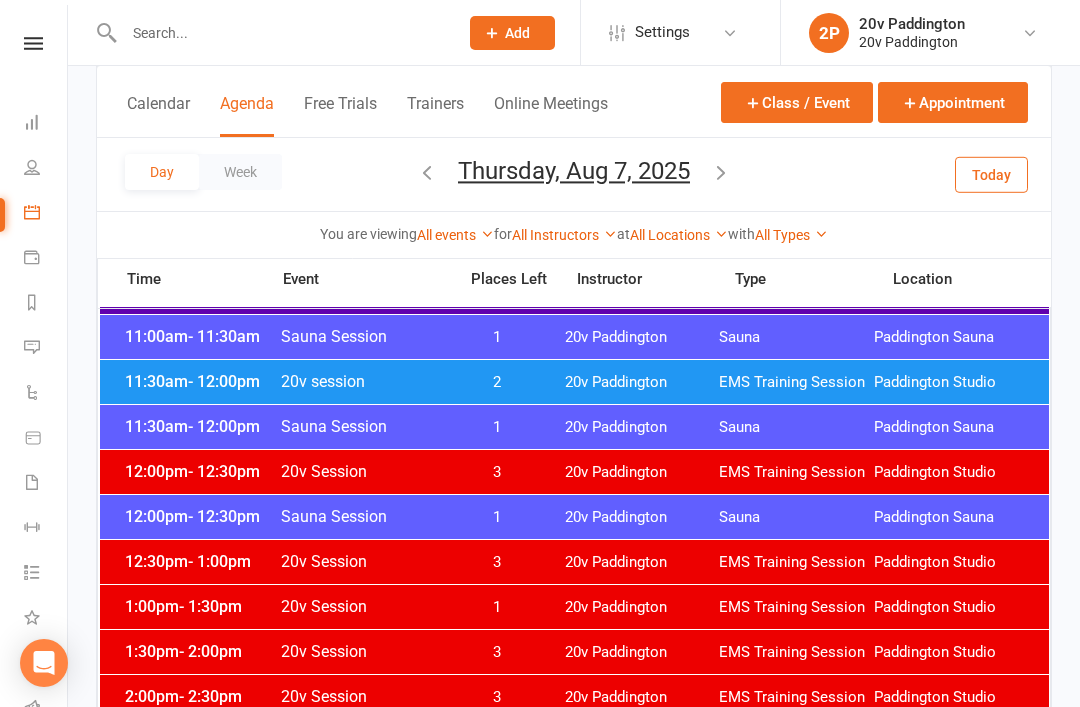 click on "11:30am  - 12:00pm 20v session 2 20v Paddington EMS Training Session Paddington Studio" at bounding box center [574, 382] 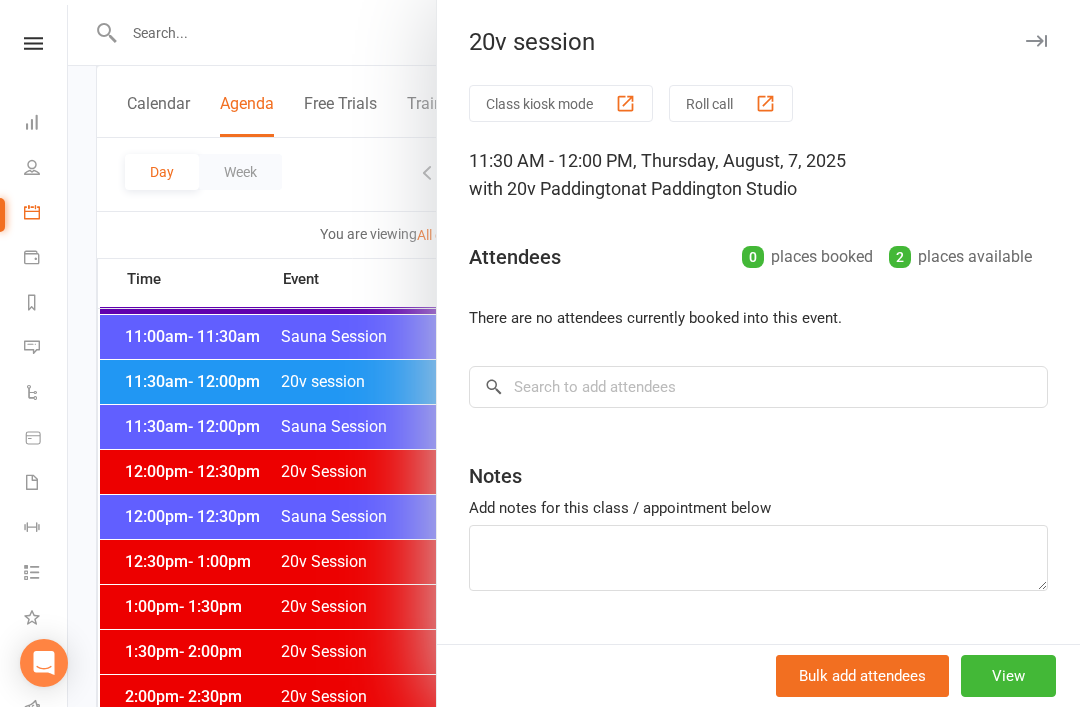 click at bounding box center [574, 353] 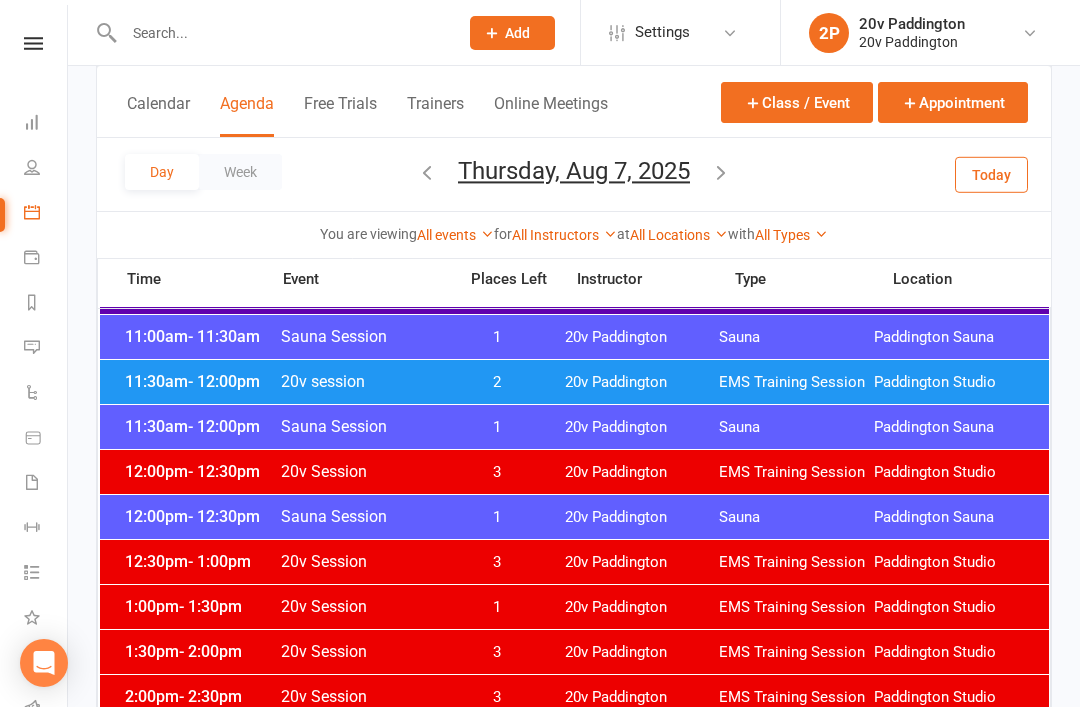 click on "20v Paddington" at bounding box center [642, 382] 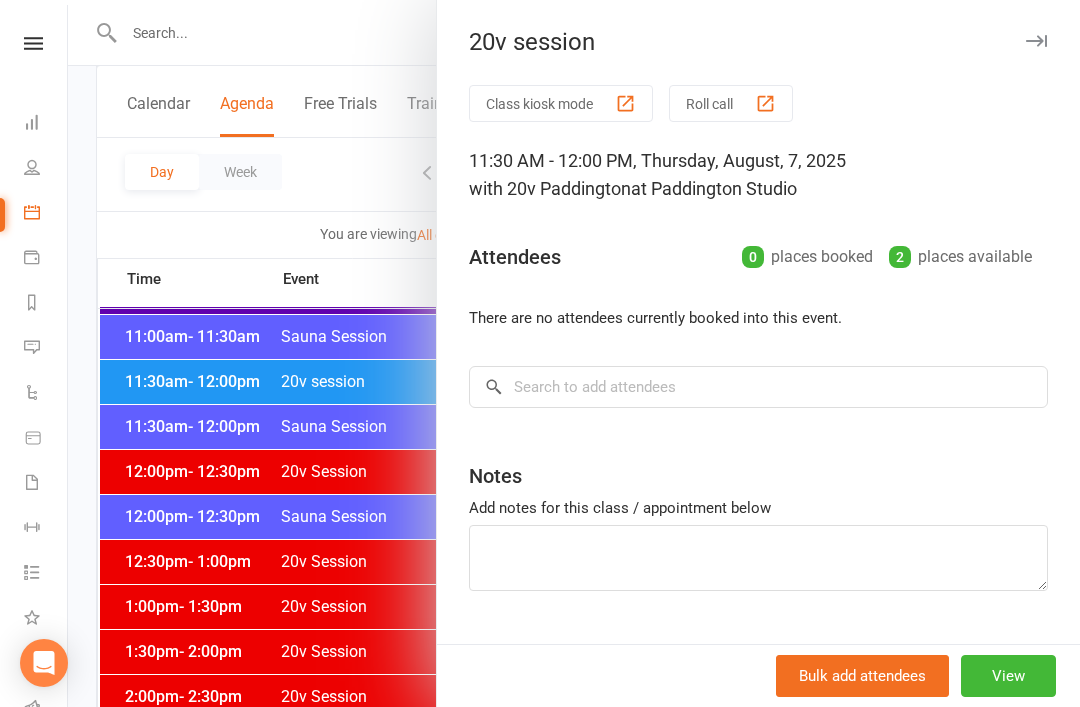click at bounding box center [574, 353] 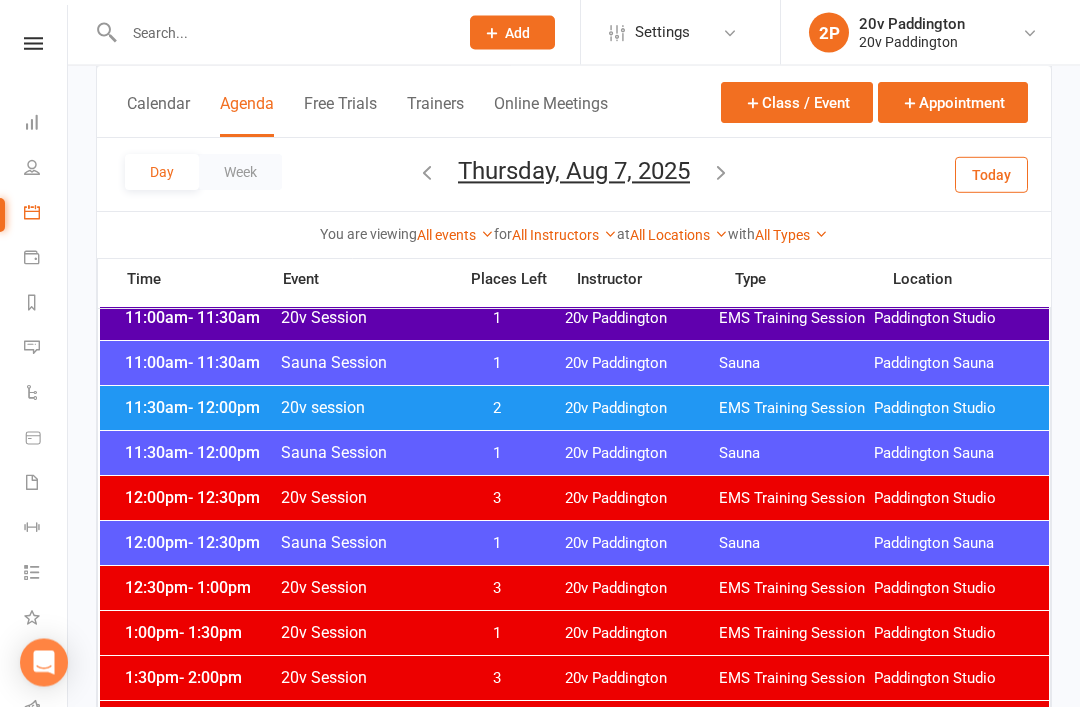 scroll, scrollTop: 992, scrollLeft: 0, axis: vertical 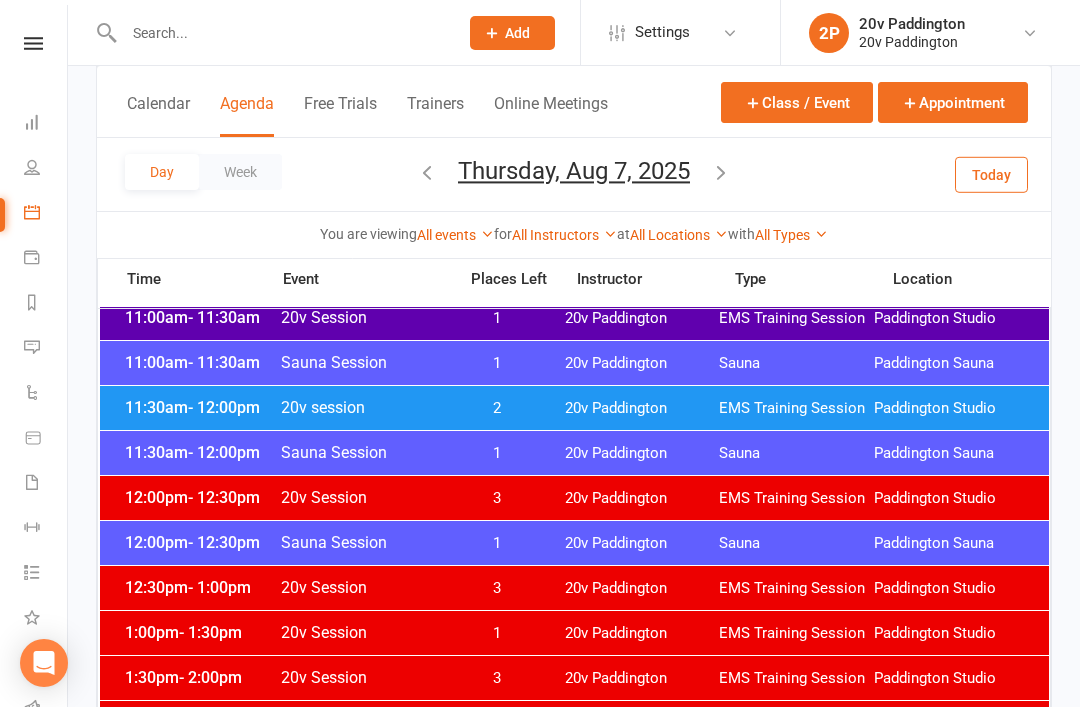 click on "2P 20v Paddington 20v Paddington My profile My subscription Help Terms & conditions  Privacy policy  Sign out" at bounding box center [930, 32] 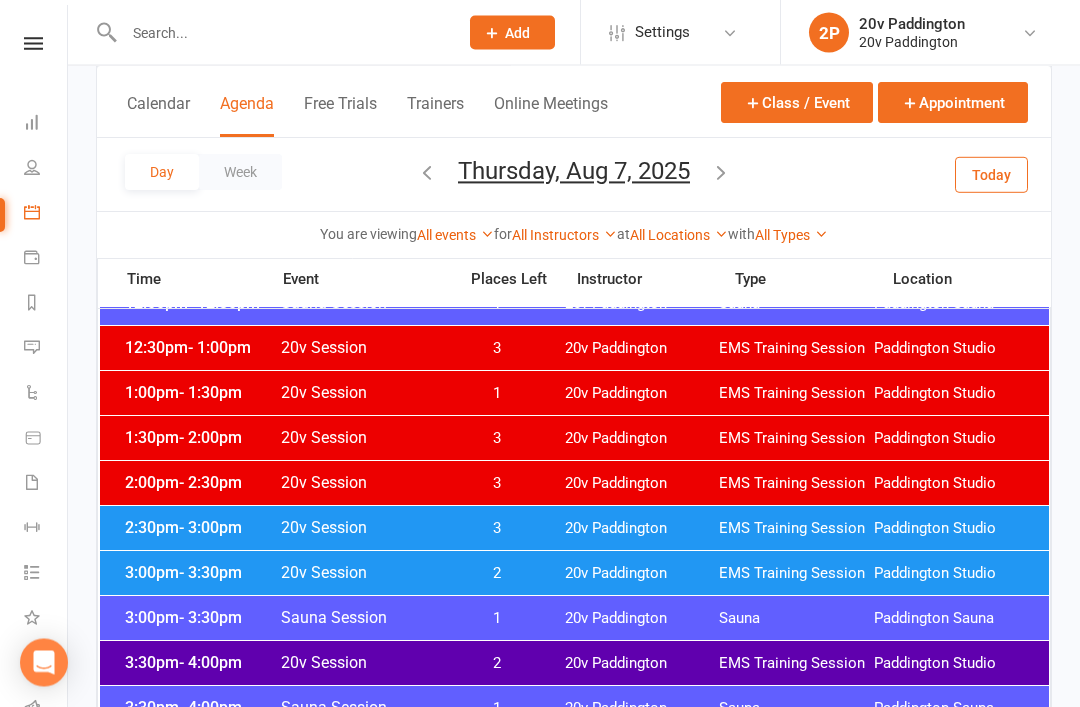 click on "1:00pm  - 1:30pm 20v Session 1 20v Paddington EMS Training Session Paddington Studio" at bounding box center [574, 394] 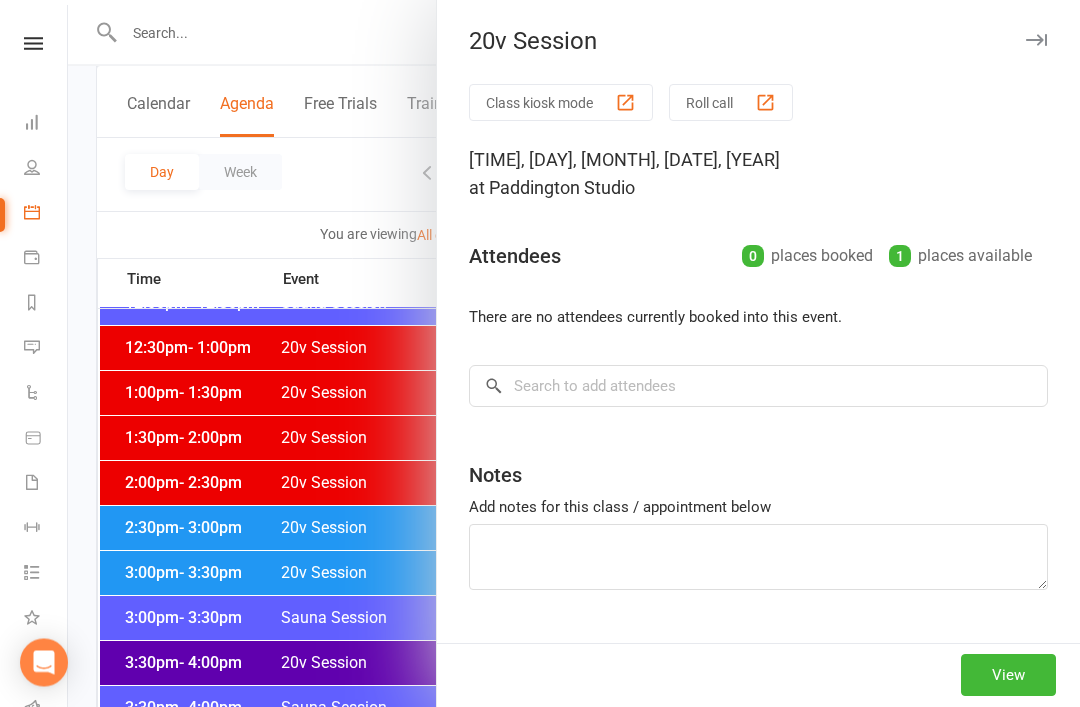 scroll, scrollTop: 1232, scrollLeft: 0, axis: vertical 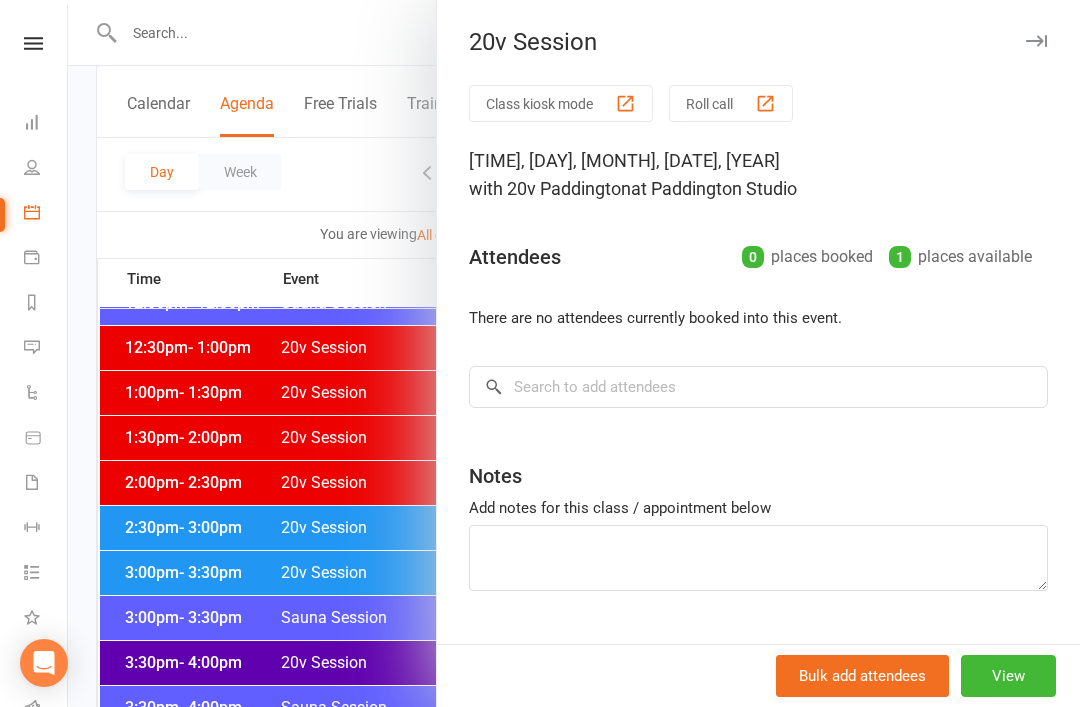 click at bounding box center [574, 353] 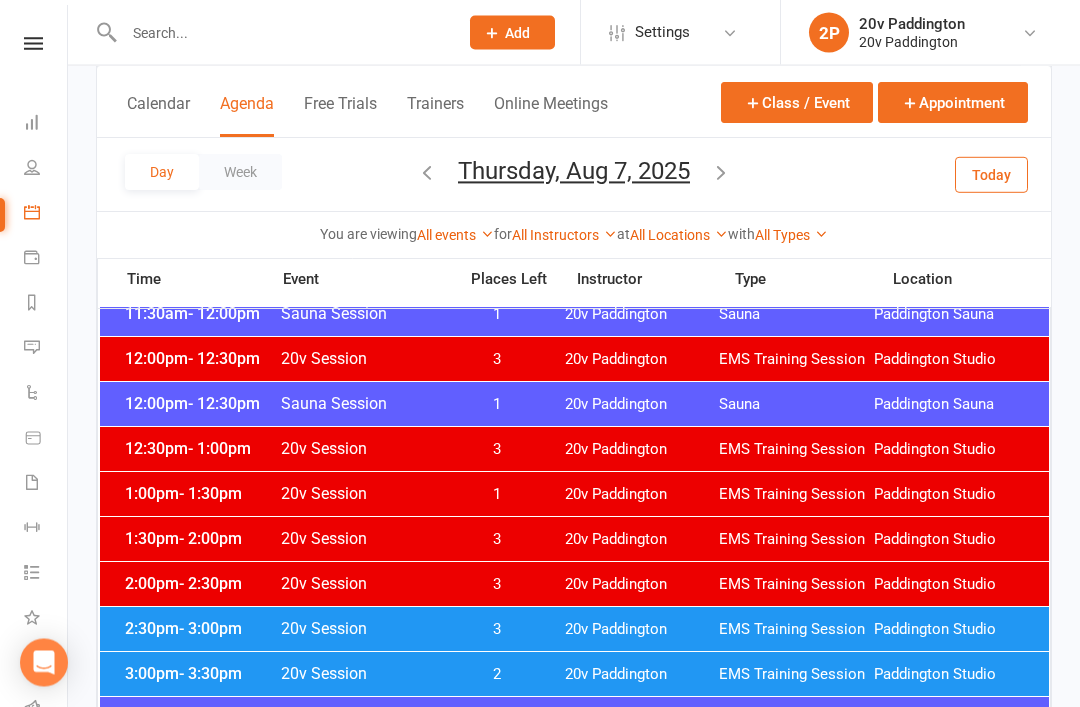 scroll, scrollTop: 1121, scrollLeft: 0, axis: vertical 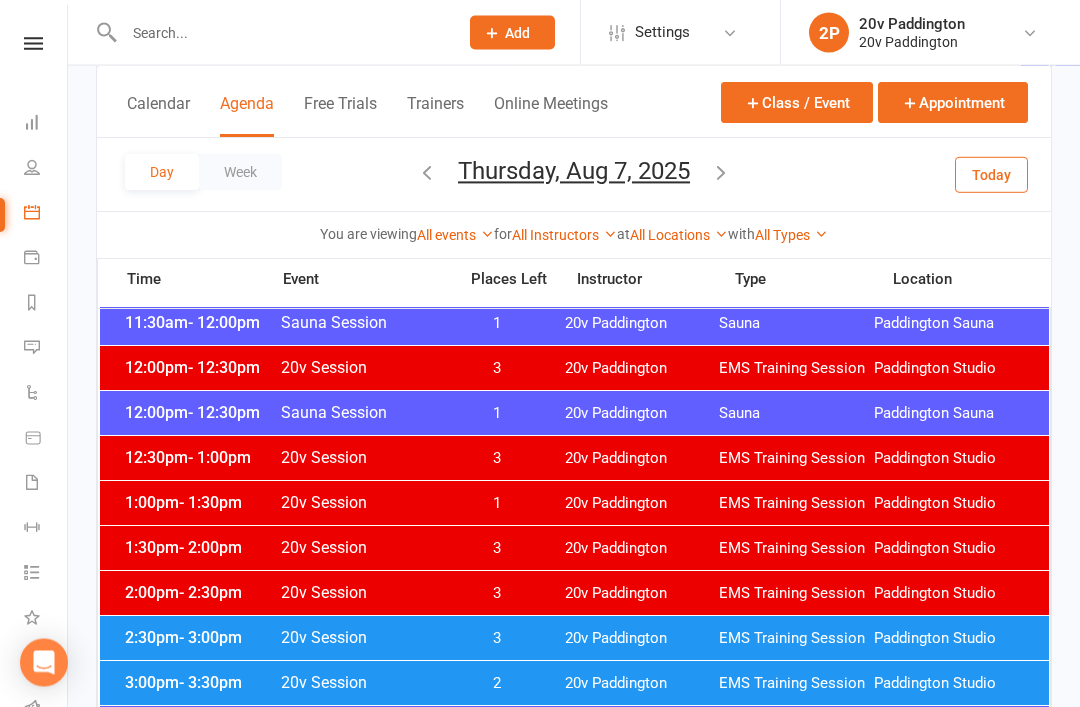 click on "20v Paddington" at bounding box center [642, 369] 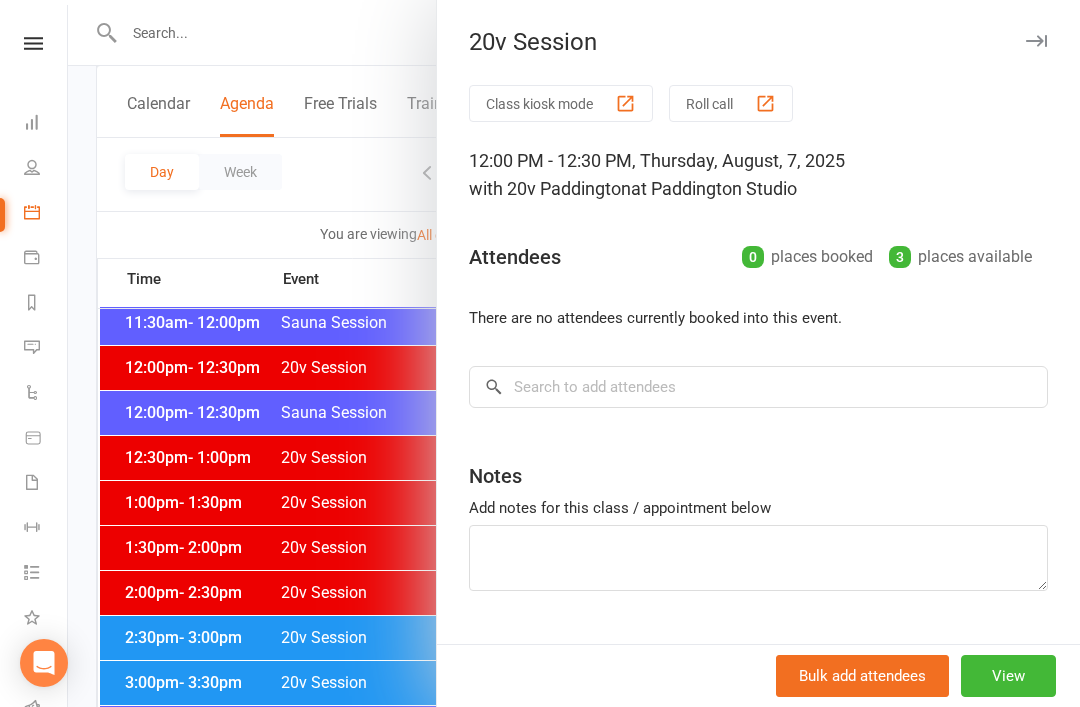 click at bounding box center [574, 353] 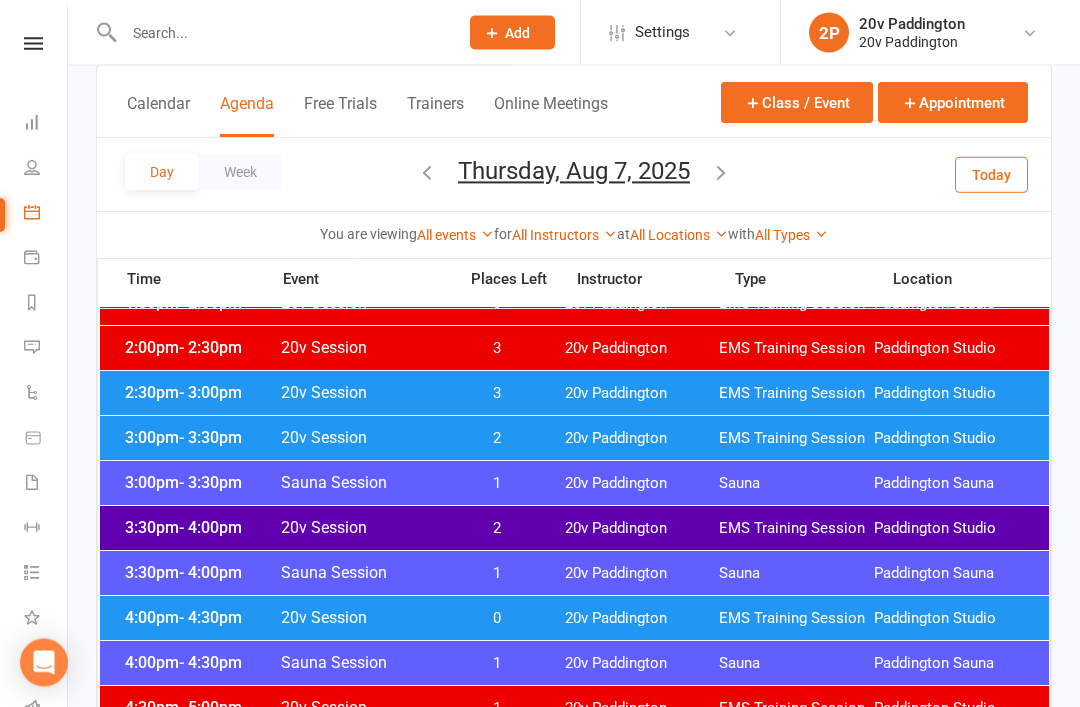 click on "3:30pm  - 4:00pm" at bounding box center [200, 528] 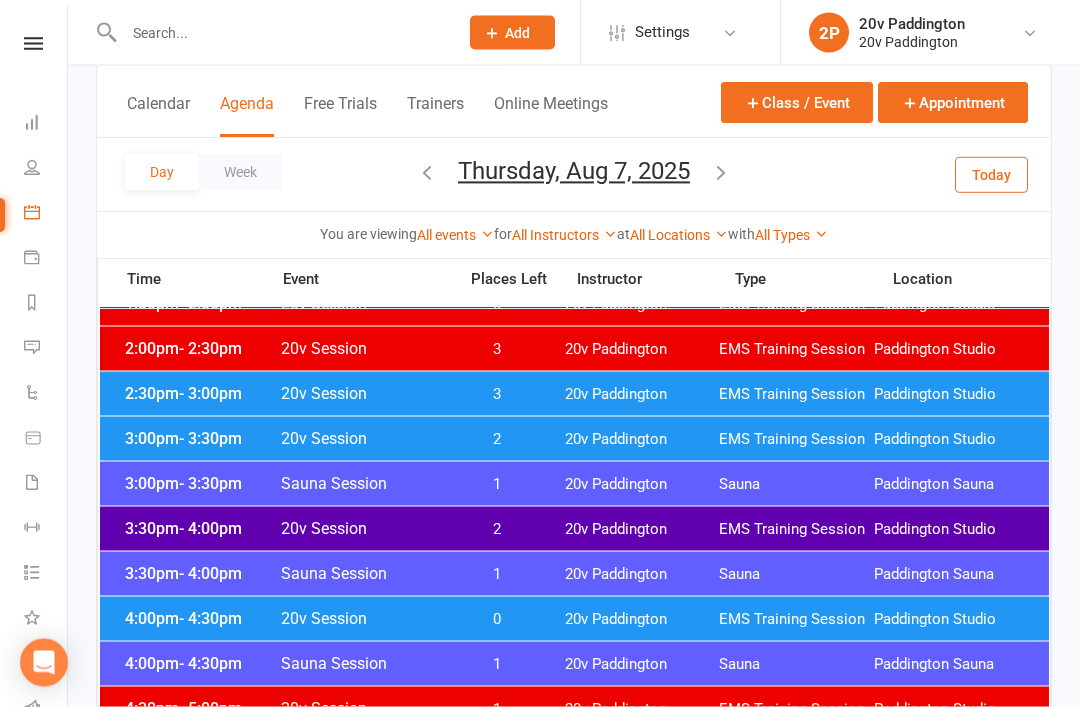 scroll, scrollTop: 1367, scrollLeft: 0, axis: vertical 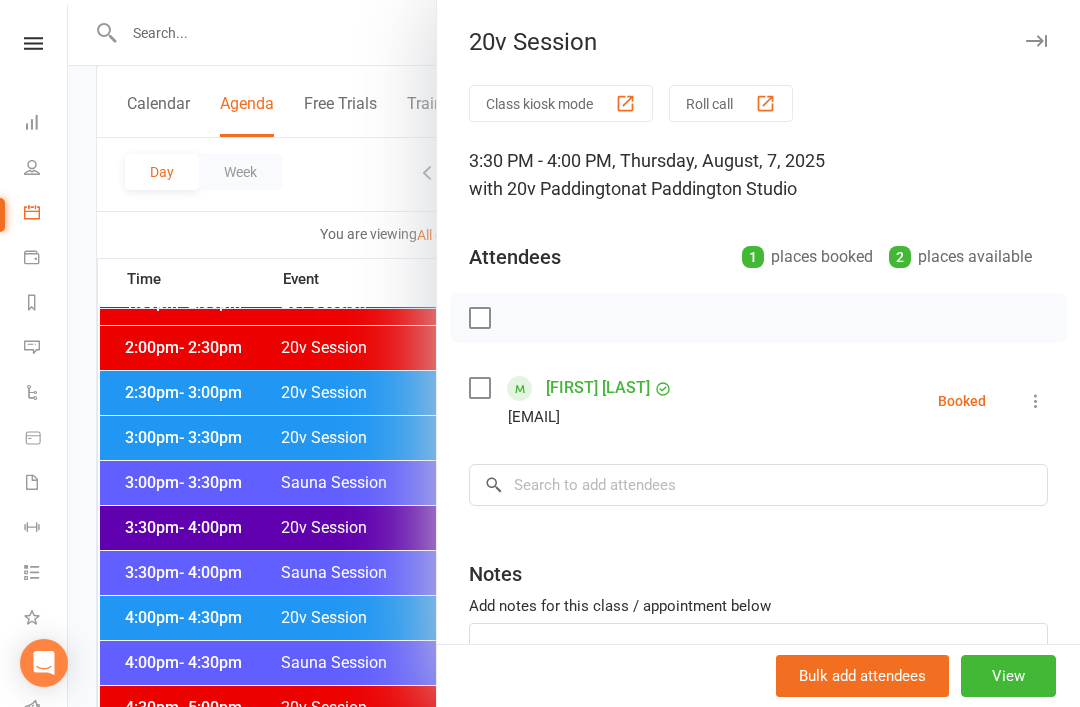 click at bounding box center (574, 353) 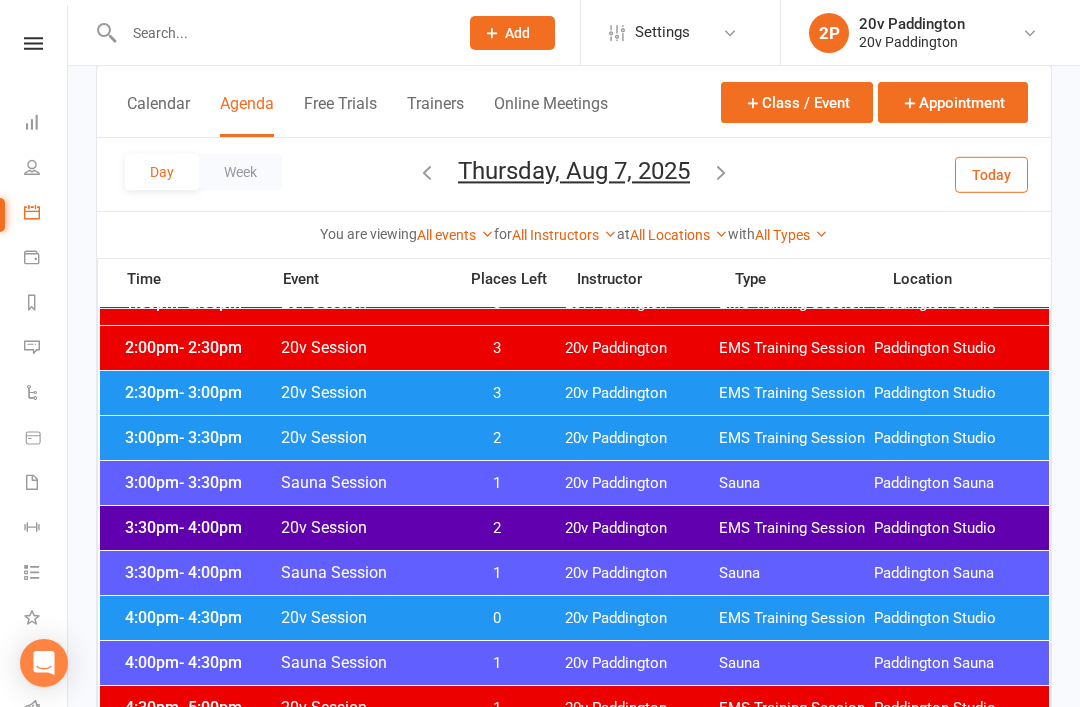 click on "20v Paddington" at bounding box center (642, 618) 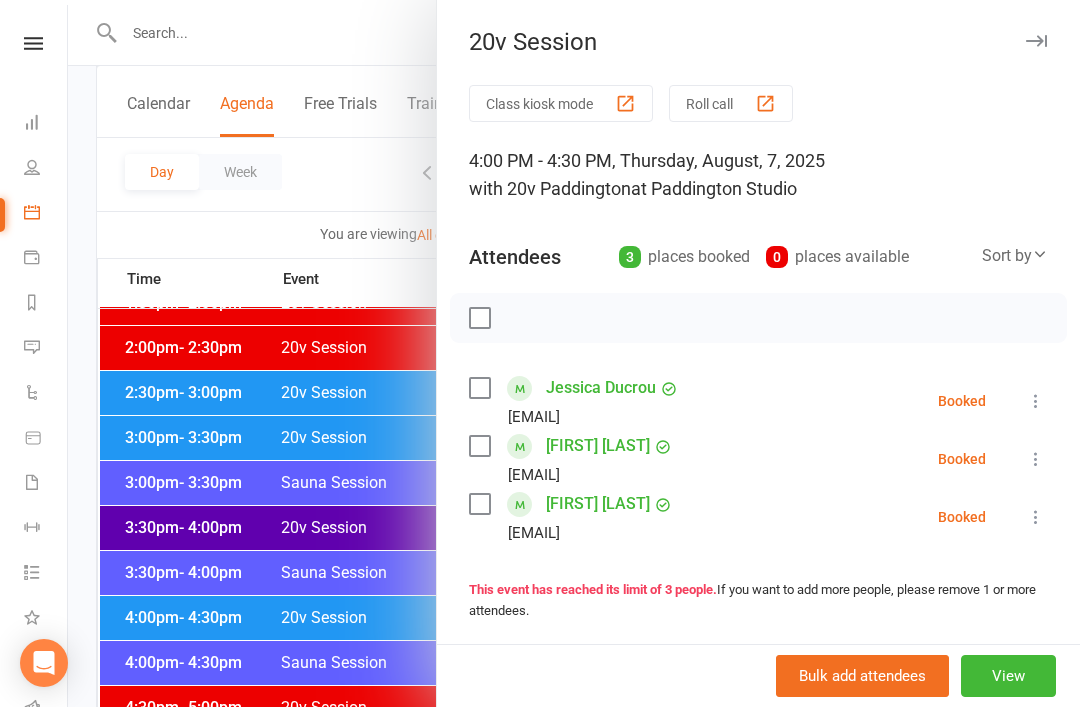 click at bounding box center [574, 353] 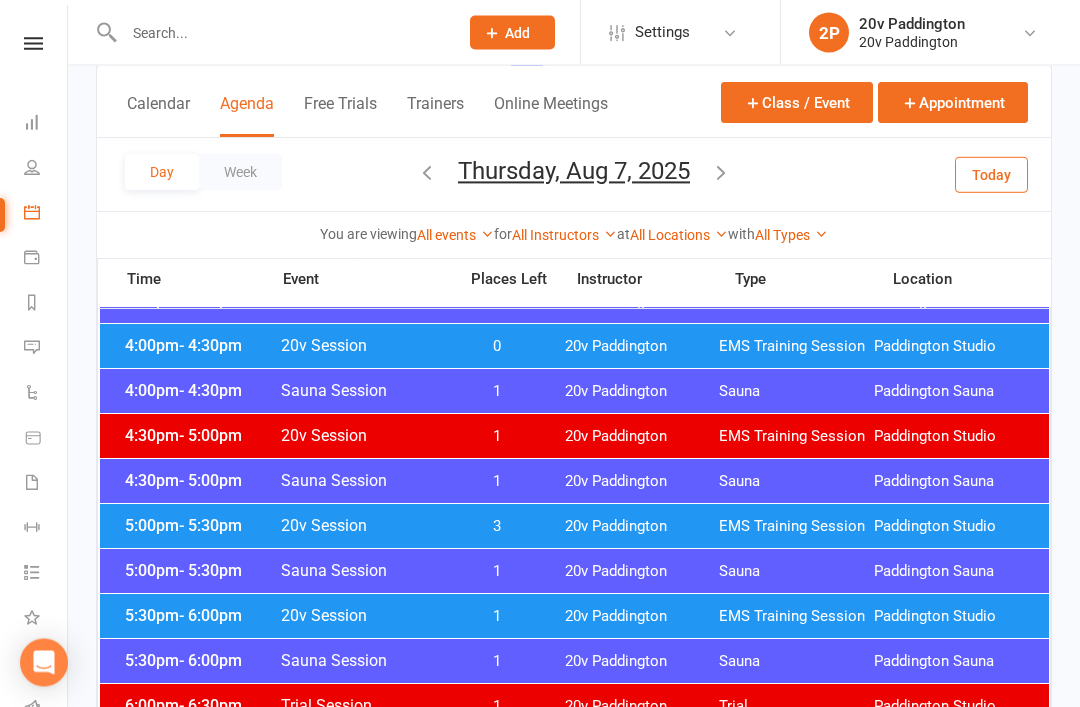 scroll, scrollTop: 1639, scrollLeft: 0, axis: vertical 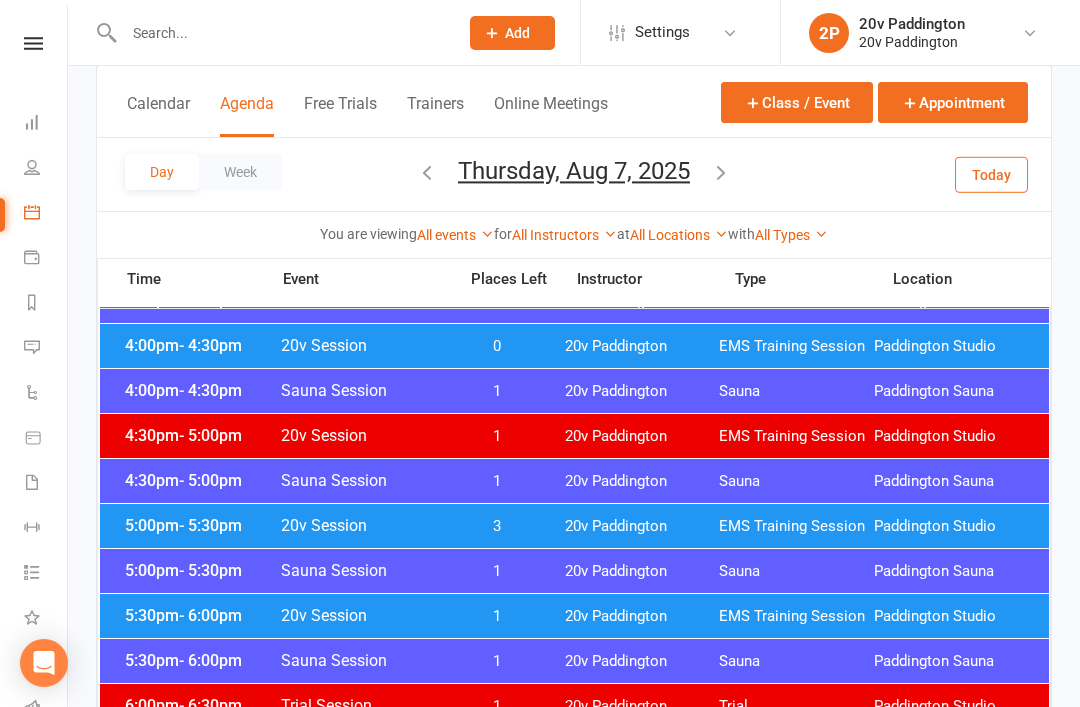 click on "20v Paddington" at bounding box center (642, 526) 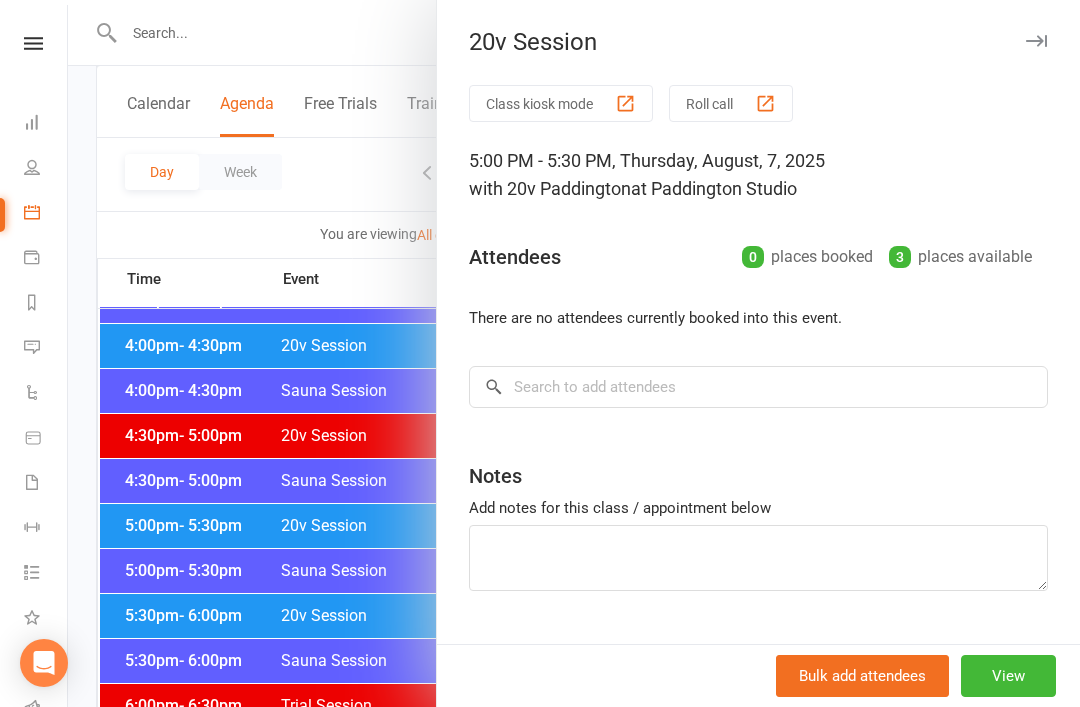 click at bounding box center (574, 353) 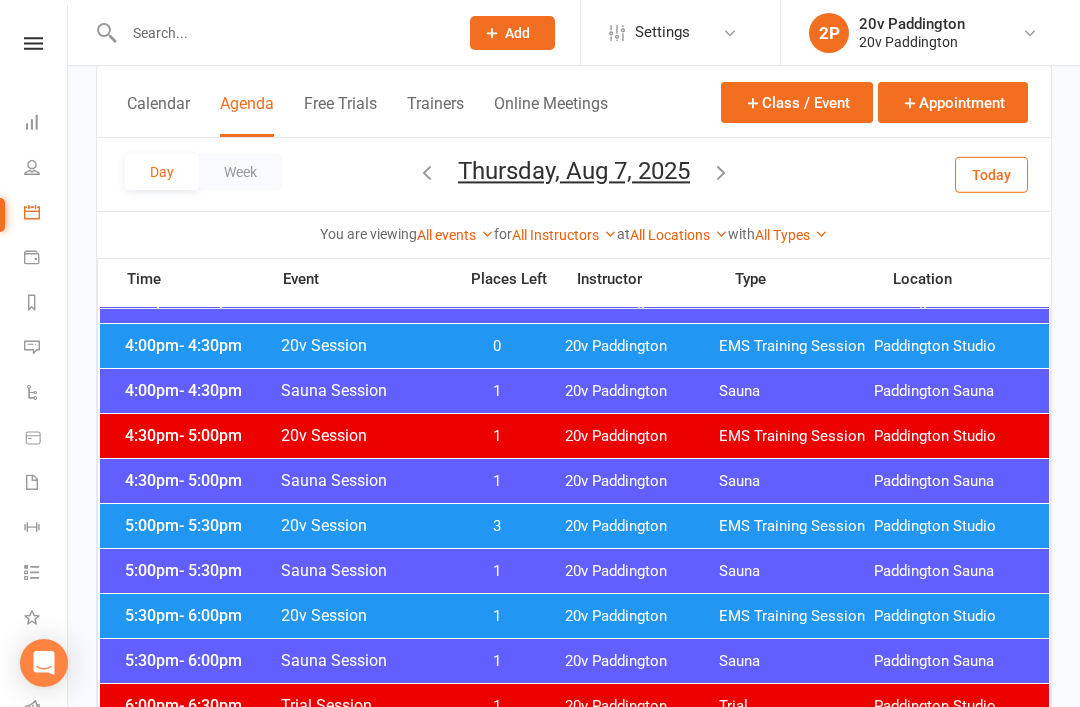click on "1" at bounding box center [497, 616] 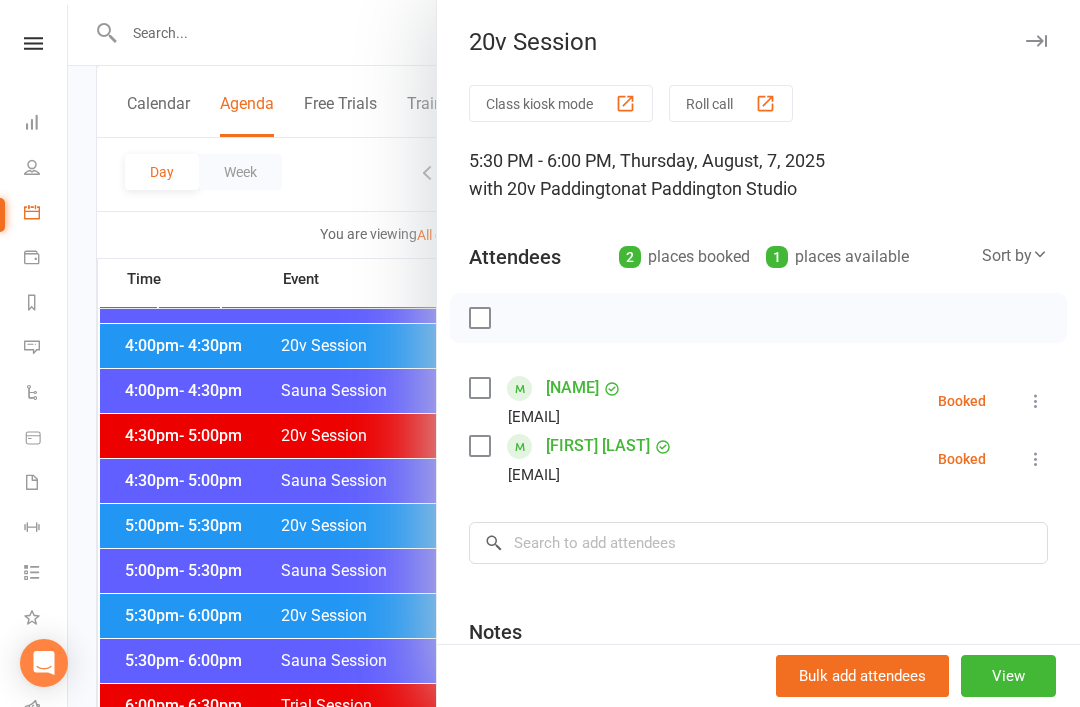 click at bounding box center [574, 353] 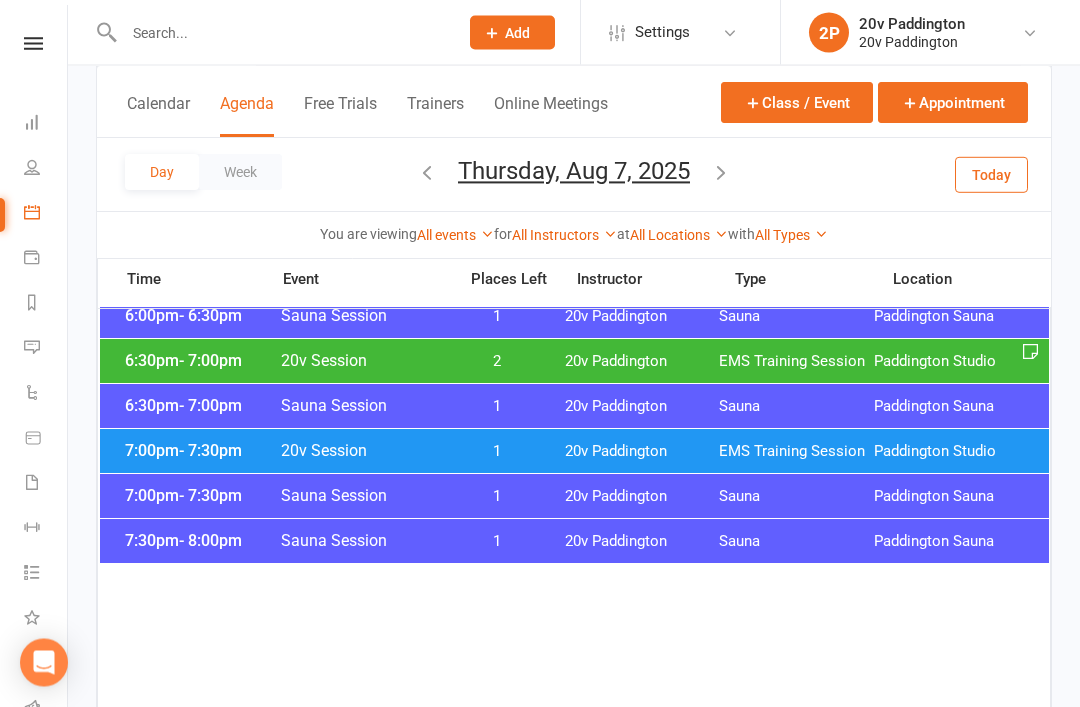 scroll, scrollTop: 2074, scrollLeft: 0, axis: vertical 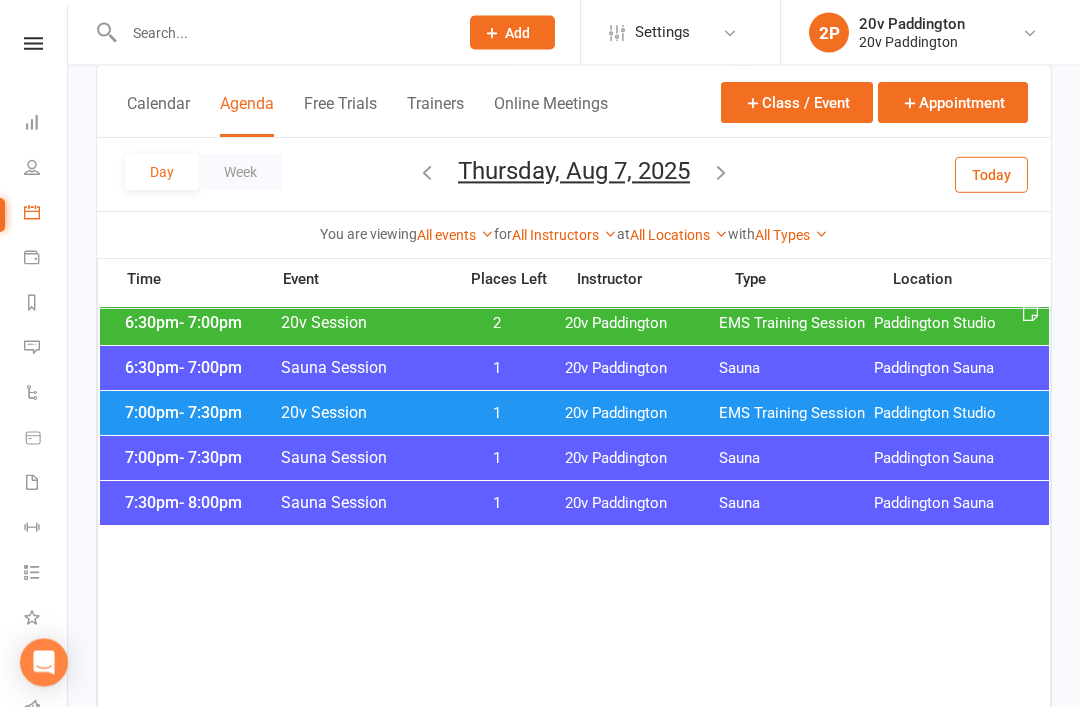 click on "7:00pm  - 7:30pm 20v Session 1 20v Paddington EMS Training Session Paddington Studio" at bounding box center [574, 414] 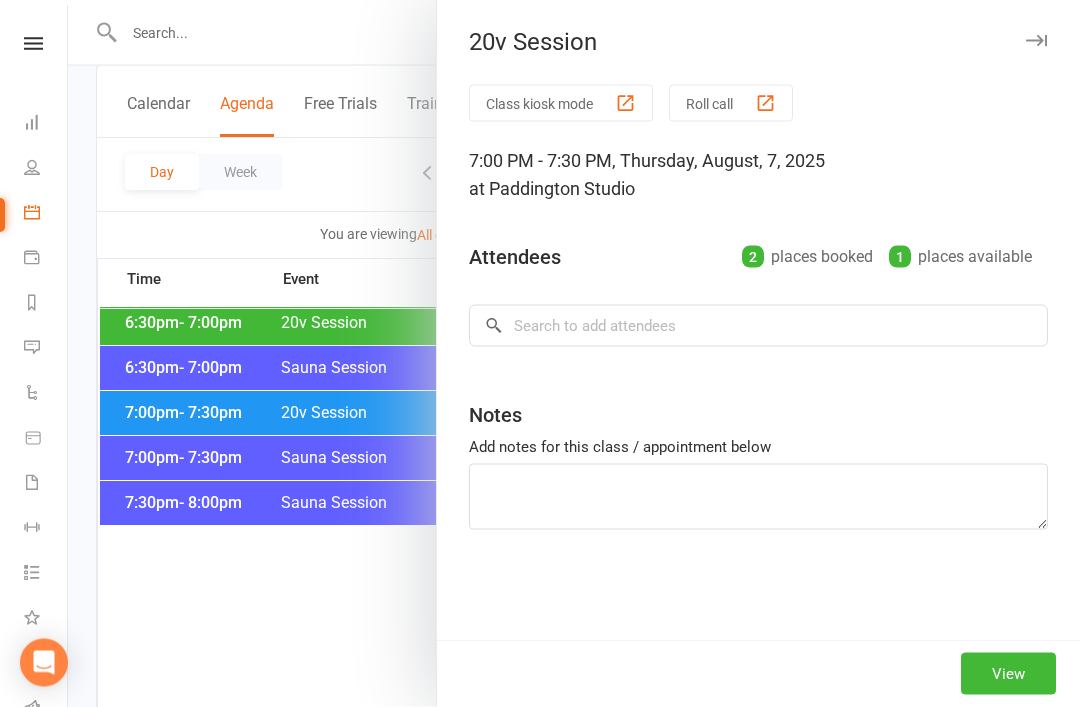 scroll, scrollTop: 2112, scrollLeft: 0, axis: vertical 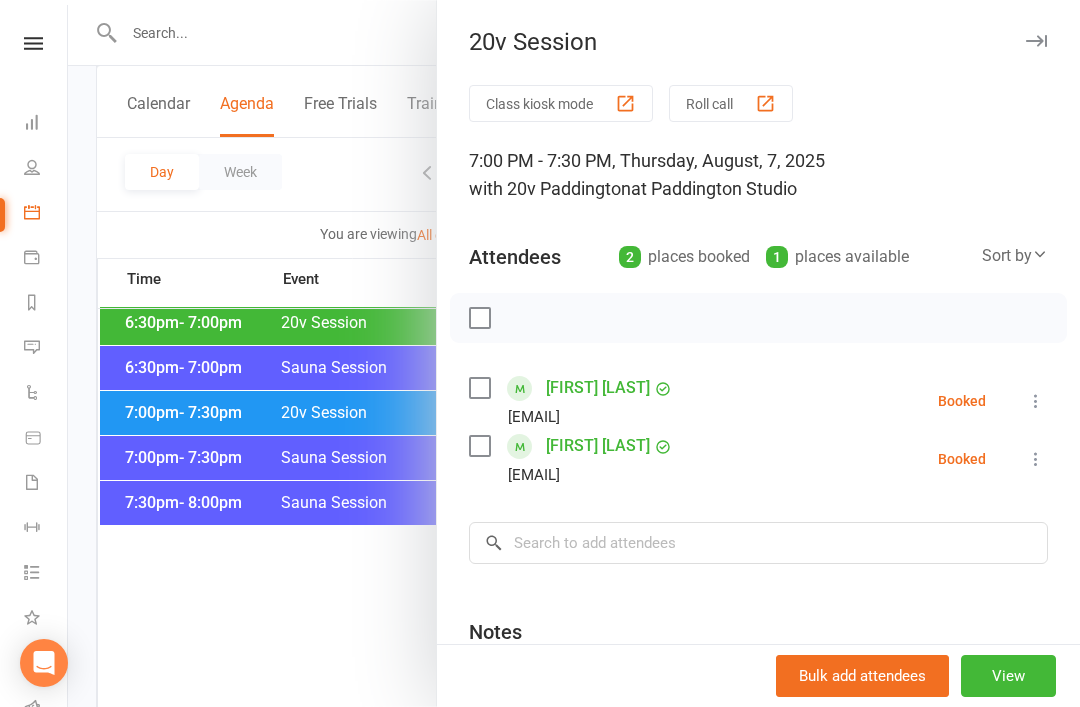 click at bounding box center (574, 353) 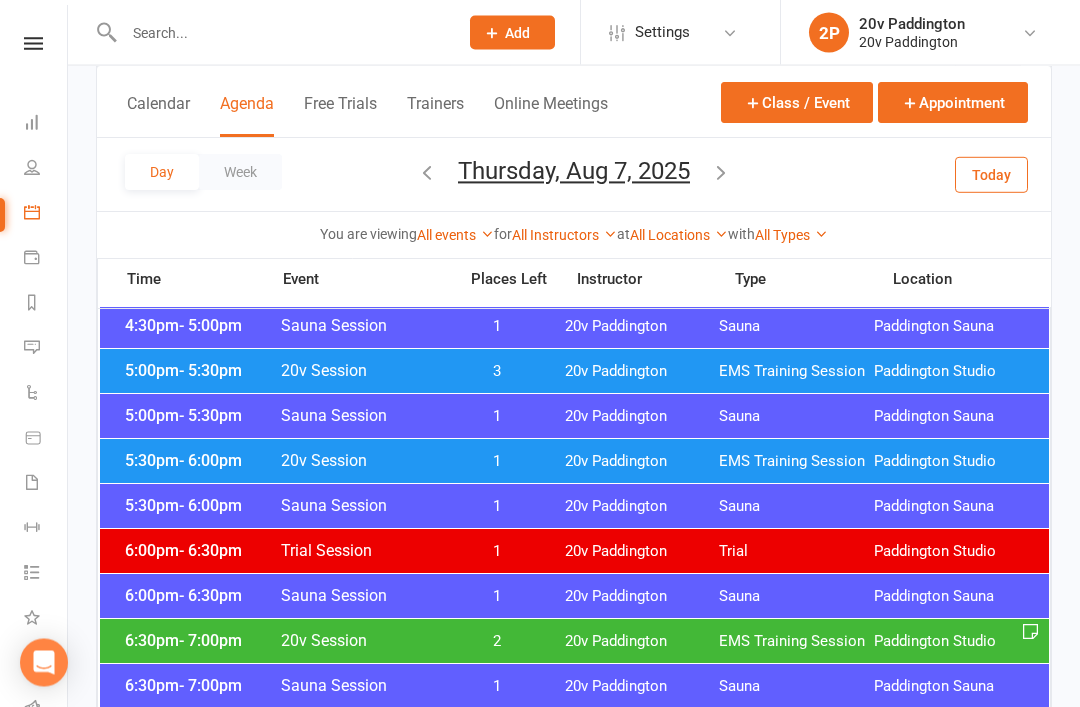scroll, scrollTop: 1794, scrollLeft: 0, axis: vertical 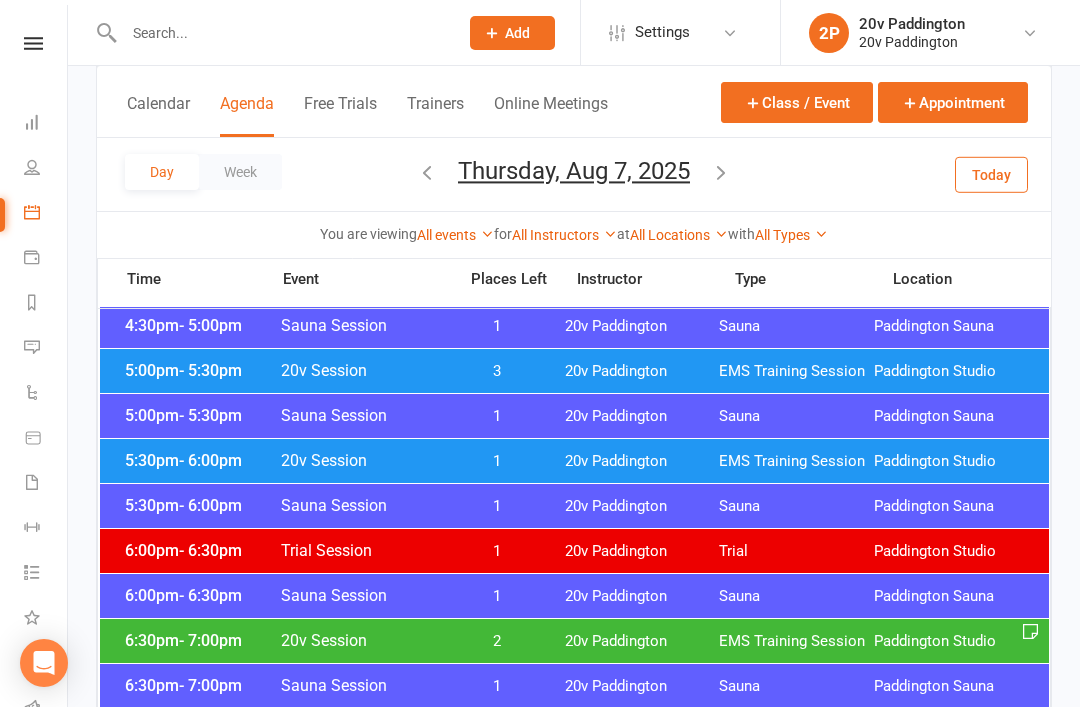 click on "Today" at bounding box center (991, 174) 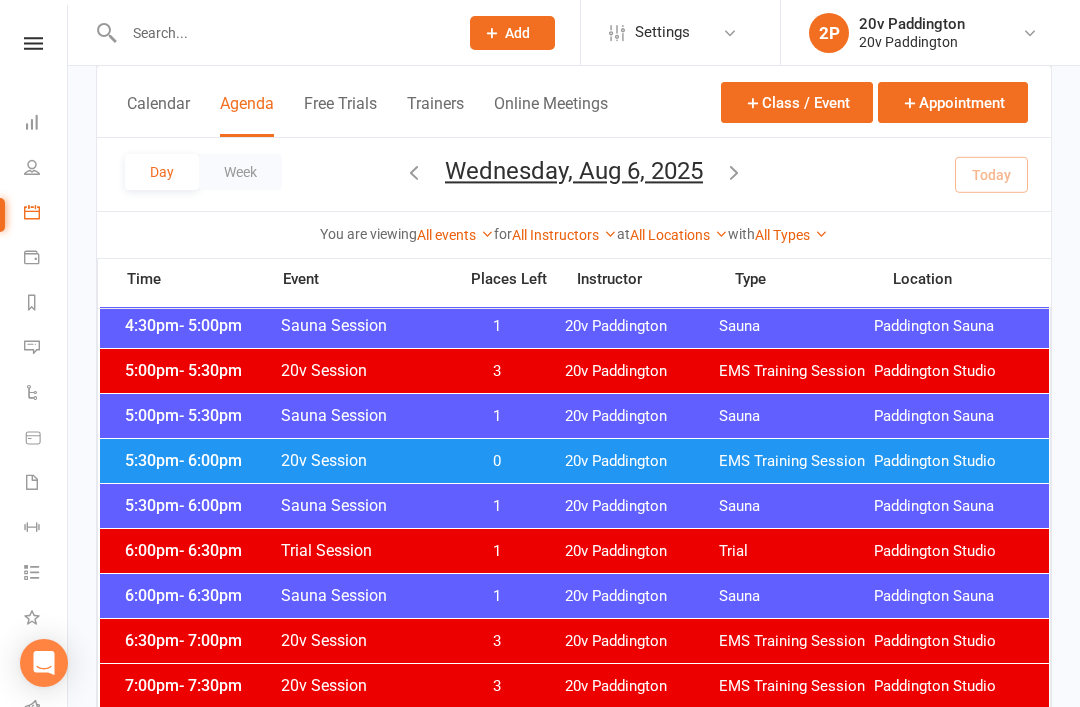 click on "Wednesday, Aug 6, 2025" at bounding box center (574, 171) 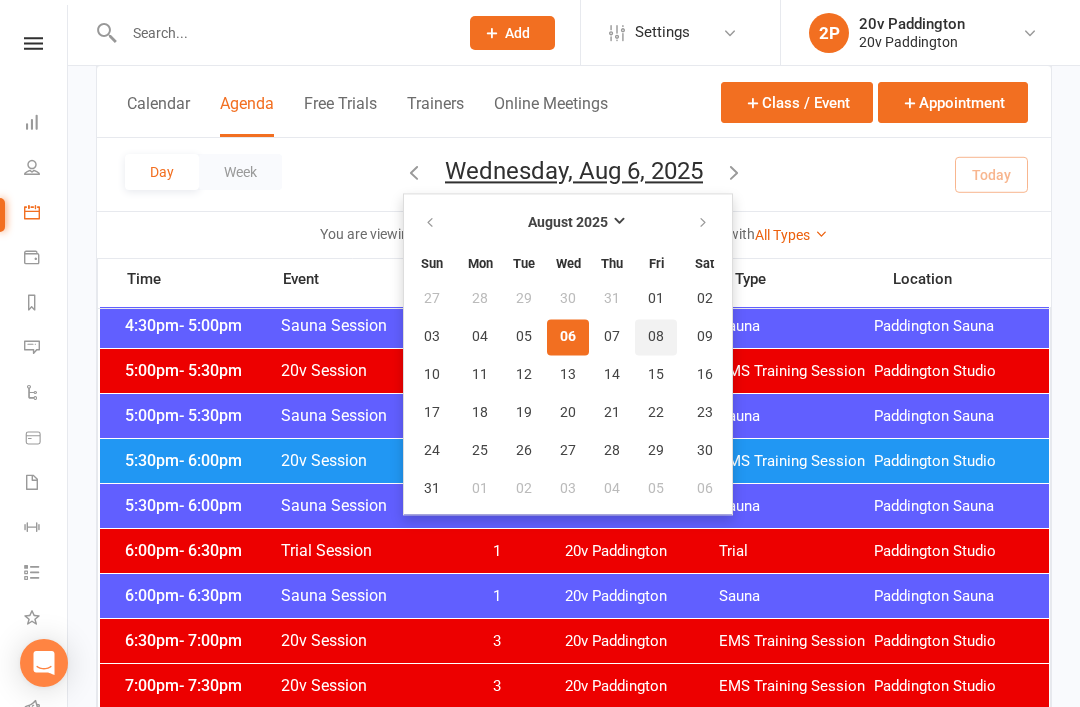 click on "08" at bounding box center (656, 337) 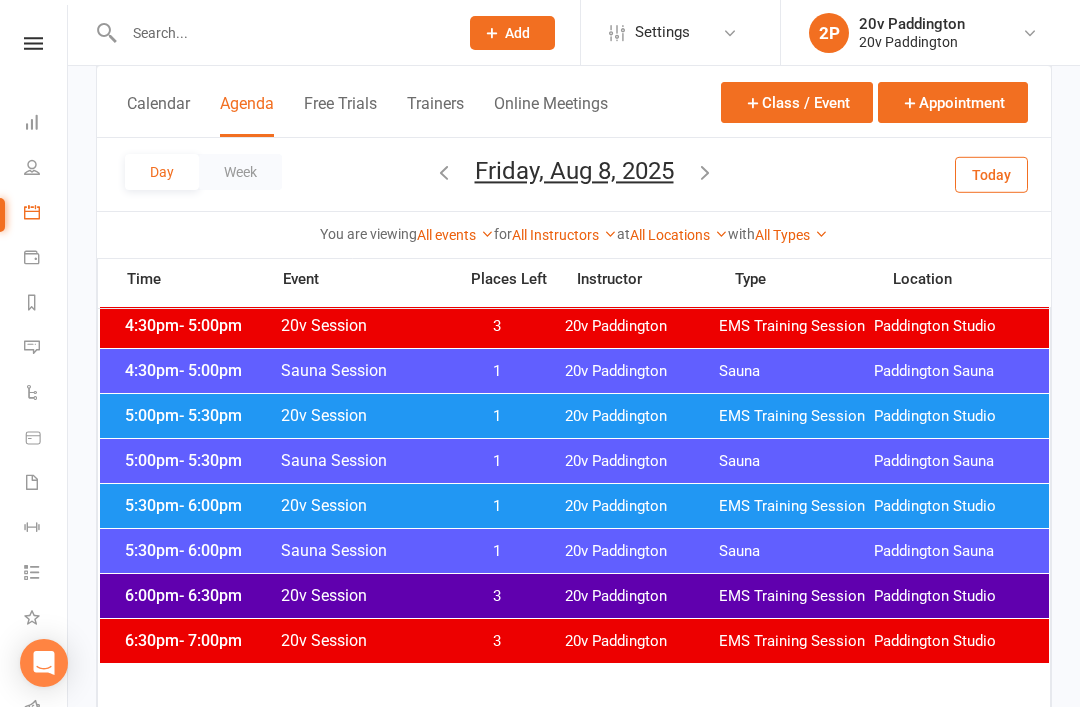 click on "6:00pm  - 6:30pm 20v Session 3 20v Paddington EMS Training Session Paddington Studio" at bounding box center [574, 596] 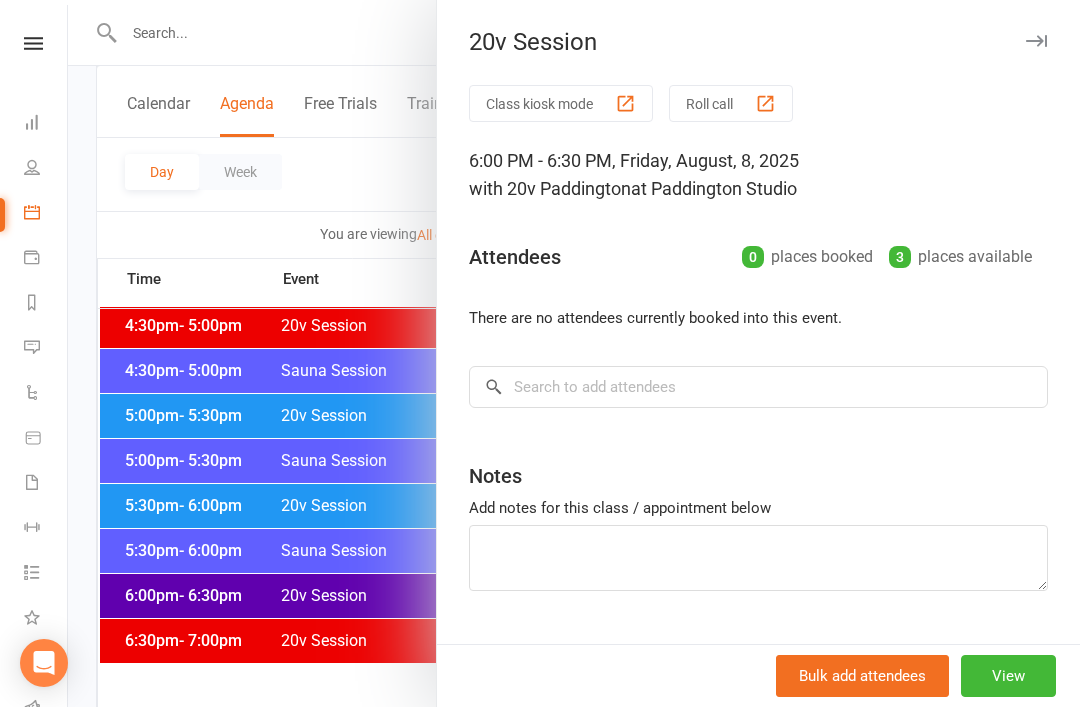click at bounding box center (574, 353) 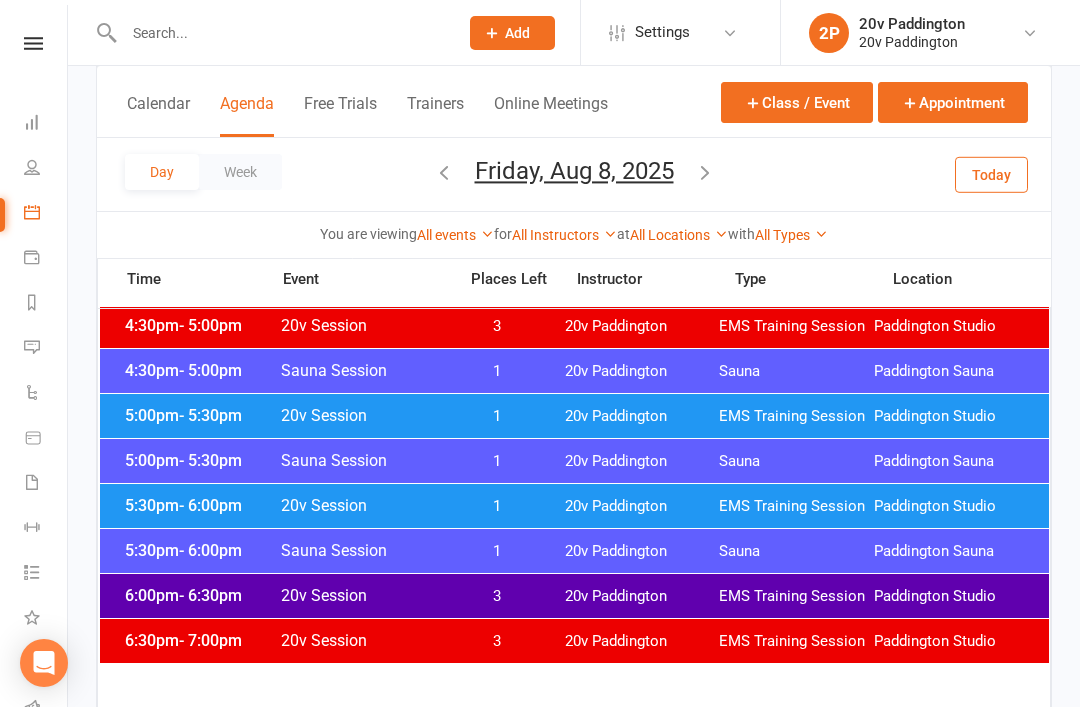 click on "5:30pm  - 6:00pm 20v Session 1 20v Paddington EMS Training Session Paddington Studio" at bounding box center (574, 506) 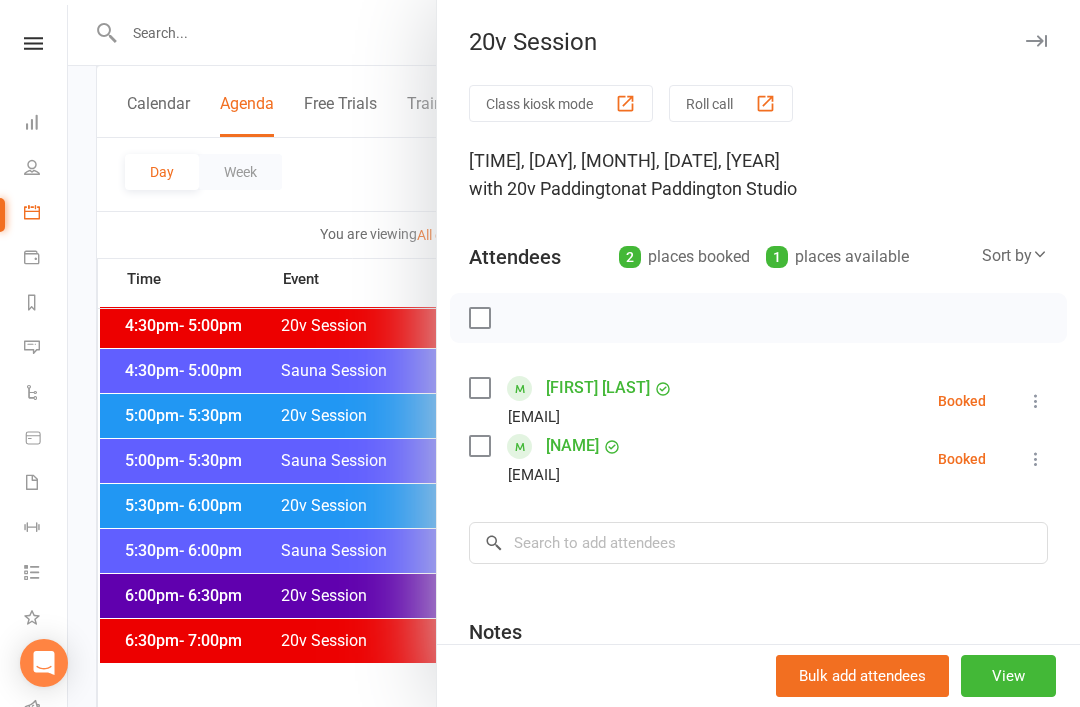 click at bounding box center (574, 353) 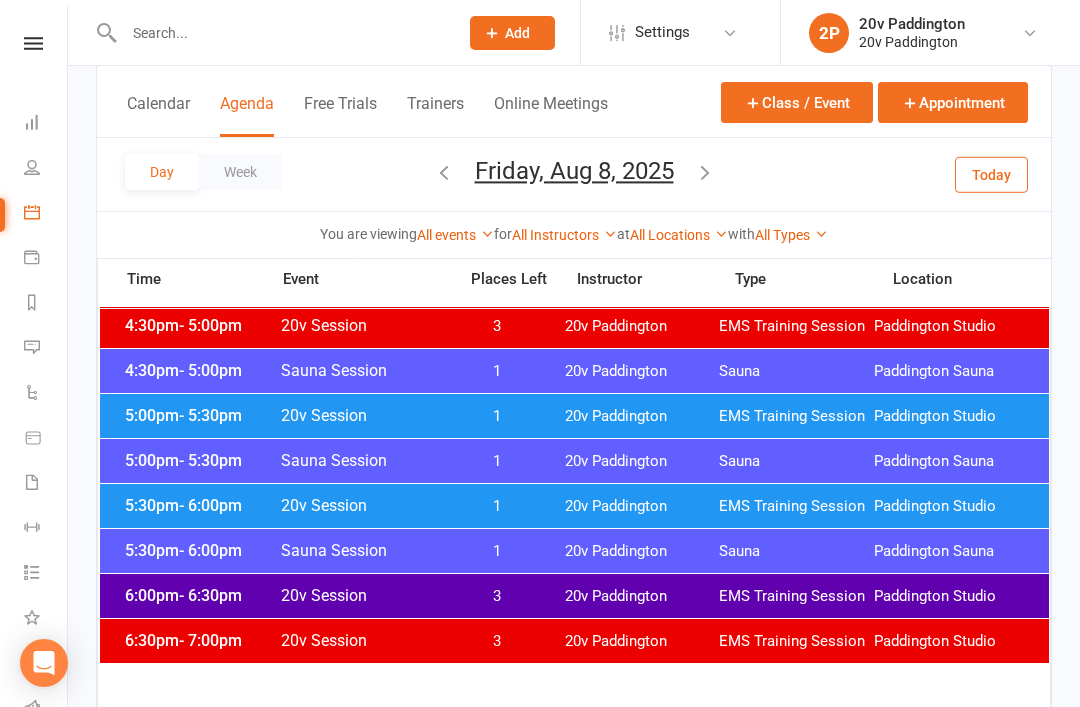 click on "1" at bounding box center [497, 416] 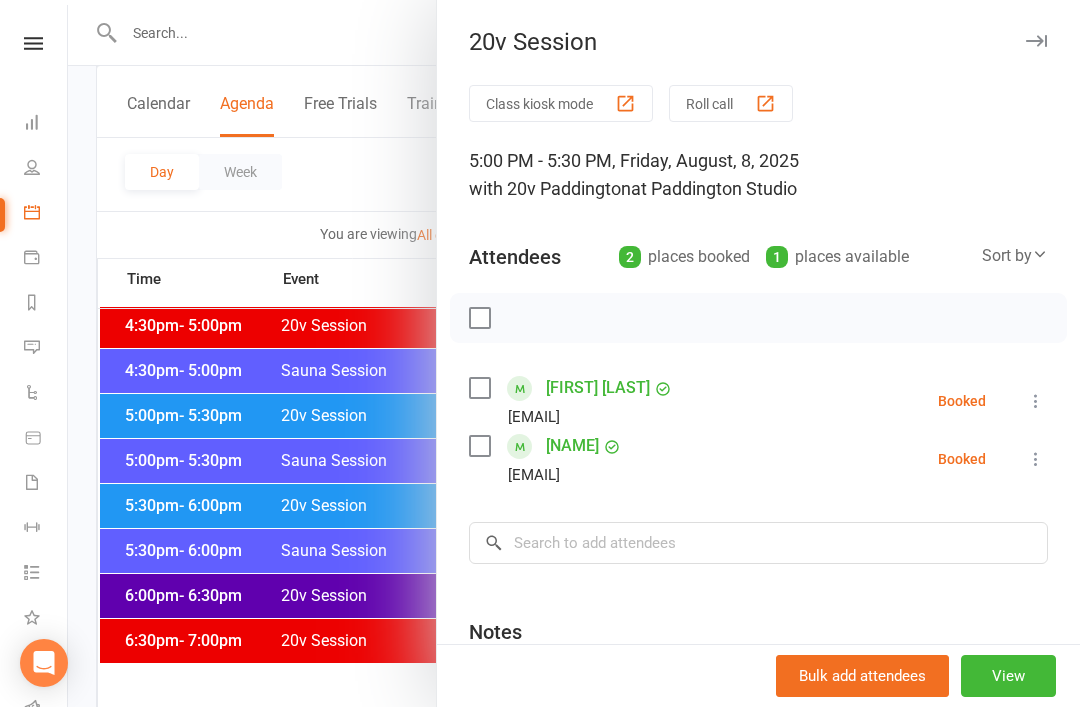 click at bounding box center (574, 353) 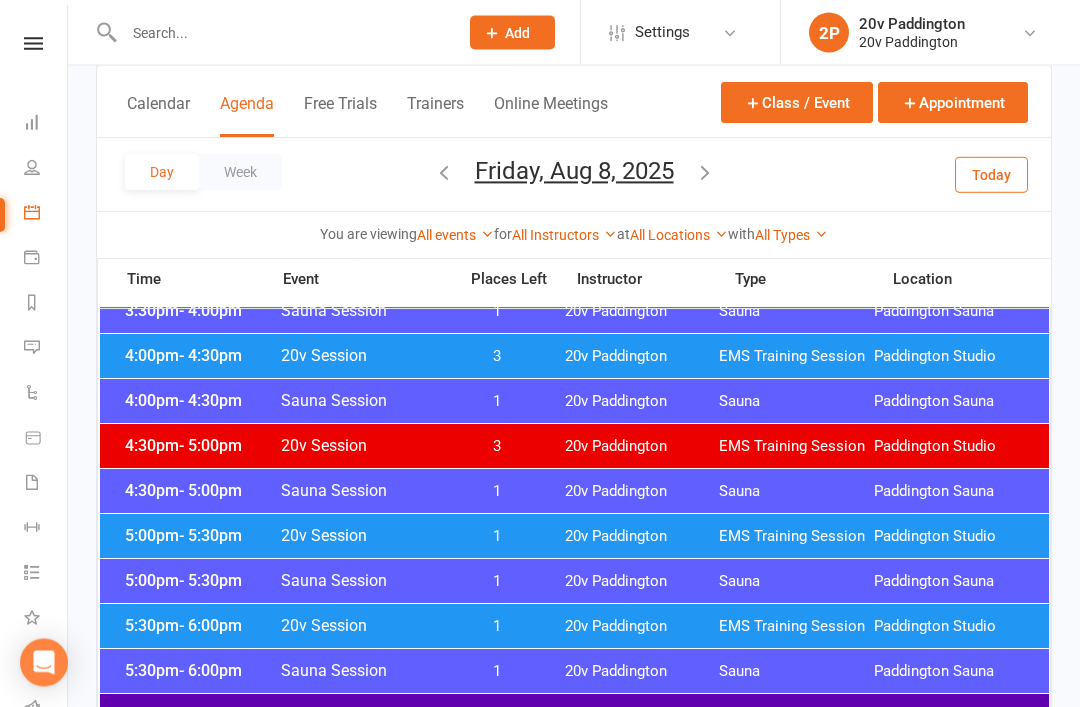 scroll, scrollTop: 1635, scrollLeft: 0, axis: vertical 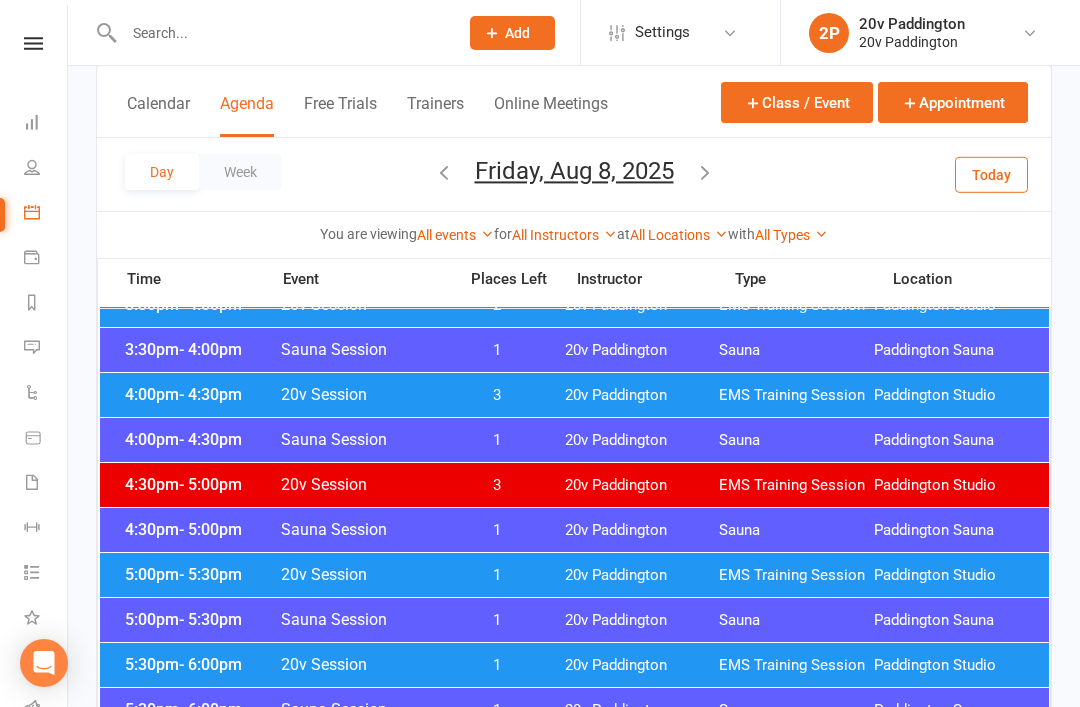 click on "3" at bounding box center (497, 395) 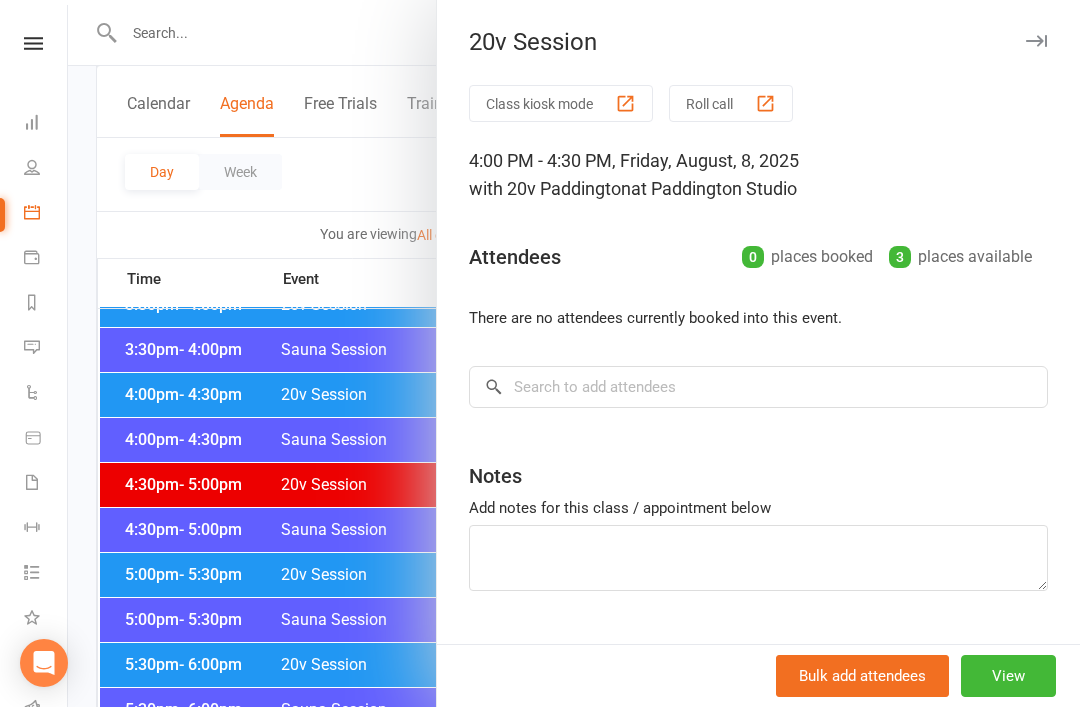 click at bounding box center (574, 353) 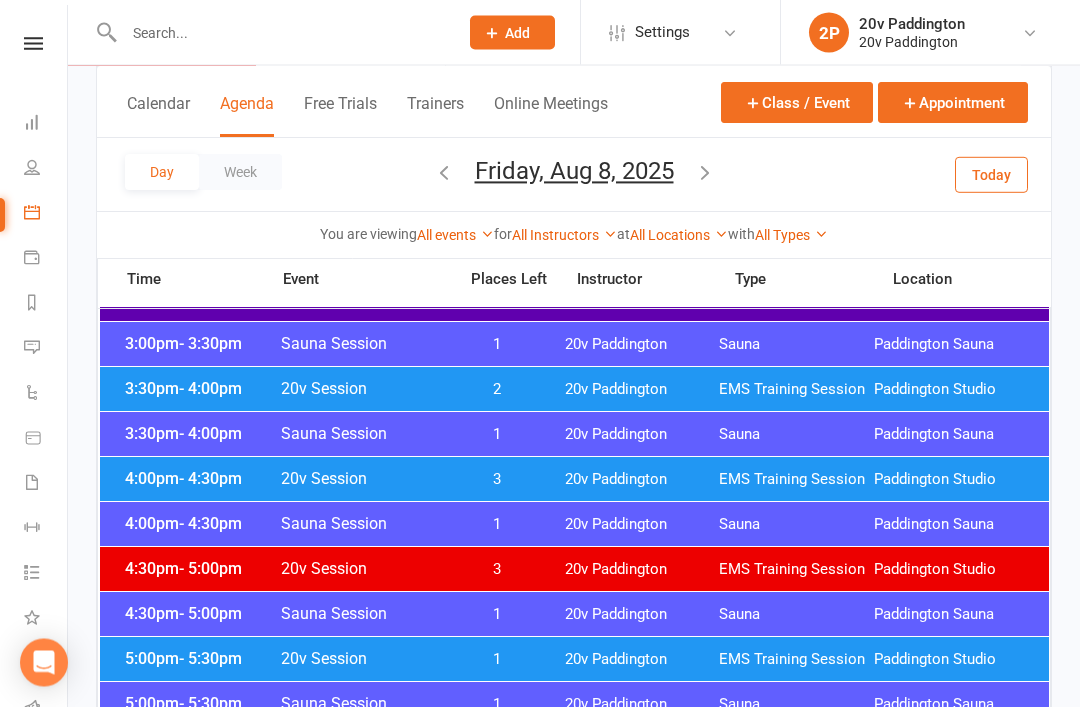 click on "3:30pm  - 4:00pm 20v Session 2 20v Paddington EMS Training Session Paddington Studio" at bounding box center (574, 390) 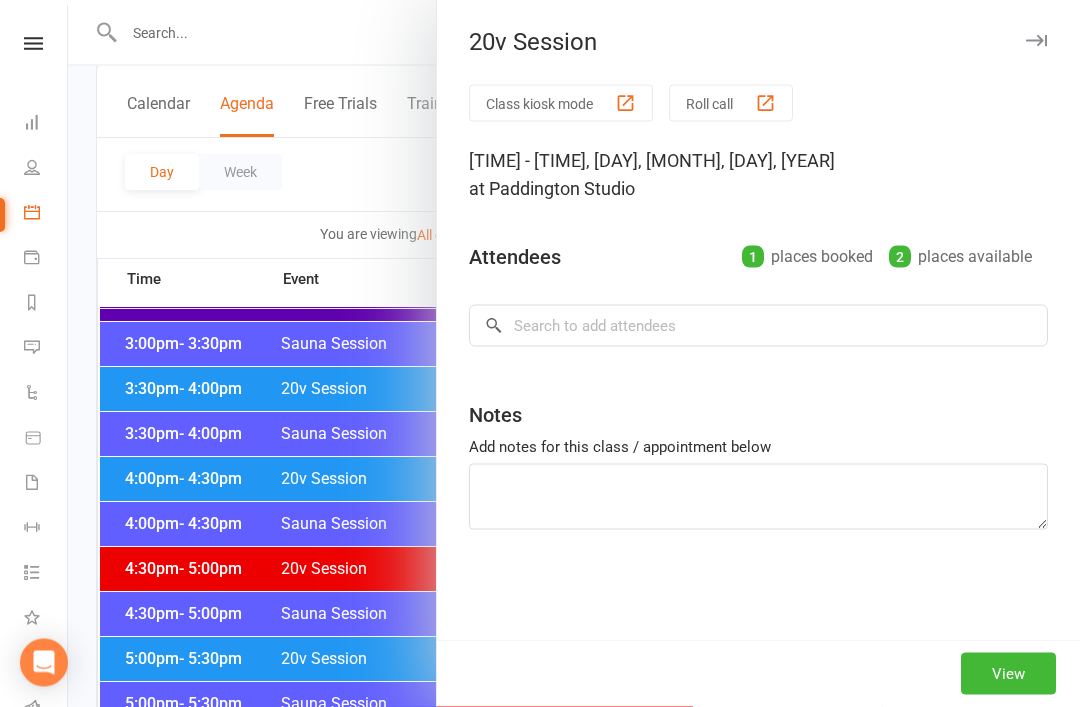 scroll, scrollTop: 1551, scrollLeft: 0, axis: vertical 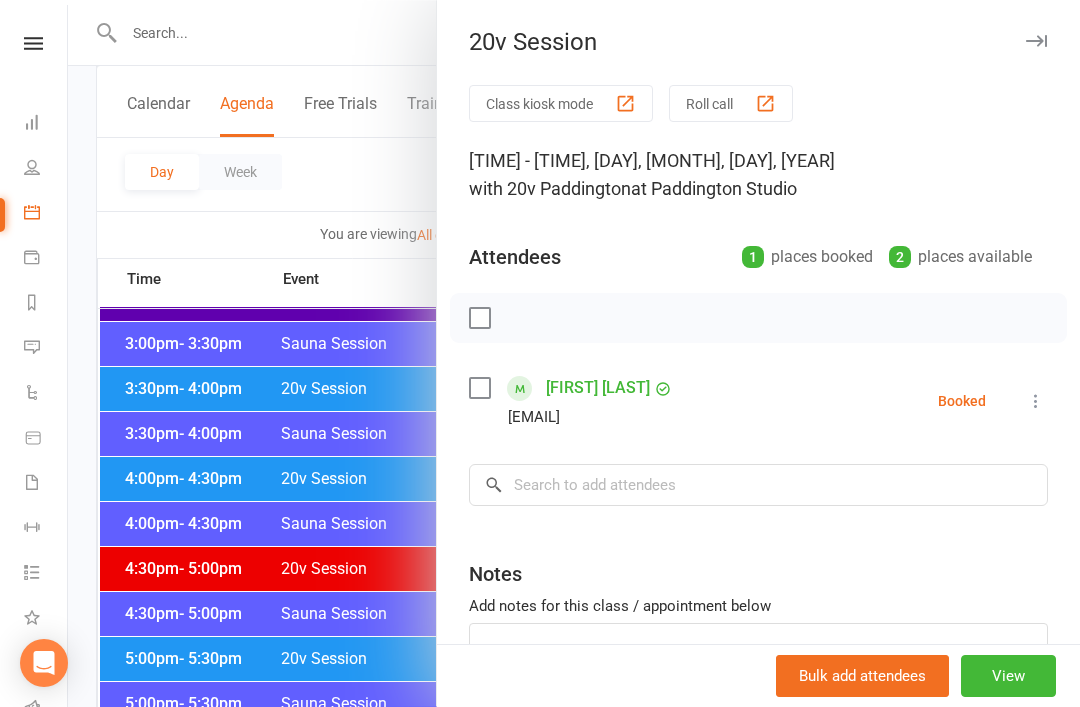 click at bounding box center (574, 353) 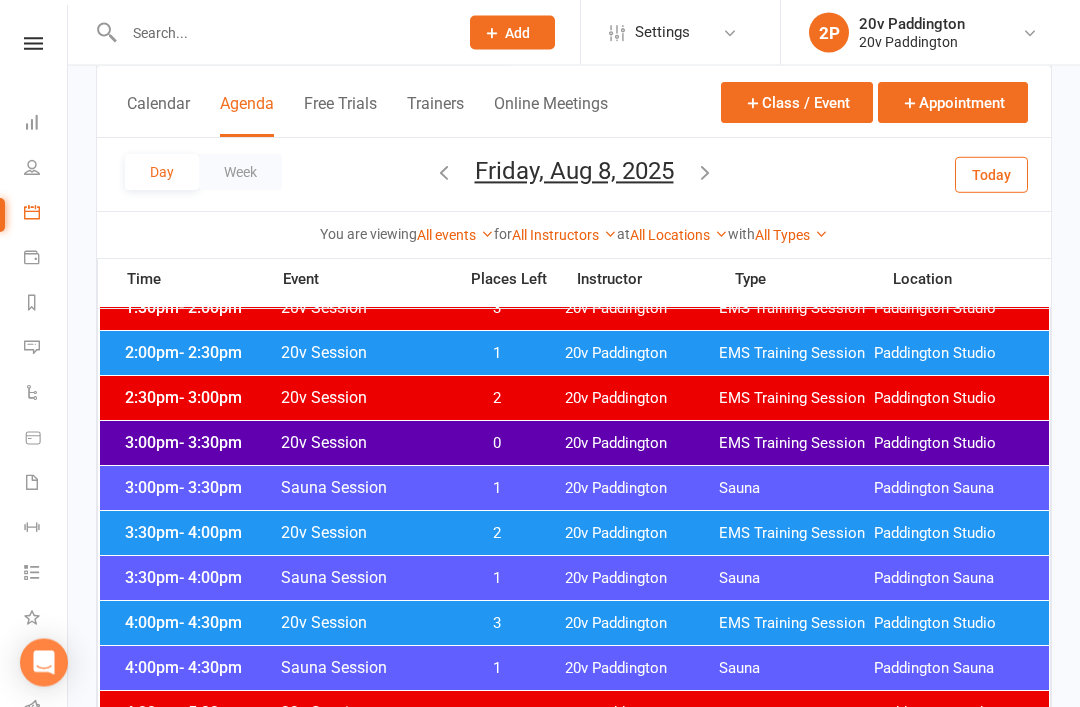 click on "0" at bounding box center (497, 444) 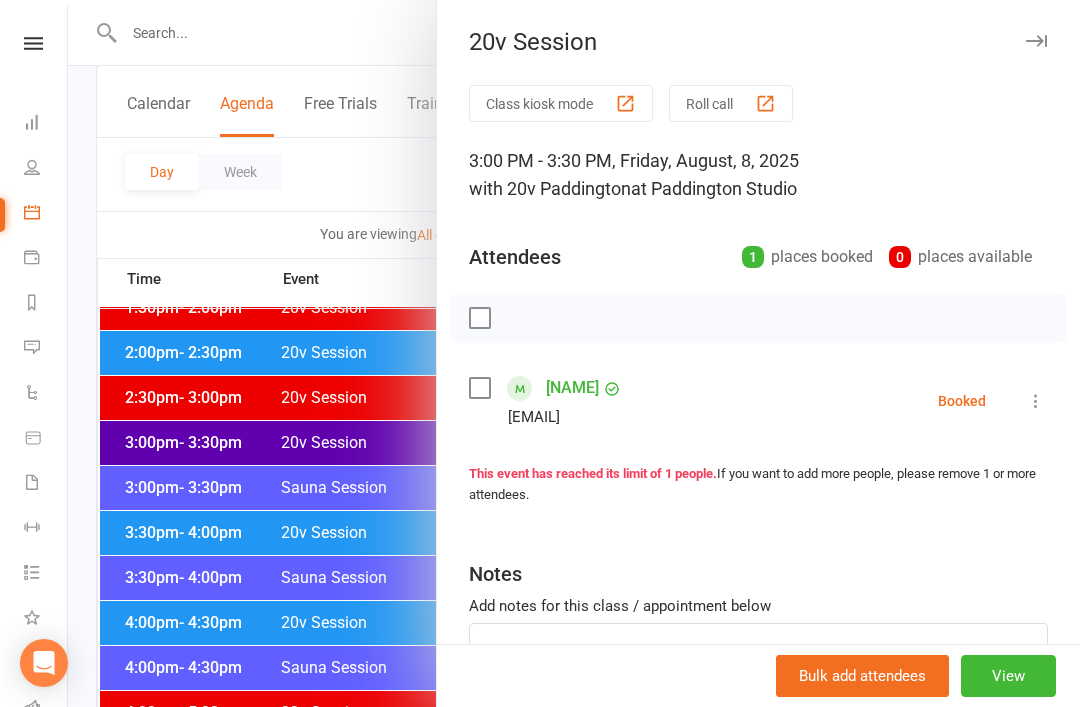 click at bounding box center (574, 353) 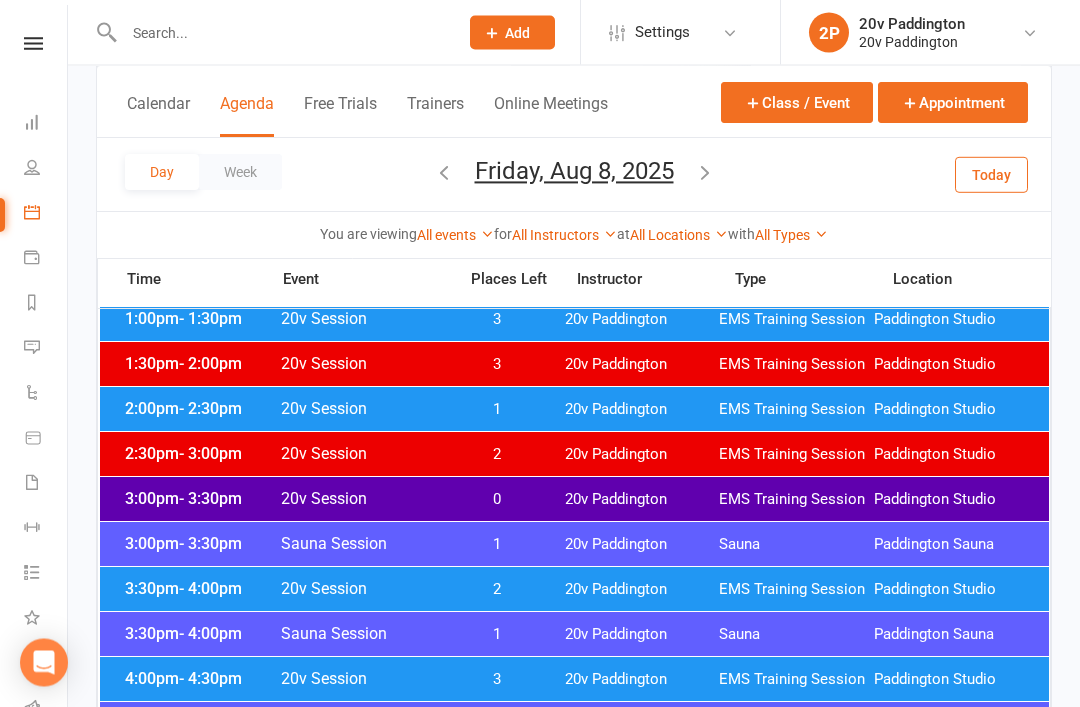 click on "1" at bounding box center (497, 410) 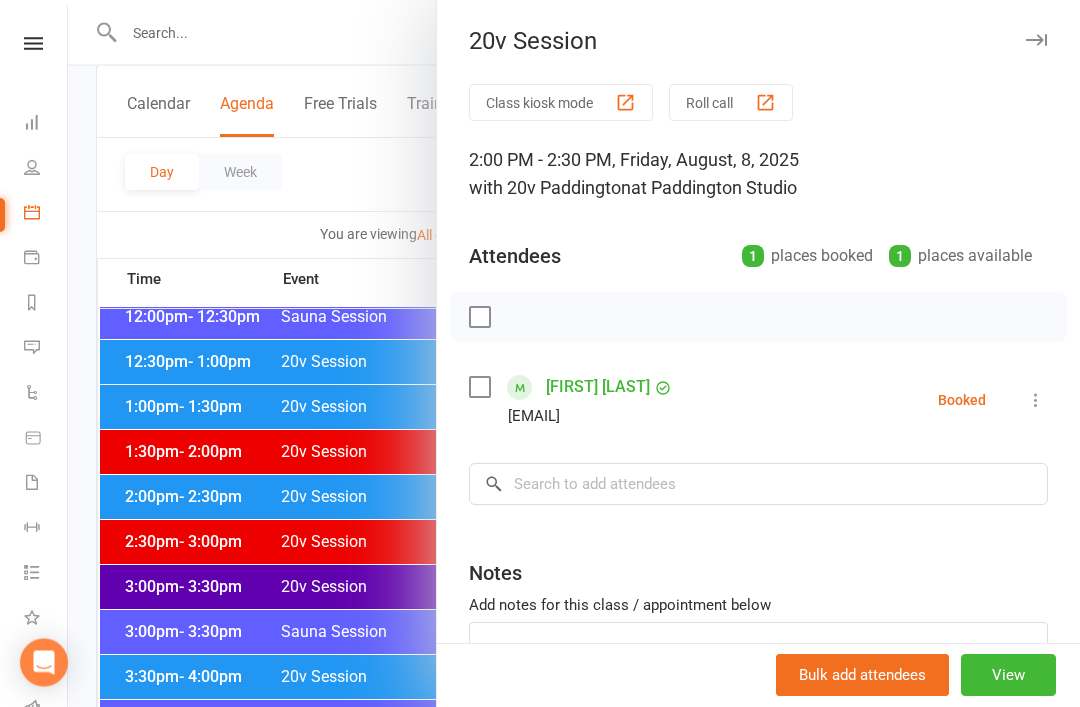 click at bounding box center (574, 353) 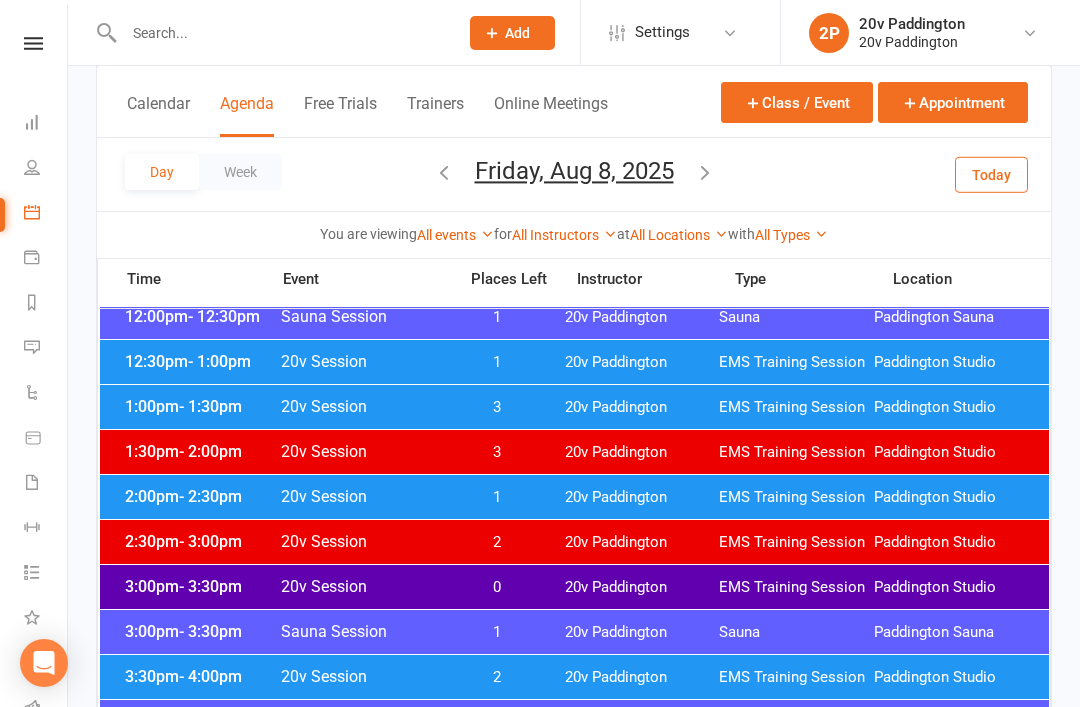 click on "3" at bounding box center (497, 407) 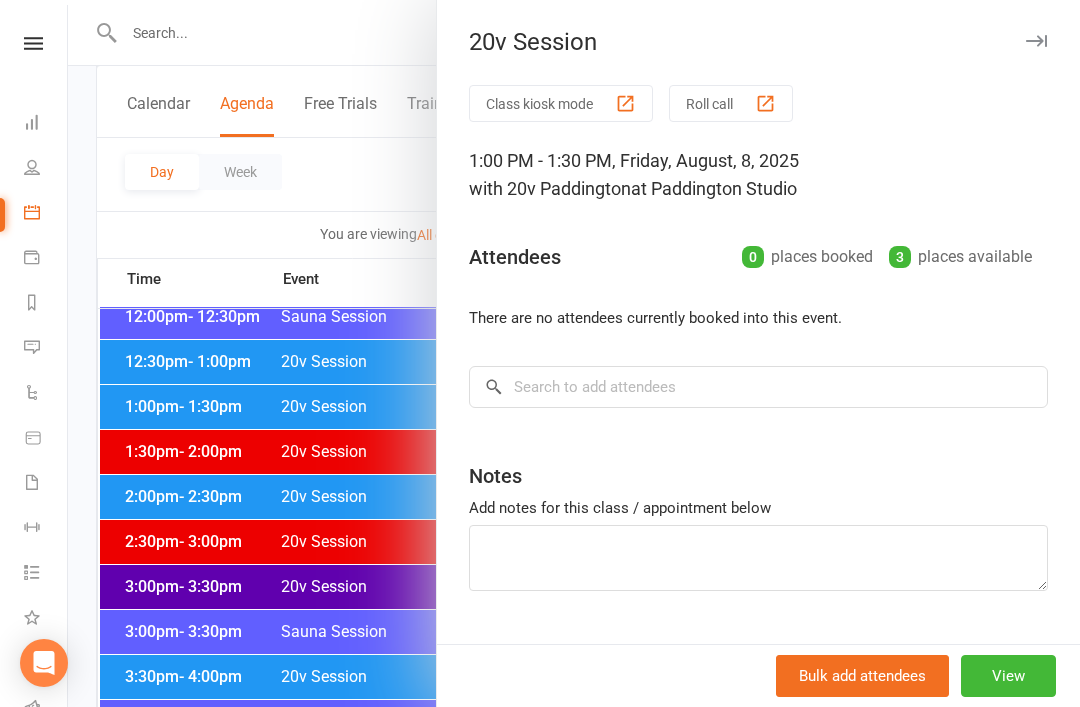 click at bounding box center (574, 353) 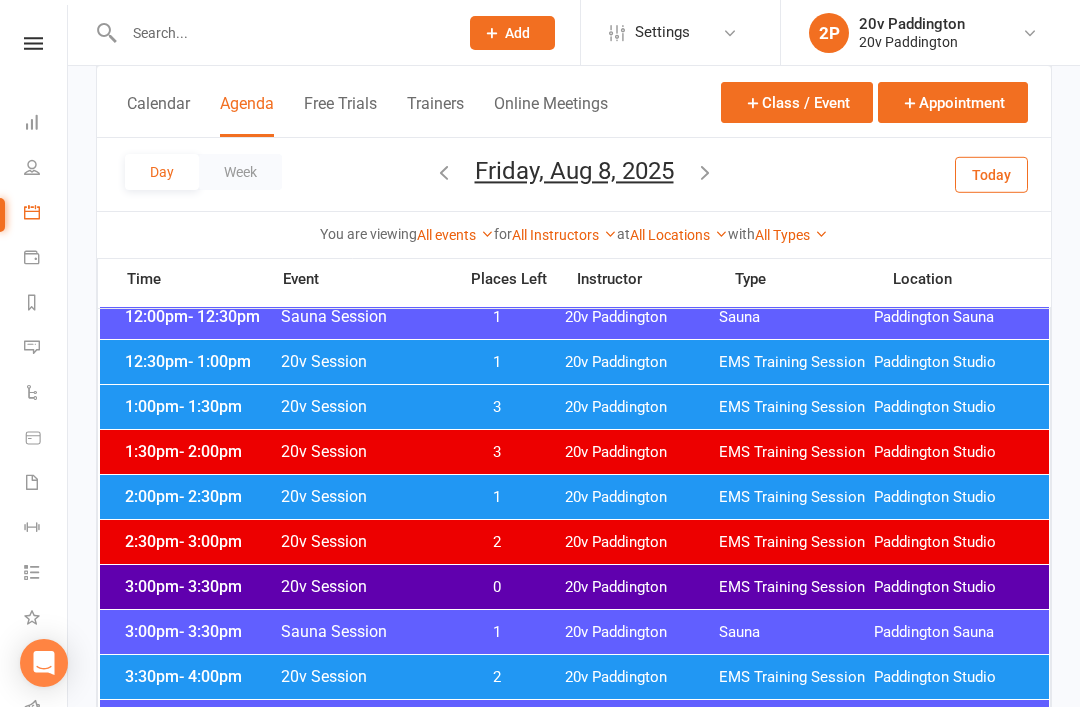 click on "1" at bounding box center (497, 362) 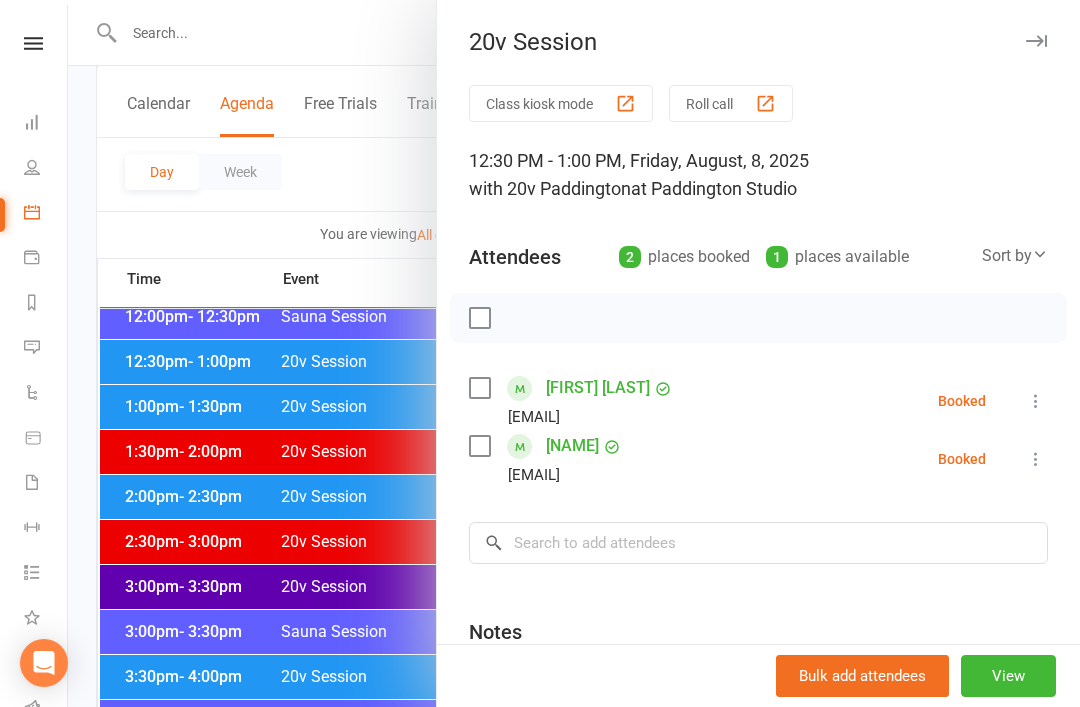 click at bounding box center [574, 353] 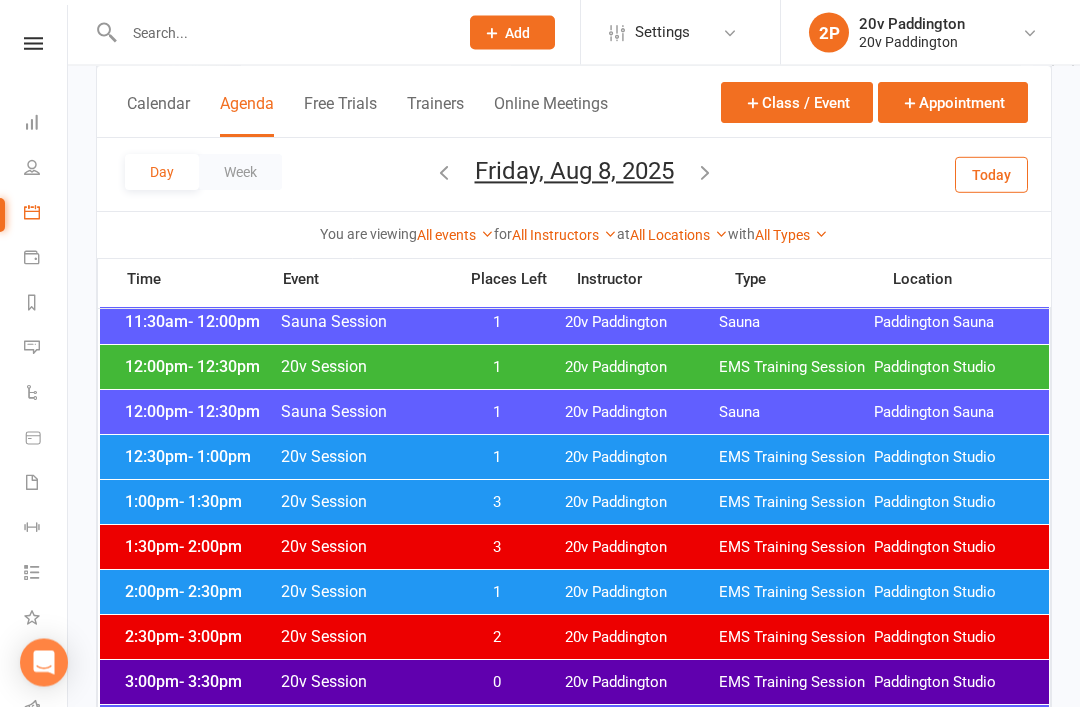 scroll, scrollTop: 1167, scrollLeft: 0, axis: vertical 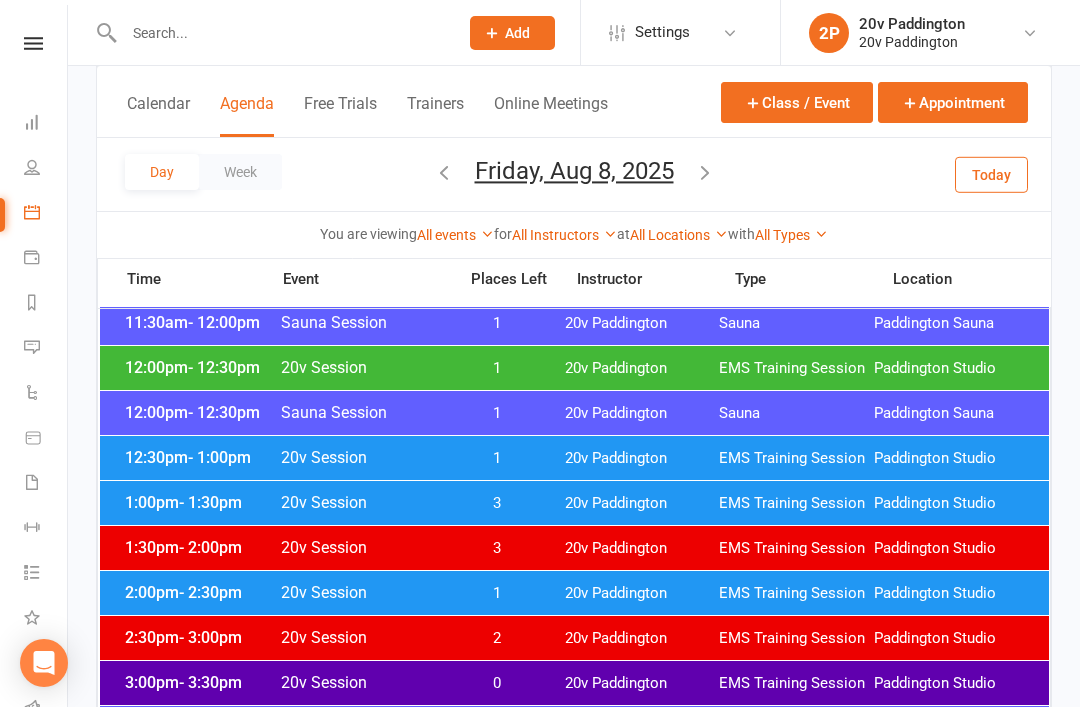 click at bounding box center (705, 172) 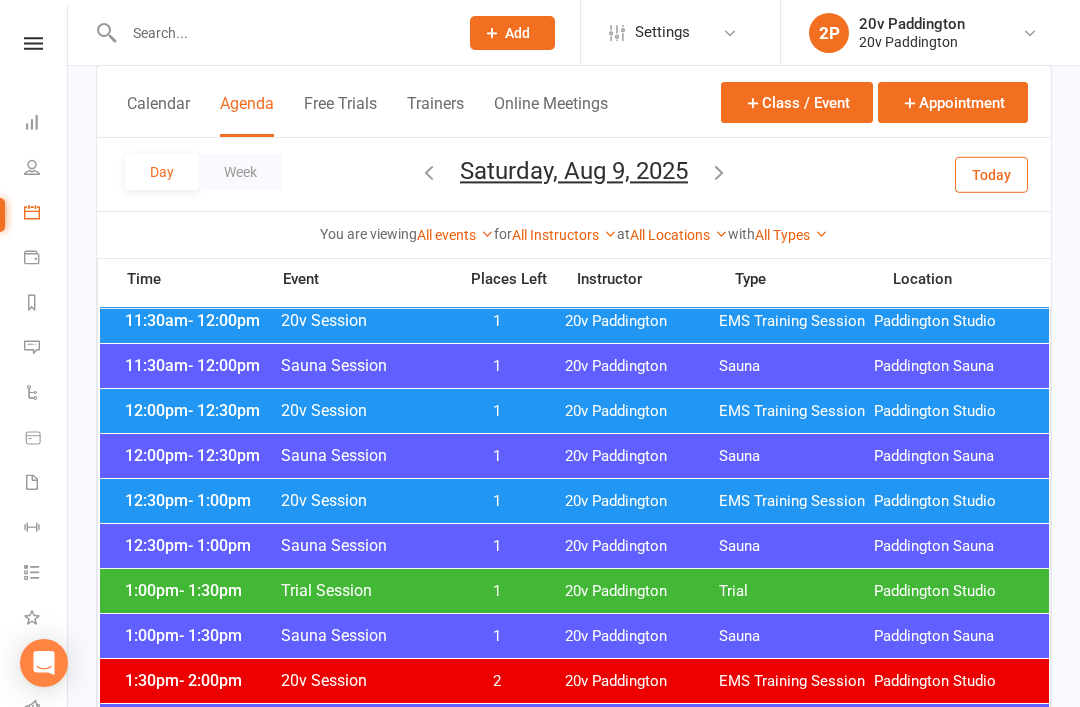 scroll, scrollTop: 974, scrollLeft: 0, axis: vertical 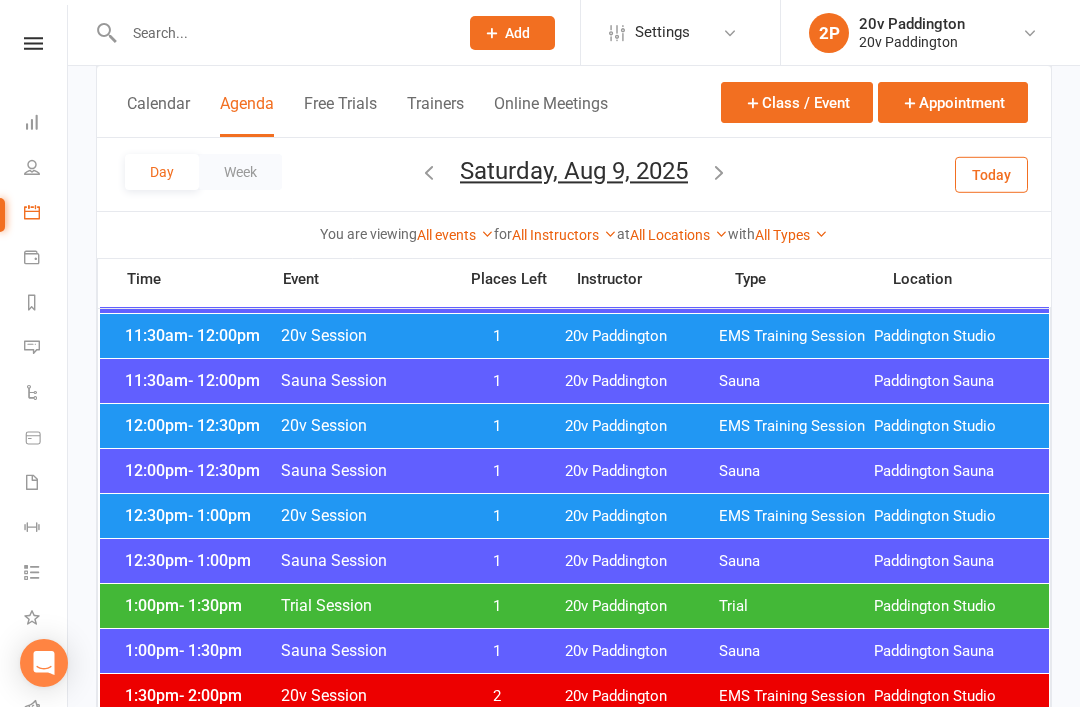 click on "20v Paddington" at bounding box center (642, 426) 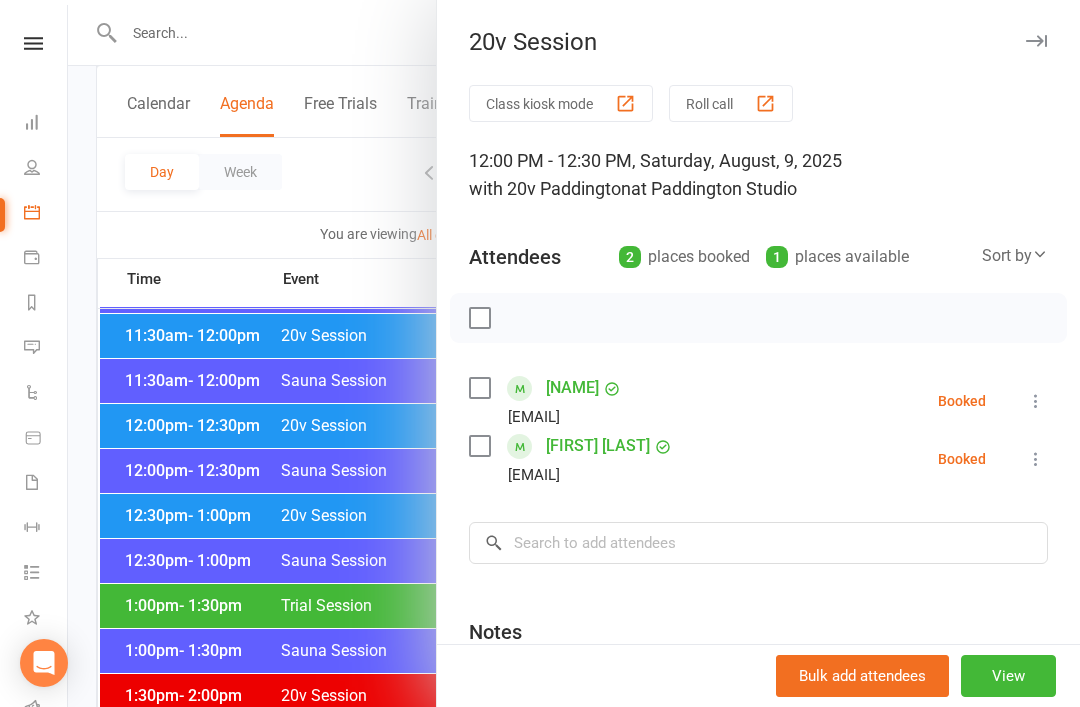 click at bounding box center [574, 353] 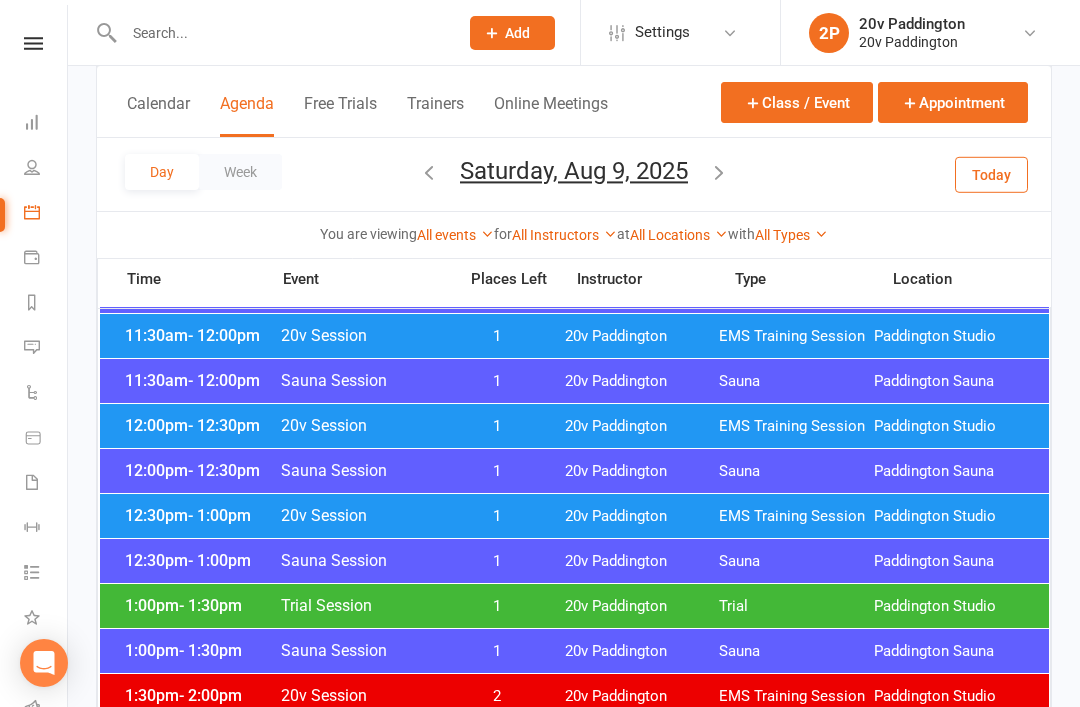 click on "1" at bounding box center (497, 336) 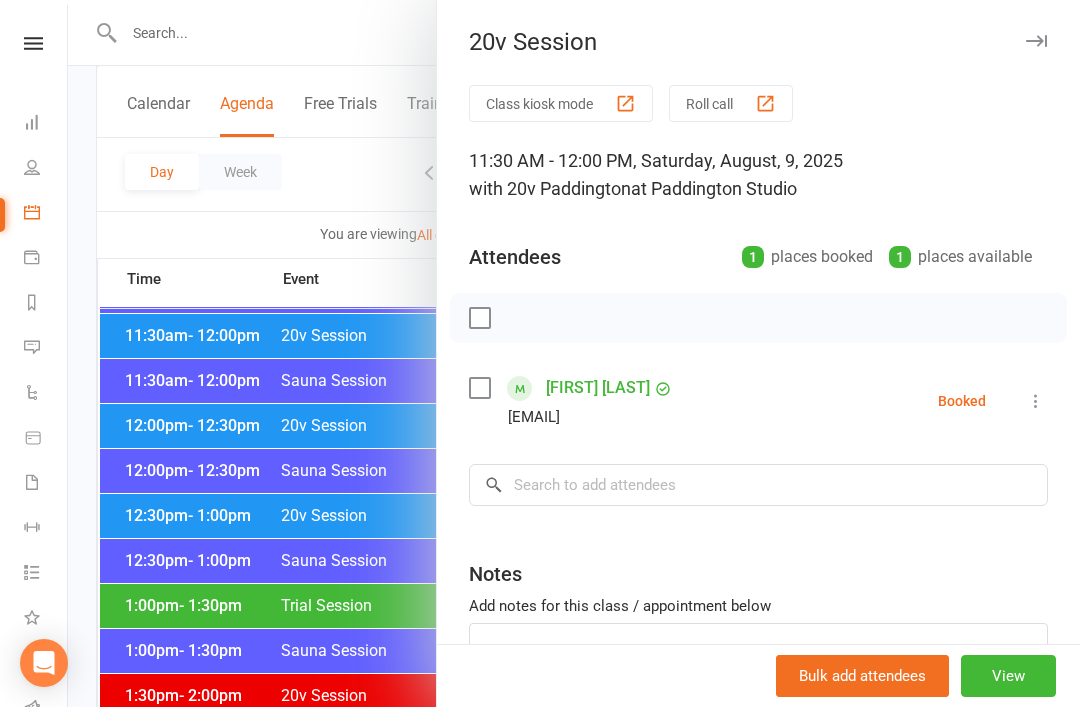 click at bounding box center (574, 353) 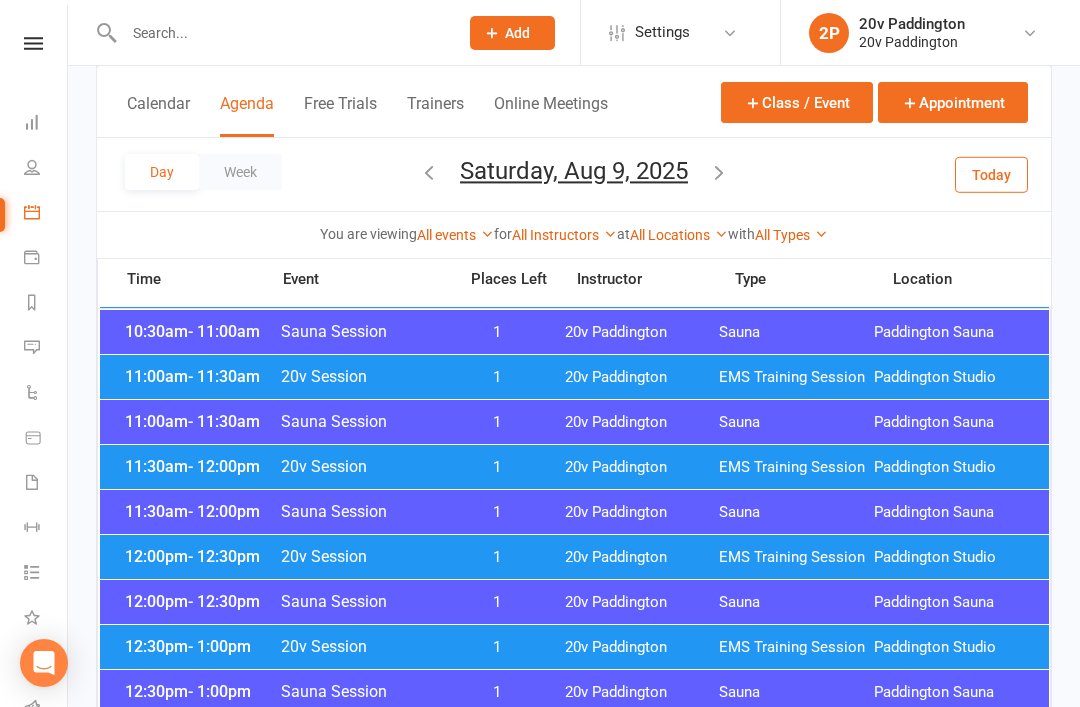 scroll, scrollTop: 835, scrollLeft: 0, axis: vertical 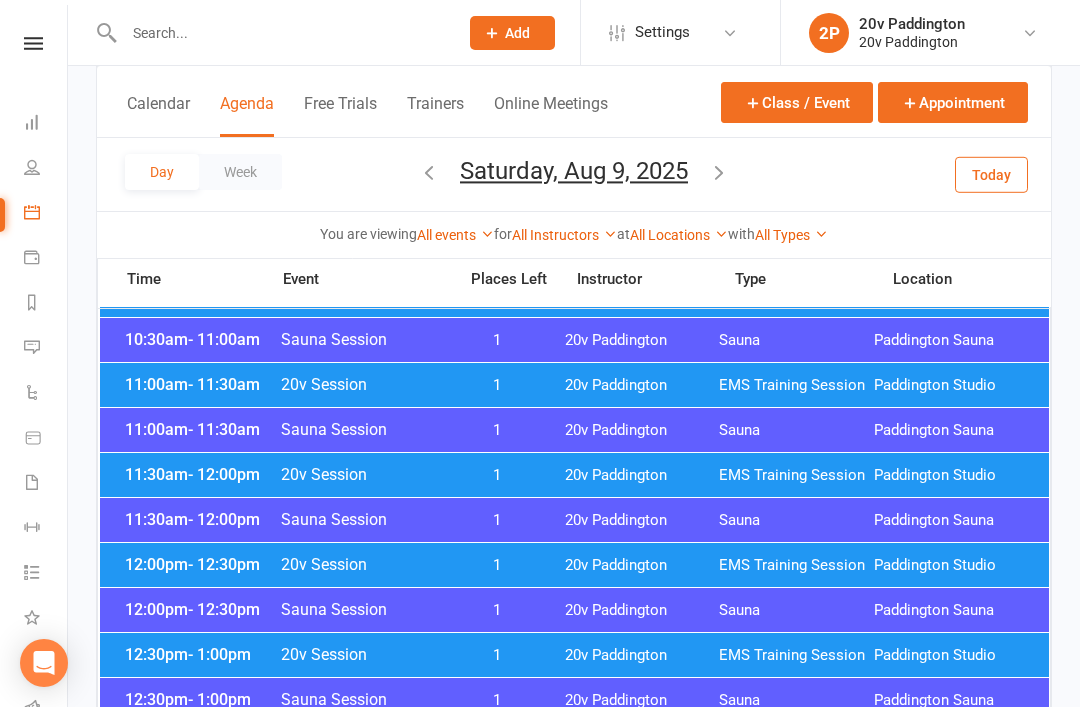 click on "20v Paddington" at bounding box center [642, 385] 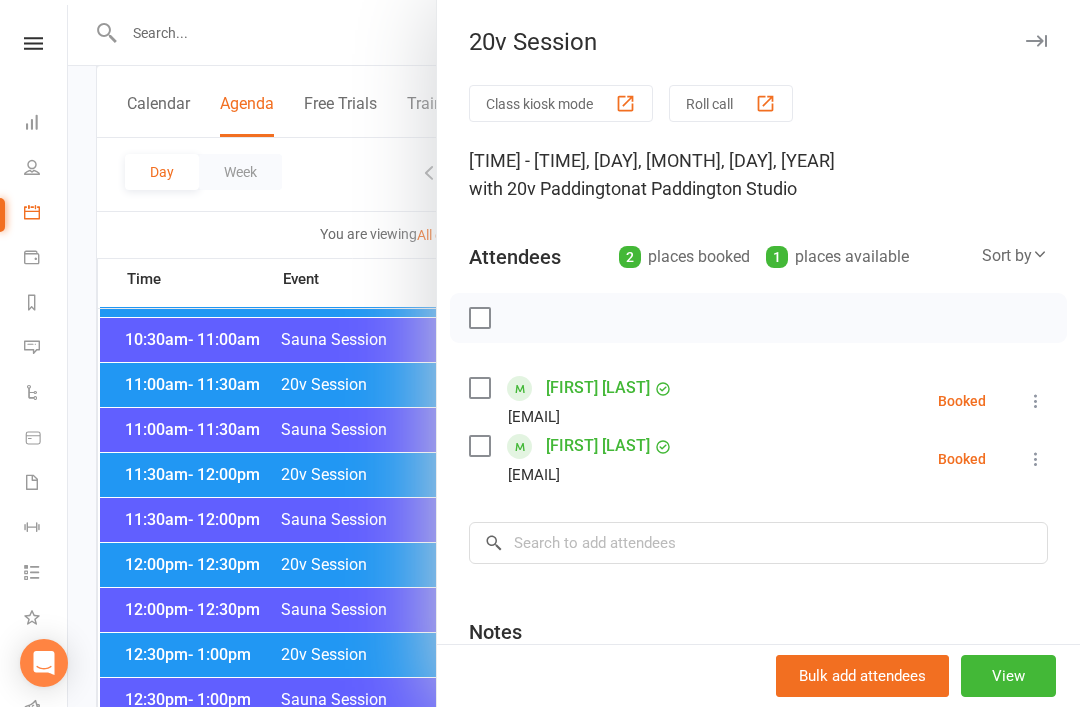 click at bounding box center [574, 353] 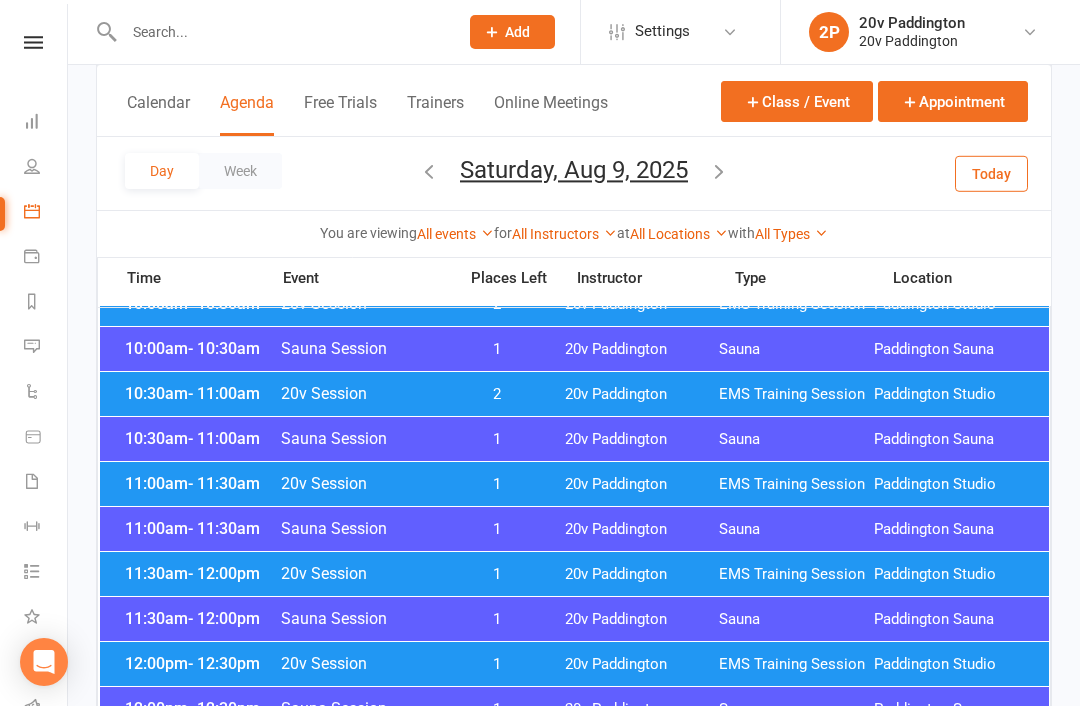 scroll, scrollTop: 736, scrollLeft: 0, axis: vertical 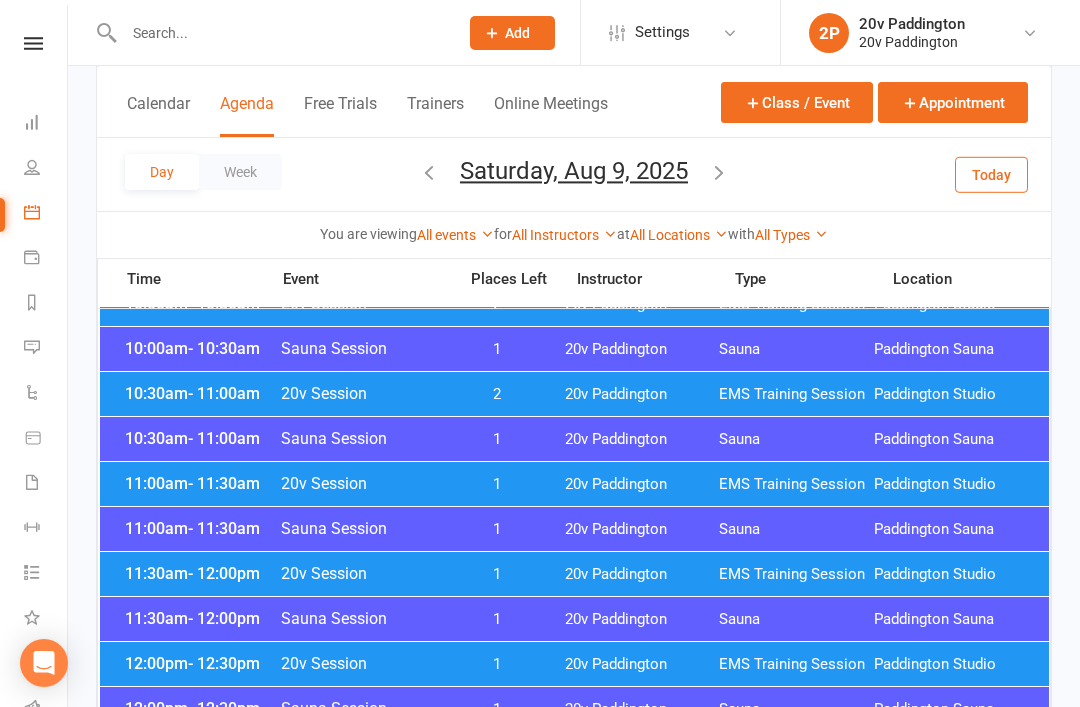 click on "10:30am  - 11:00am 20v Session 2 20v Paddington EMS Training Session Paddington Studio" at bounding box center (574, 394) 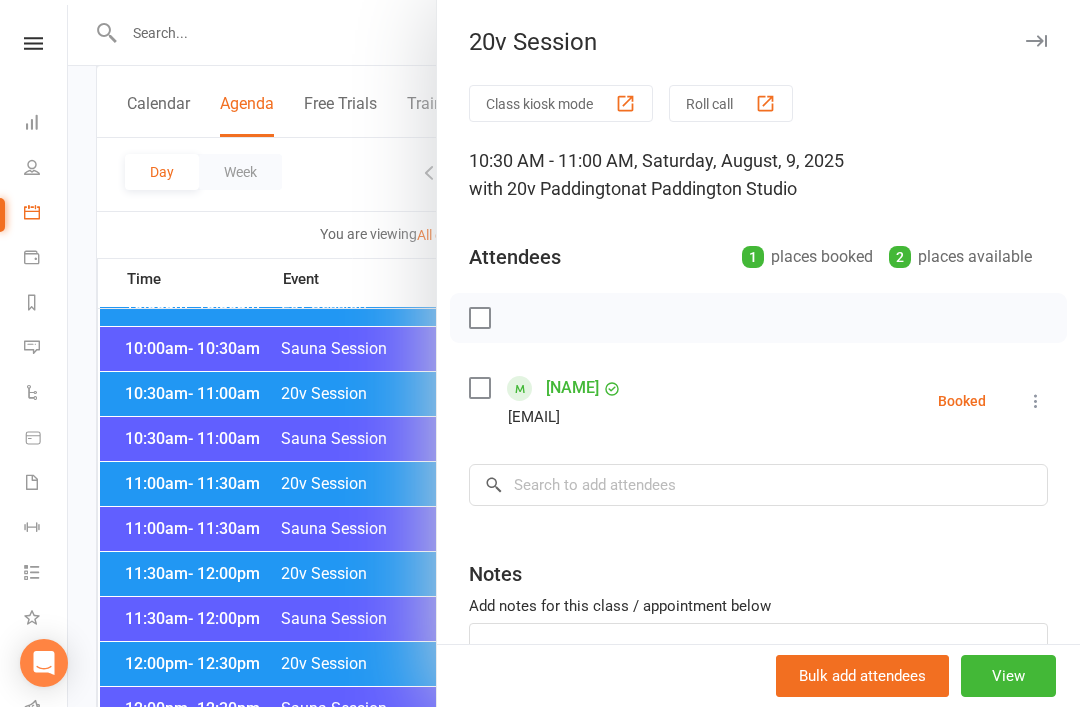 click at bounding box center (574, 353) 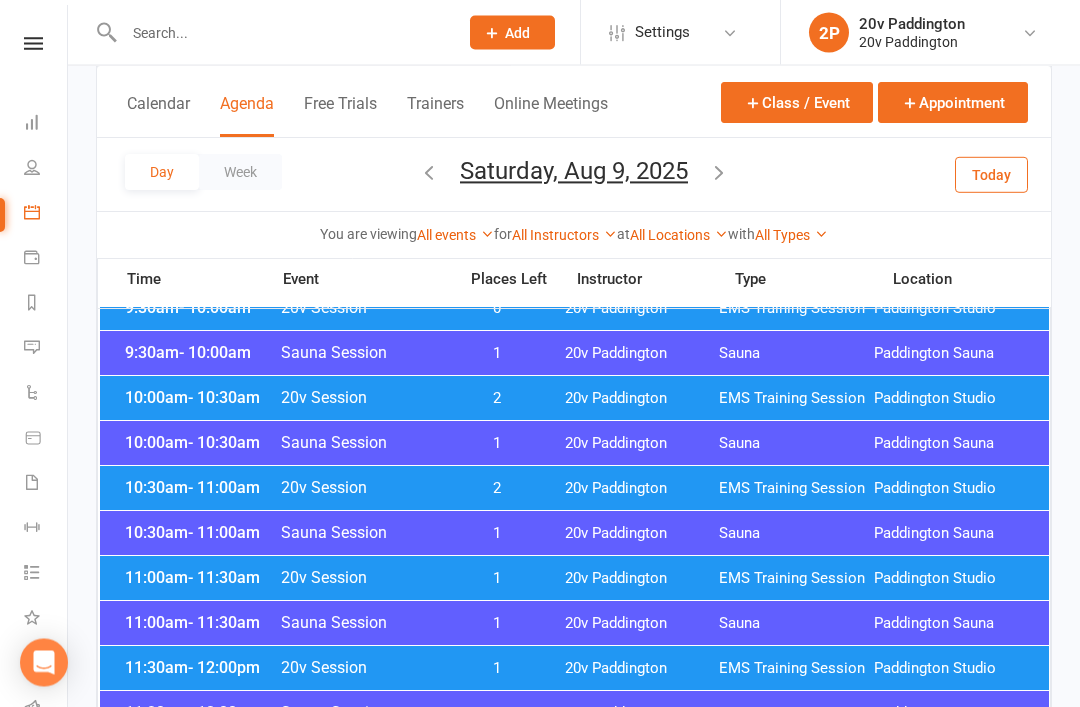 click on "2" at bounding box center [497, 399] 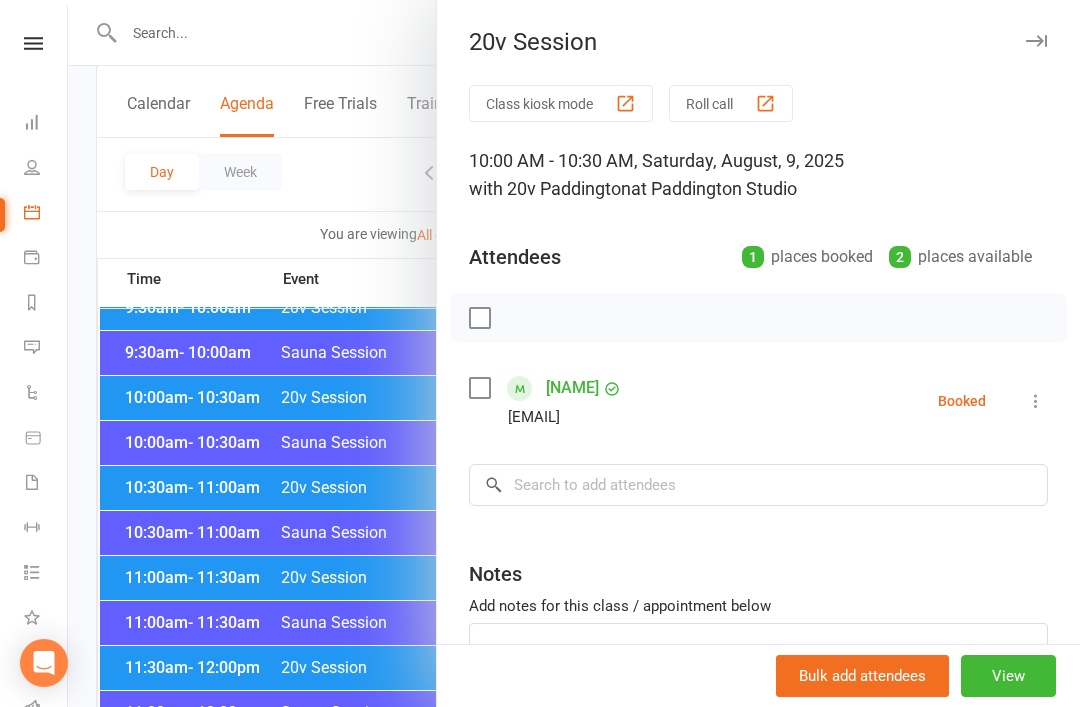 click at bounding box center [574, 353] 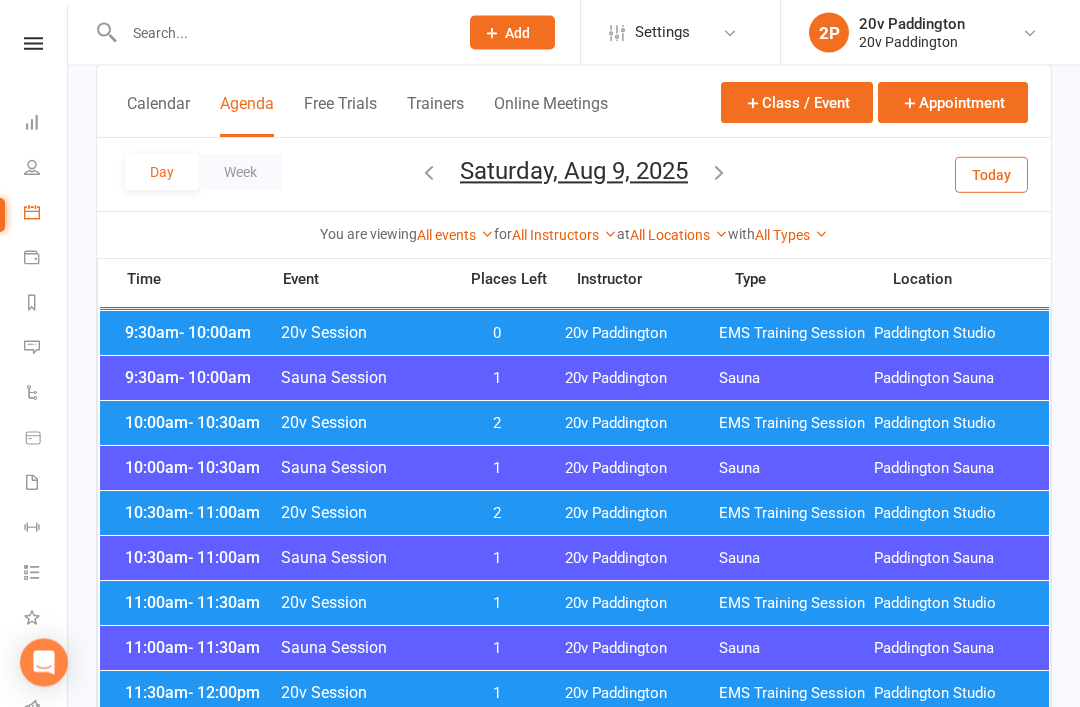 scroll, scrollTop: 526, scrollLeft: 0, axis: vertical 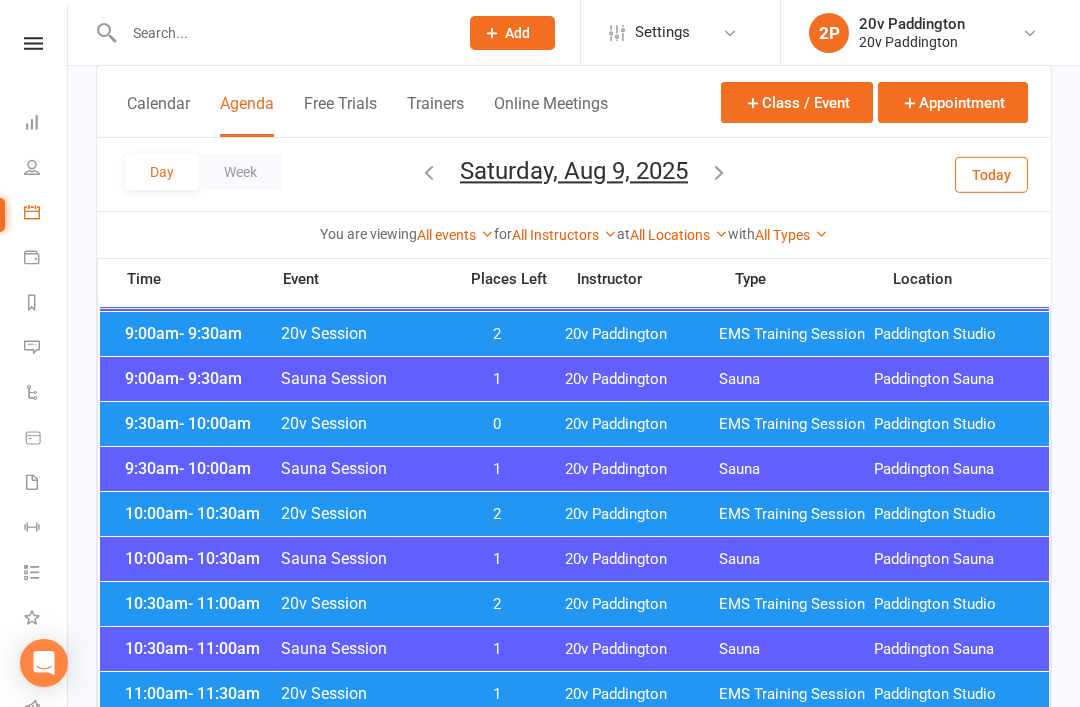 click on "9:30am  - 10:00am 20v Session 0 20v Paddington EMS Training Session Paddington Studio" at bounding box center [574, 424] 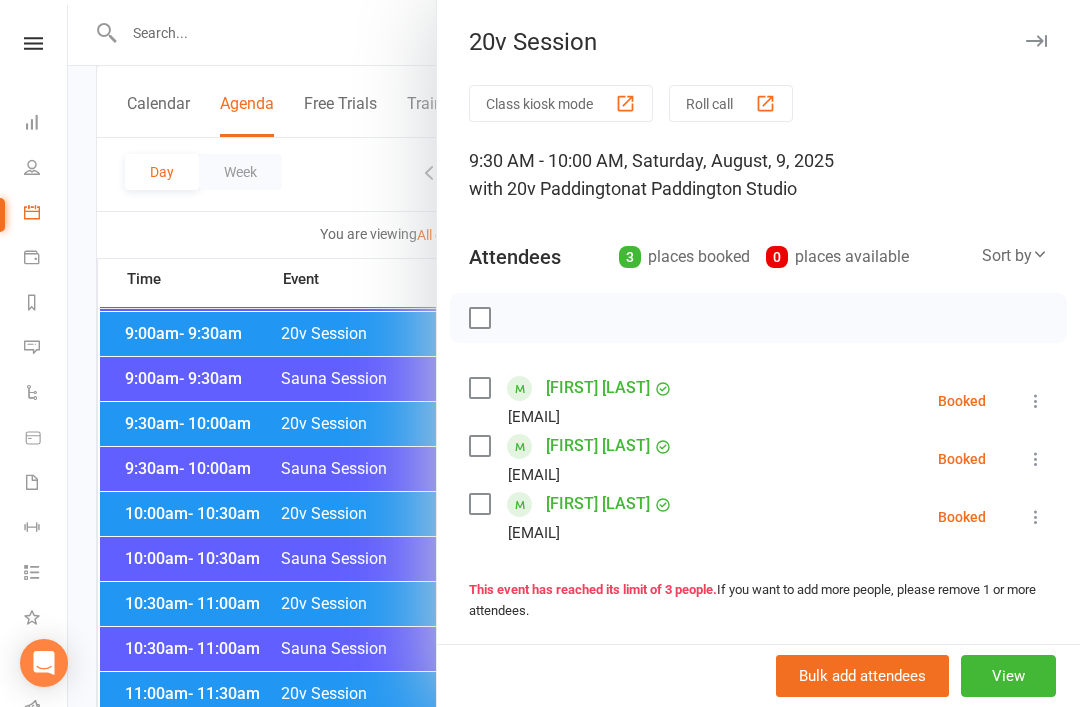 click at bounding box center (574, 353) 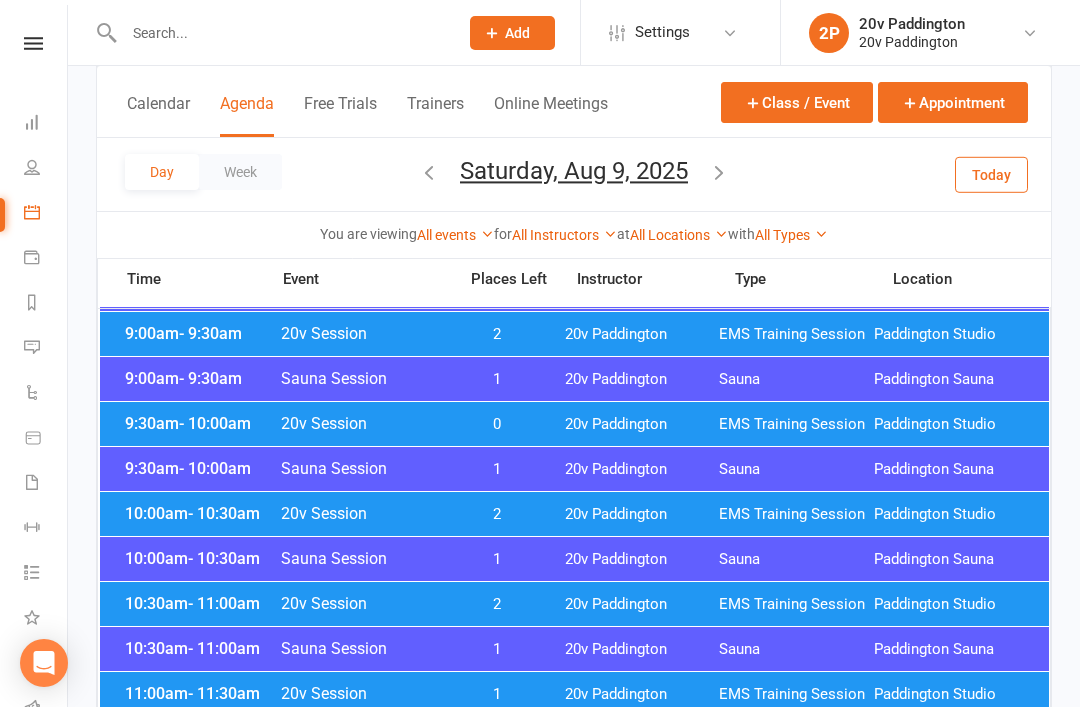click on "2" at bounding box center (497, 334) 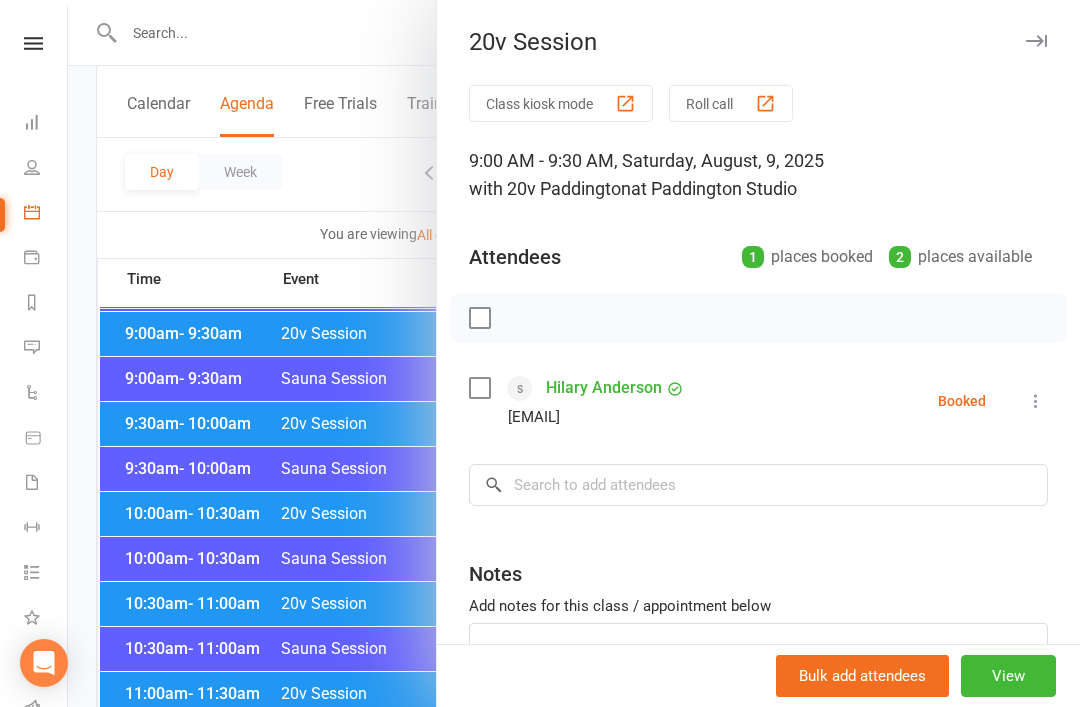 click at bounding box center [574, 353] 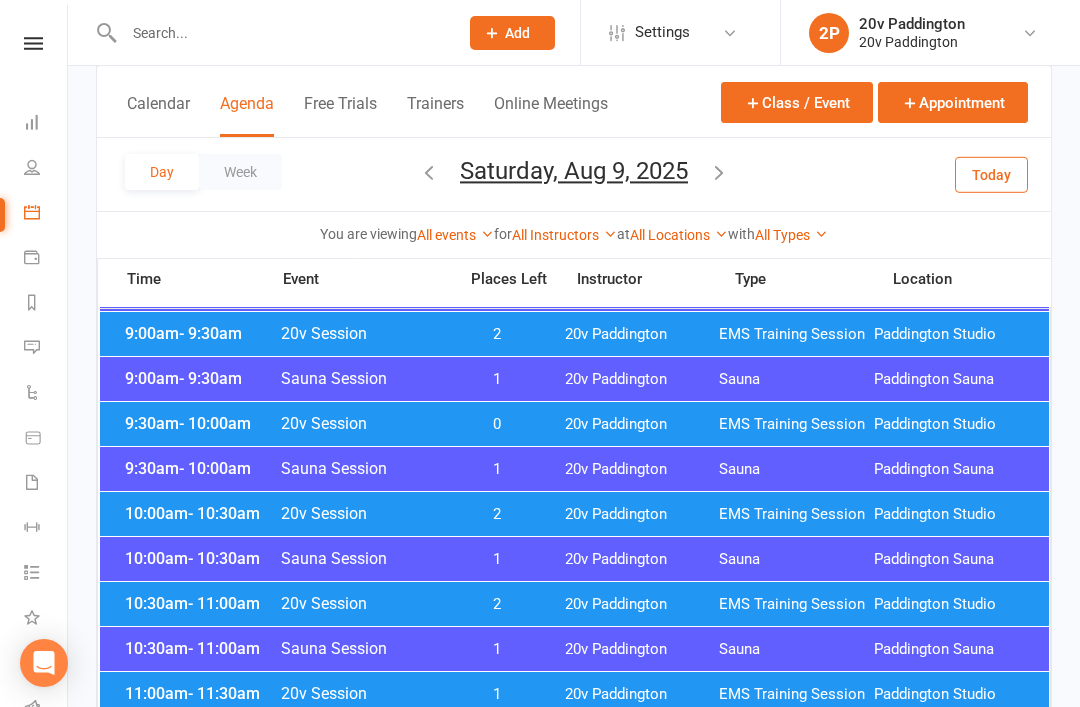 click on "Saturday, Aug 9, 2025" at bounding box center [574, 171] 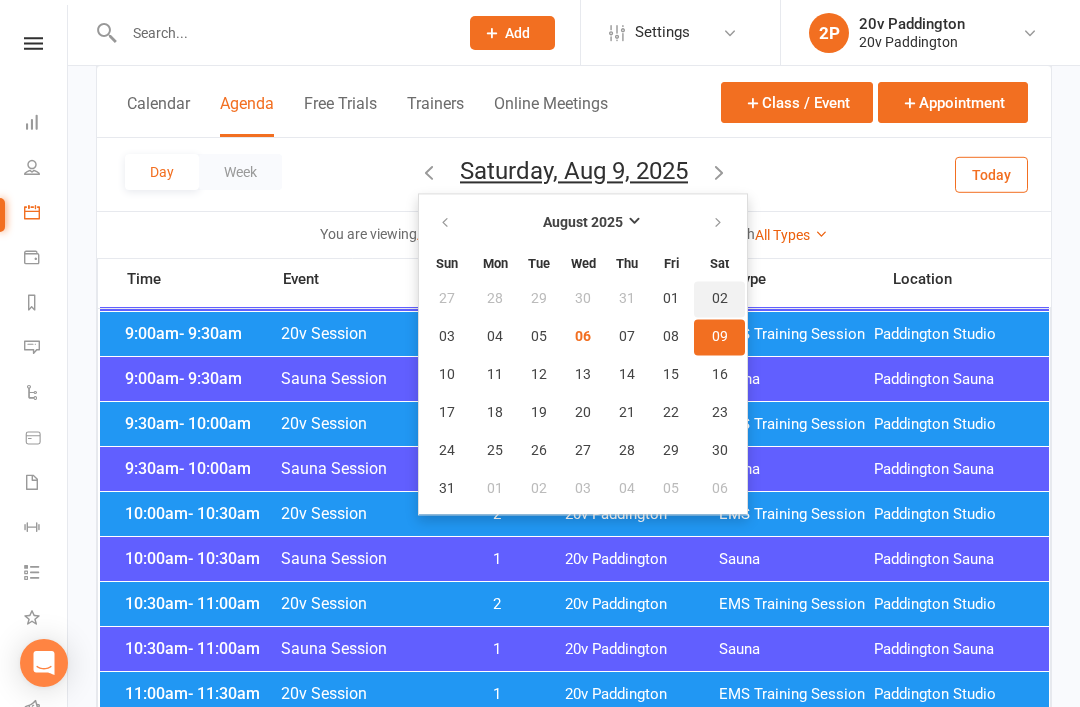 click on "02" at bounding box center [719, 299] 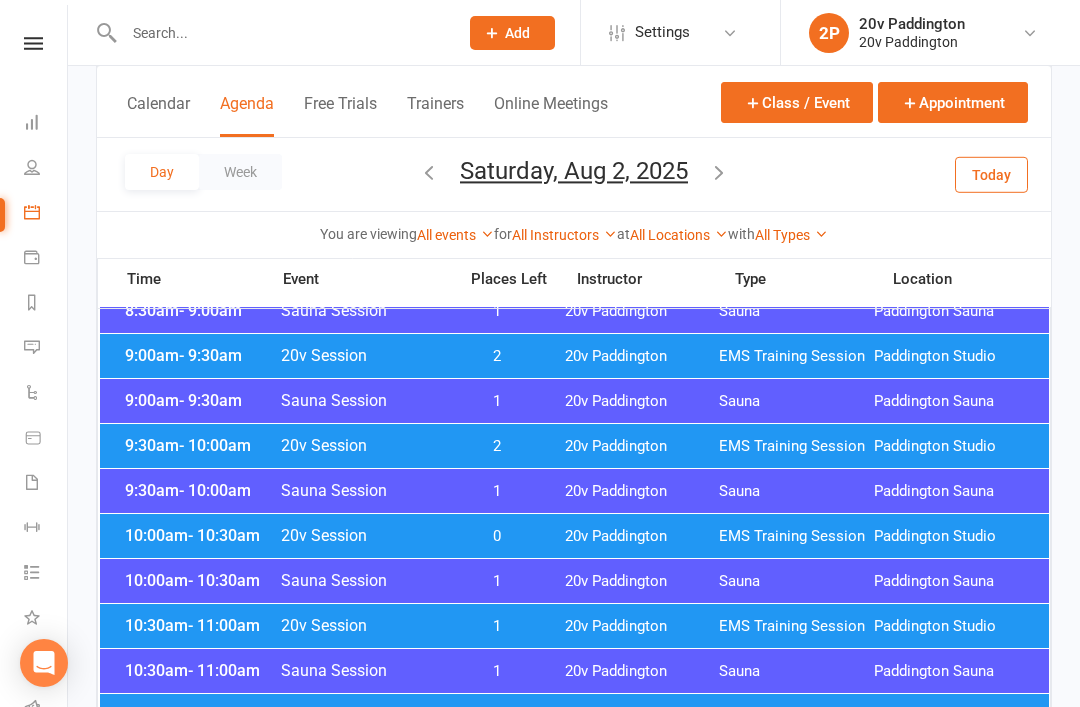 scroll, scrollTop: 491, scrollLeft: 0, axis: vertical 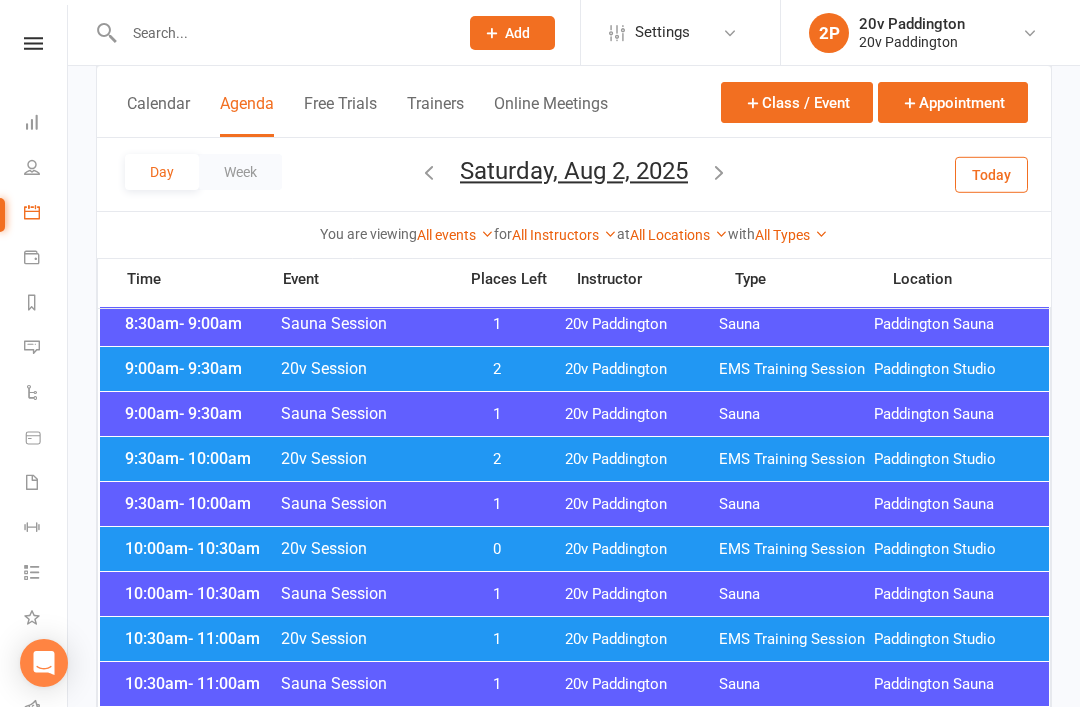 click on "9:30am  - 10:00am 20v Session 2 20v Paddington EMS Training Session Paddington Studio" at bounding box center (574, 459) 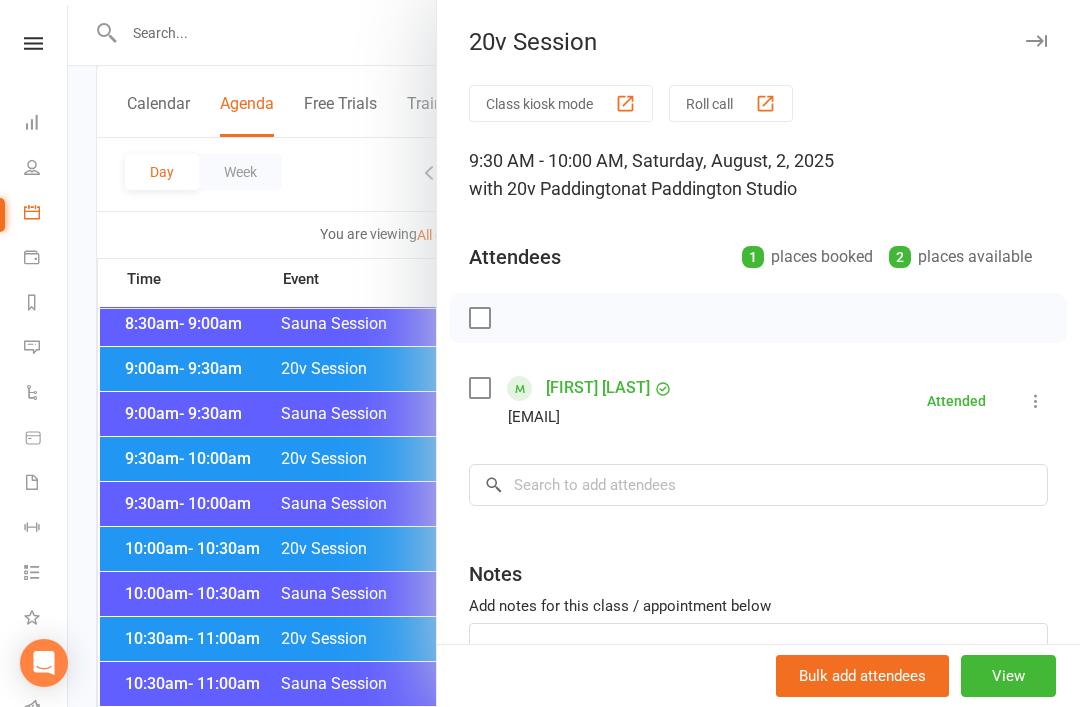 click at bounding box center [574, 353] 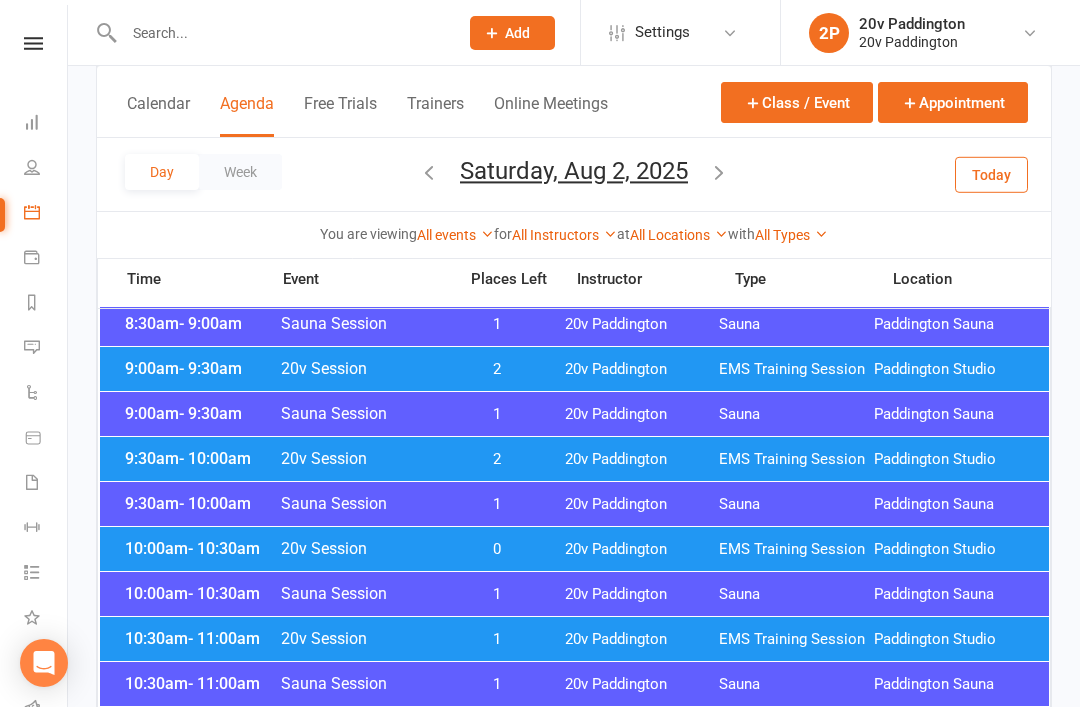 click on "0" at bounding box center [497, 549] 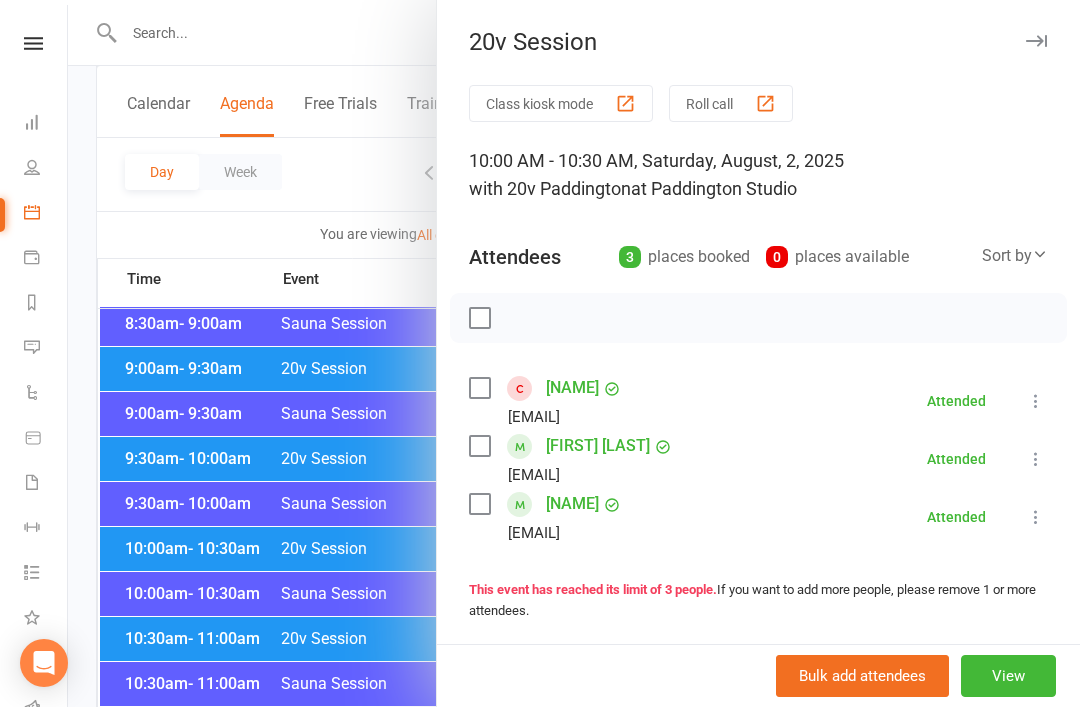 click at bounding box center (574, 353) 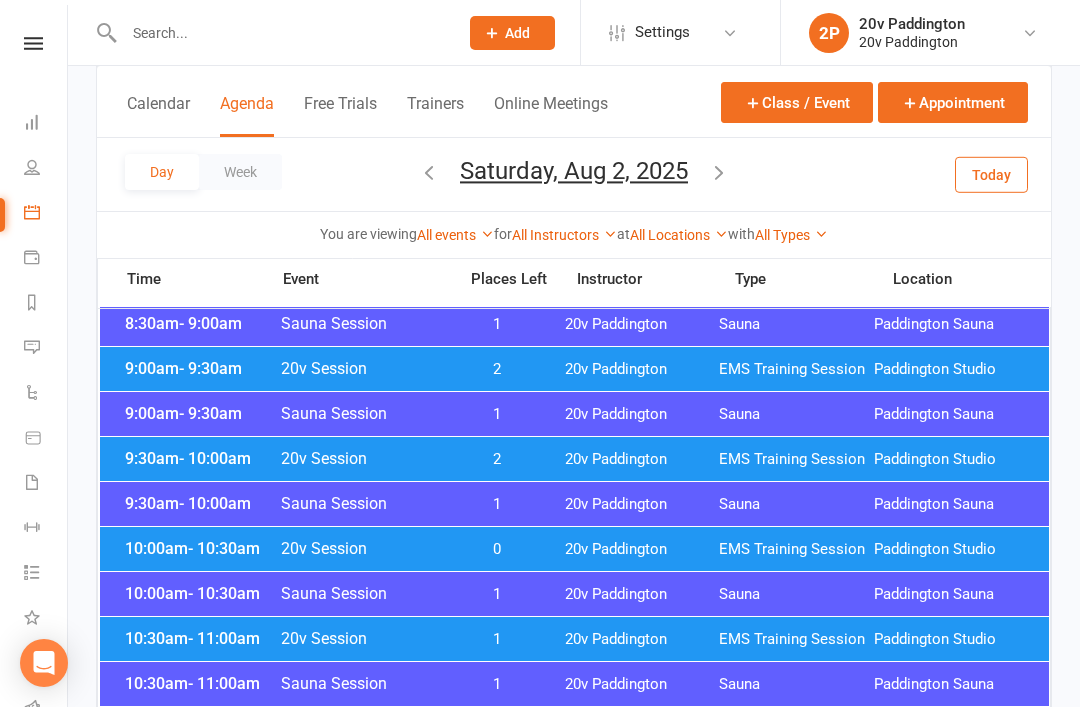 click on "1" at bounding box center (497, 639) 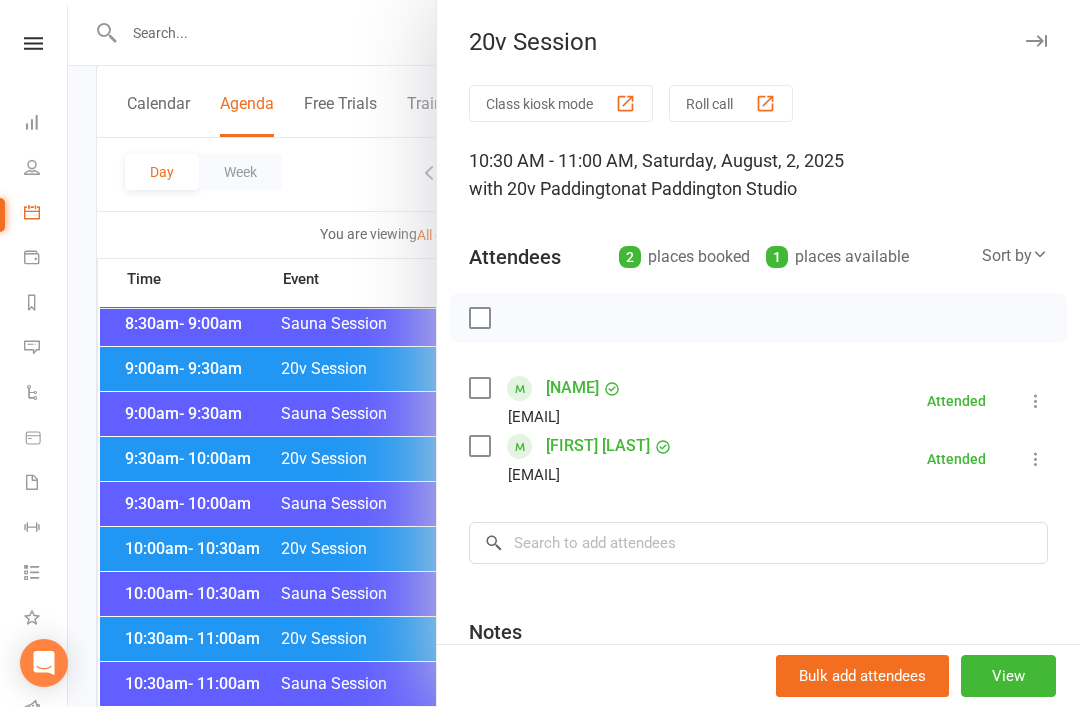 click at bounding box center [574, 353] 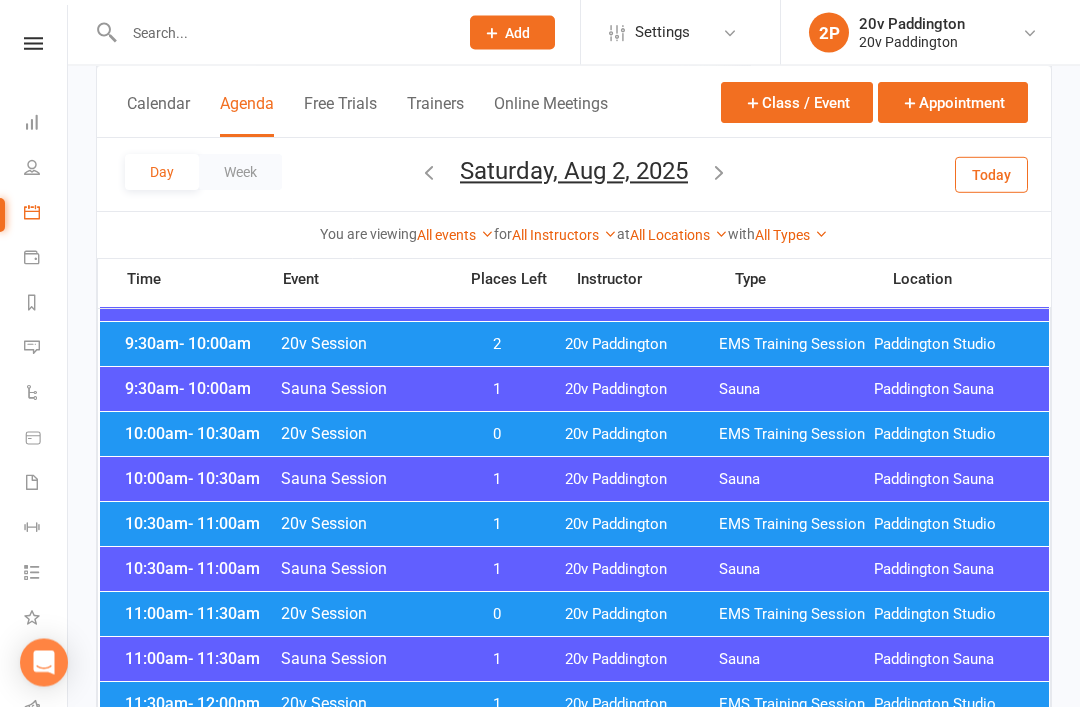 click on "11:00am  - 11:30am 20v Session 0 20v Paddington EMS Training Session Paddington Studio" at bounding box center (574, 615) 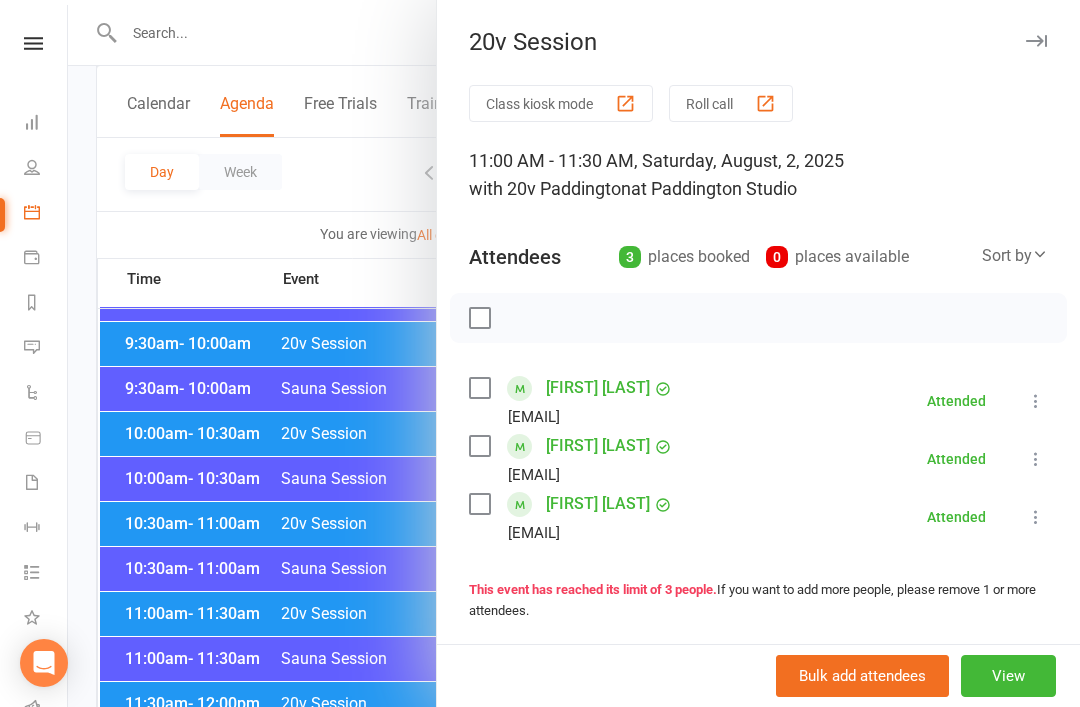 click at bounding box center (574, 353) 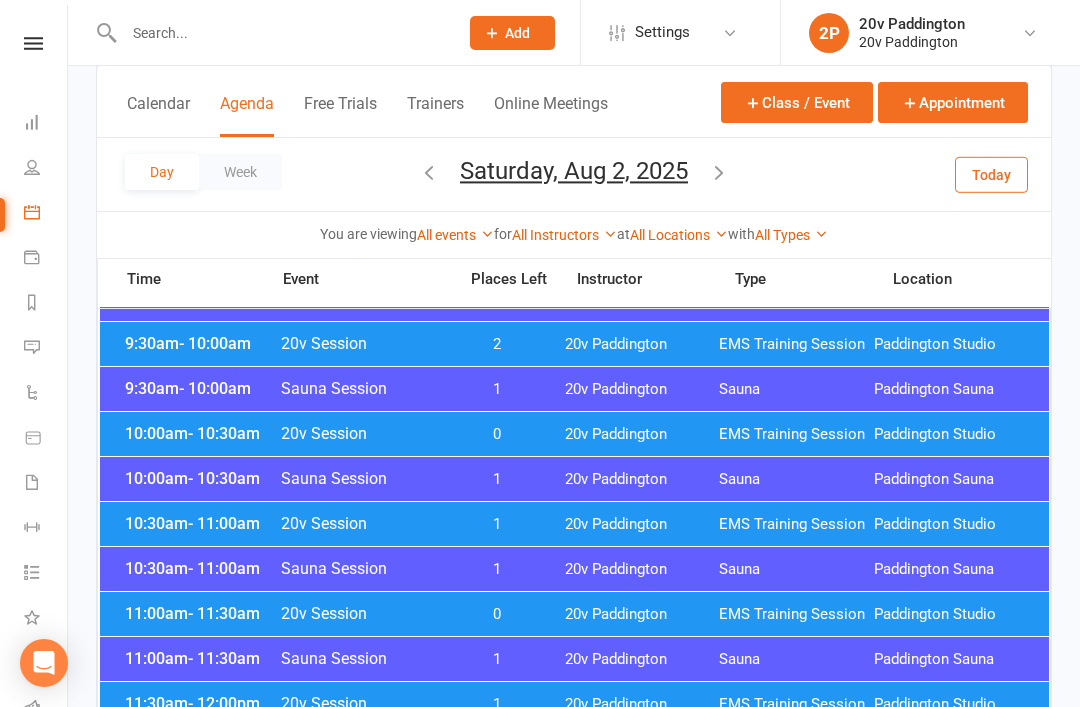 click on "20v Session" at bounding box center (362, 523) 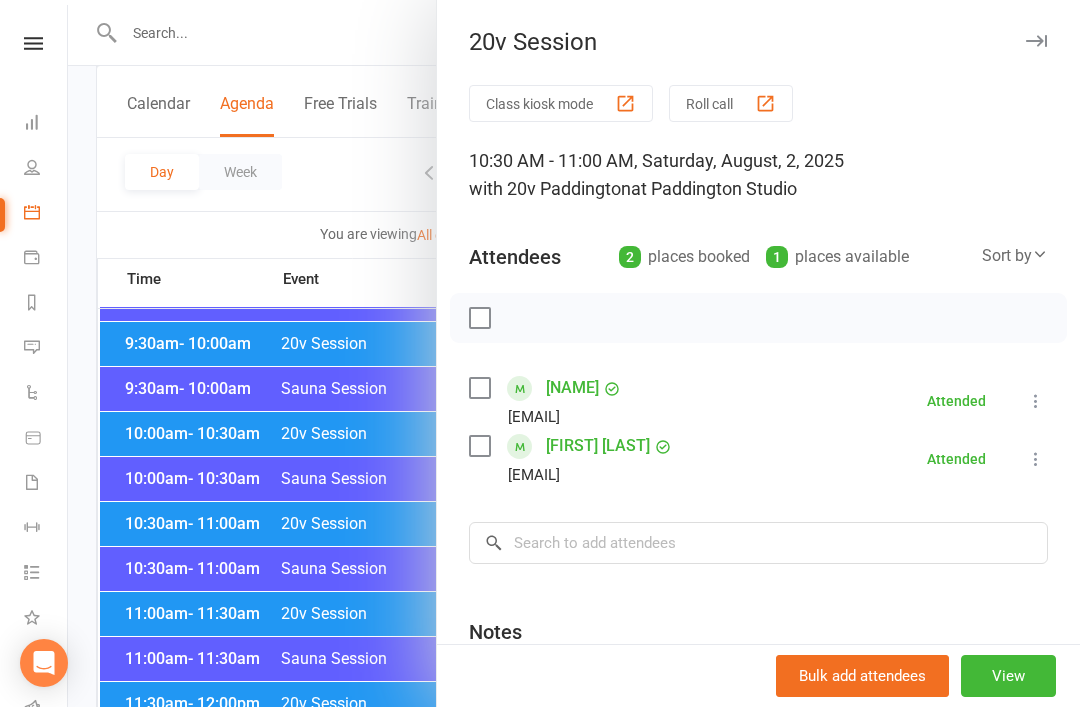 click on "Kiki Hill" at bounding box center [572, 388] 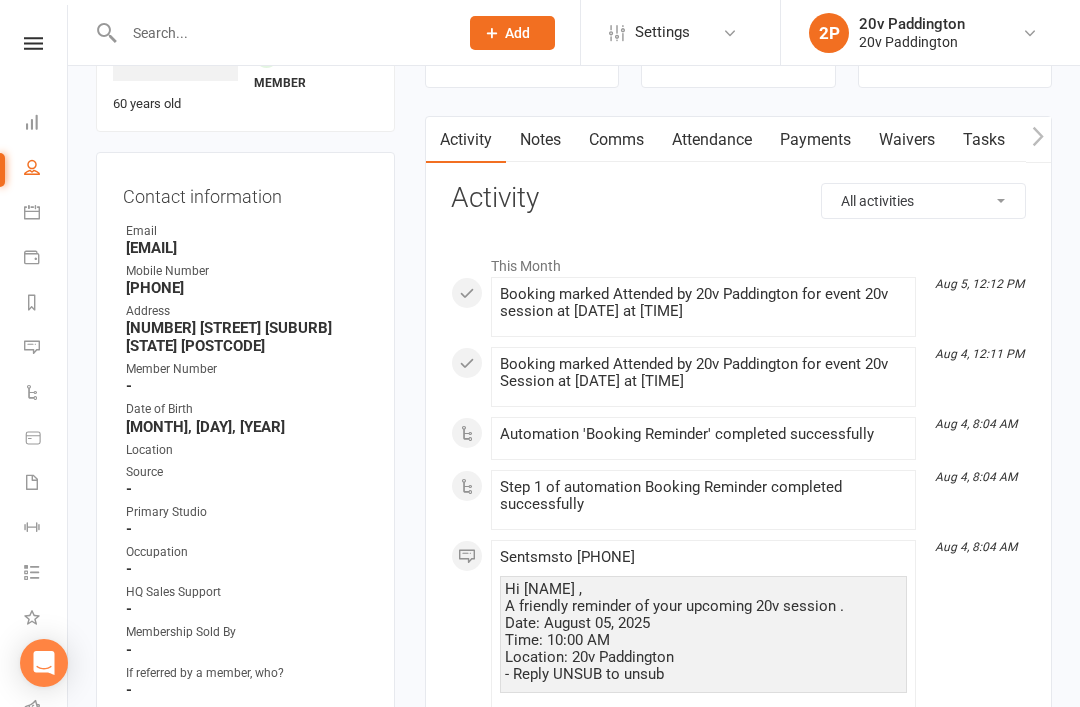 scroll, scrollTop: 0, scrollLeft: 0, axis: both 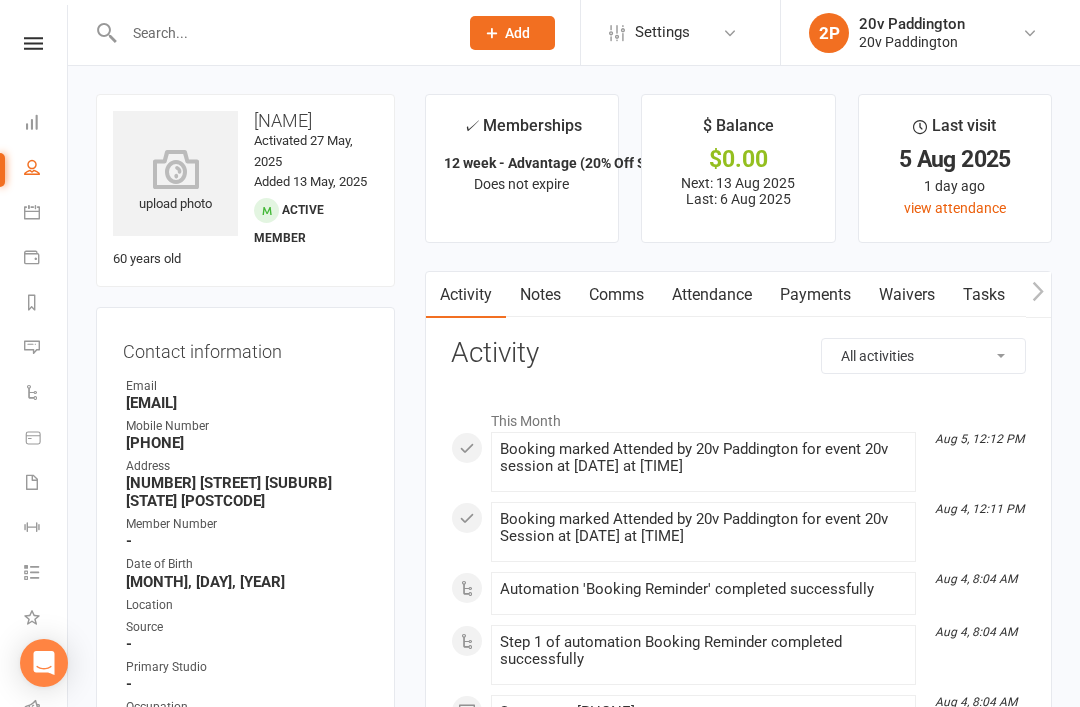 click on "Calendar" at bounding box center (46, 214) 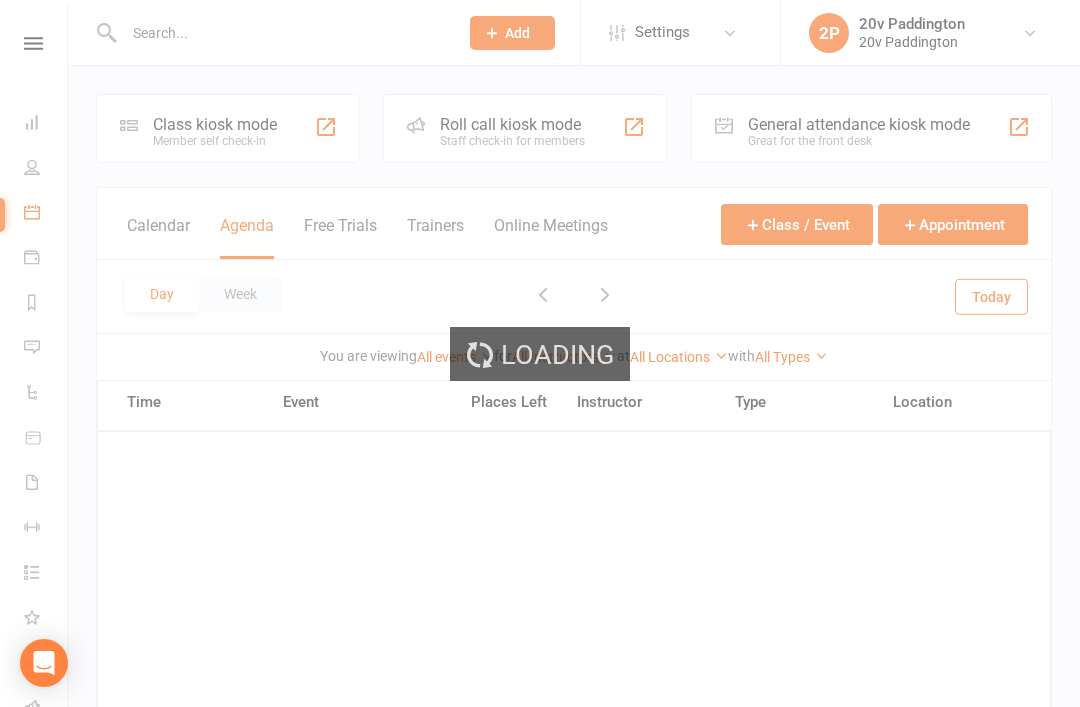 click on "Loading" at bounding box center [540, 353] 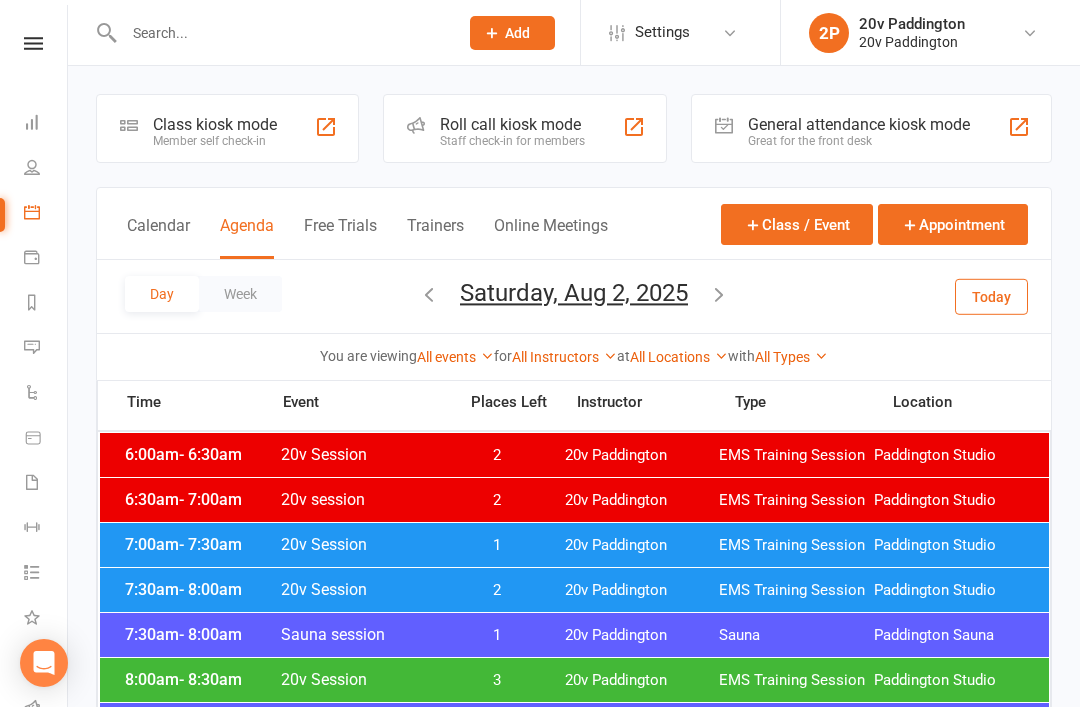 click on "You are viewing  All events All events  Empty events  Full events  Non-empty events  Non-full events  "Free" events  Non-"free" events  Website-visible events  Website-hidden events  Waitlist-enabled events  Waitlist-disabled events  Events with non-empty waitlists   for  All Instructors 20v Paddington   at  All Locations Paddington Sauna  Paddington Studio   with  All Types EMS Training Session  Sauna  Trial  No type set" at bounding box center (574, 356) 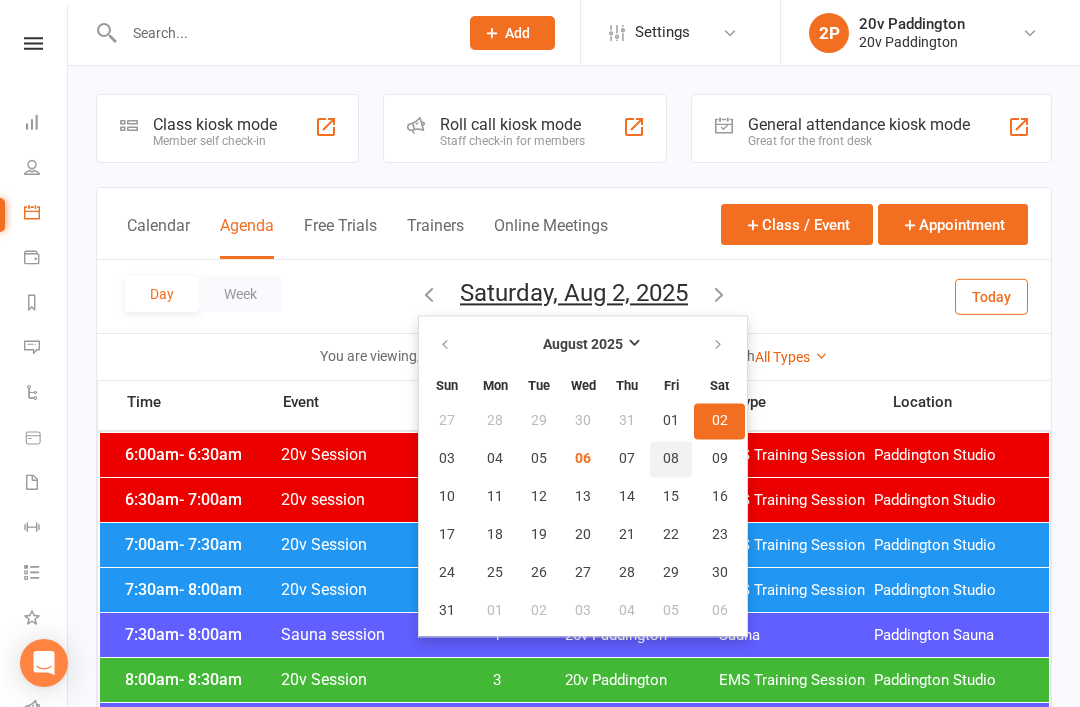 click on "08" at bounding box center (671, 459) 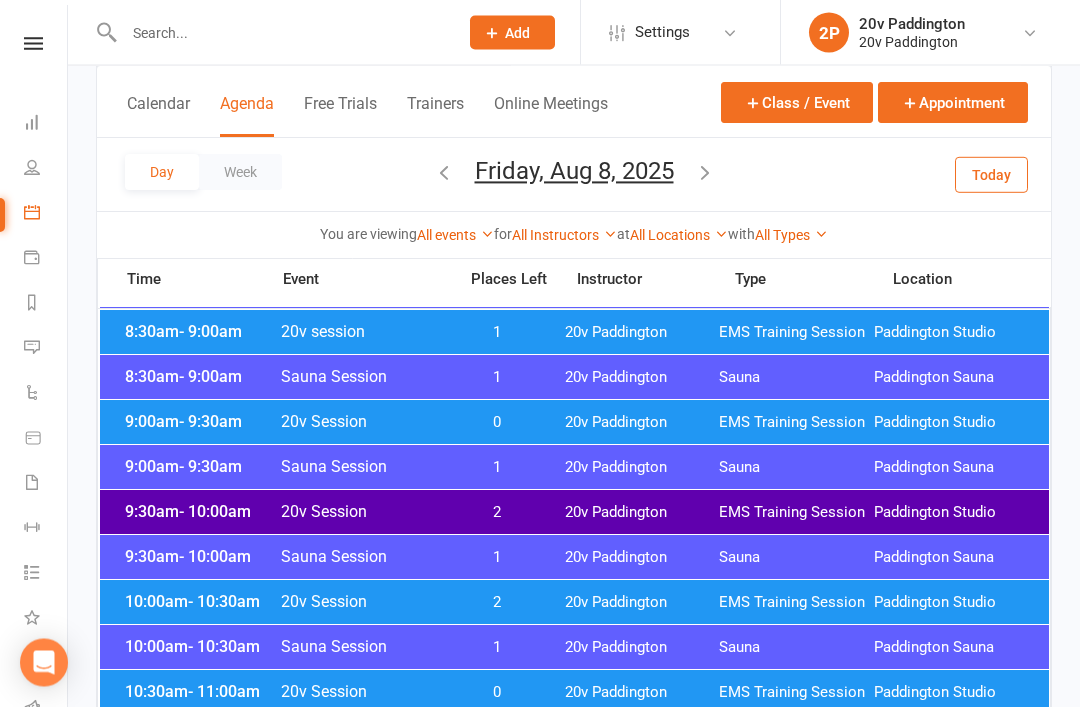 scroll, scrollTop: 572, scrollLeft: 0, axis: vertical 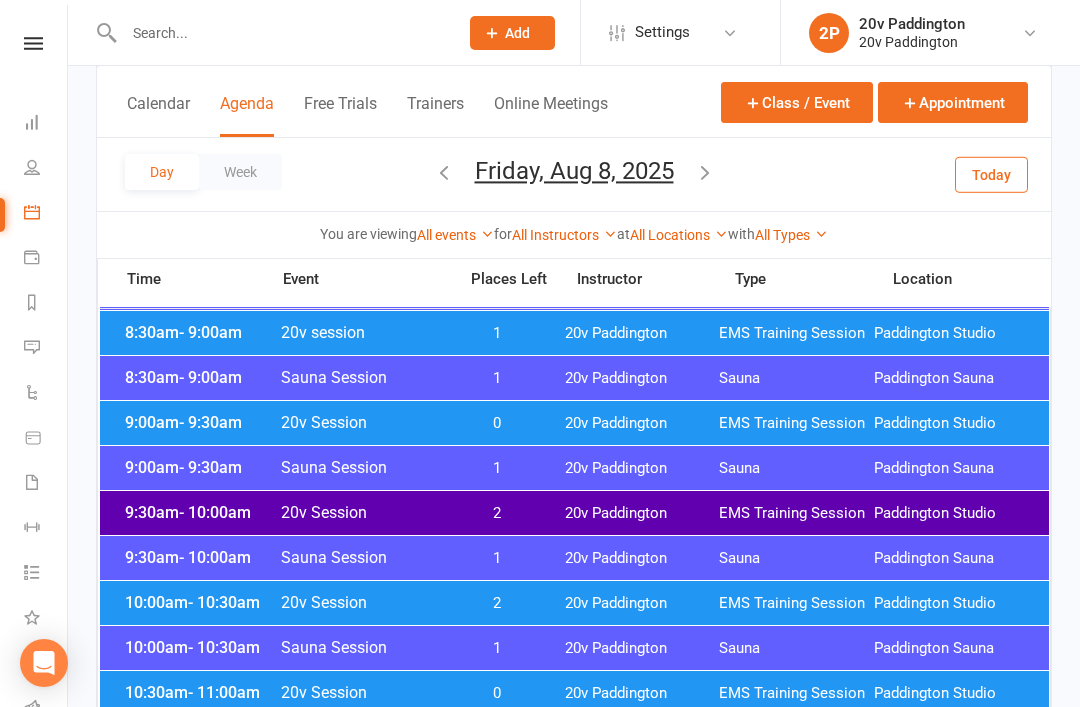 click on "20v Paddington" at bounding box center [642, 603] 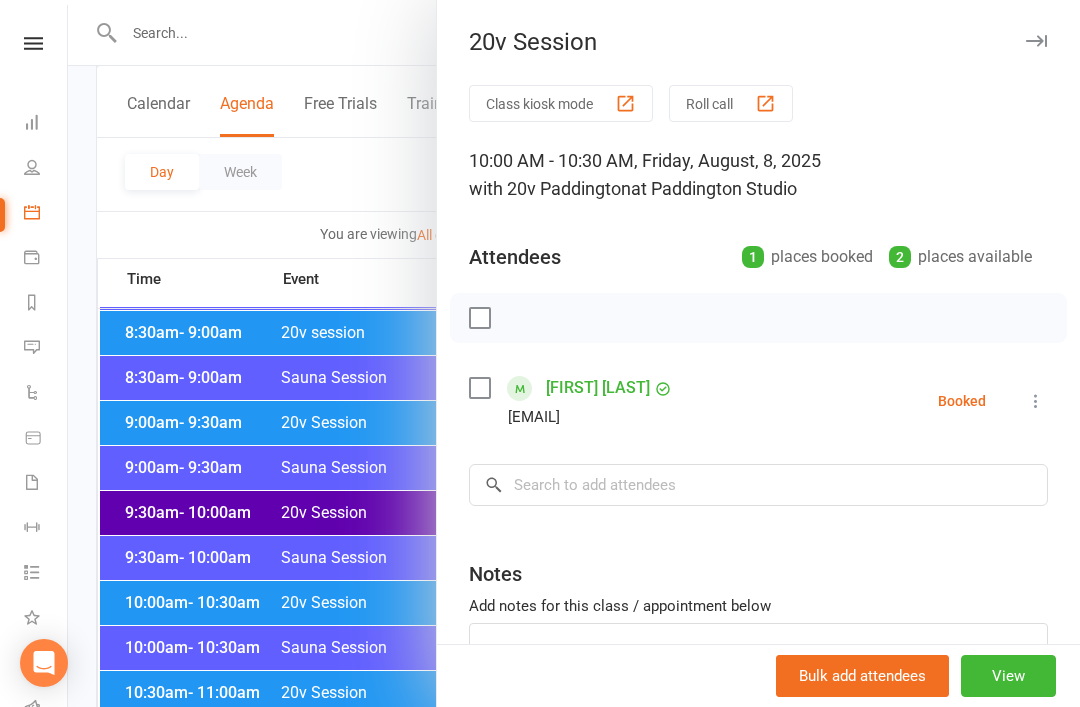click at bounding box center [574, 353] 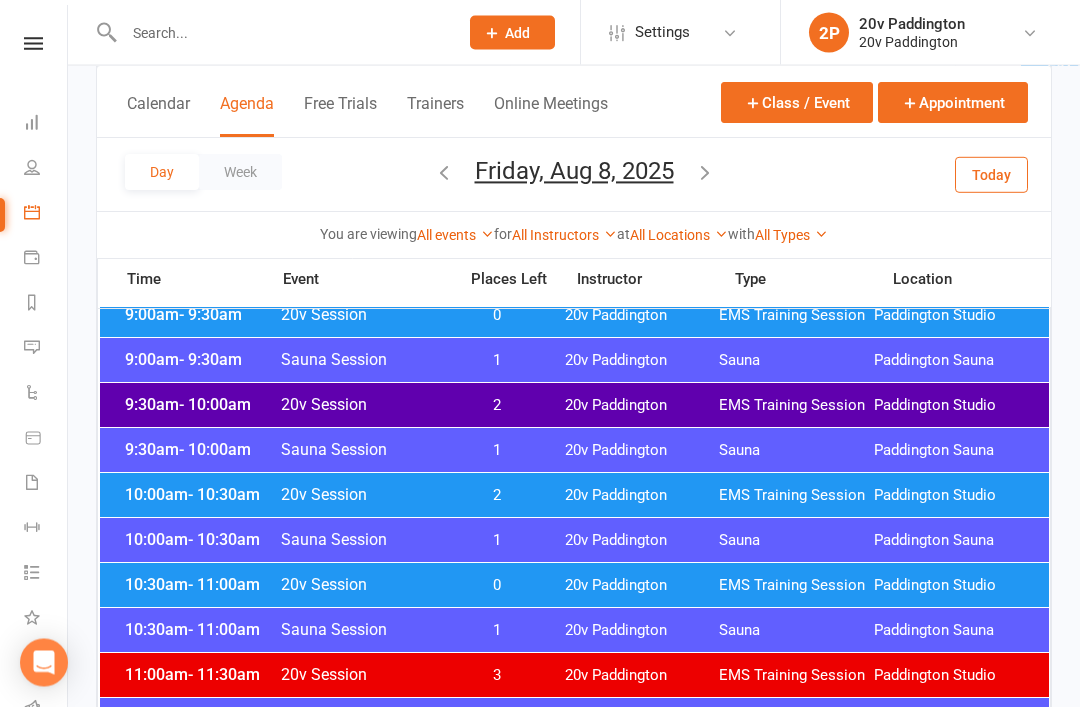click on "20v Paddington" at bounding box center [642, 586] 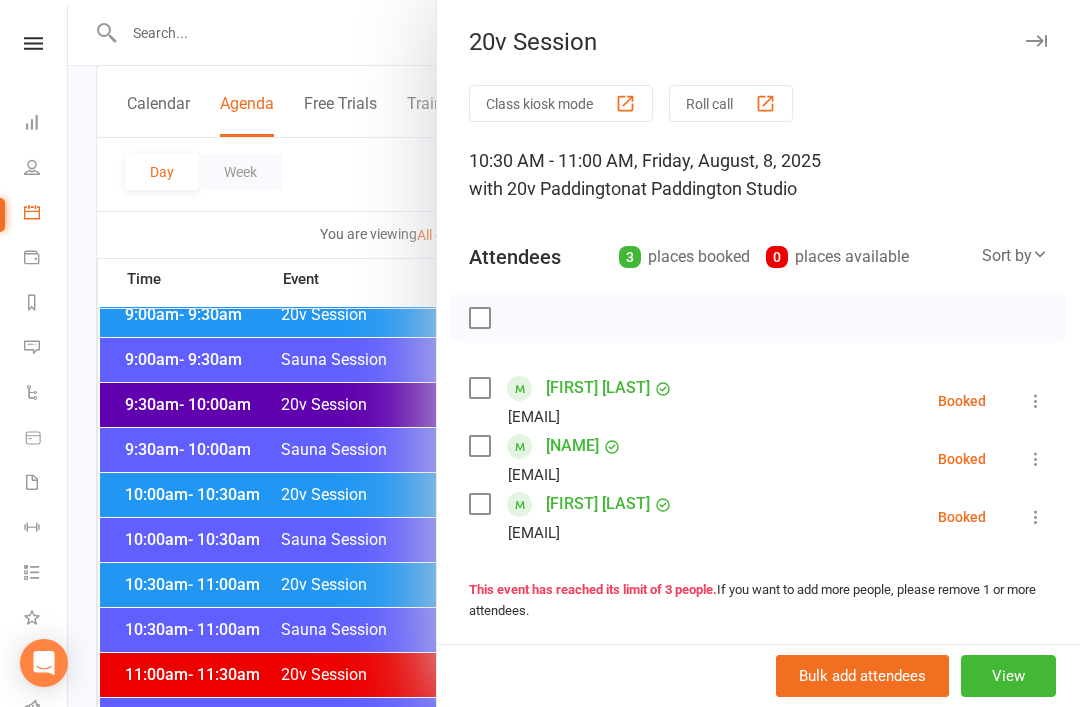click at bounding box center (574, 353) 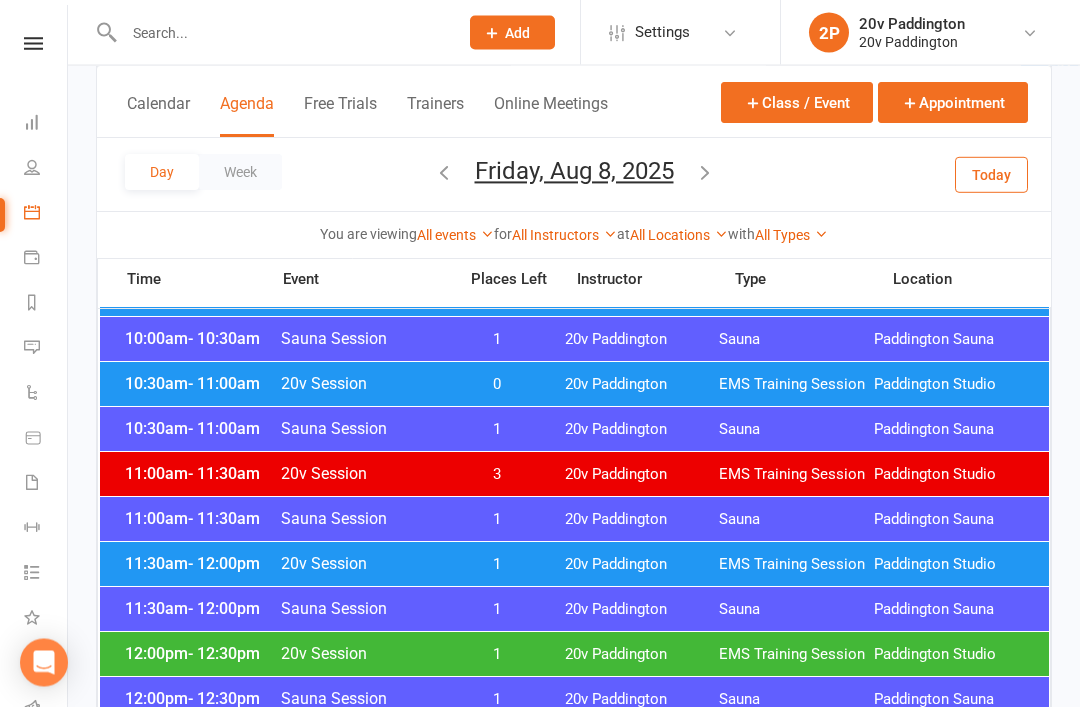 click on "20v Paddington" at bounding box center [642, 565] 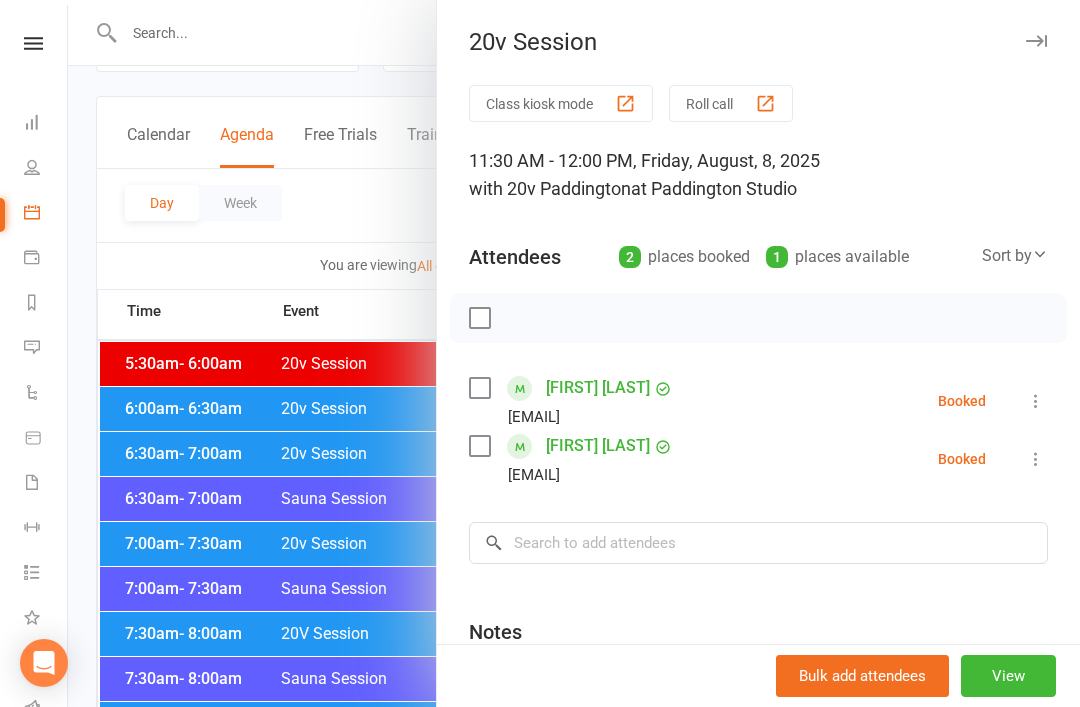 scroll, scrollTop: 0, scrollLeft: 0, axis: both 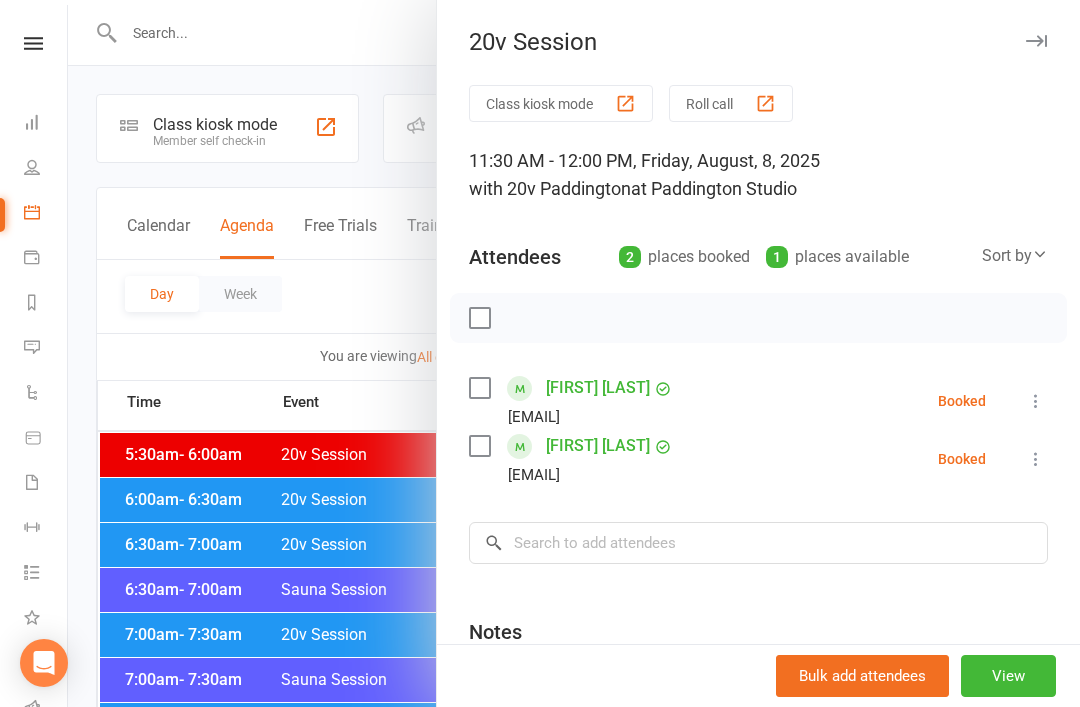 click at bounding box center (574, 353) 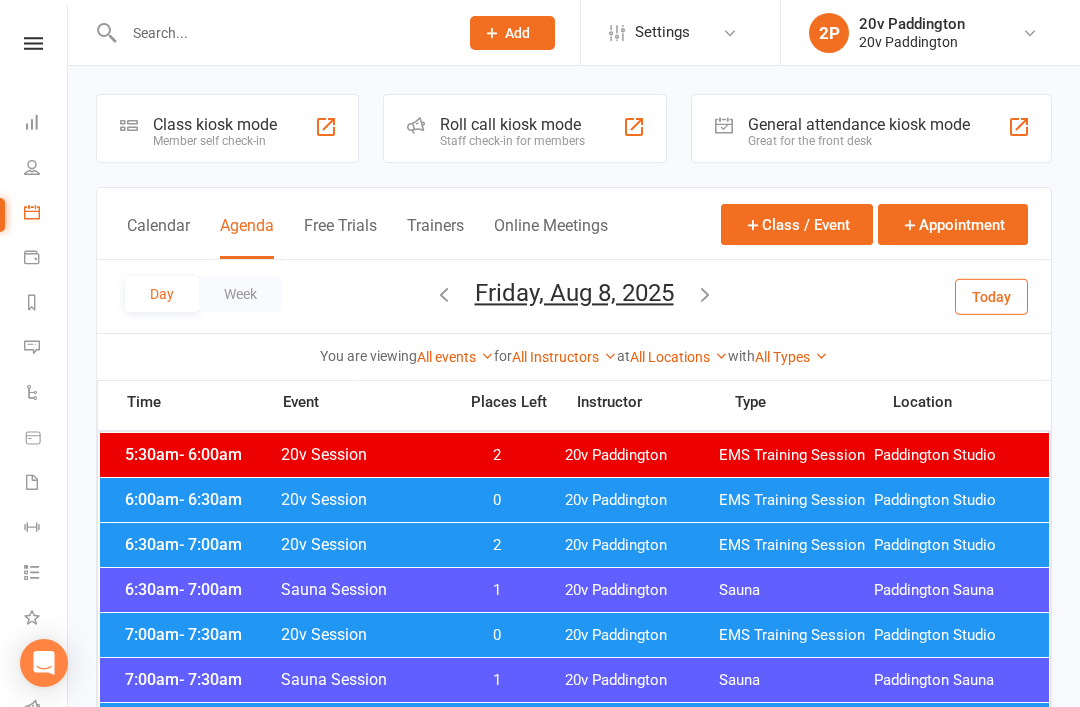 click on "Today" at bounding box center (991, 296) 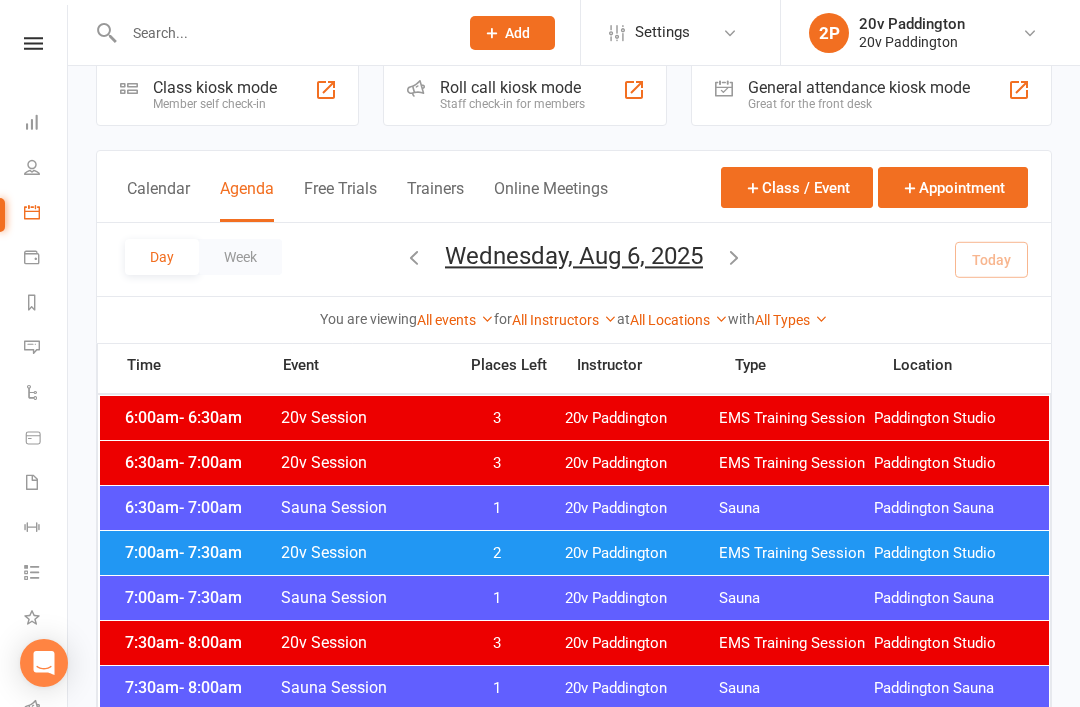 scroll, scrollTop: 38, scrollLeft: 0, axis: vertical 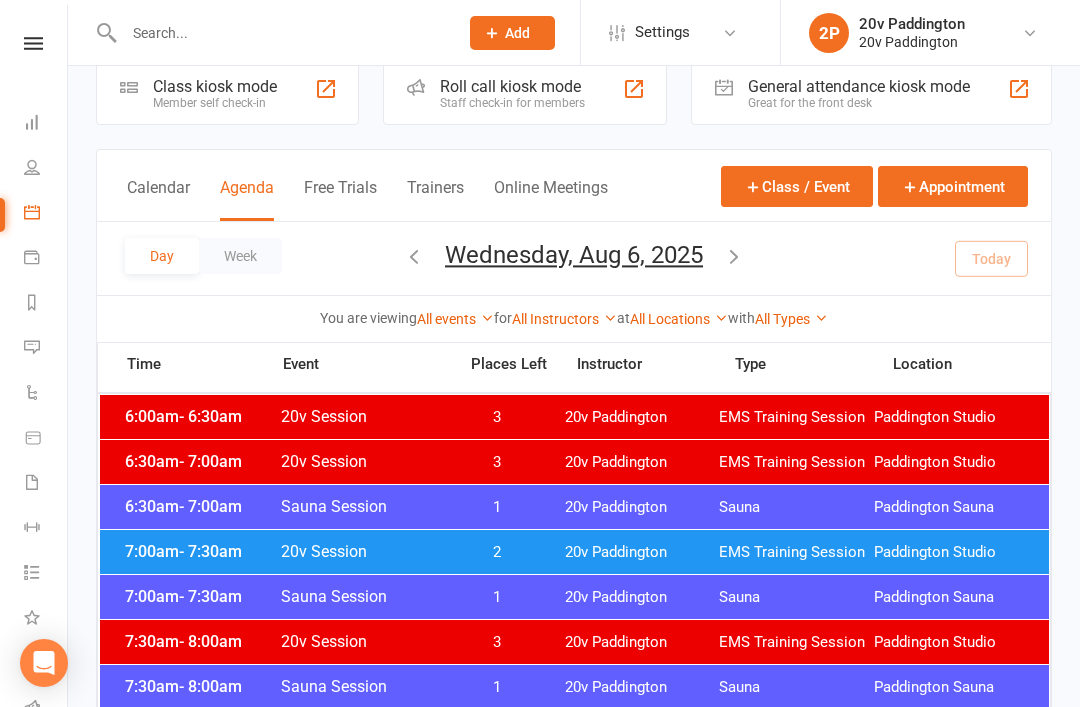 click on "7:00am  - 7:30am 20v Session 2 20v Paddington EMS Training Session Paddington Studio" at bounding box center [574, 552] 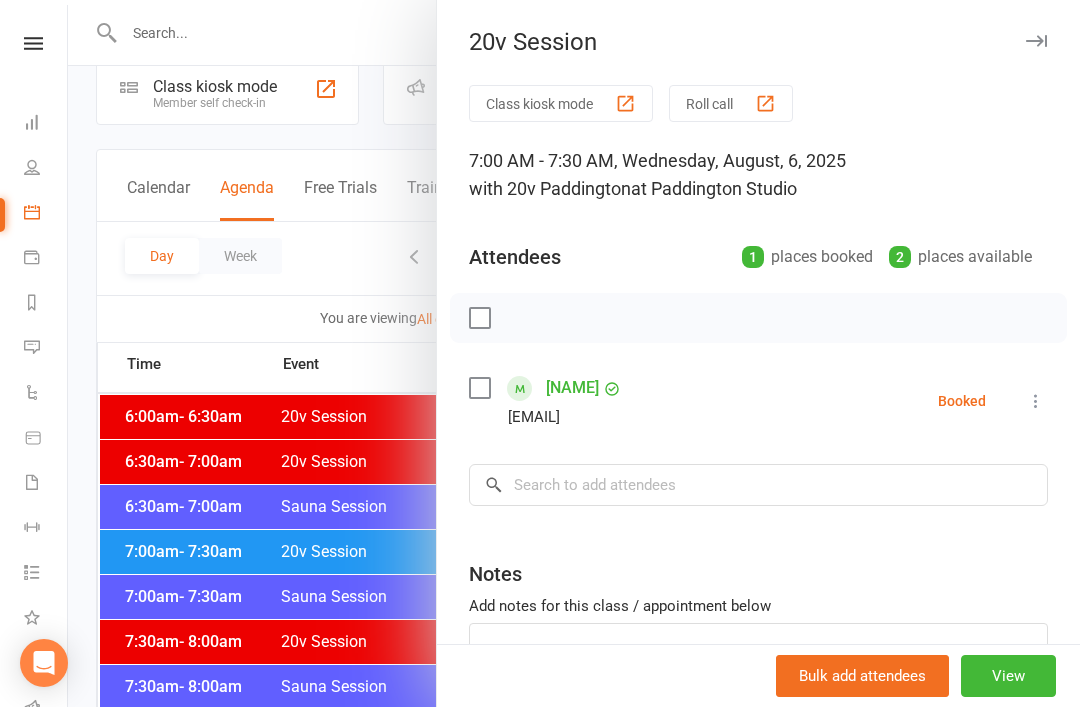 click at bounding box center [574, 353] 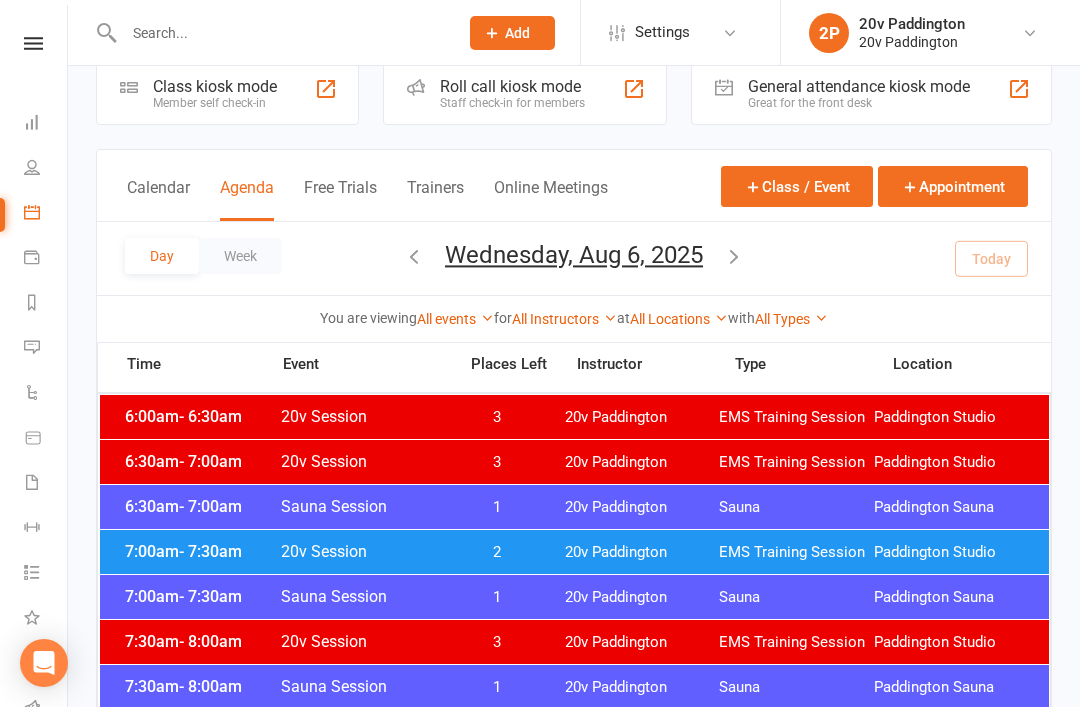 click on "7:00am  - 7:30am 20v Session 2 20v Paddington EMS Training Session Paddington Studio" at bounding box center (574, 552) 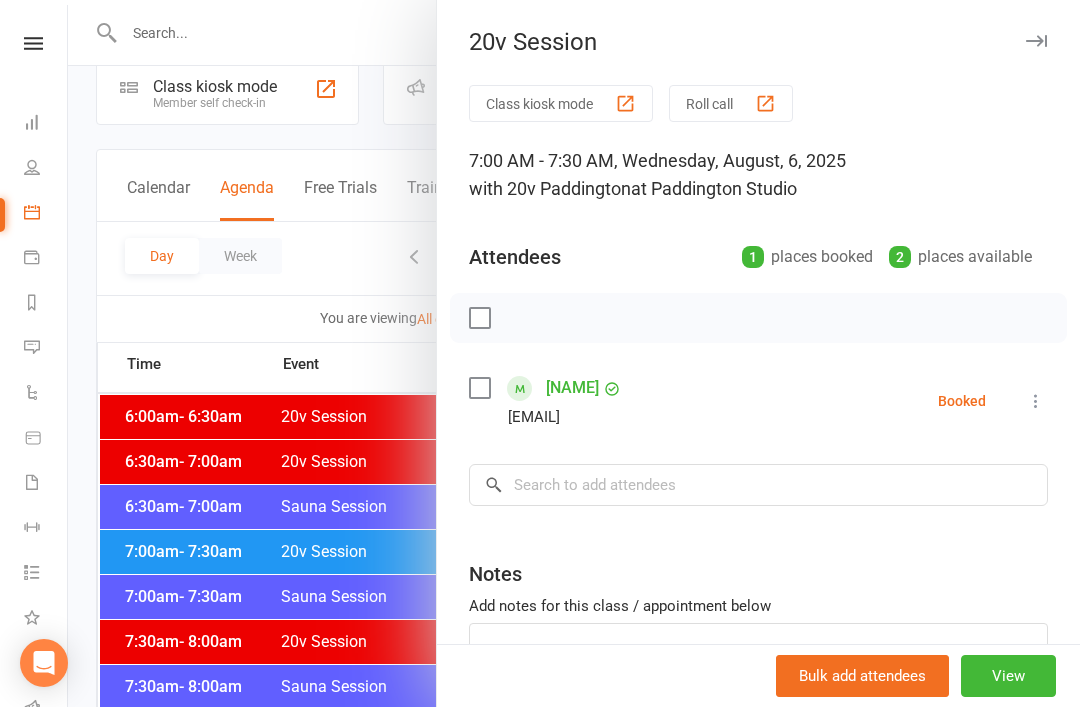 click at bounding box center (574, 353) 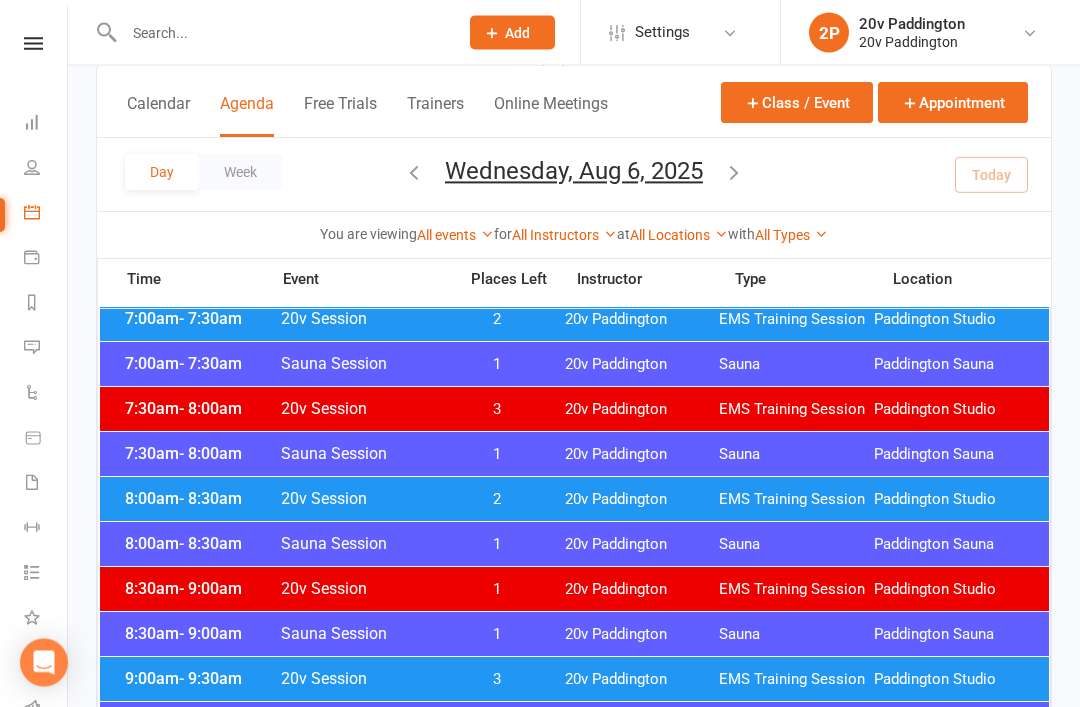 click on "20v Paddington" at bounding box center (642, 500) 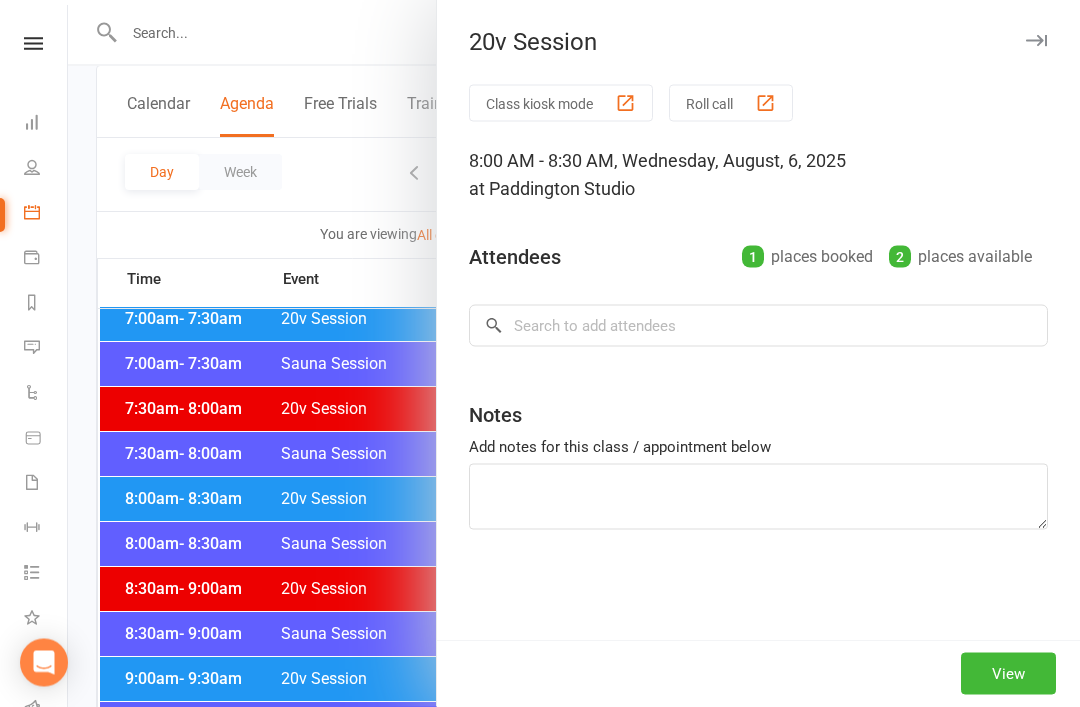 scroll, scrollTop: 271, scrollLeft: 0, axis: vertical 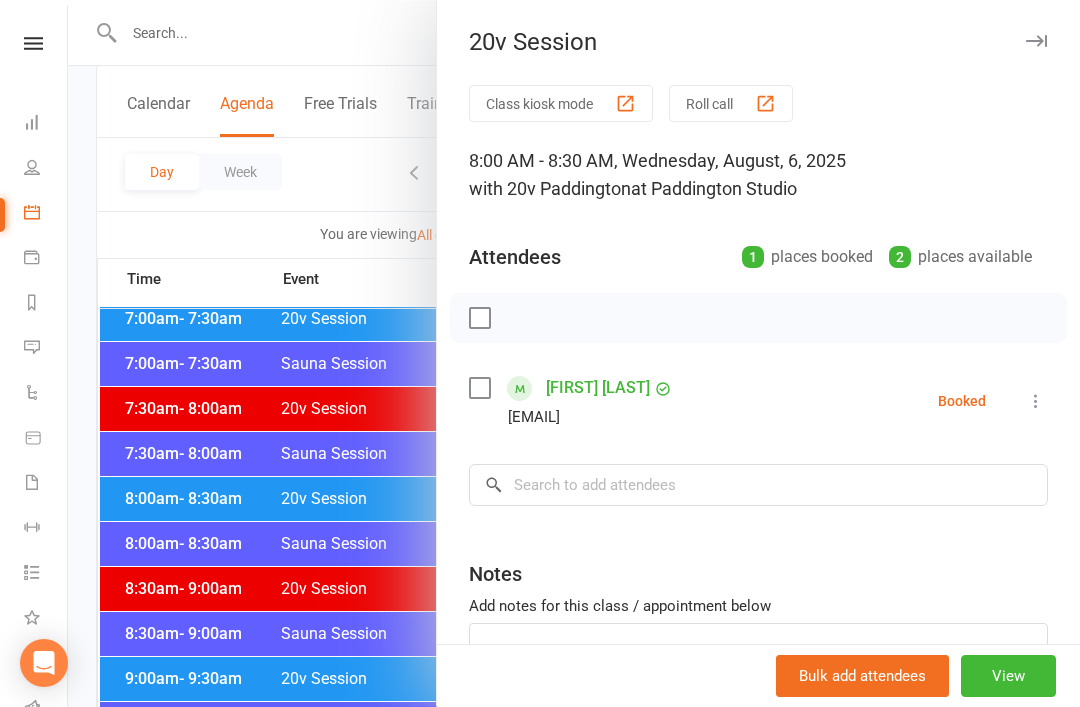 click at bounding box center (574, 353) 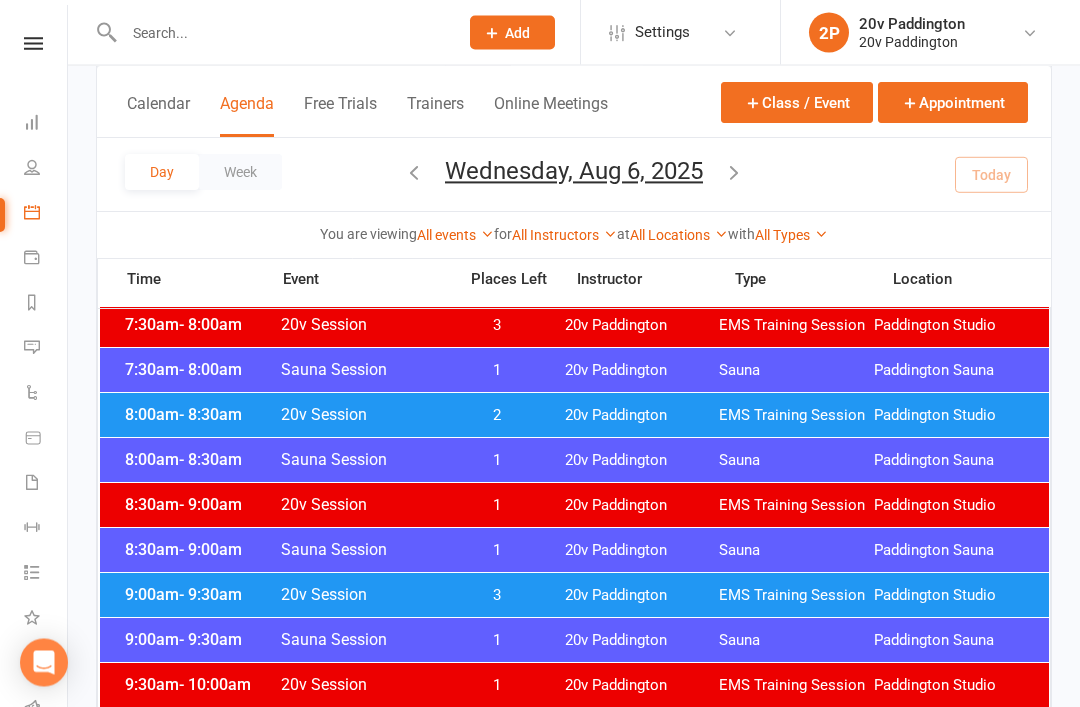 scroll, scrollTop: 359, scrollLeft: 0, axis: vertical 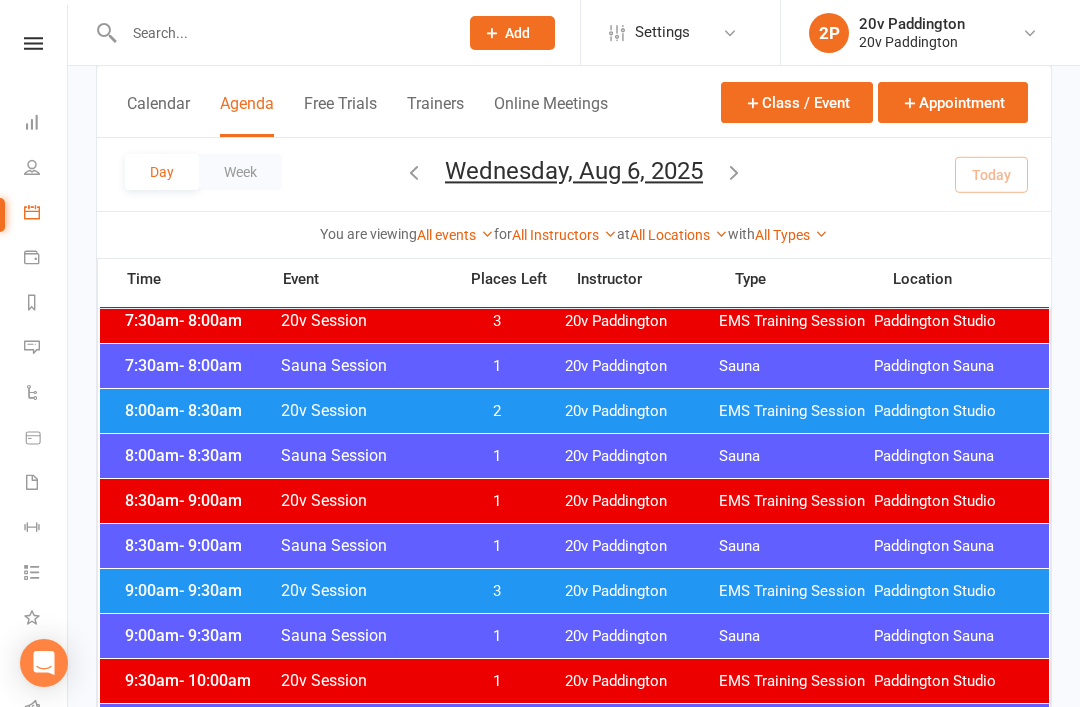 click on "9:00am  - 9:30am 20v Session 3 20v Paddington EMS Training Session Paddington Studio" at bounding box center [574, 591] 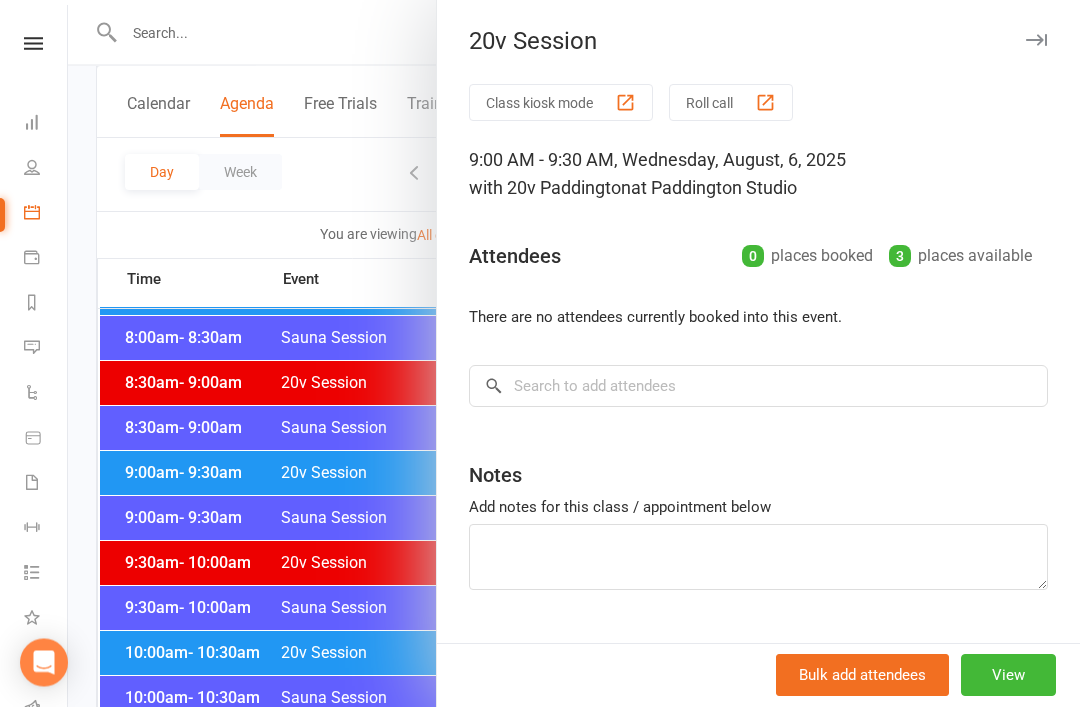 scroll, scrollTop: 521, scrollLeft: 0, axis: vertical 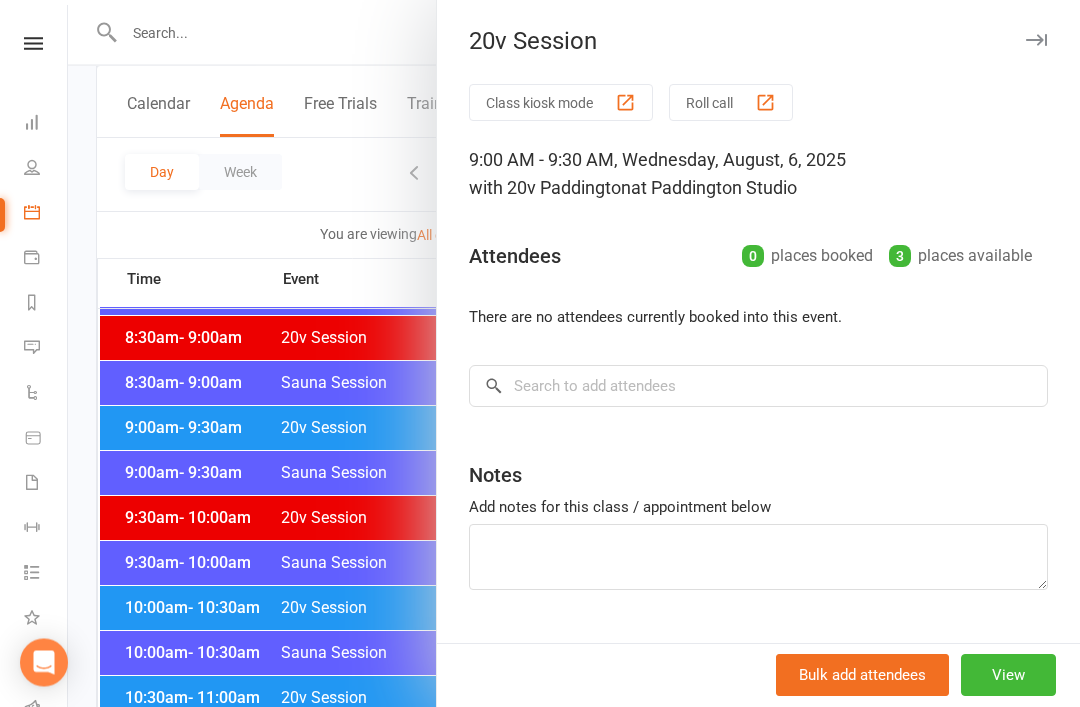 click at bounding box center [574, 353] 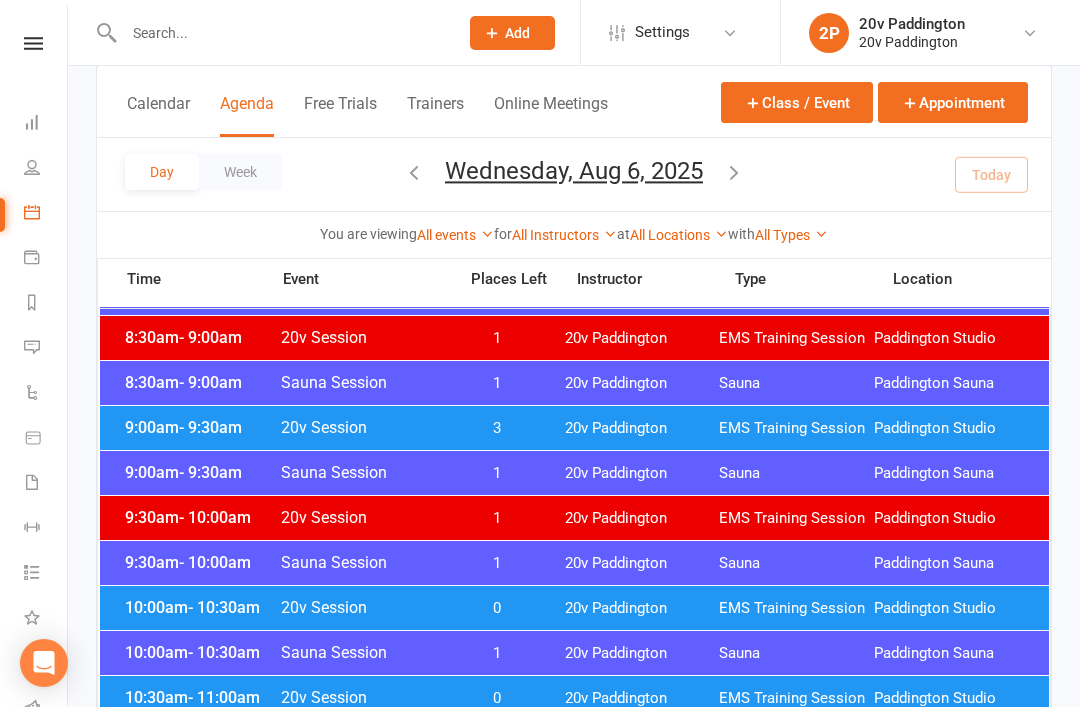 click on "0" at bounding box center [497, 608] 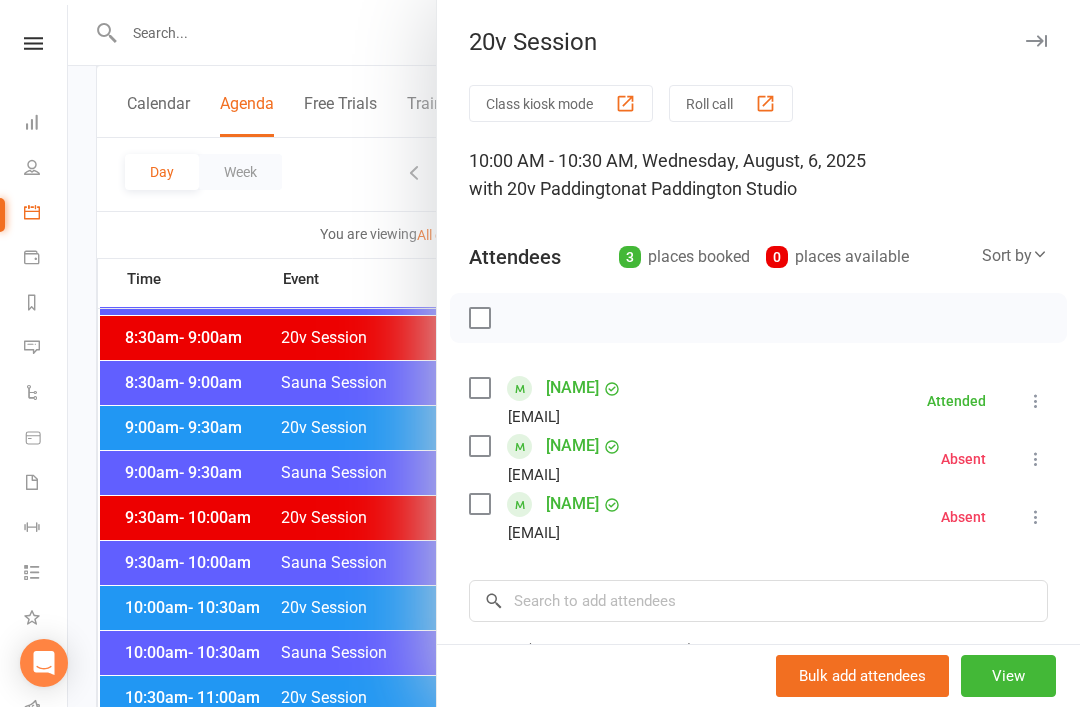 click at bounding box center [574, 353] 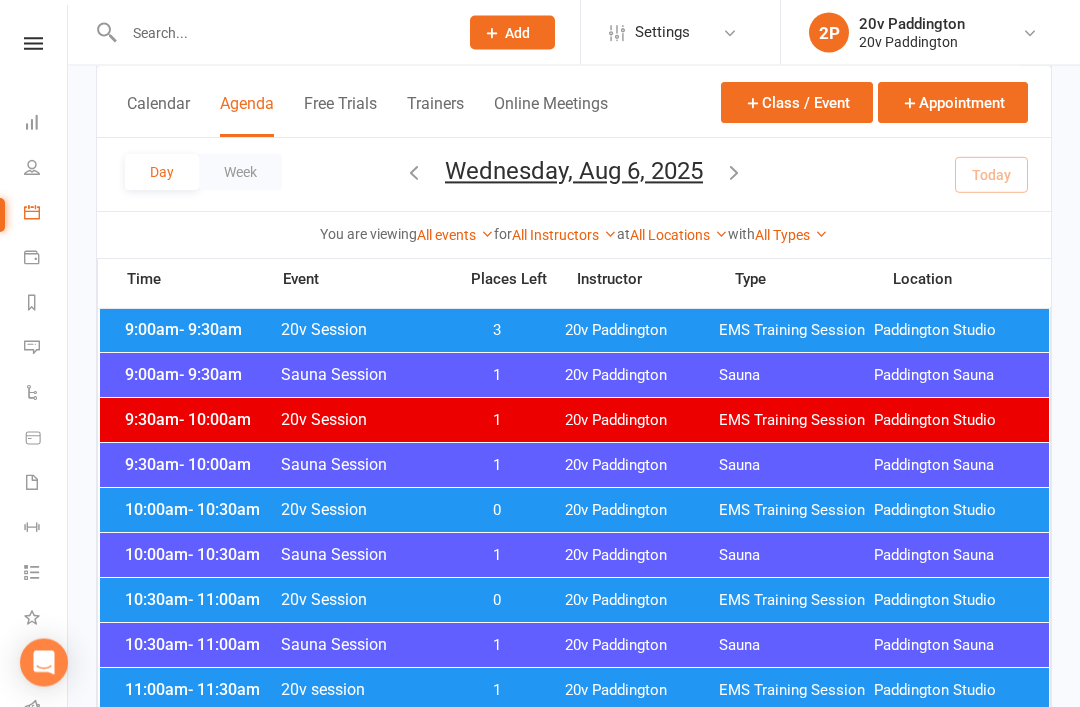 scroll, scrollTop: 623, scrollLeft: 0, axis: vertical 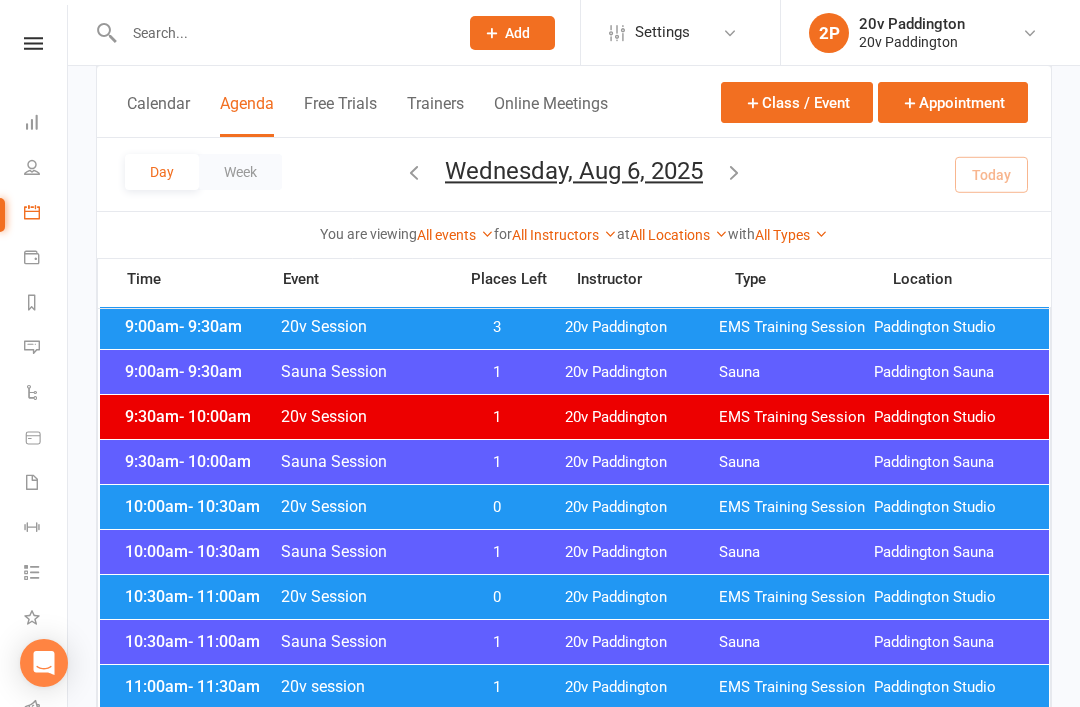 click on "10:30am  - 11:00am 20v Session 0 20v Paddington EMS Training Session Paddington Studio" at bounding box center (574, 597) 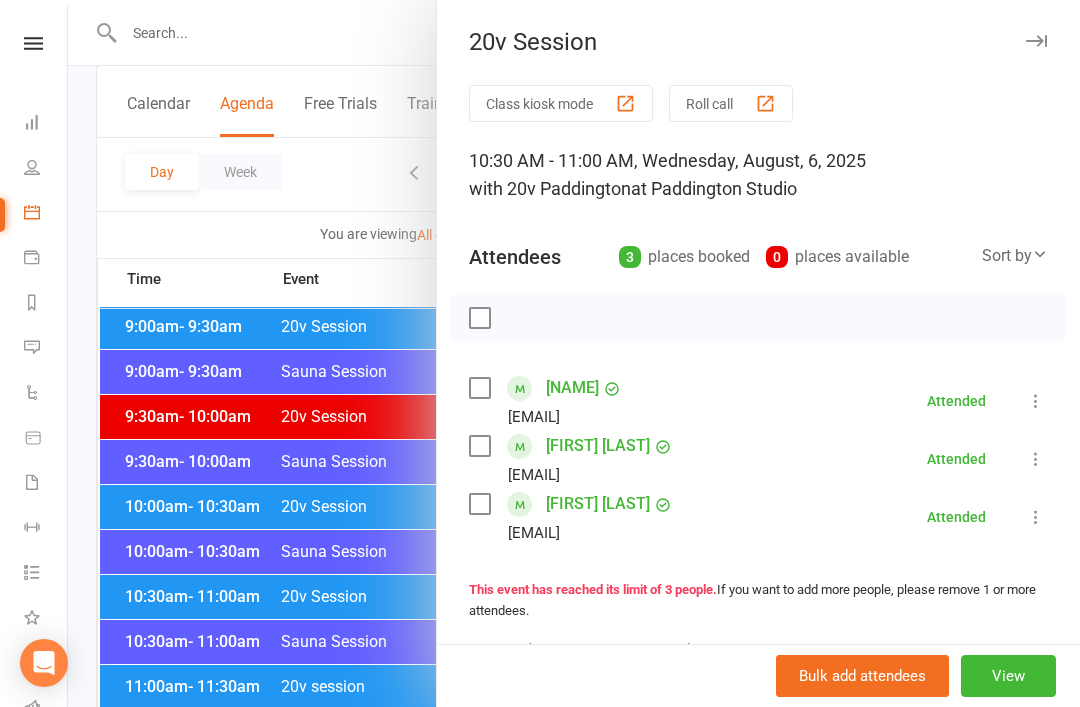 click at bounding box center (574, 353) 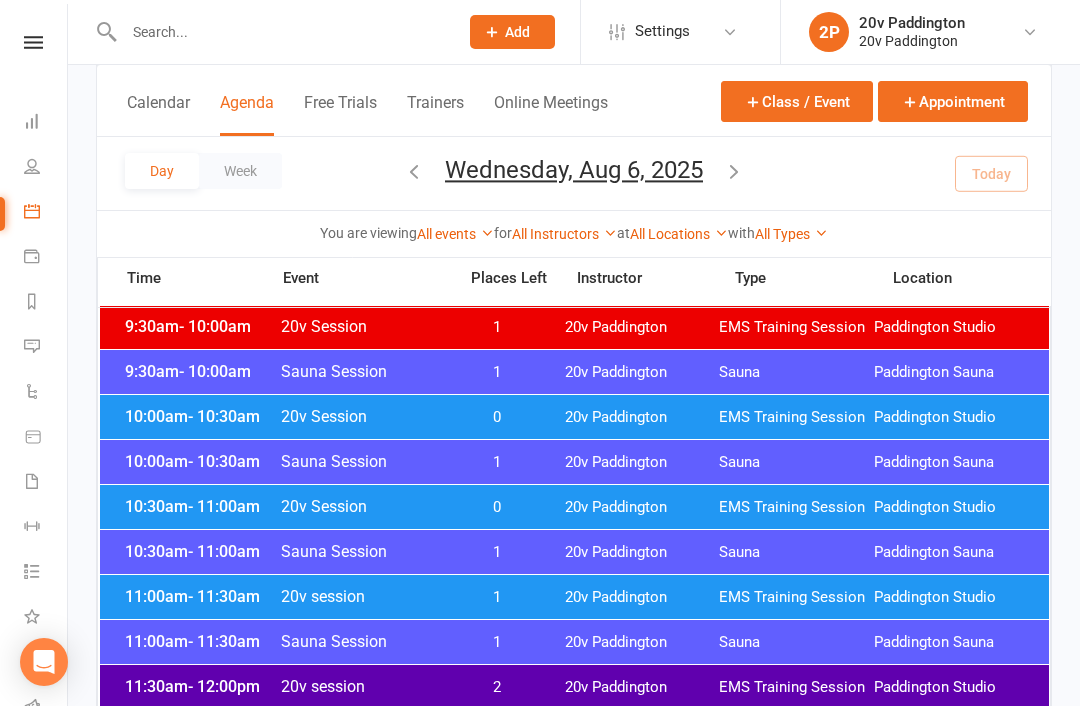 click on "11:00am  - 11:30am Sauna Session 1 20v Paddington Sauna Paddington Sauna" at bounding box center (574, 643) 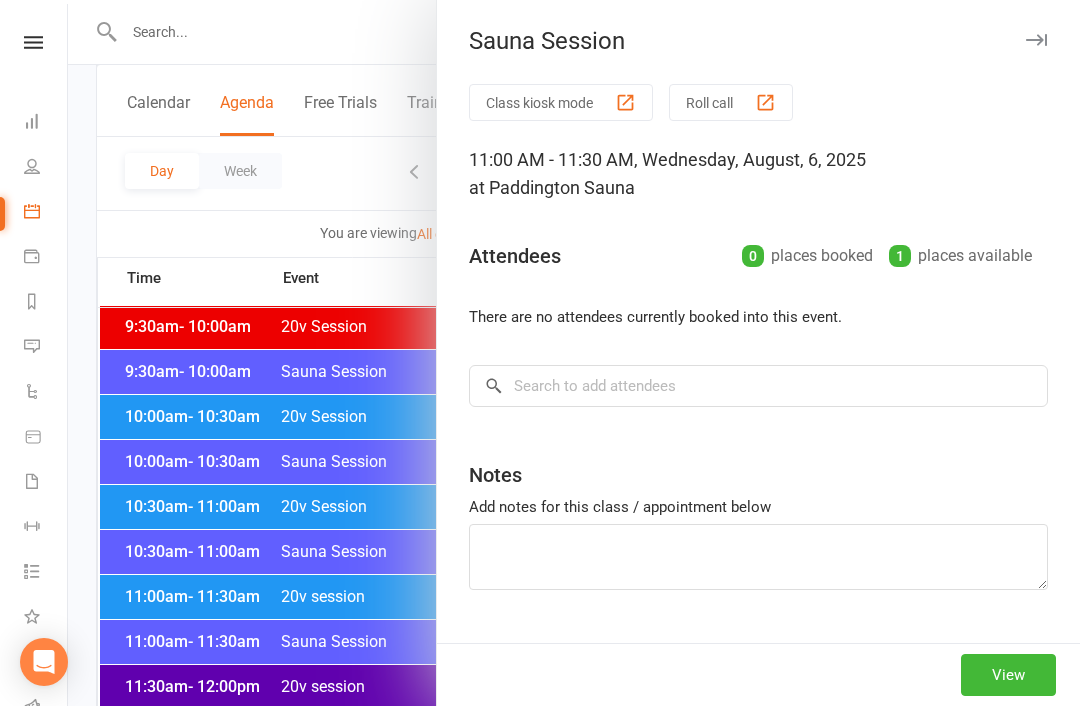 scroll, scrollTop: 713, scrollLeft: 0, axis: vertical 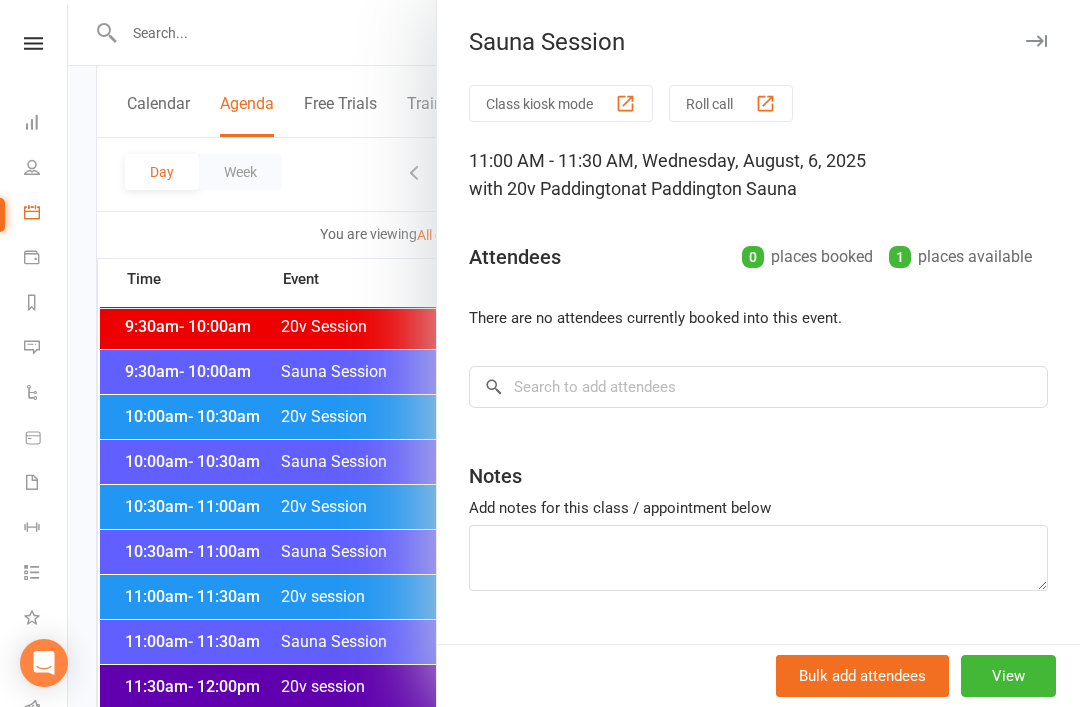 click at bounding box center (574, 353) 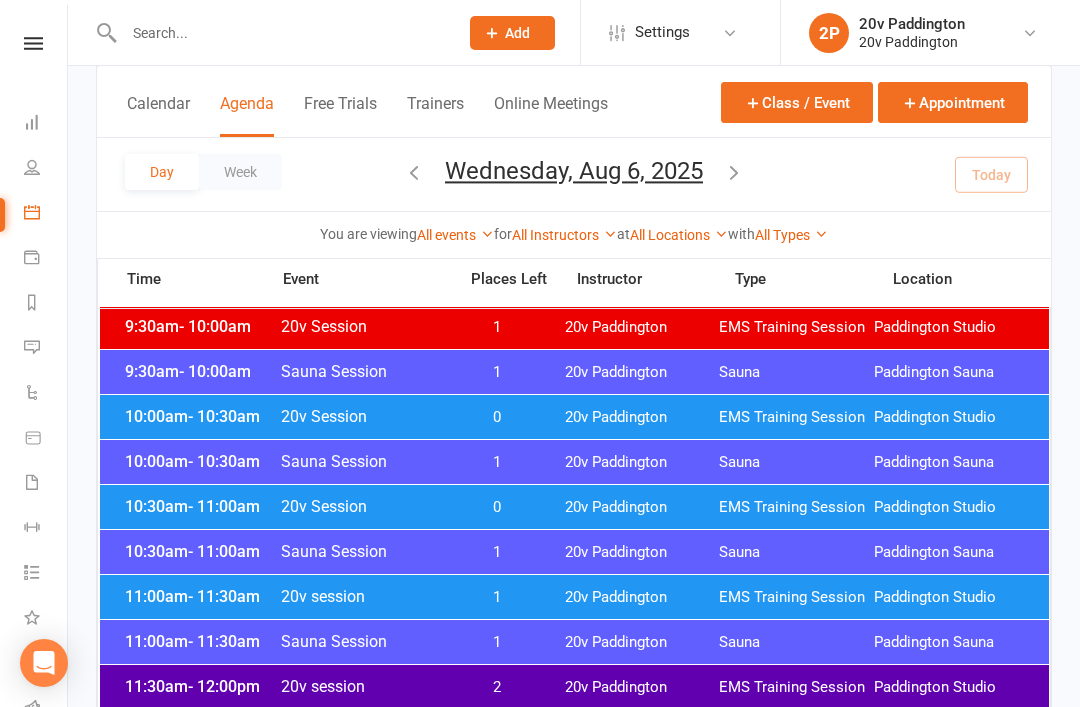 click on "11:00am  - 11:30am 20v session 1 20v Paddington EMS Training Session Paddington Studio" at bounding box center (574, 597) 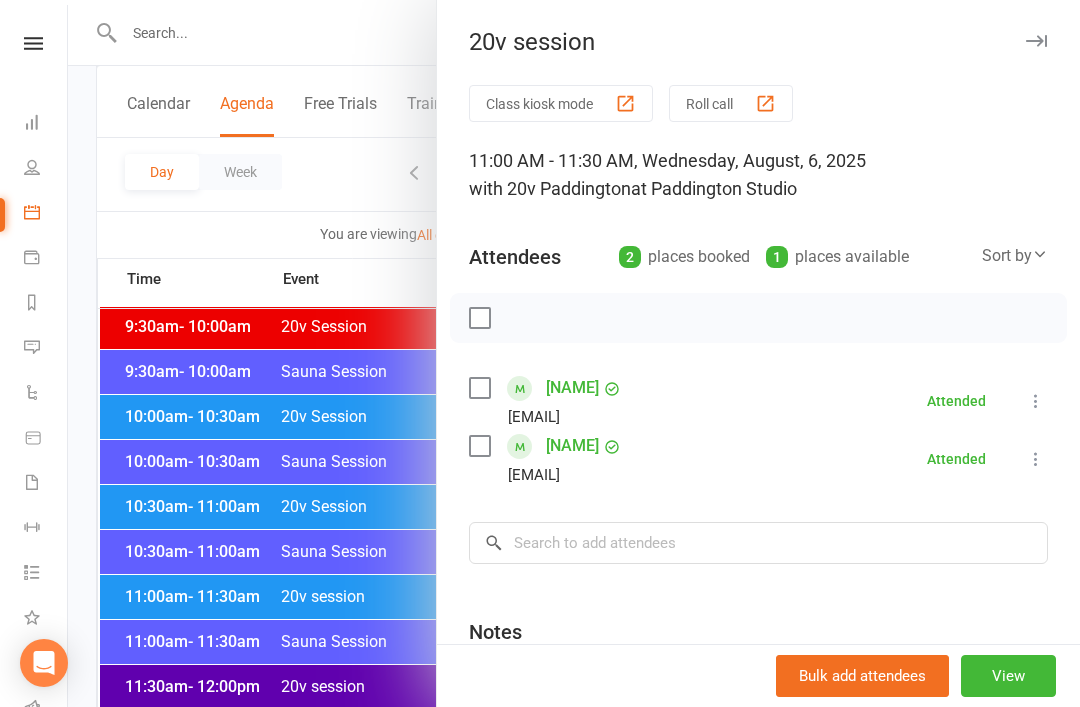 click at bounding box center (574, 353) 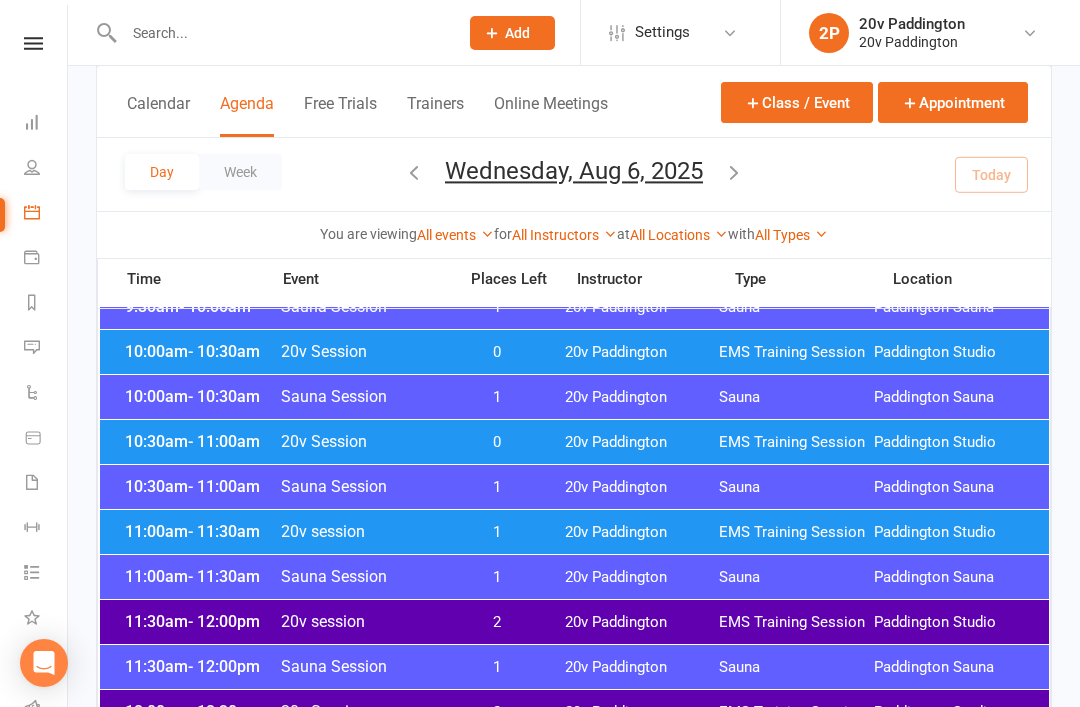 scroll, scrollTop: 861, scrollLeft: 0, axis: vertical 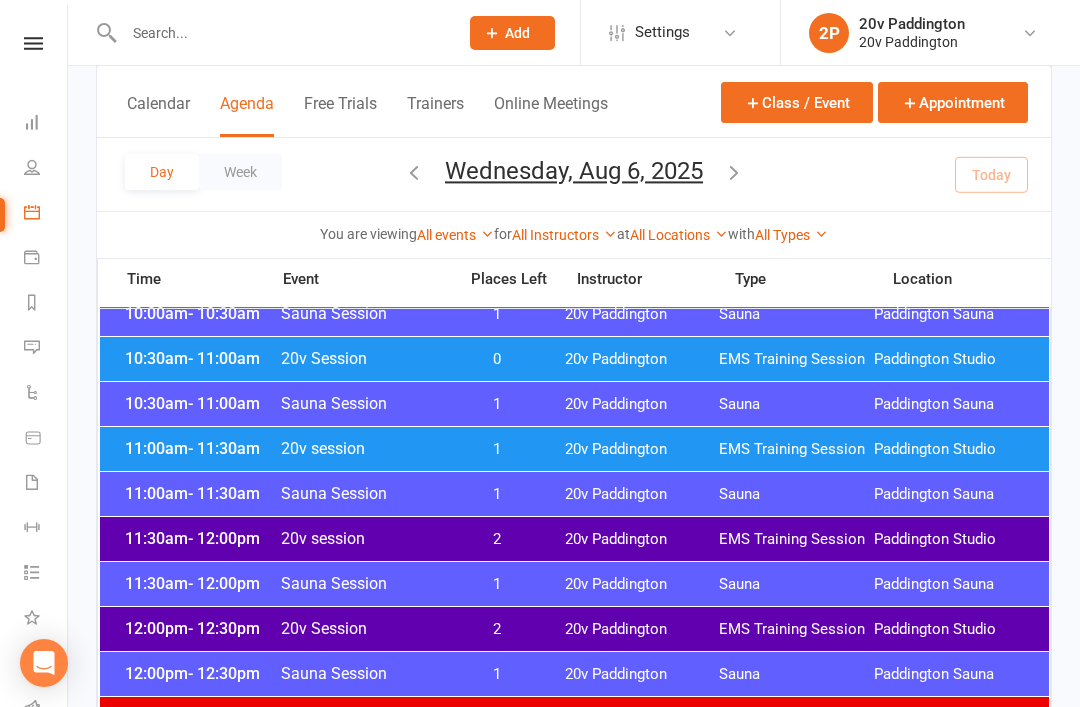 click on "11:30am  - 12:00pm 20v session 2 20v Paddington EMS Training Session Paddington Studio" at bounding box center (574, 539) 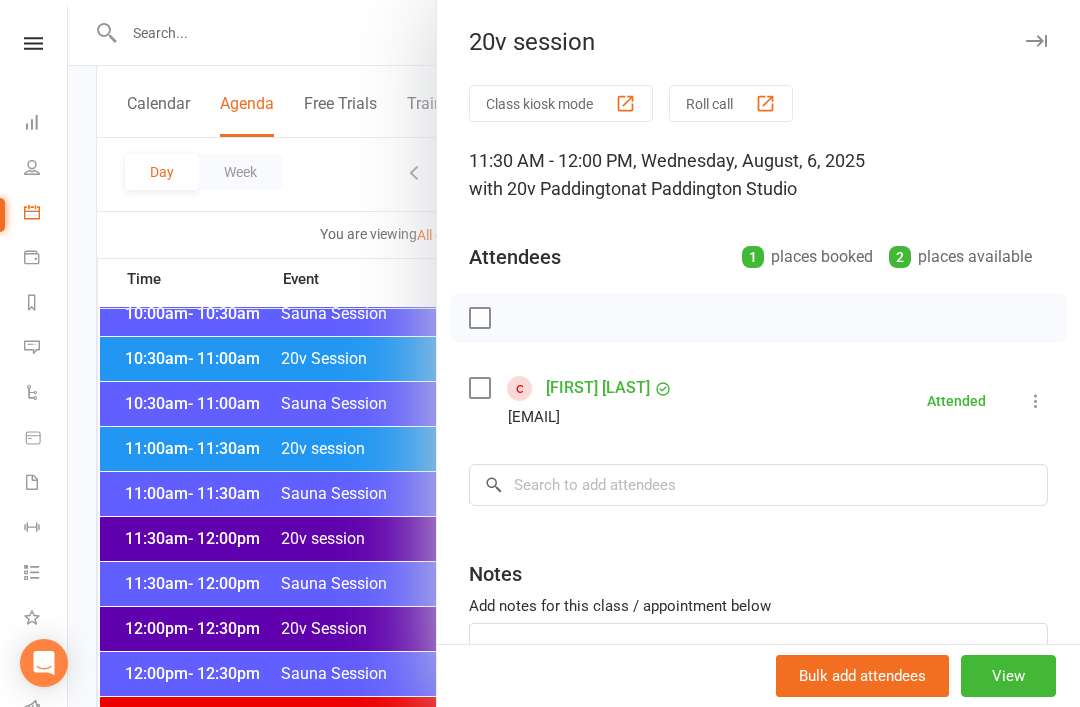 click at bounding box center (574, 353) 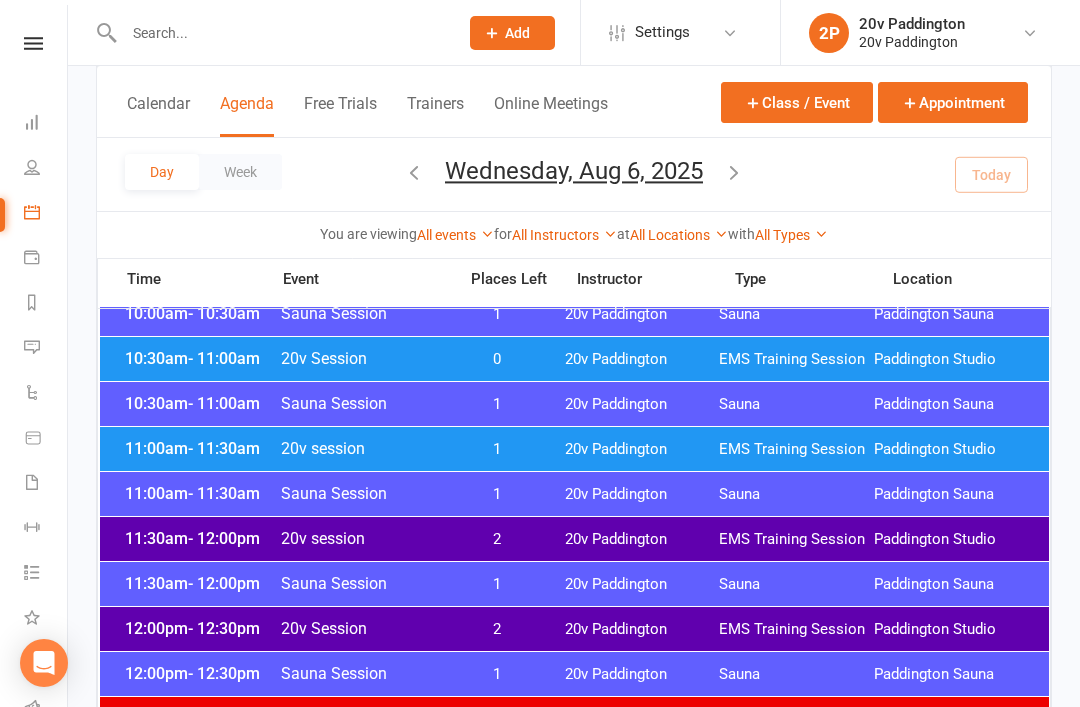 click on "1" at bounding box center (497, 584) 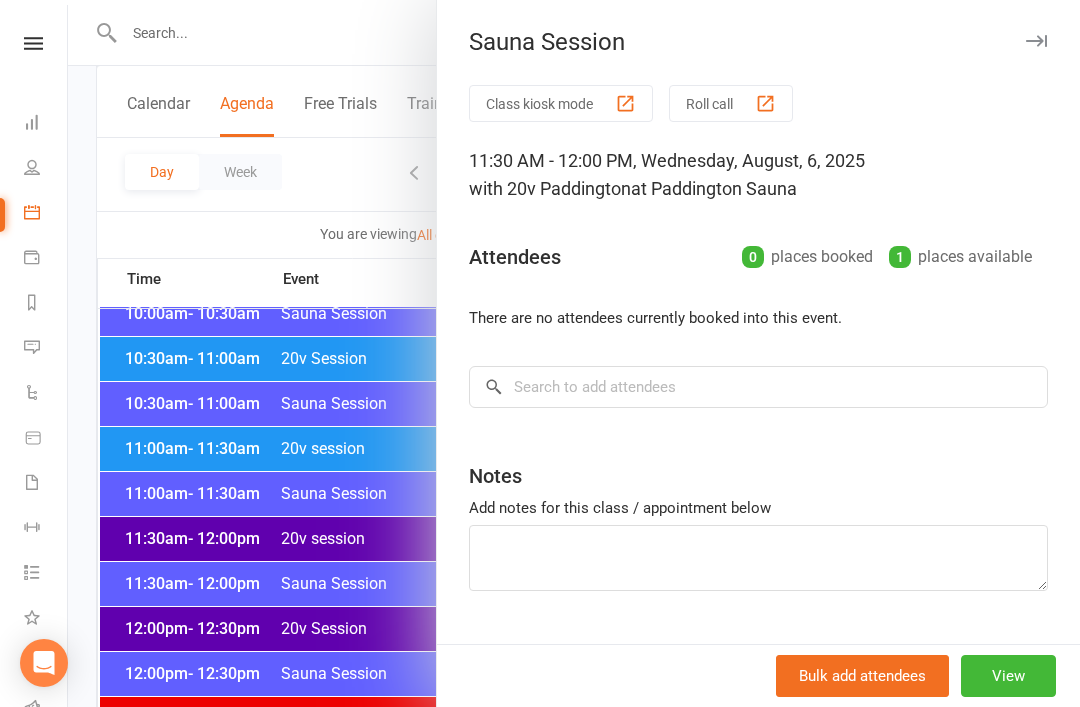 click at bounding box center (574, 353) 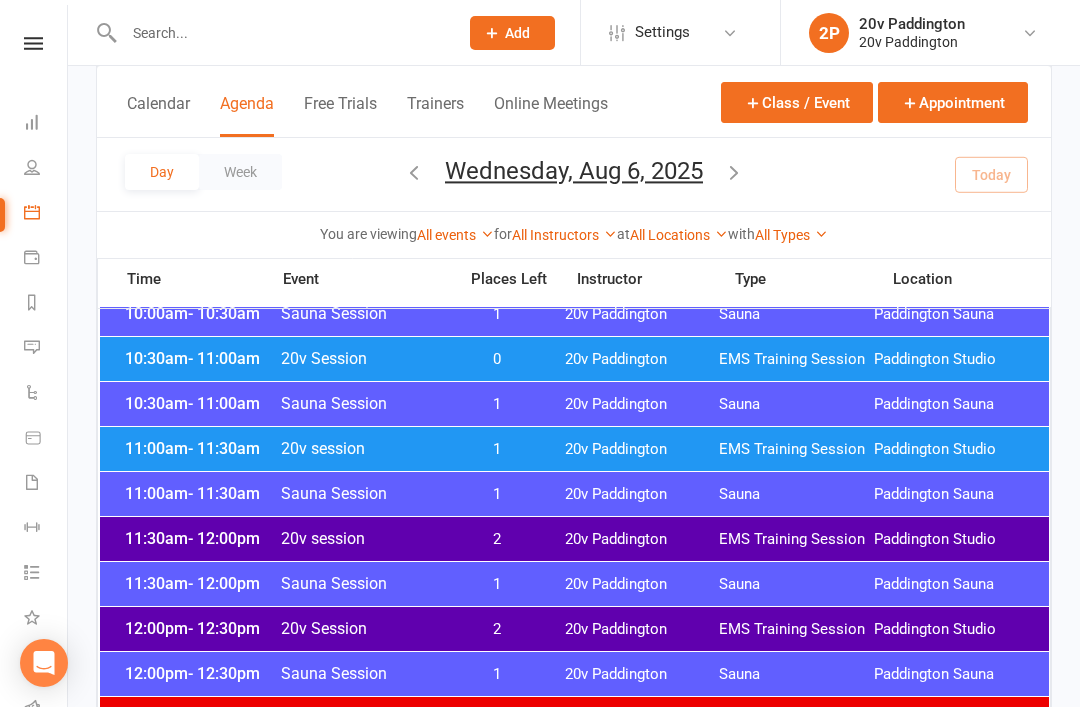 click on "11:30am  - 12:00pm Sauna Session 1 20v Paddington Sauna Paddington Sauna" at bounding box center (574, 584) 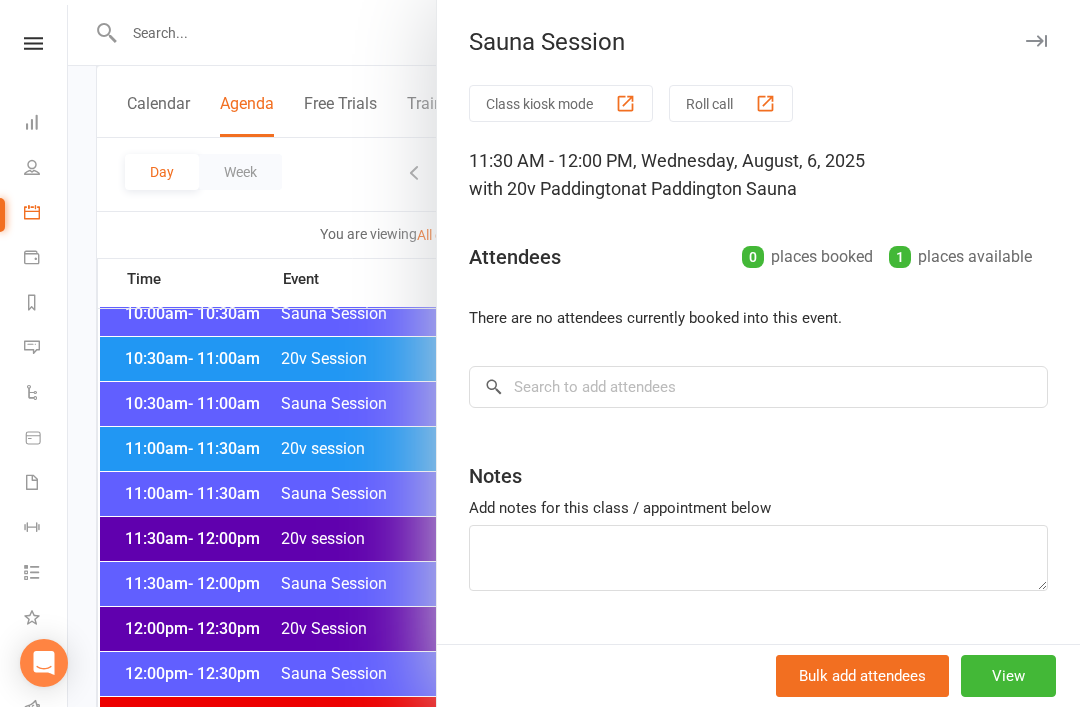 click at bounding box center (574, 353) 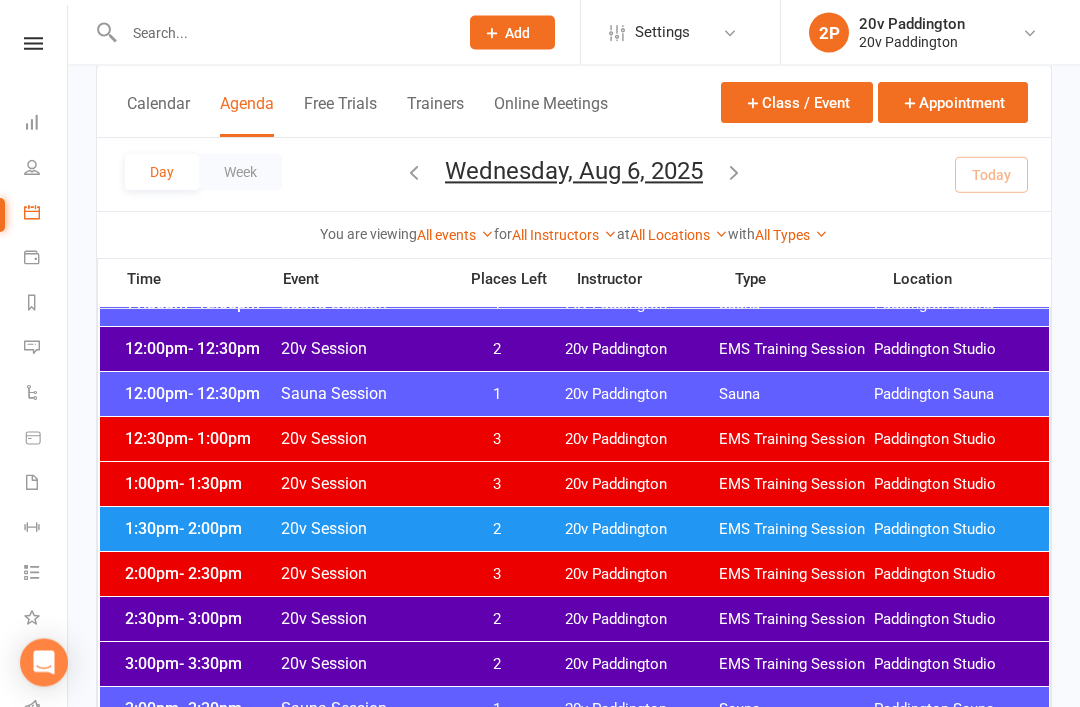 scroll, scrollTop: 1160, scrollLeft: 0, axis: vertical 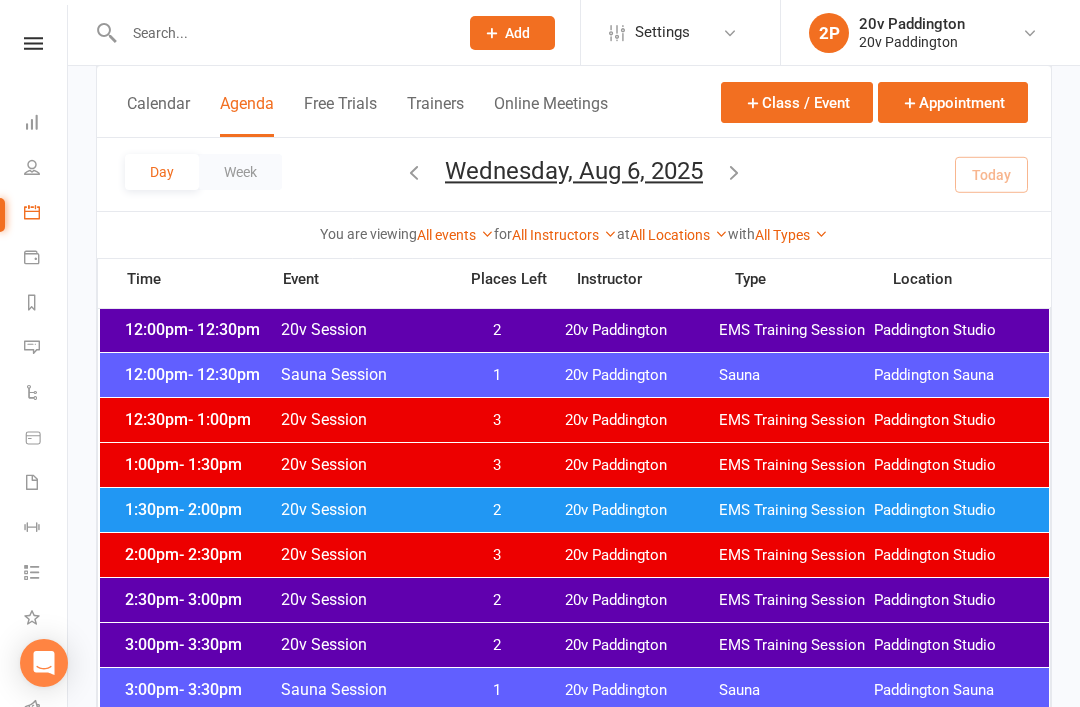 click on "1:30pm  - 2:00pm 20v Session 2 20v Paddington EMS Training Session Paddington Studio" at bounding box center (574, 510) 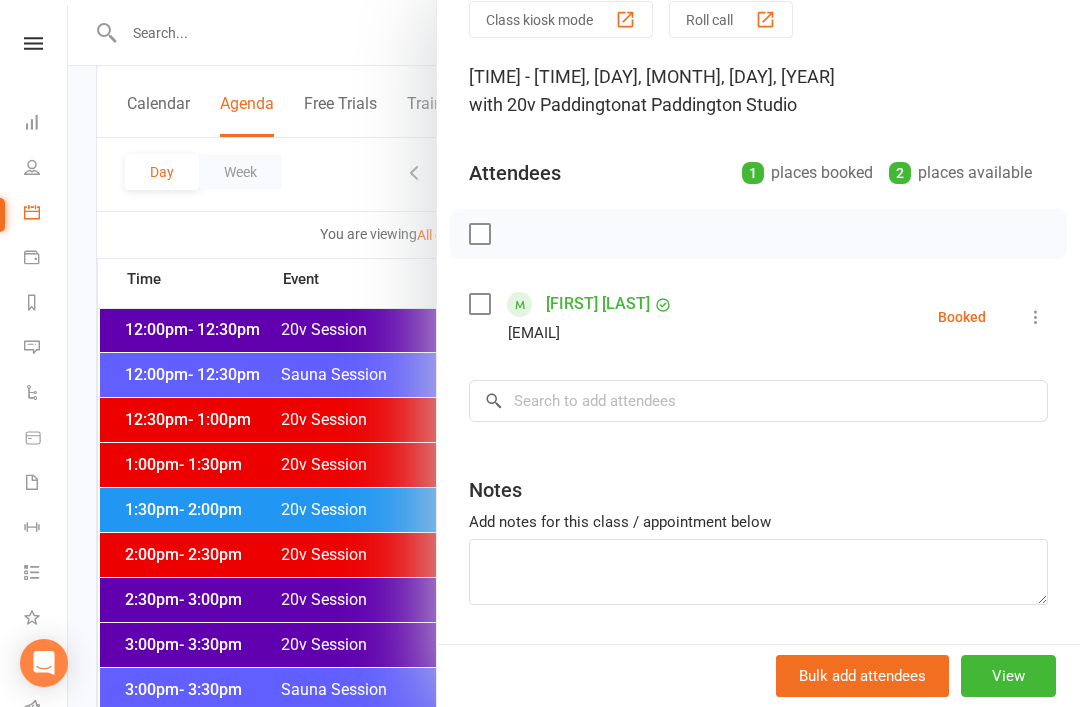 click at bounding box center [574, 353] 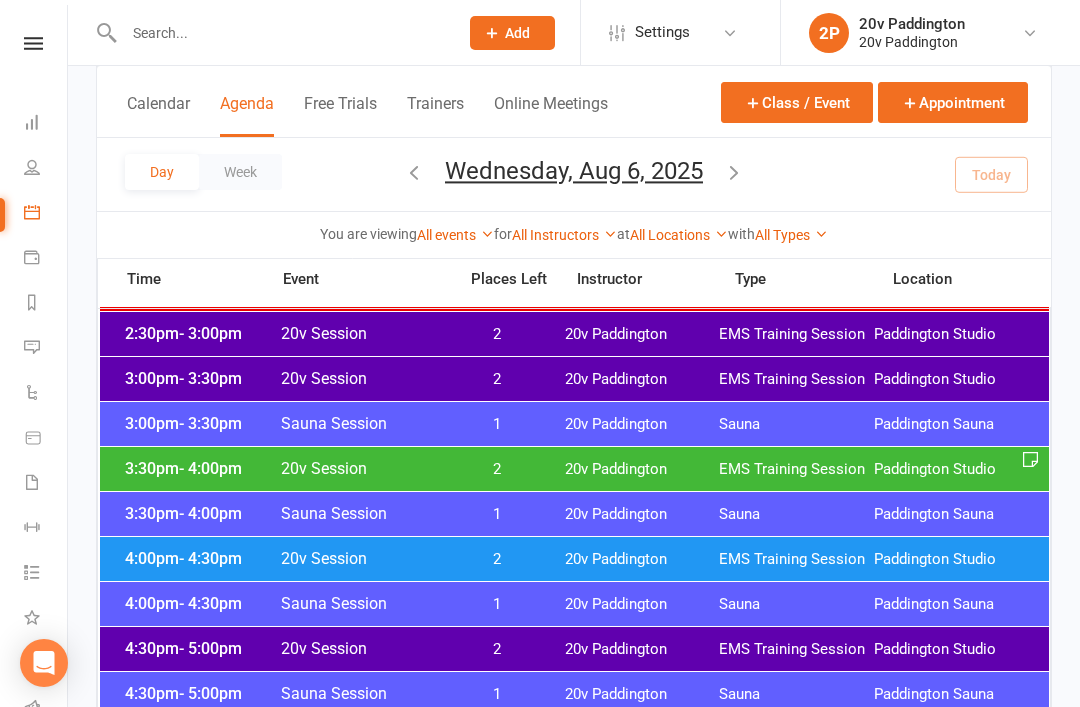 scroll, scrollTop: 1287, scrollLeft: 0, axis: vertical 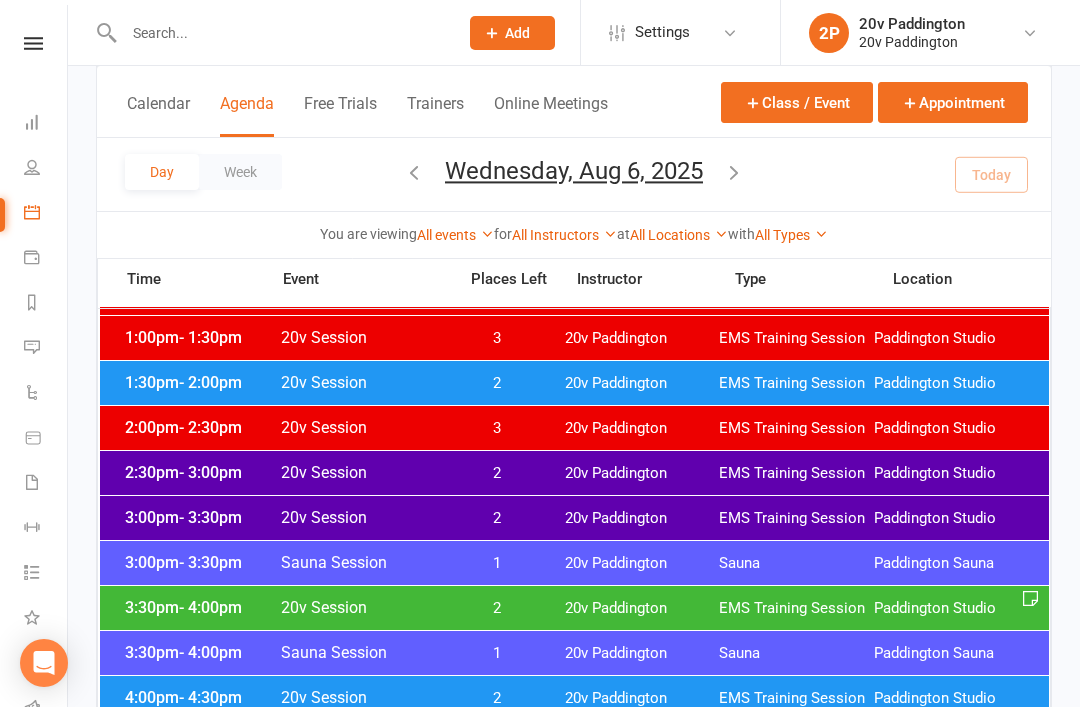 click on "20v Paddington" at bounding box center [642, 383] 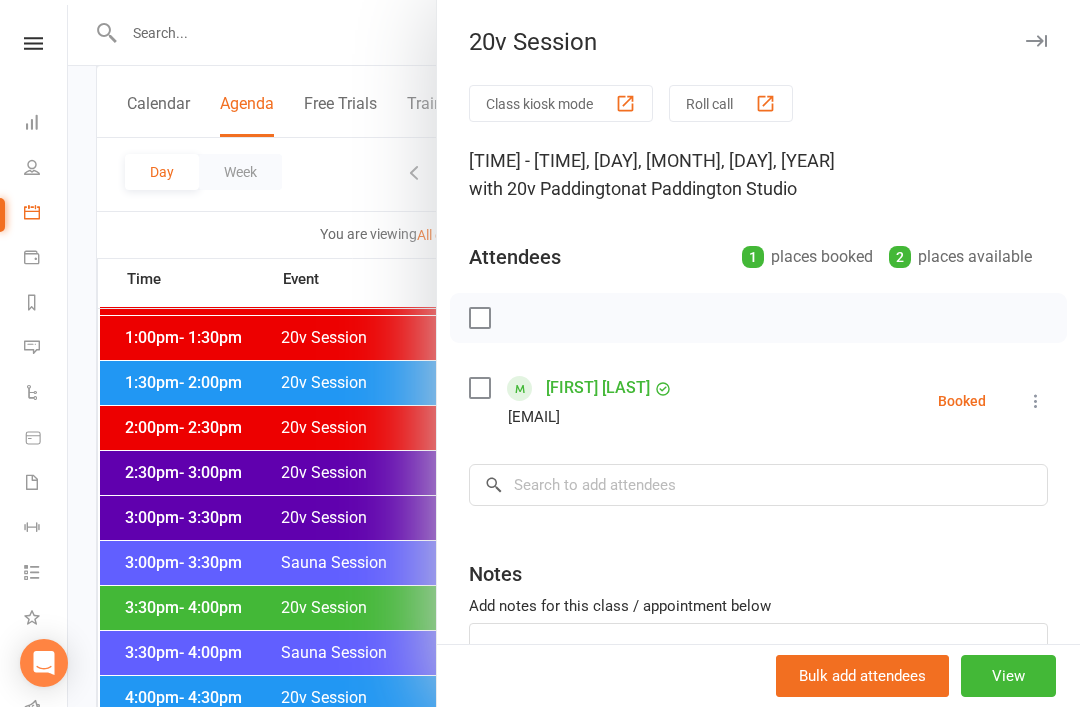 click on "Ella Sansom  Sansomella1112@gmail.com Booked More info  Remove  Check in  Mark absent  Send message  All bookings for series" at bounding box center [758, 401] 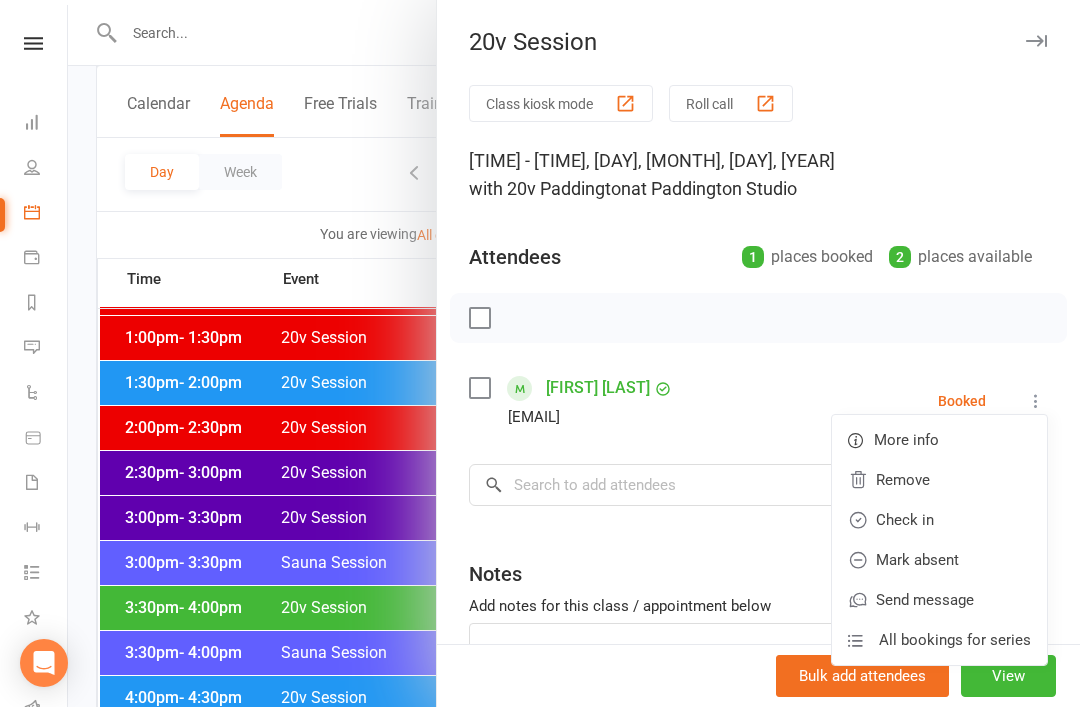 click on "Check in" at bounding box center [939, 520] 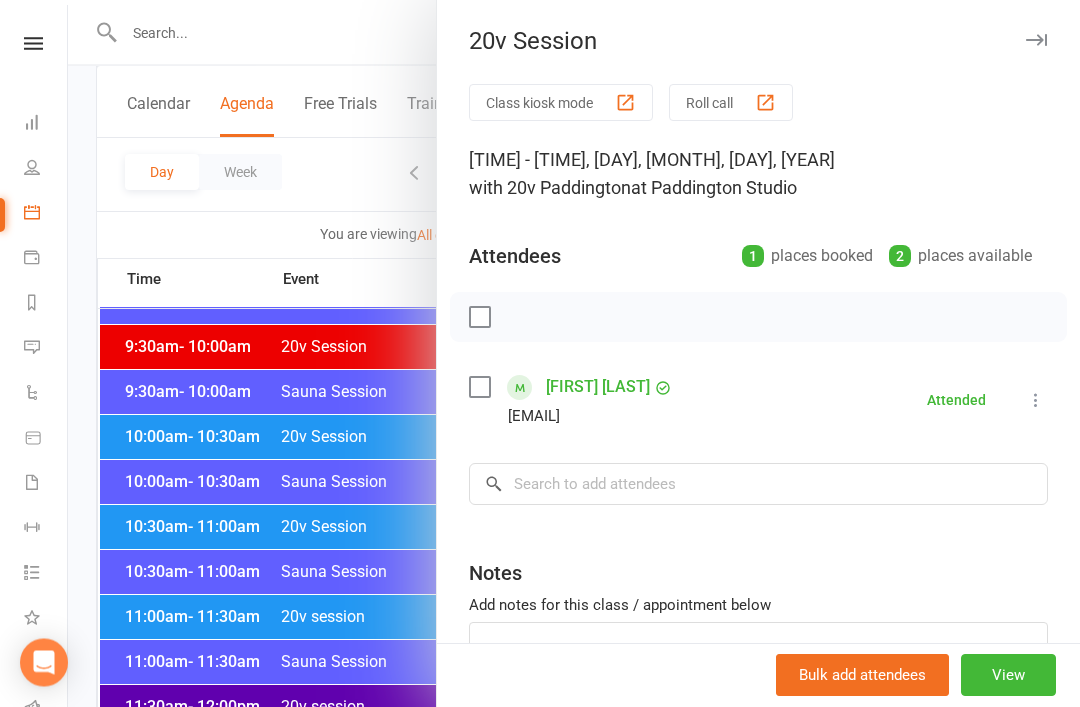 scroll, scrollTop: 469, scrollLeft: 0, axis: vertical 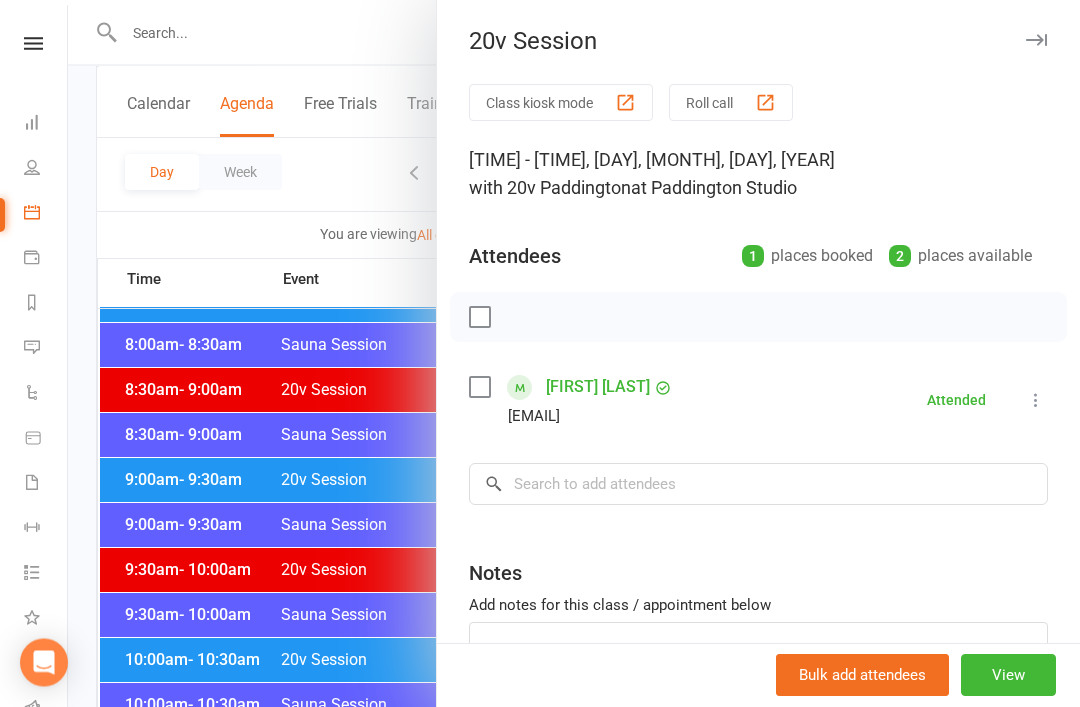 click on "20v Session Class kiosk mode  Roll call  1:30 PM - 2:00 PM, Wednesday, August, 6, 2025 with 20v Paddington  at  Paddington Studio  Attendees  1  places booked 2  places available   Ella Sansom  Sansomella1112@gmail.com Attended More info  Remove  Mark absent  Undo check-in  Send message  All bookings for series  × No results
Notes  Add notes for this class / appointment below Bulk add attendees  View" at bounding box center (758, 353) 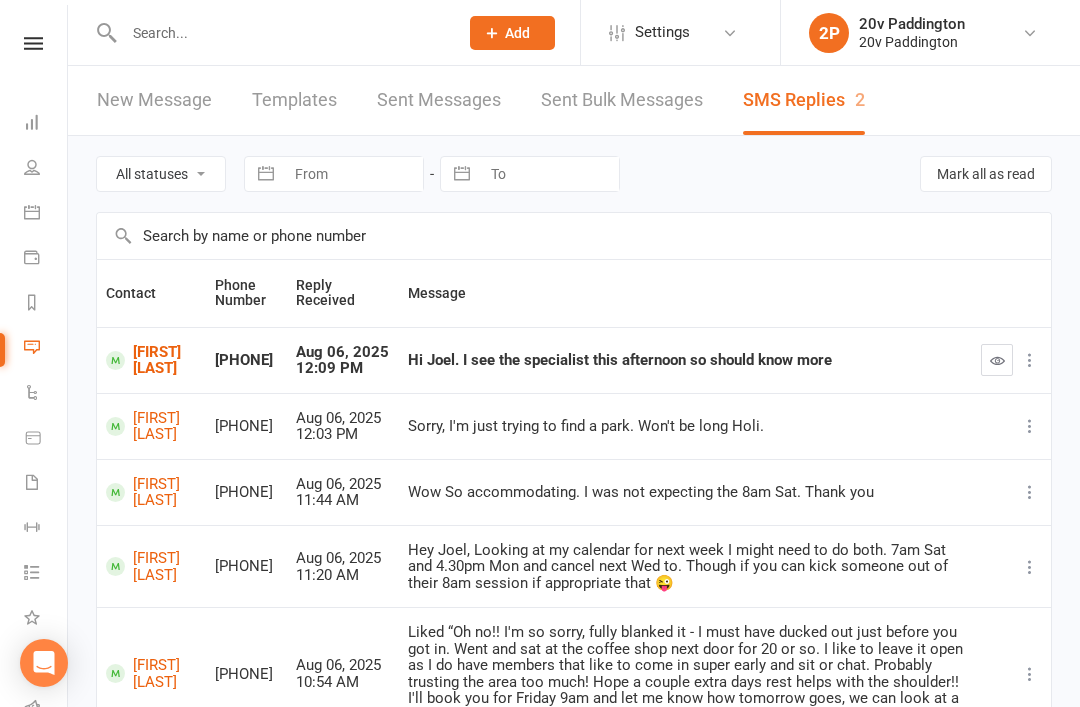 scroll, scrollTop: 0, scrollLeft: 0, axis: both 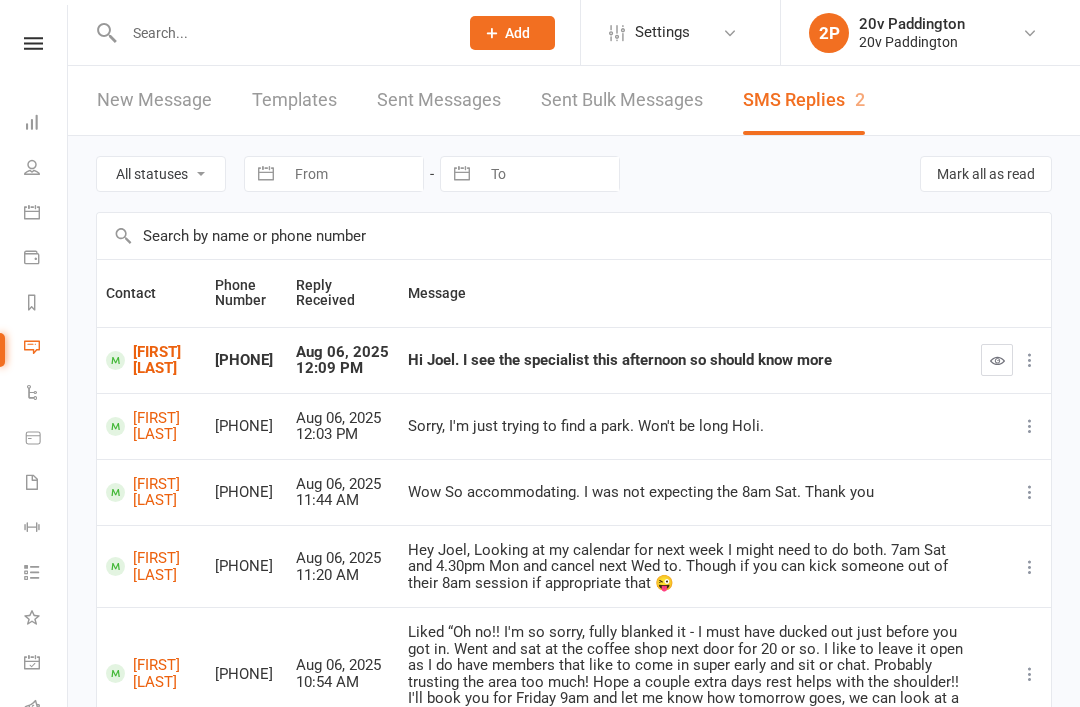 click on "[FIRST] [LAST]" at bounding box center [151, 360] 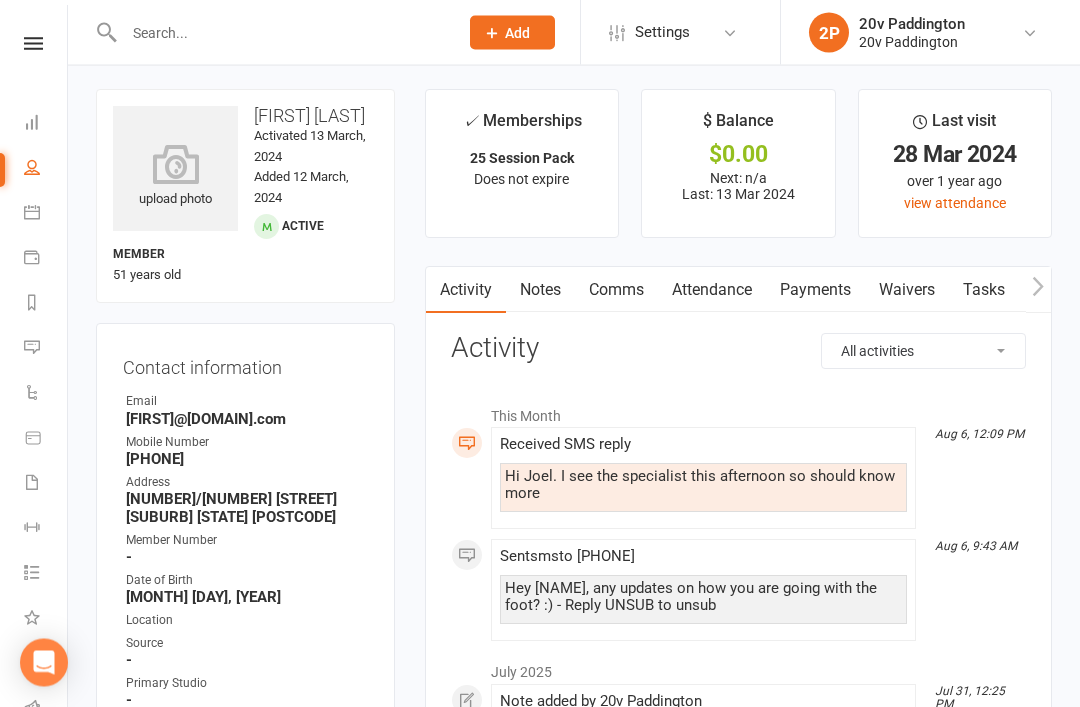 scroll, scrollTop: 0, scrollLeft: 0, axis: both 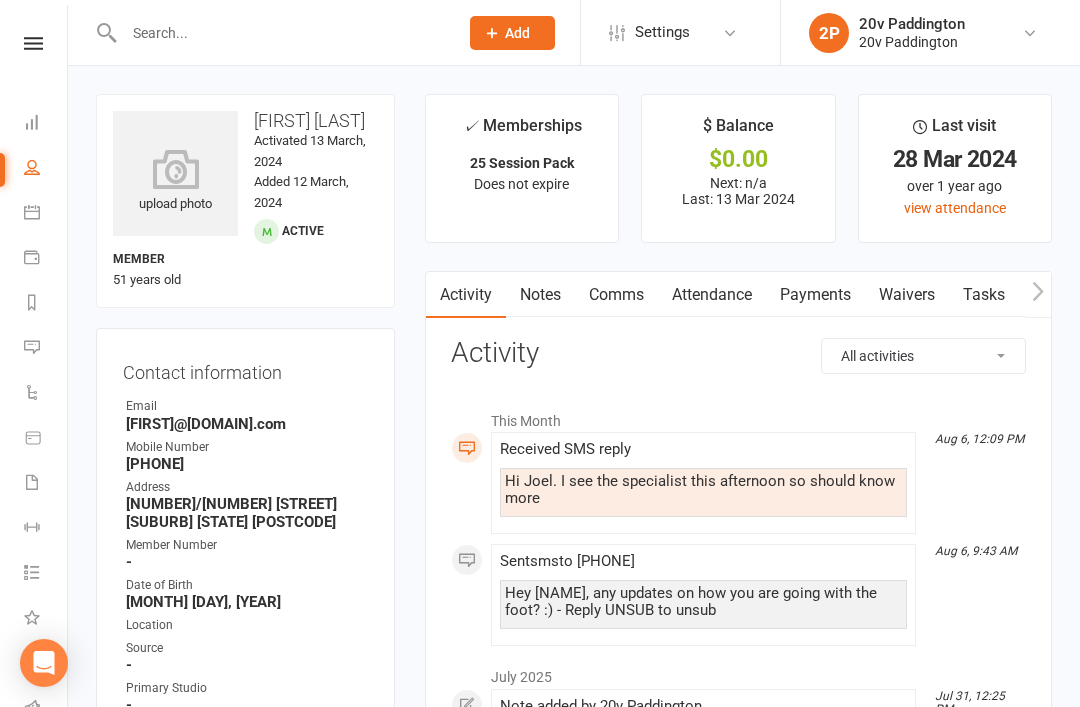 click at bounding box center (270, 32) 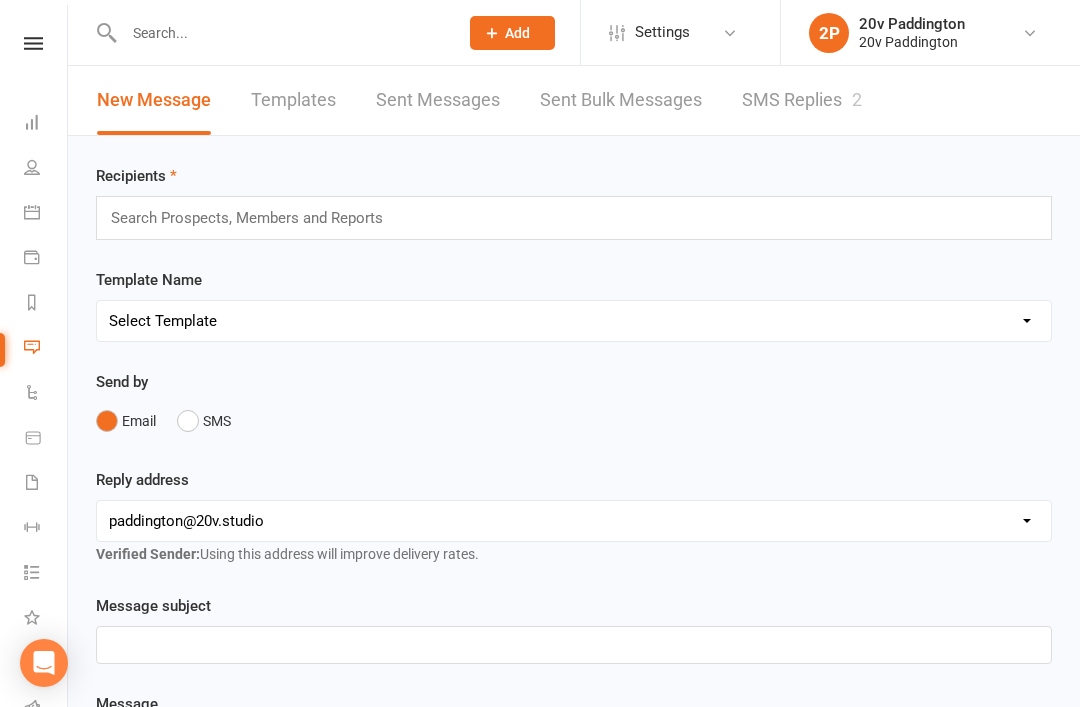 click on "2" at bounding box center (857, 99) 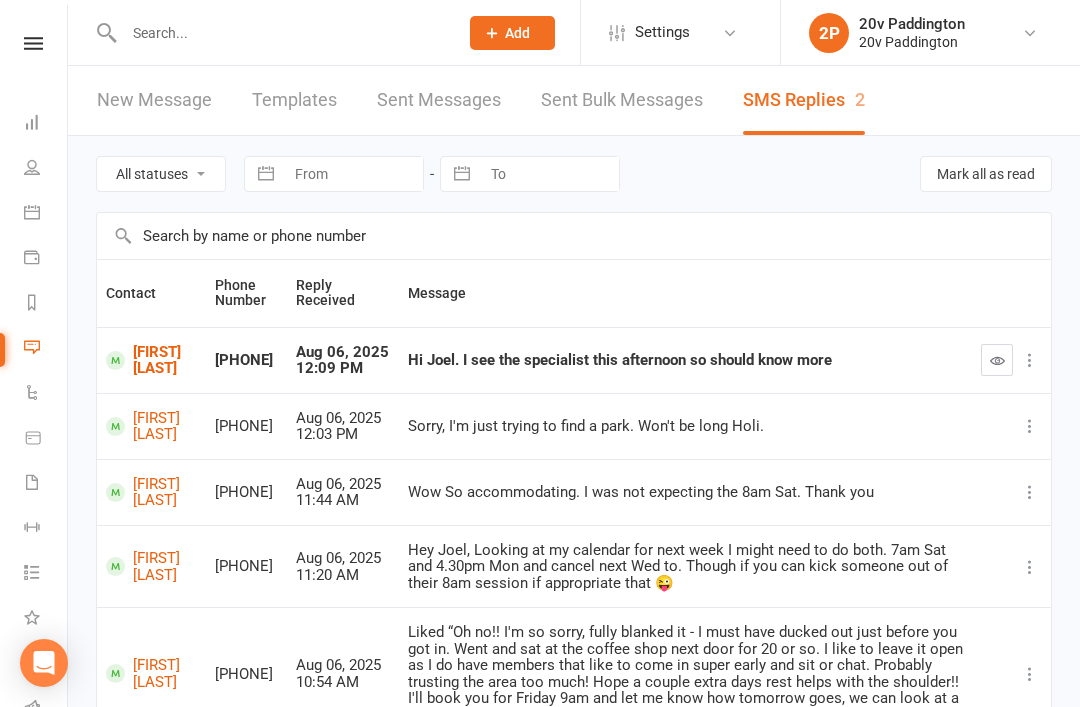 click at bounding box center [270, 32] 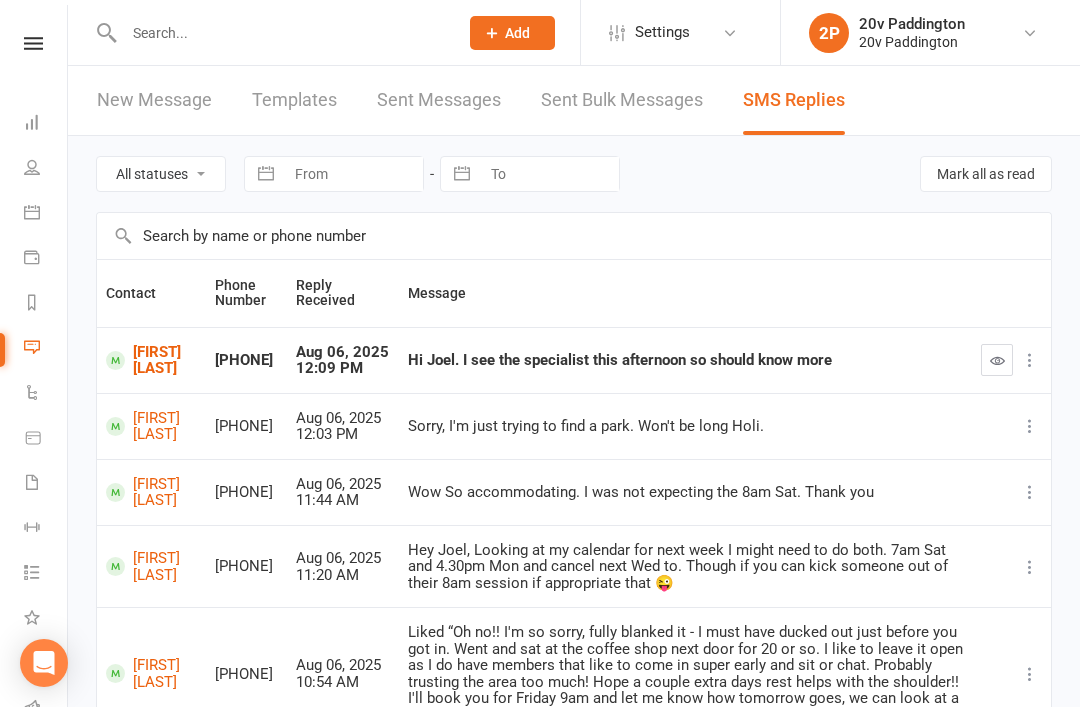 scroll, scrollTop: 0, scrollLeft: 0, axis: both 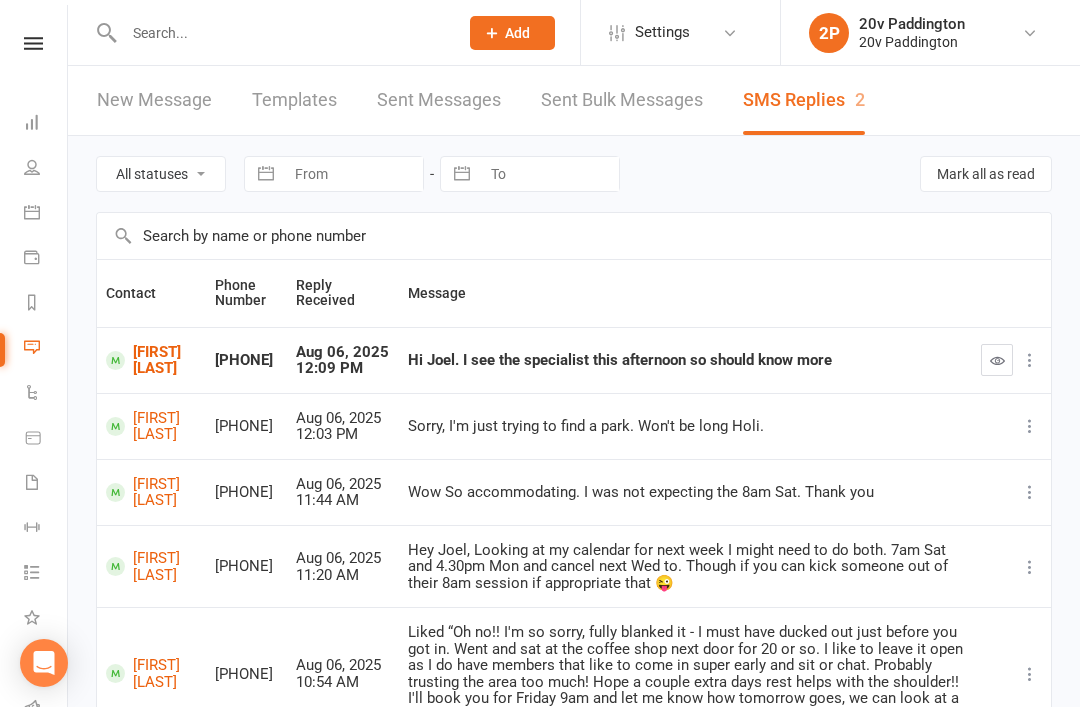 click at bounding box center [281, 33] 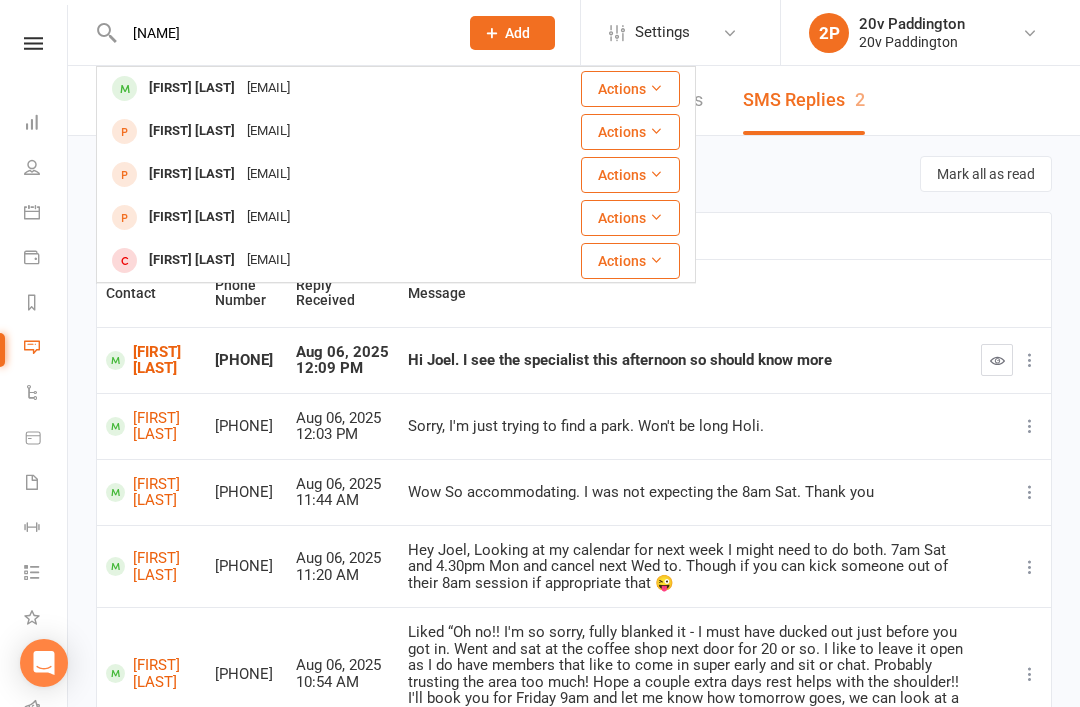 type on "[NAME]" 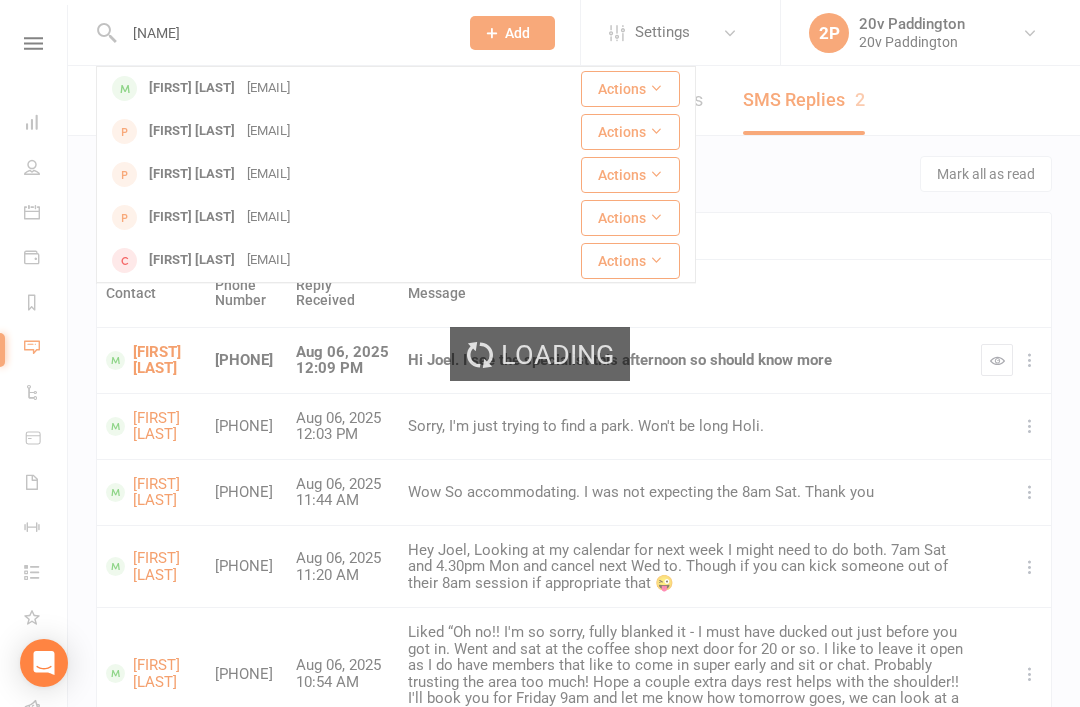type 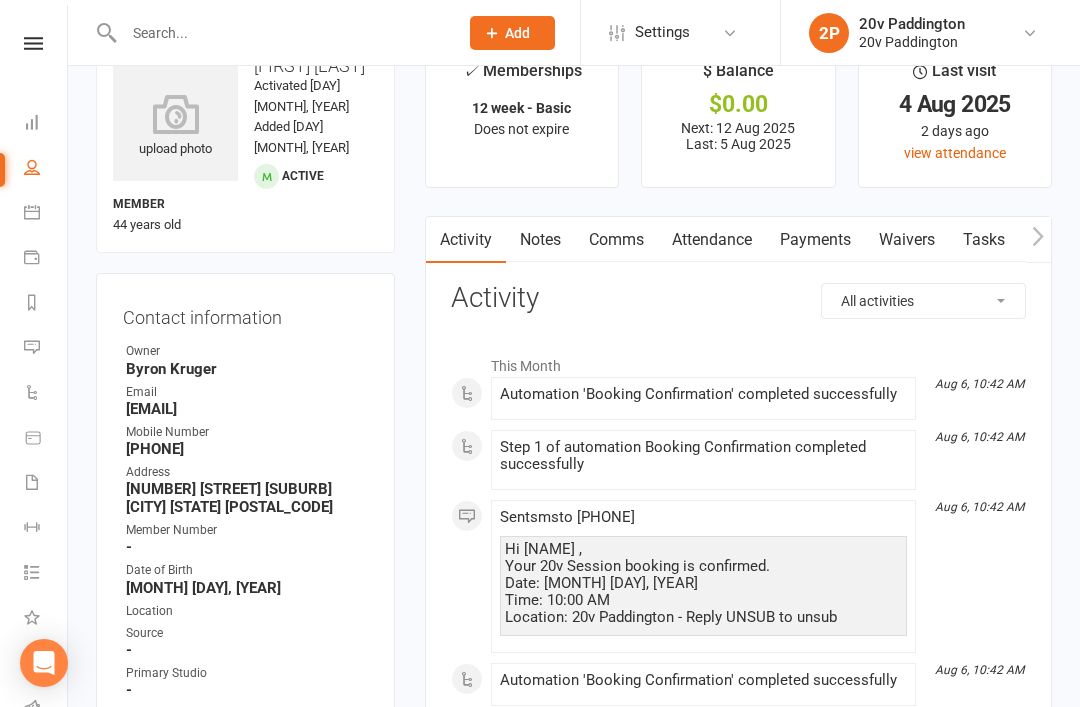 scroll, scrollTop: 56, scrollLeft: 0, axis: vertical 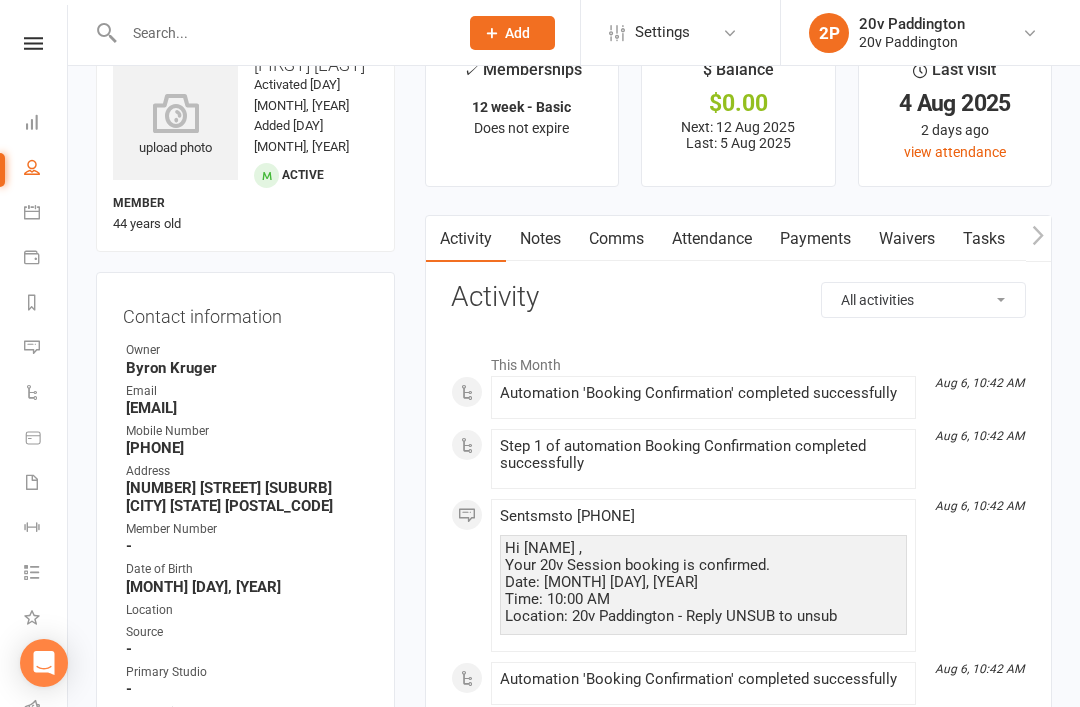 click on "Attendance" at bounding box center [712, 239] 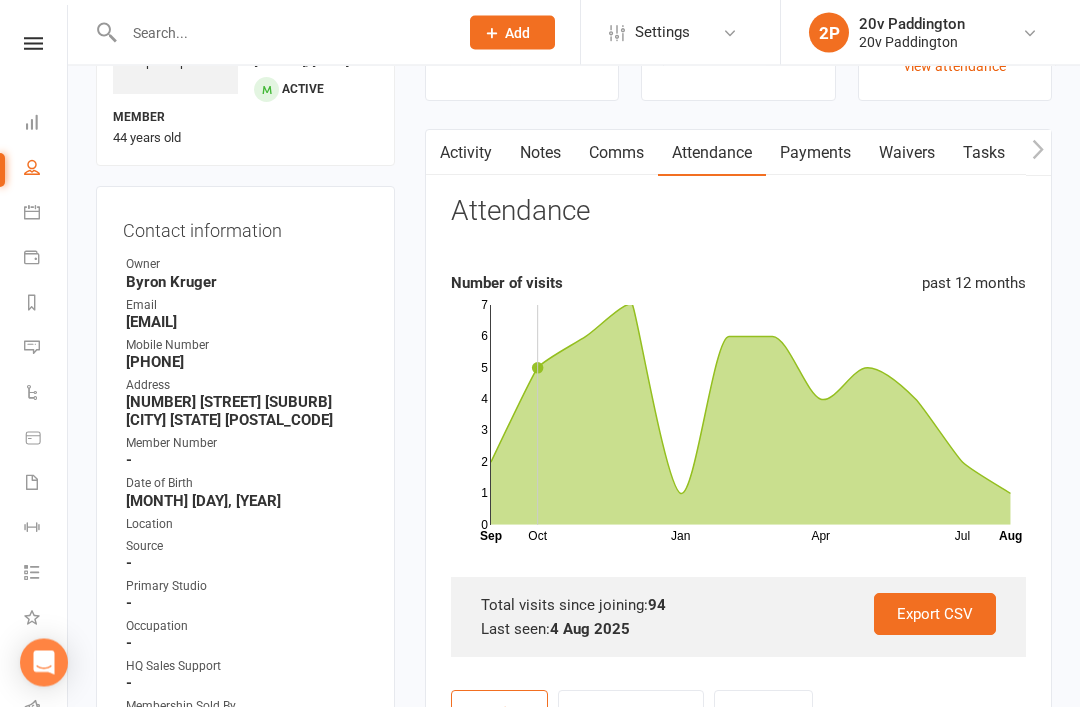 scroll, scrollTop: 142, scrollLeft: 0, axis: vertical 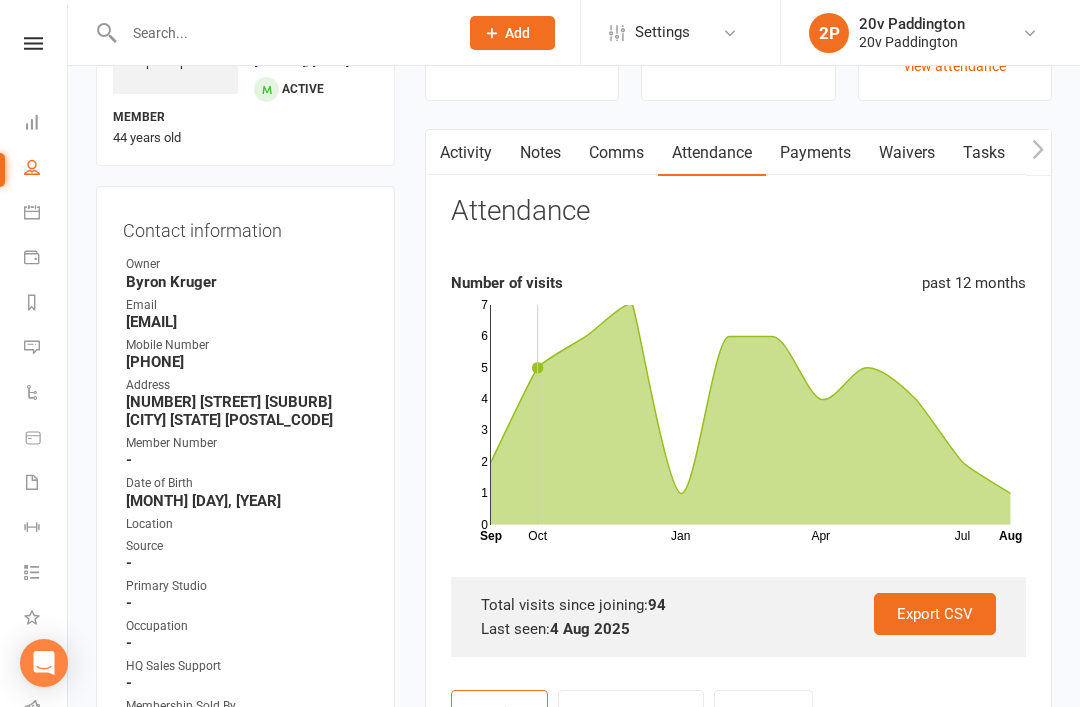 click on "Messages   2" at bounding box center [46, 349] 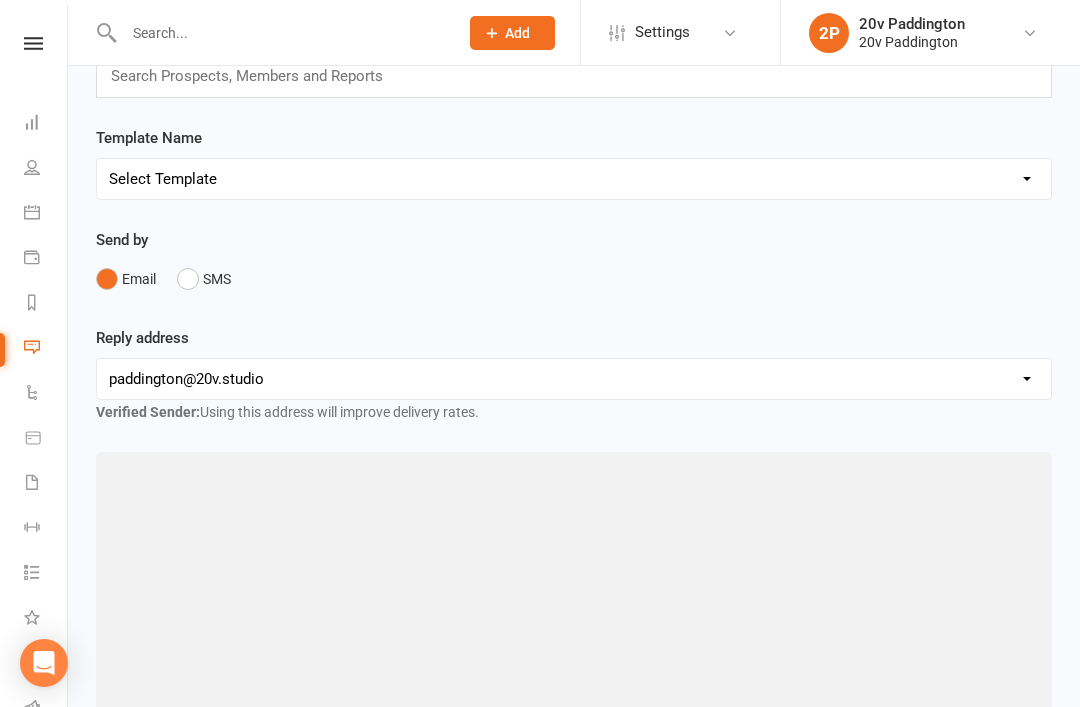 scroll, scrollTop: 0, scrollLeft: 0, axis: both 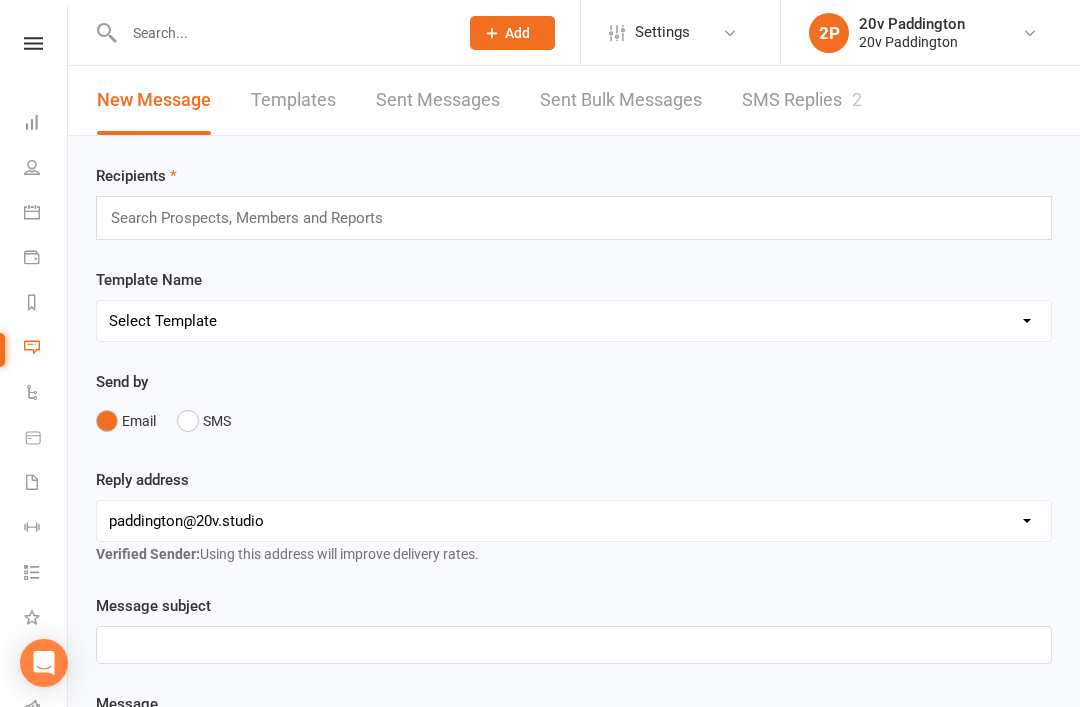 click on "SMS Replies  2" at bounding box center (802, 100) 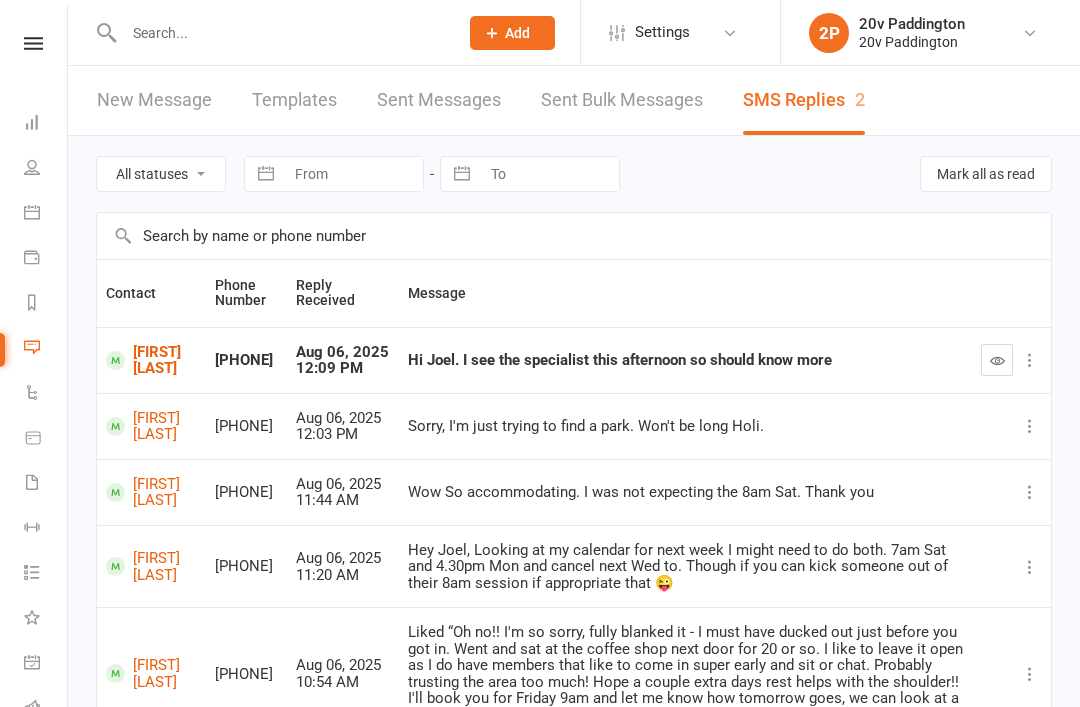 scroll, scrollTop: 0, scrollLeft: 0, axis: both 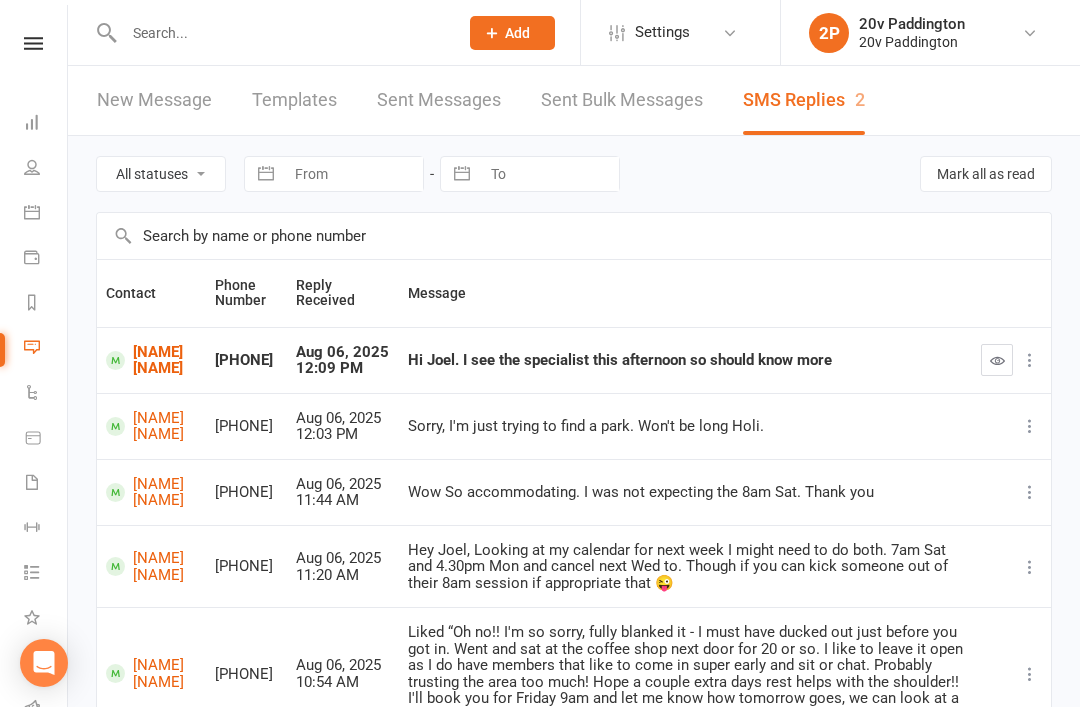 click on "[FIRST] [LAST]" at bounding box center (151, 360) 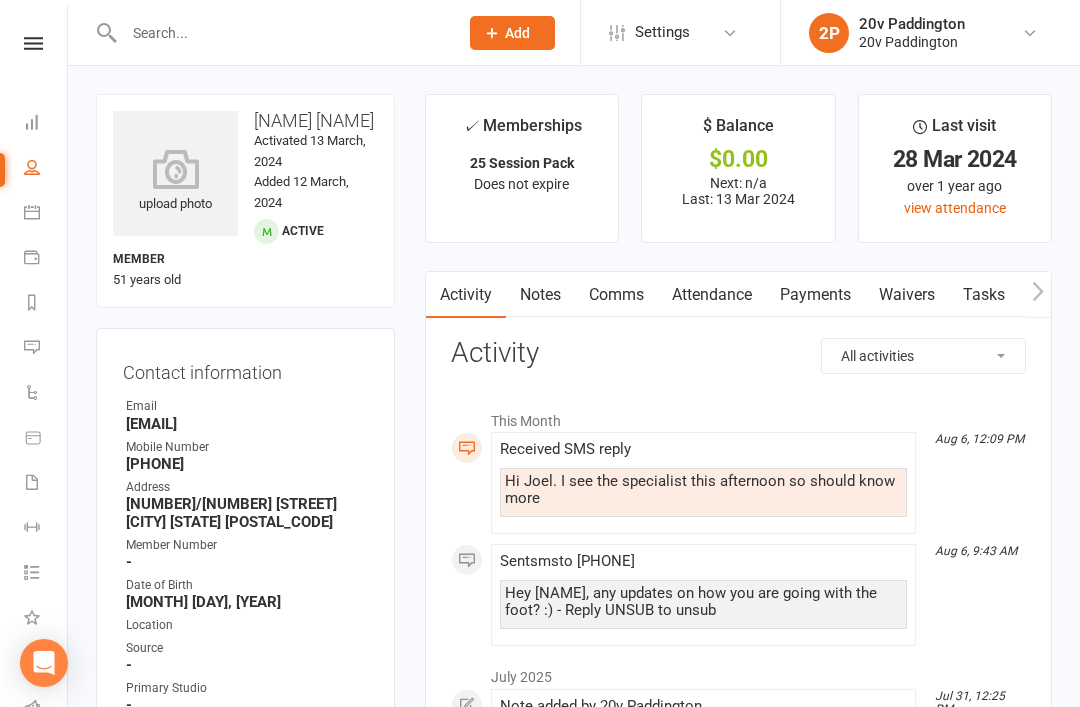 click on "Comms" at bounding box center (616, 295) 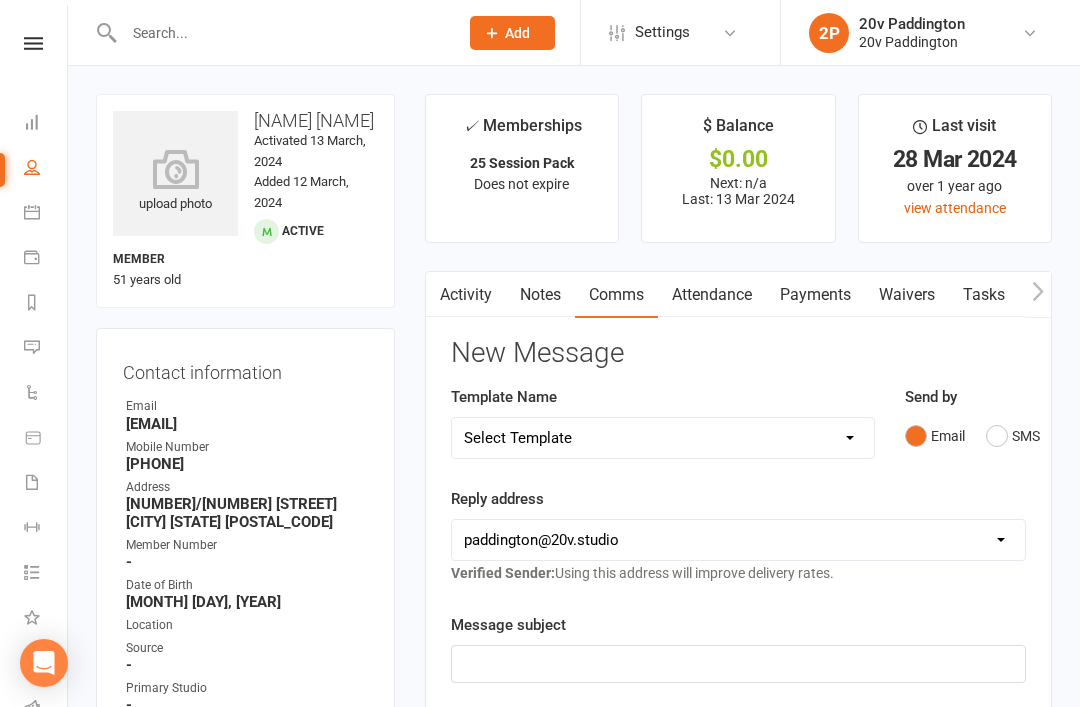 click on "SMS" at bounding box center [1013, 436] 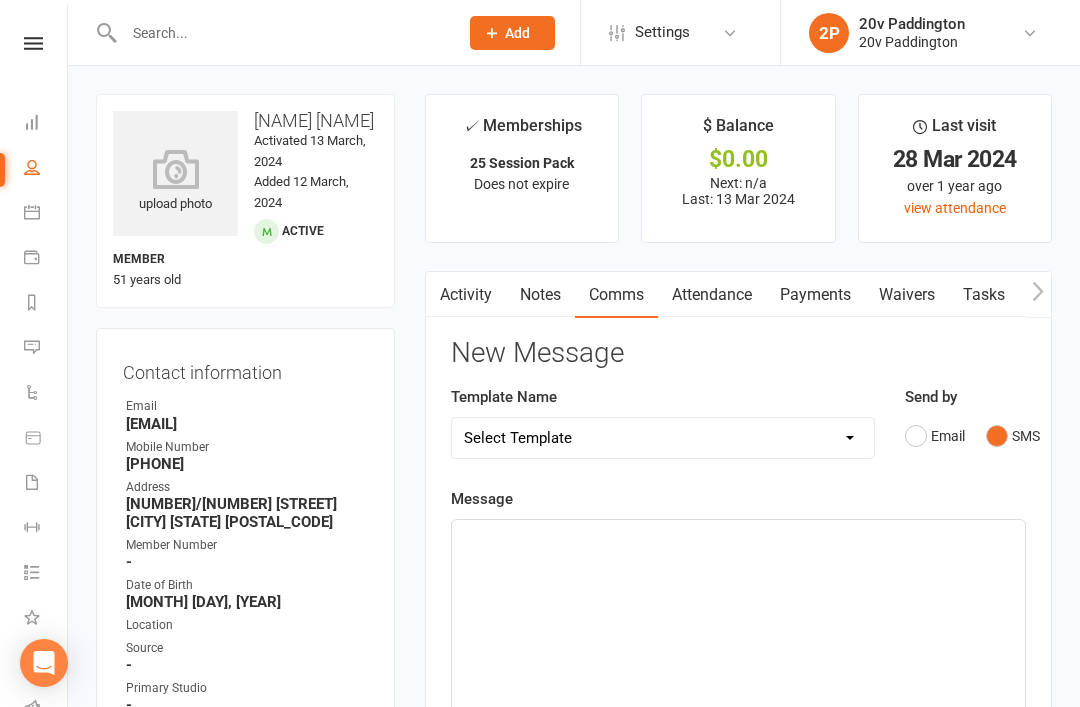 click on "﻿" 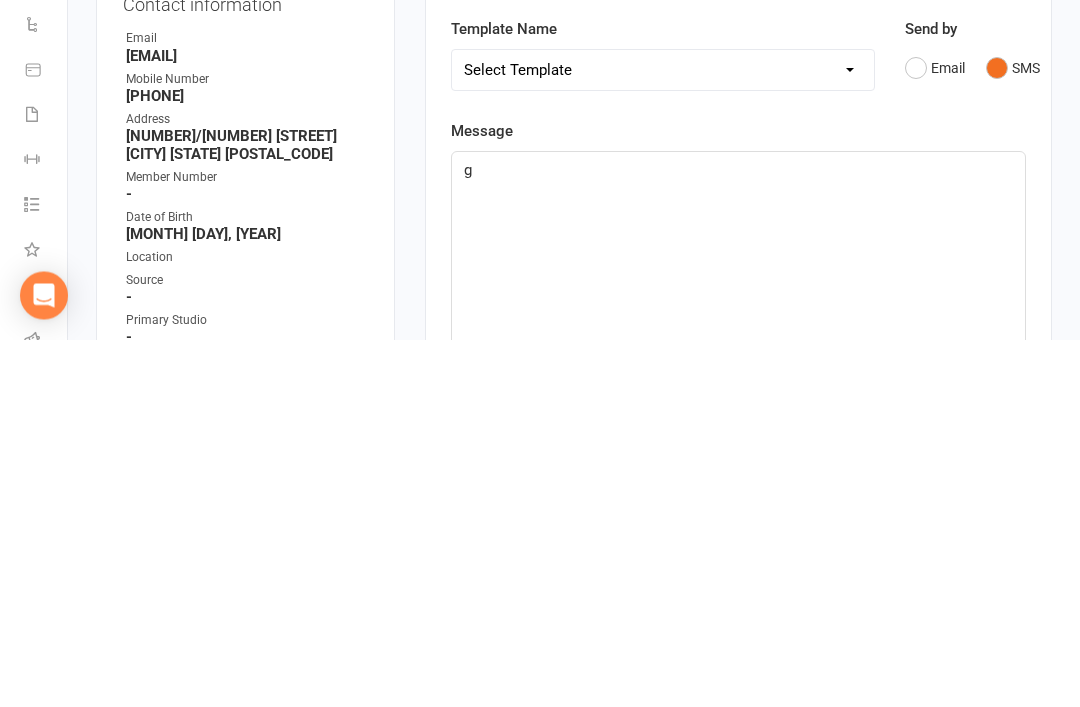 type 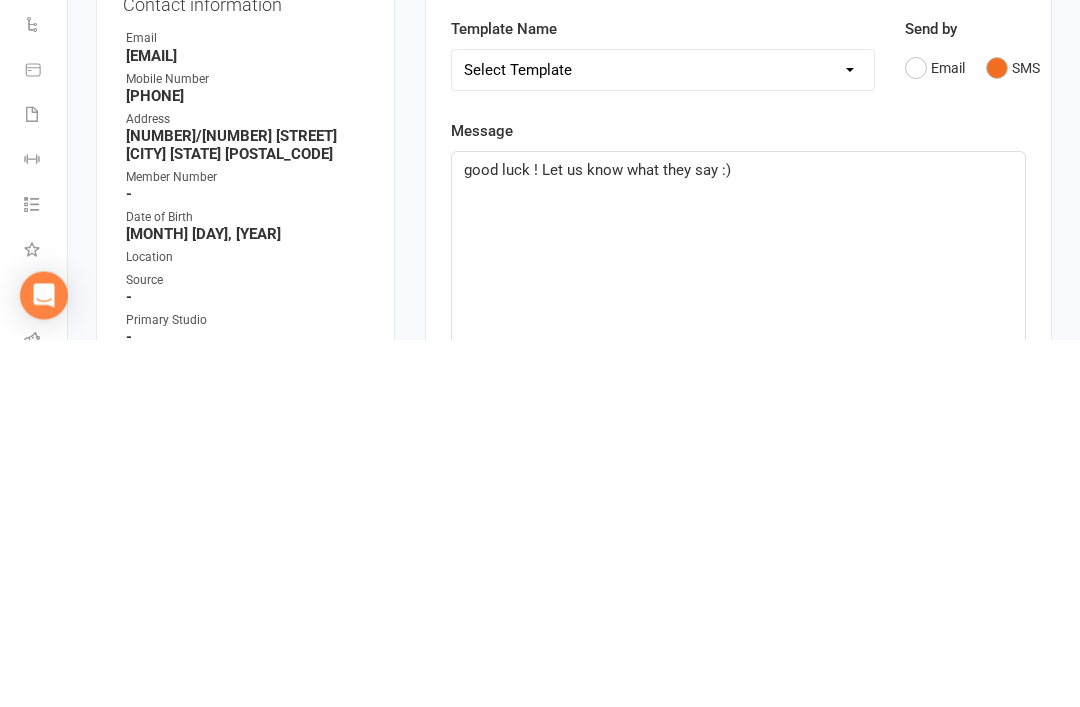 click on "good luck ! Let us know what they say :)" 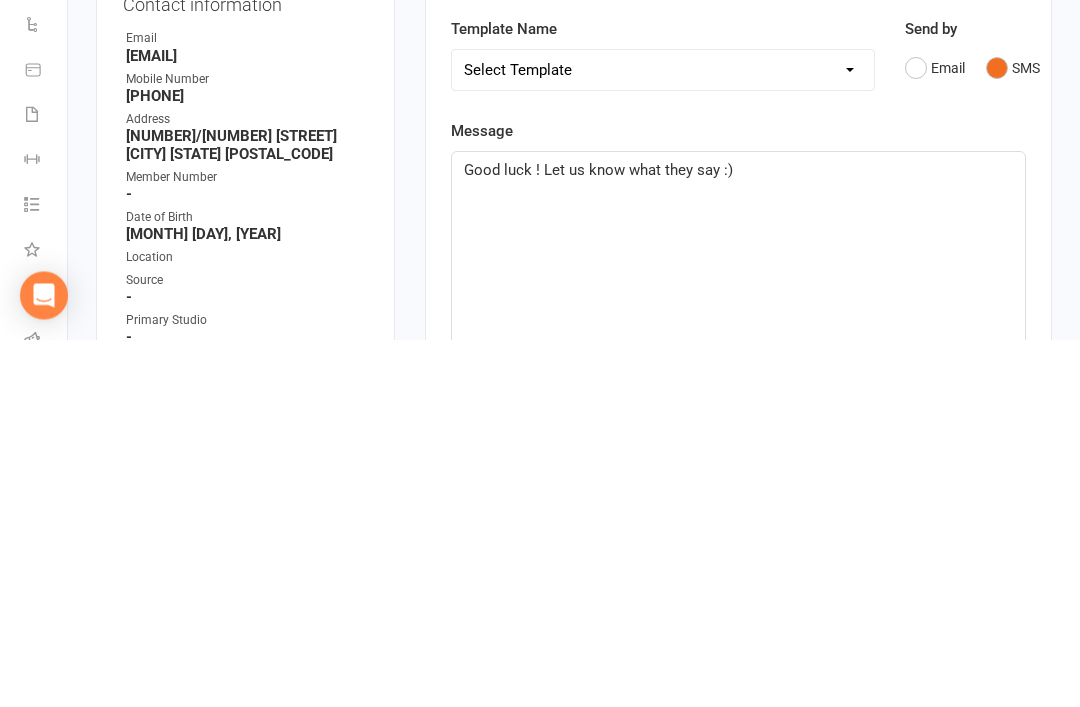 click on "Good luck ! Let us know what they say :)" 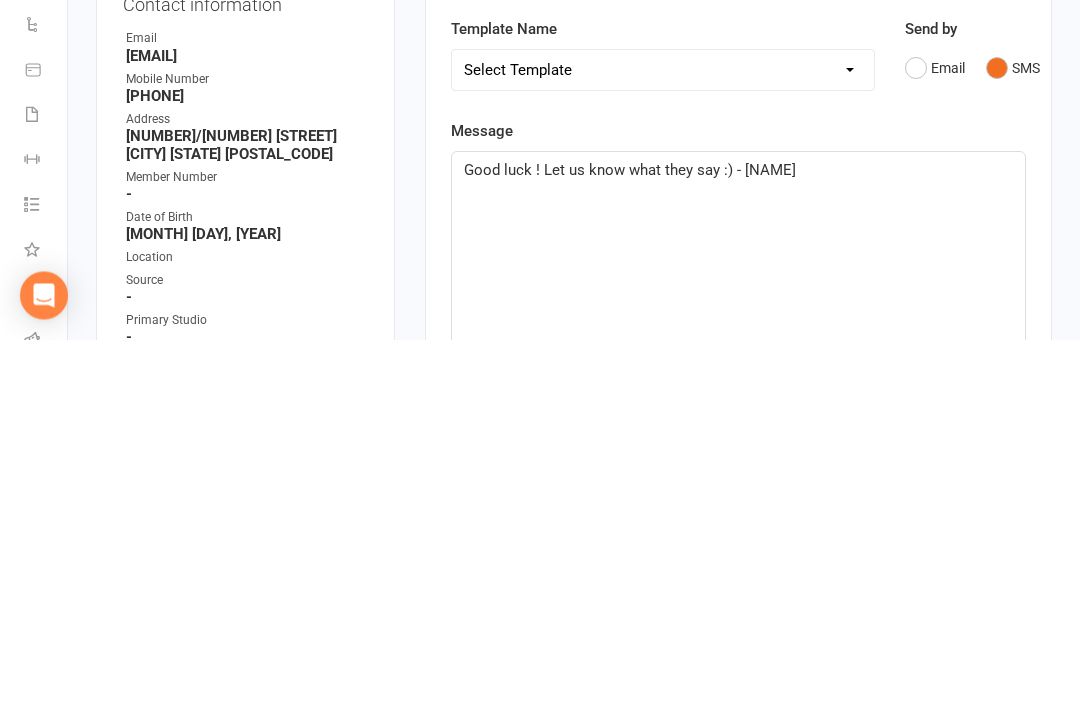 click on "upload photo Cara Atchison Activated 13 March, 2024 Added 12 March, 2024   Active member 51 years old  Contact information Owner   Email  cara@y7mail.com
Mobile Number  0414874146
Address  110/50 macleay st EIza Beth bay Nsw 2011
Member Number  -
Date of Birth  September 11, 1973
Location
Source  -
Primary Studio  -
Occupation  -
HQ Sales Support  -
Membership Sold By  -
If referred by a member, who?  -
Instagram Handle  -
Update Contact Details Flag Archive Manage Comms Settings
Wallet Credit card Cara lee atchison  xxxx xxxx xxxx 2007  05/2028
Add / Edit Payment Method
Membership      25 Session Pack Mar 13 2024 — Never Booked: 4 Attended: 3 21 classes remaining    Cancel membership Upgrade / Downgrade Add new membership
Family Members  No relationships found. Add link to existing contact  Add link to new contact
Suspensions  No active suspensions found. Add new suspension
Email / SMS Subscriptions  edit Unsubscribed from Emails No
Unsubscribed from SMSes No" at bounding box center (574, 1343) 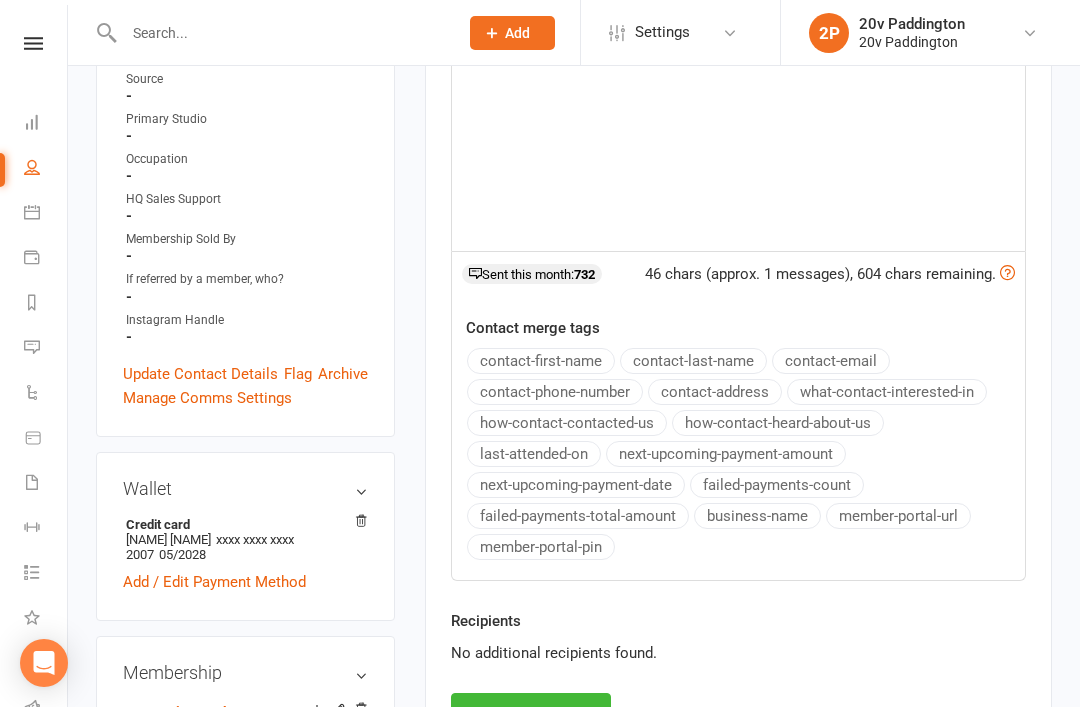 scroll, scrollTop: 781, scrollLeft: 0, axis: vertical 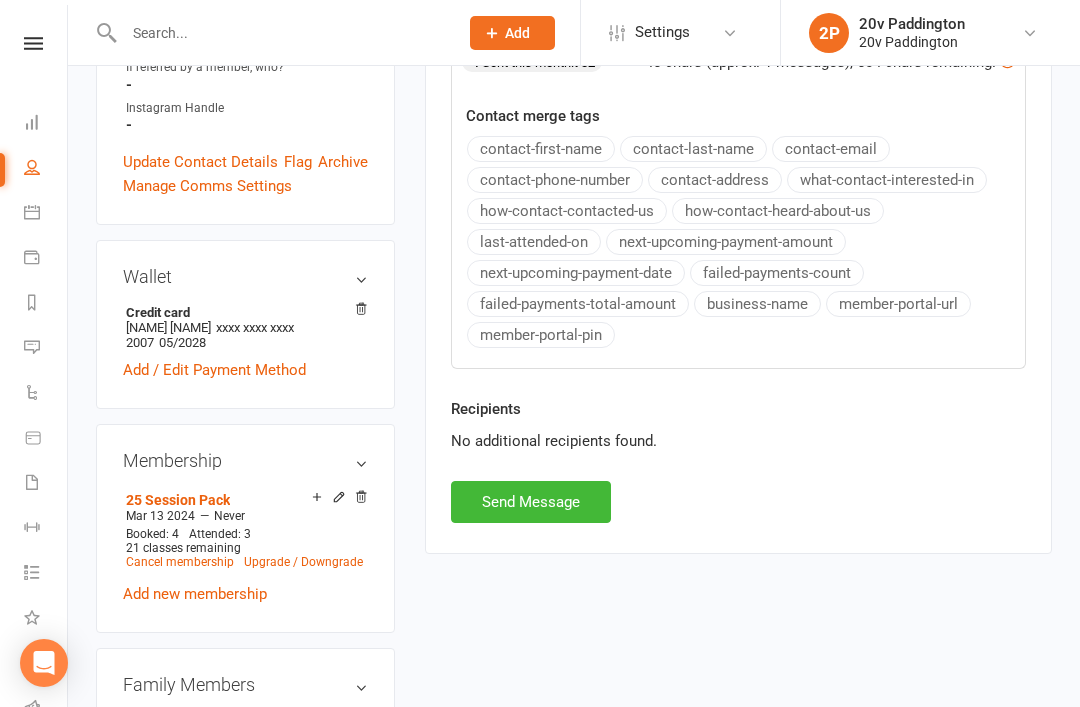 click on "Send Message" at bounding box center (531, 502) 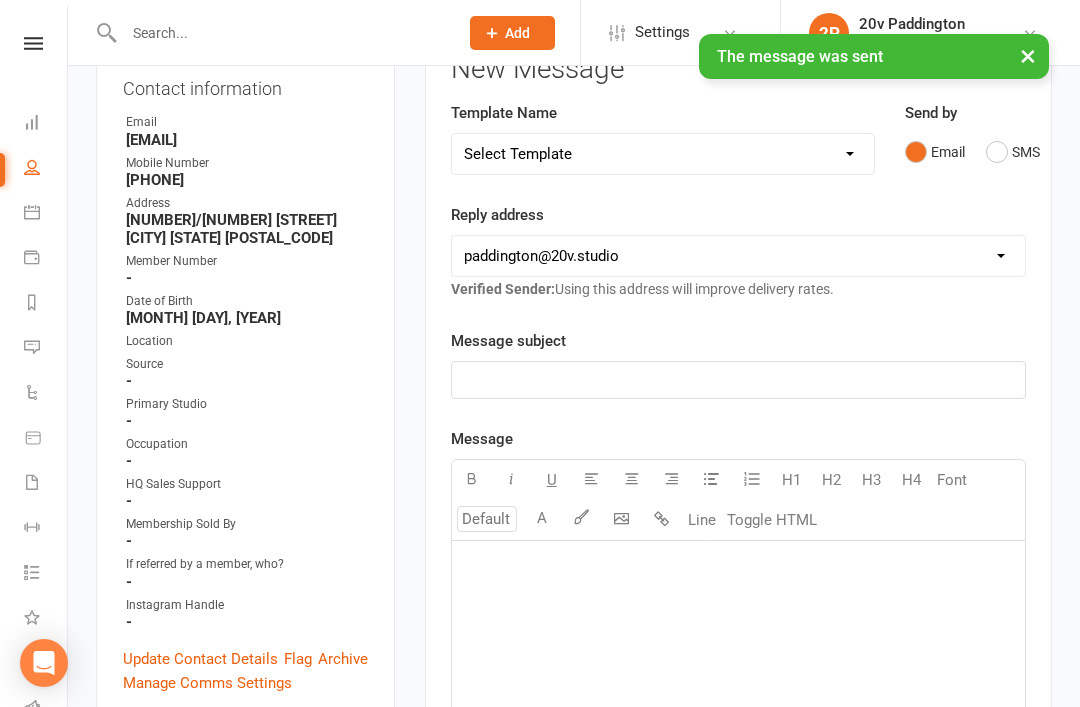 scroll, scrollTop: 24, scrollLeft: 67, axis: both 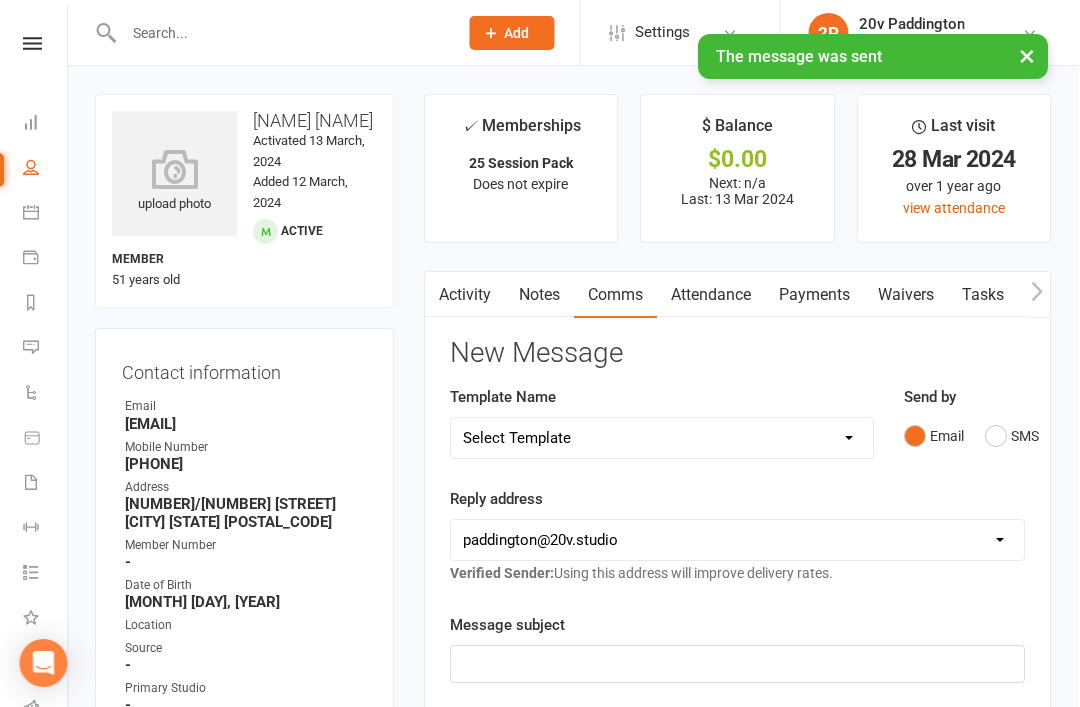 click on "Messages   2" at bounding box center [46, 349] 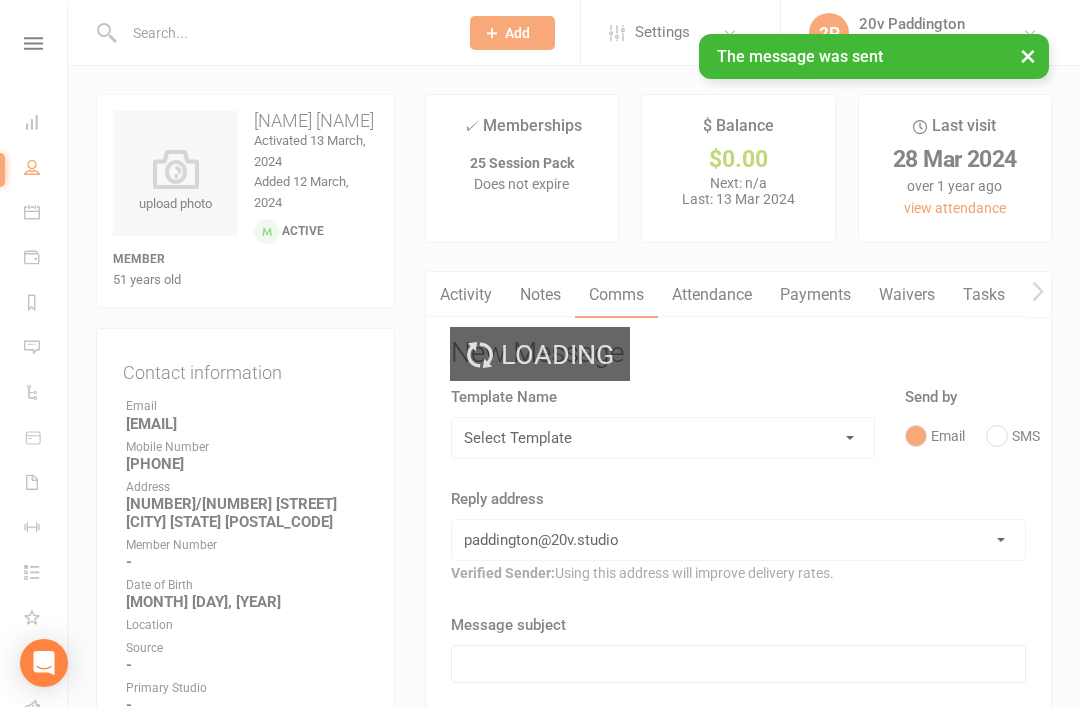 scroll, scrollTop: 0, scrollLeft: 0, axis: both 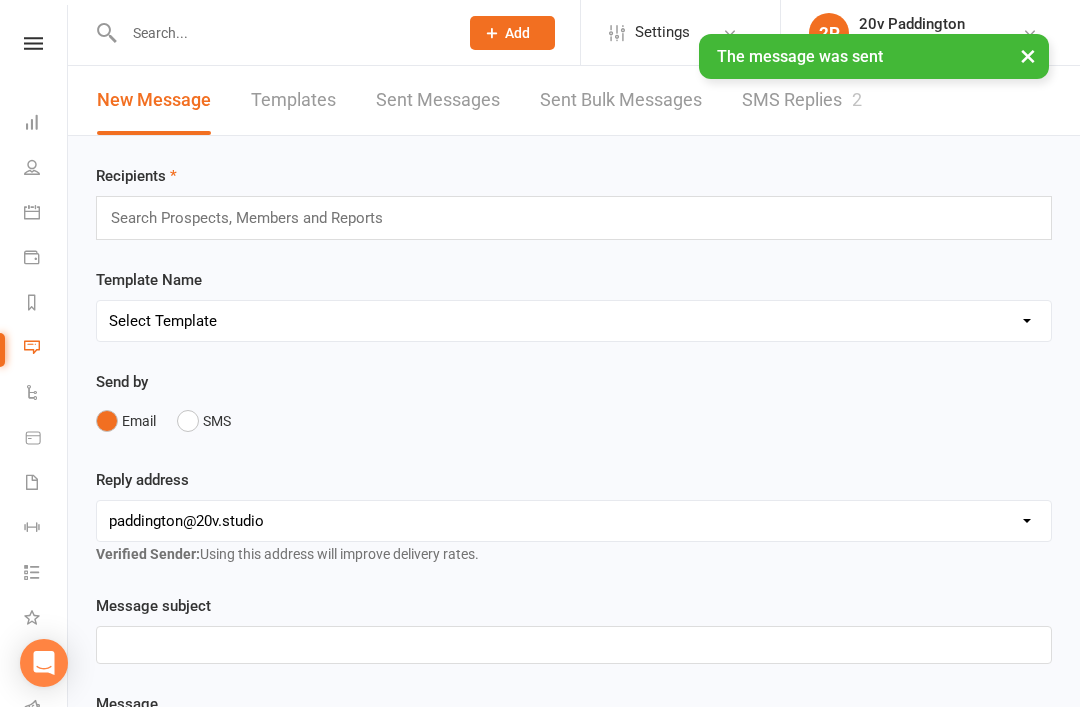 click on "SMS Replies  2" at bounding box center (802, 100) 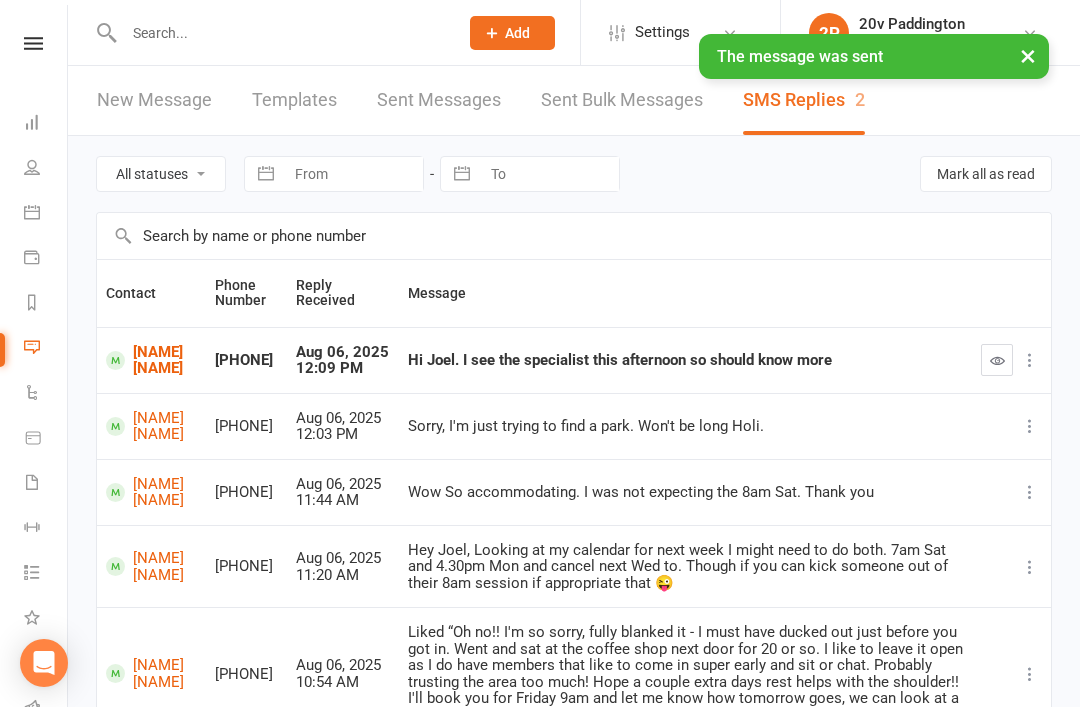 click at bounding box center [997, 360] 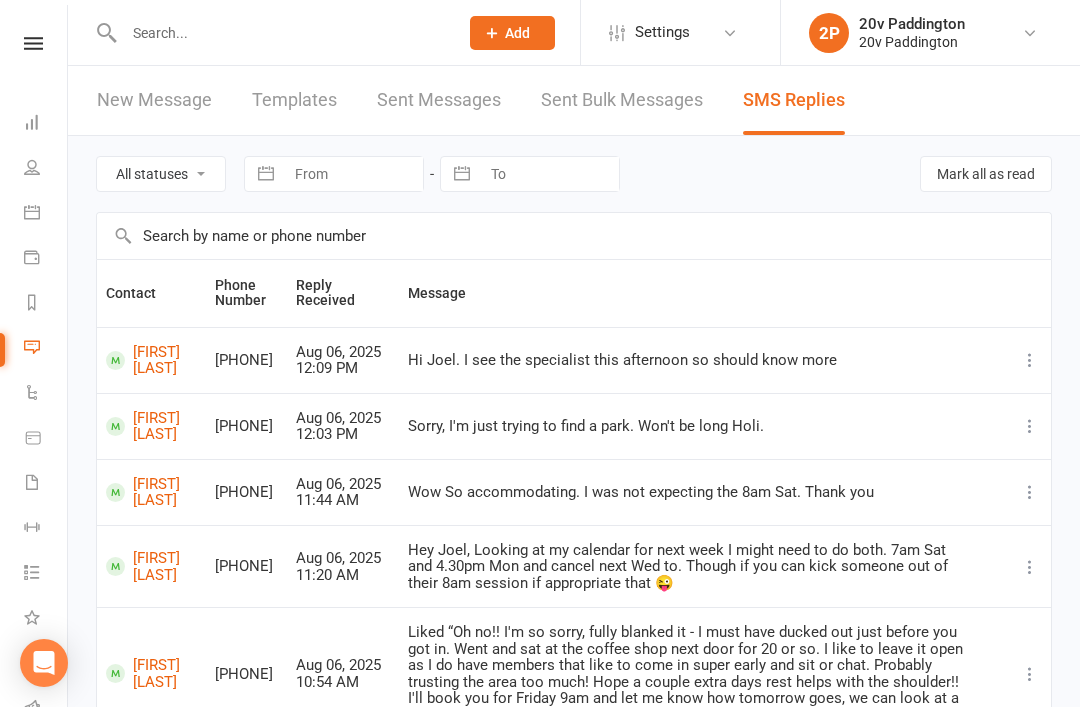 scroll, scrollTop: 0, scrollLeft: 0, axis: both 